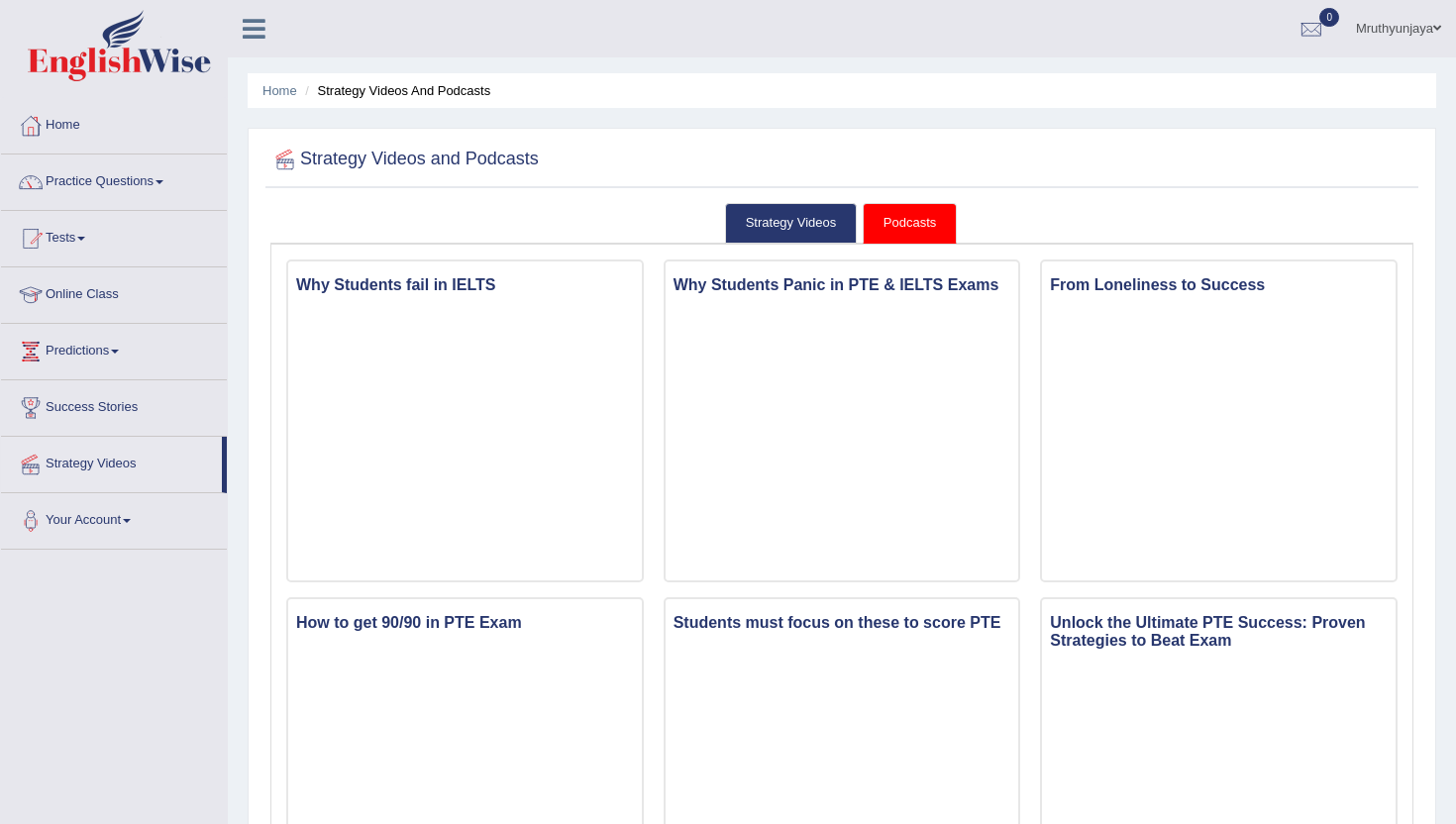 scroll, scrollTop: 0, scrollLeft: 0, axis: both 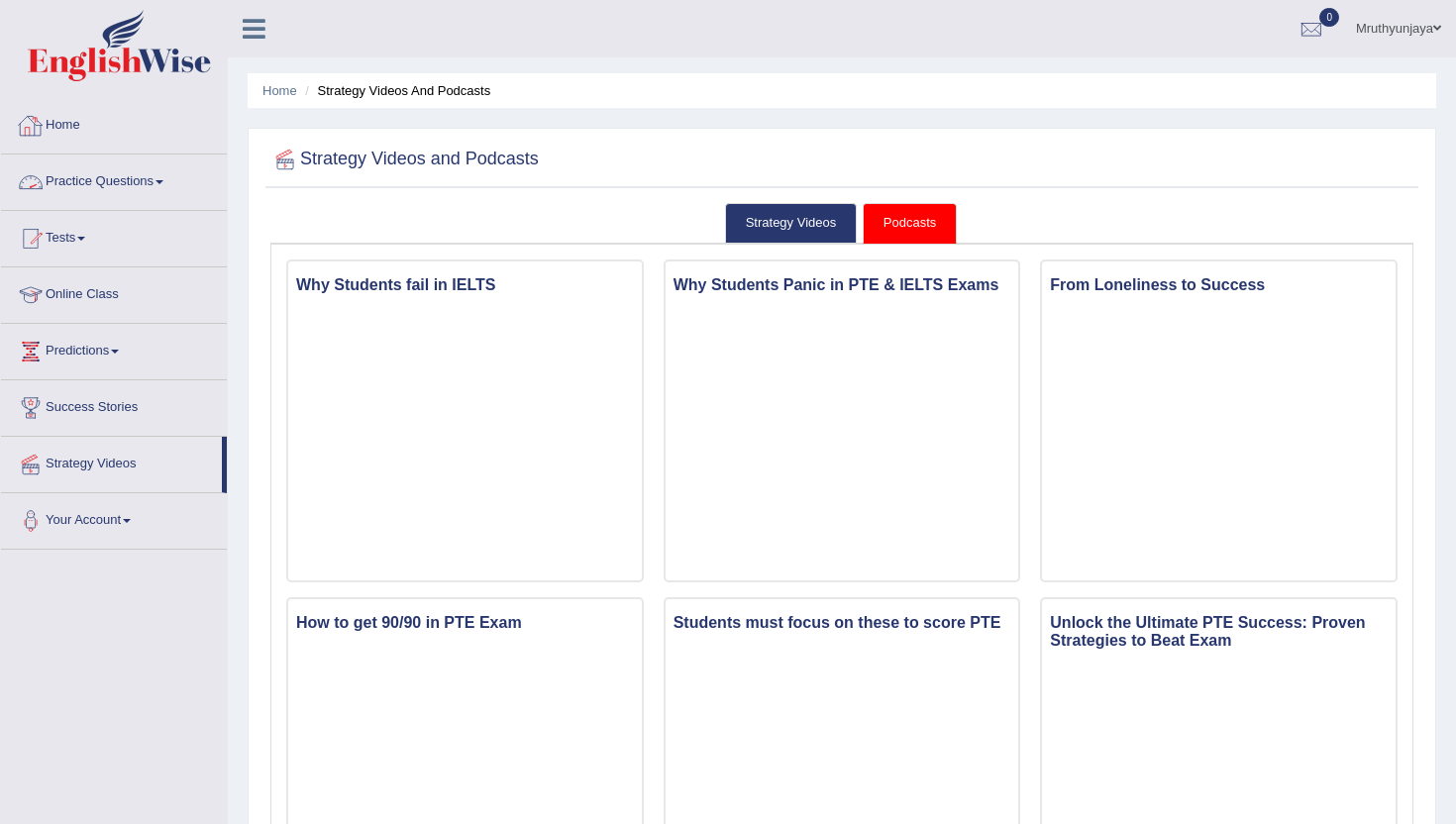 click on "Home" at bounding box center (114, 123) 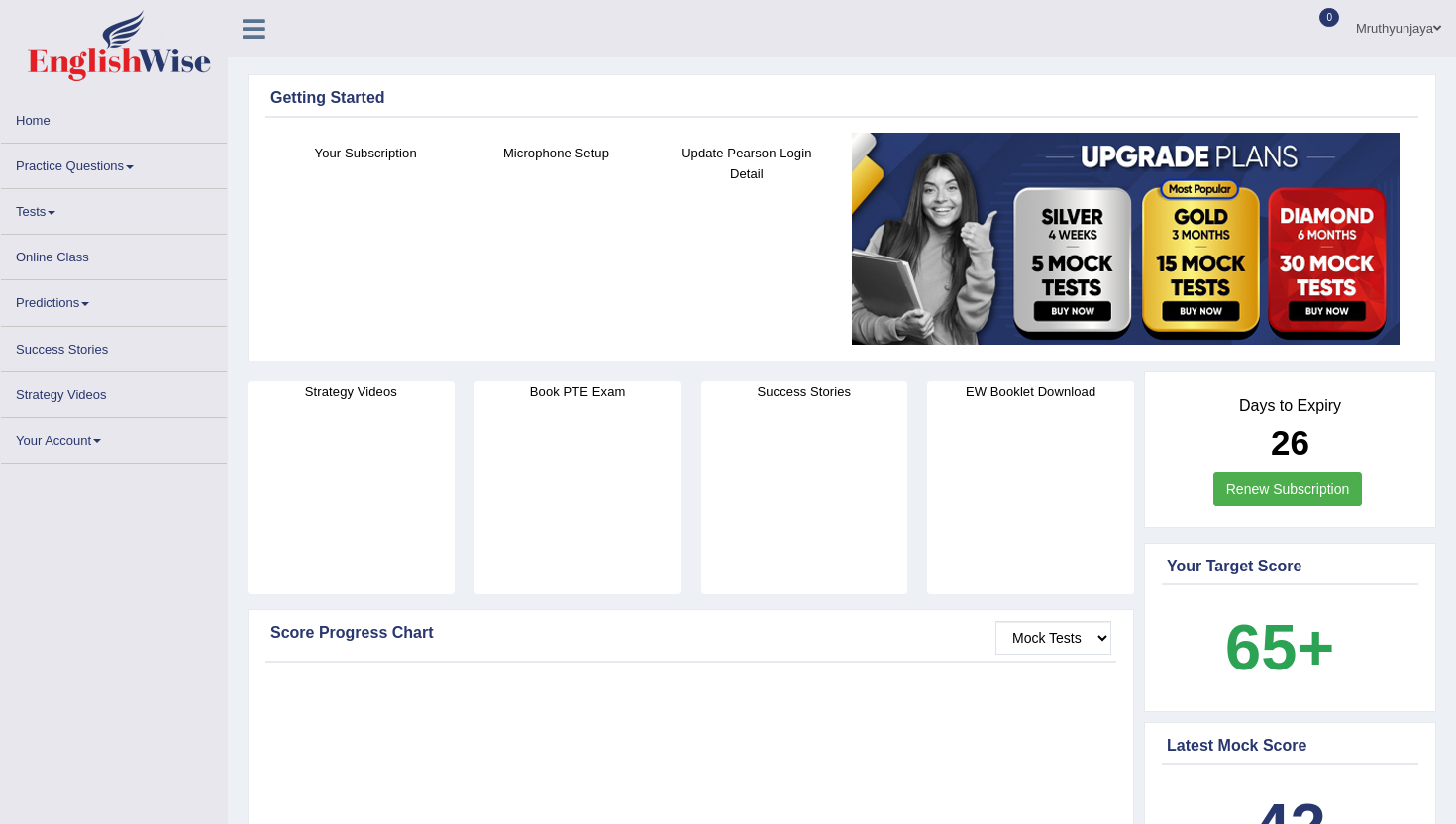 scroll, scrollTop: 0, scrollLeft: 0, axis: both 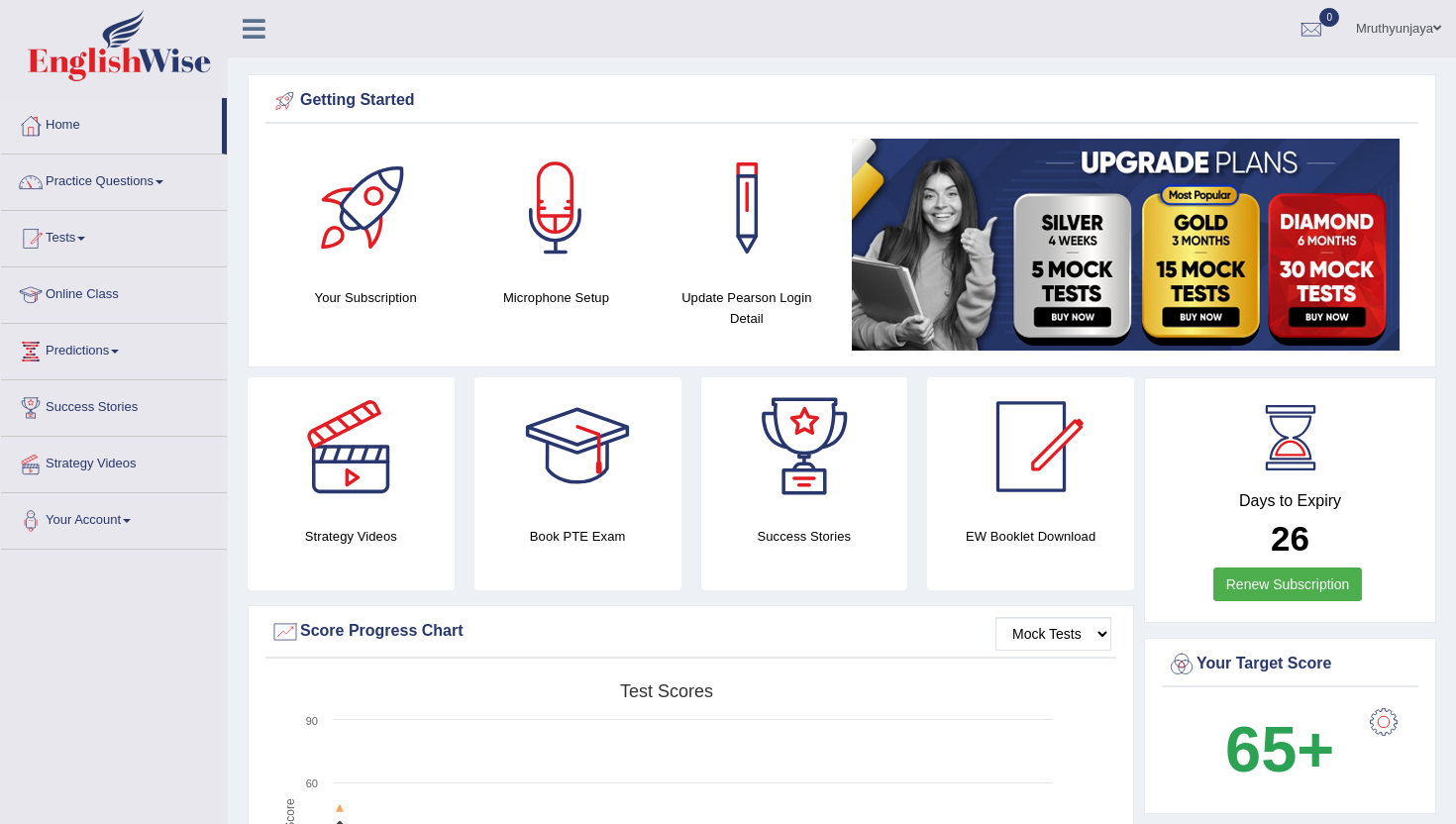 click at bounding box center [254, 29] 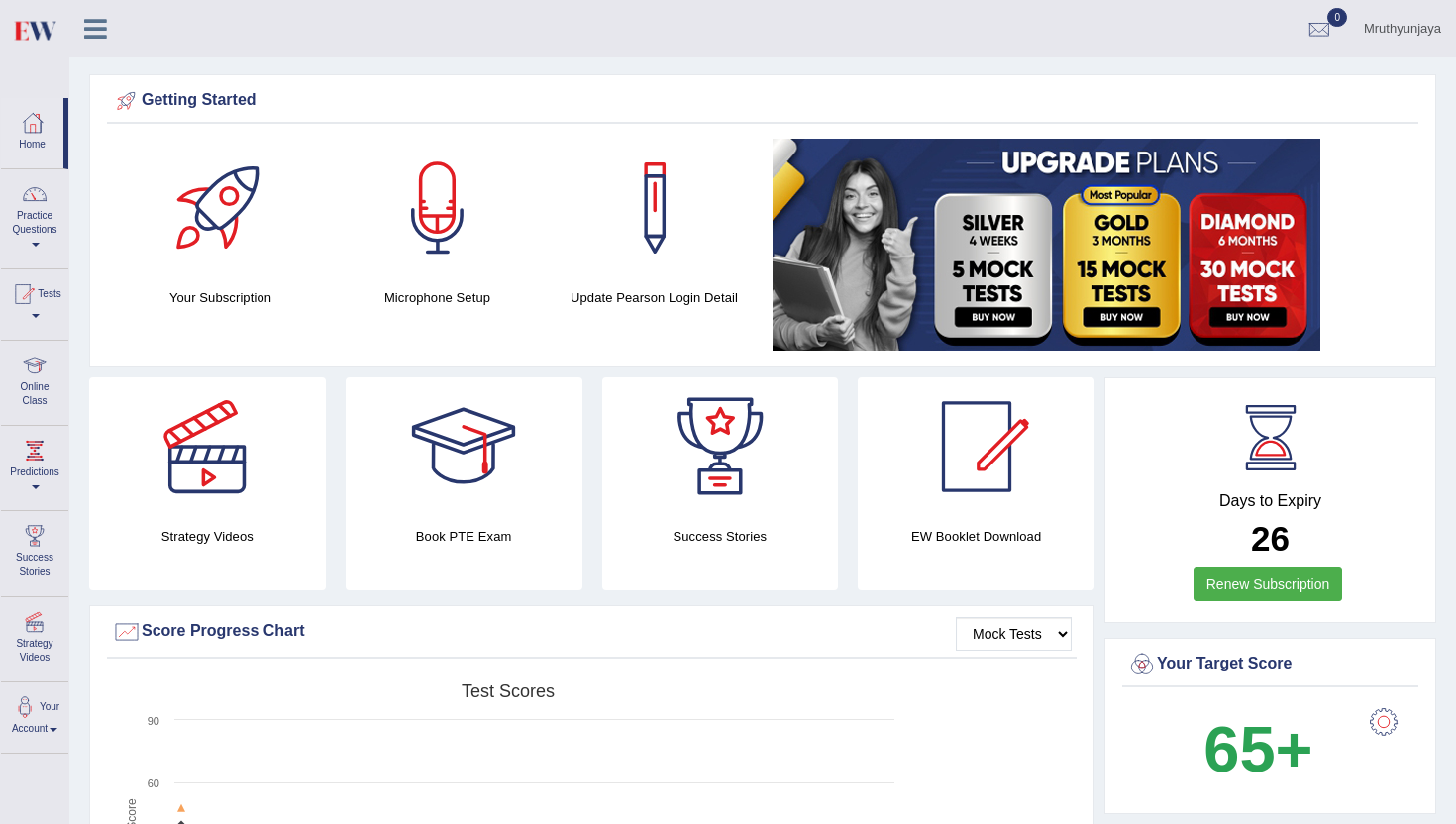 click at bounding box center (95, 29) 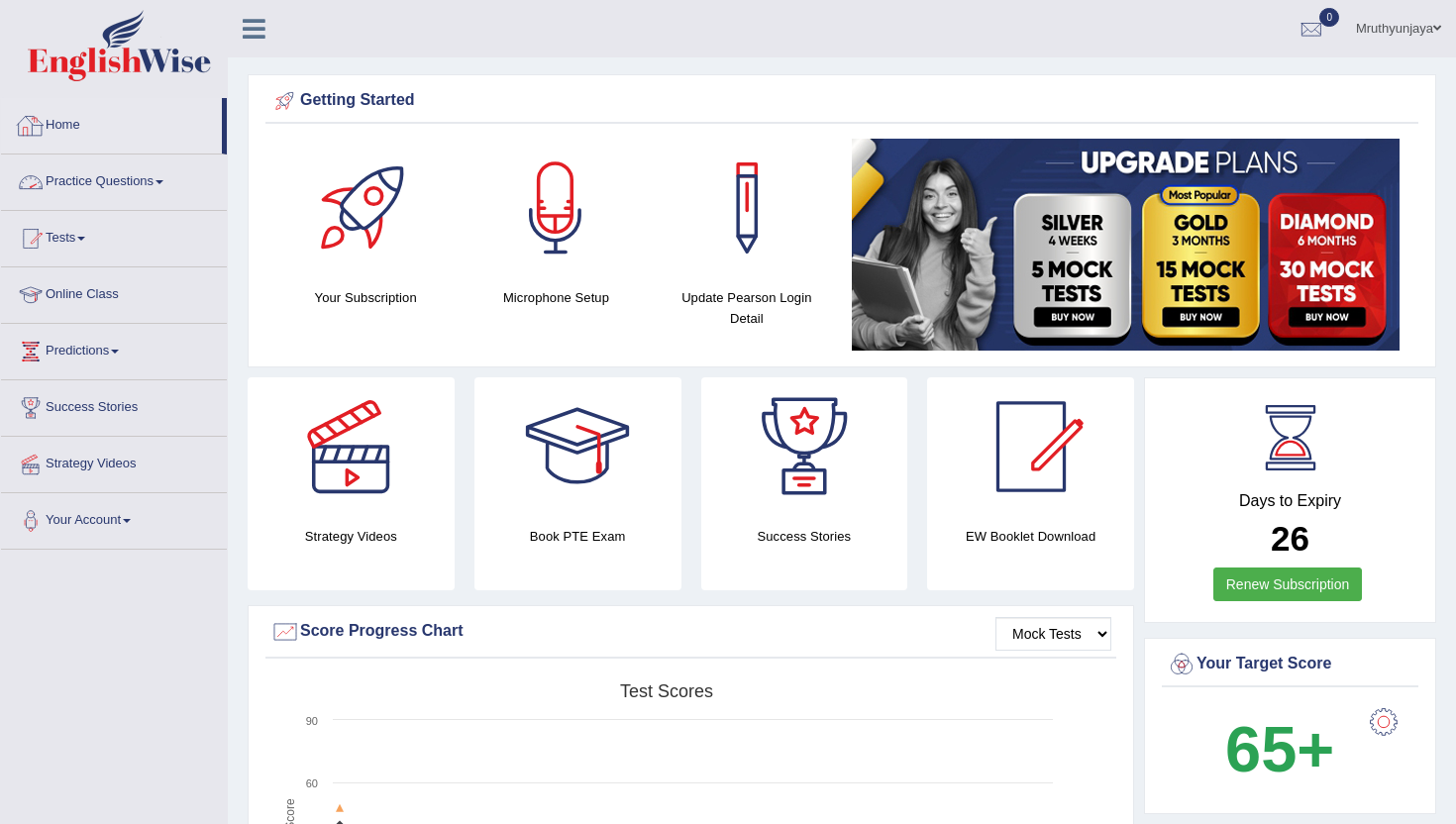 click on "Practice Questions" at bounding box center [114, 179] 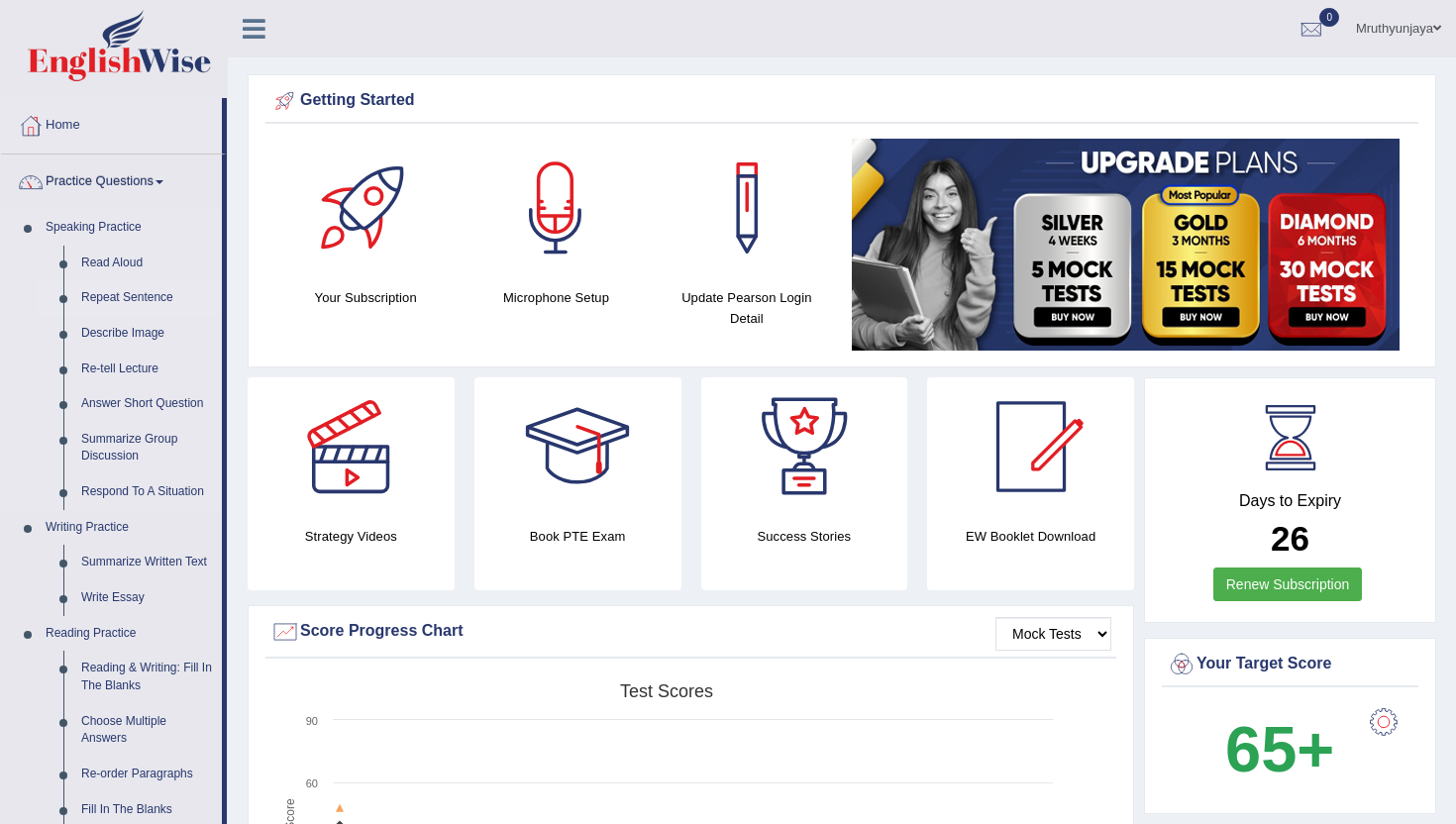 click on "Repeat Sentence" at bounding box center [147, 298] 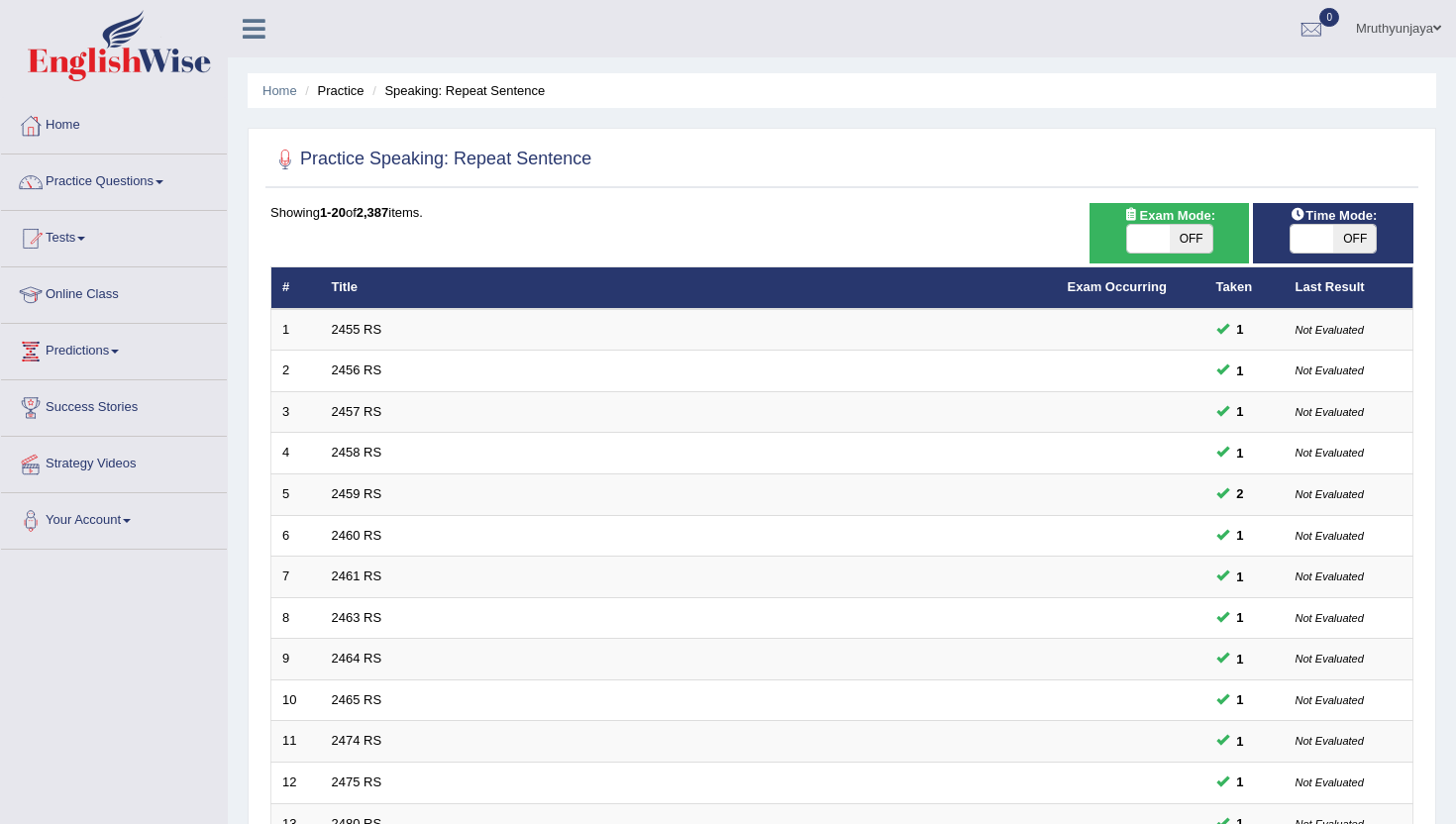 scroll, scrollTop: 0, scrollLeft: 0, axis: both 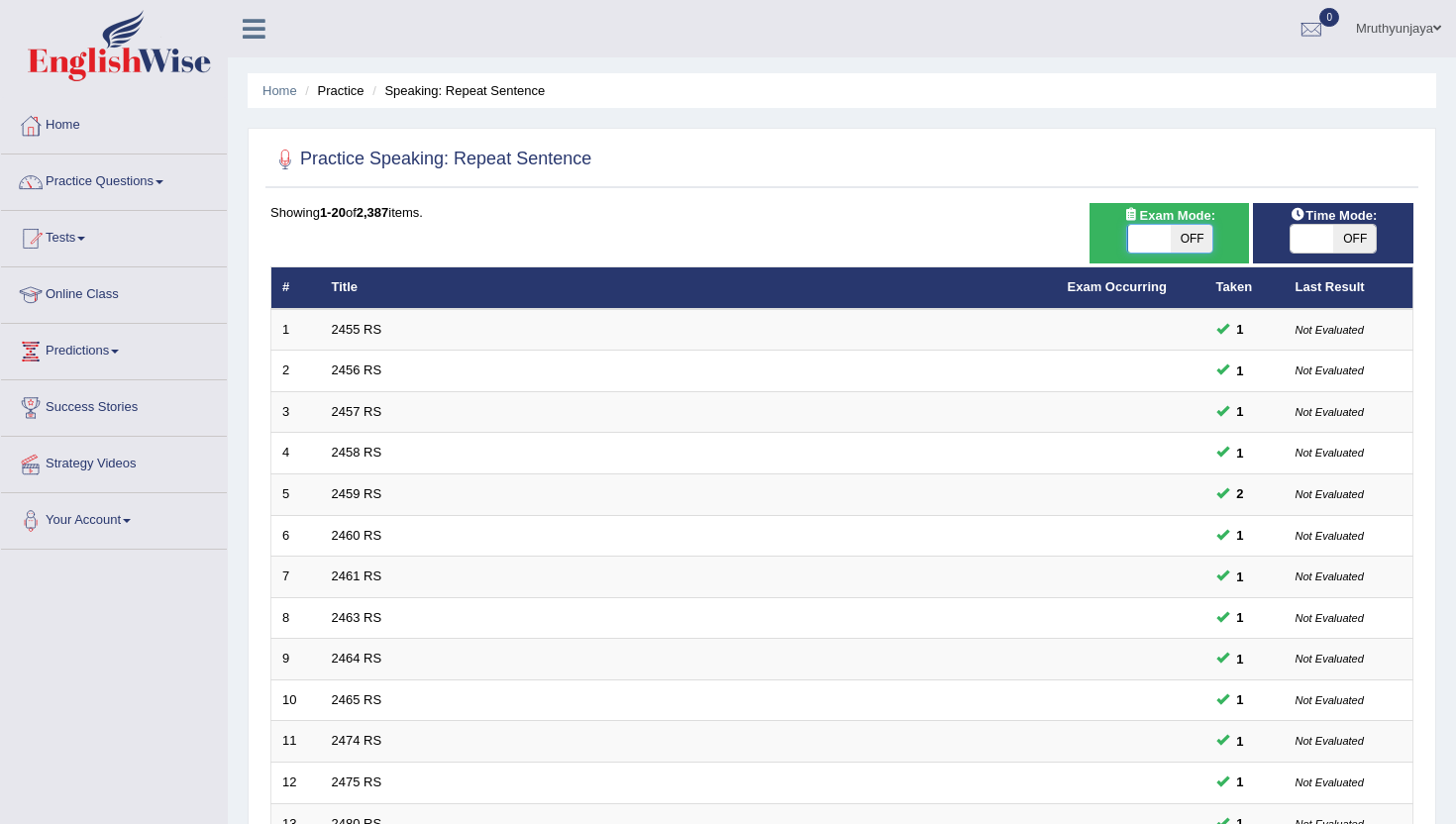 click at bounding box center [1149, 239] 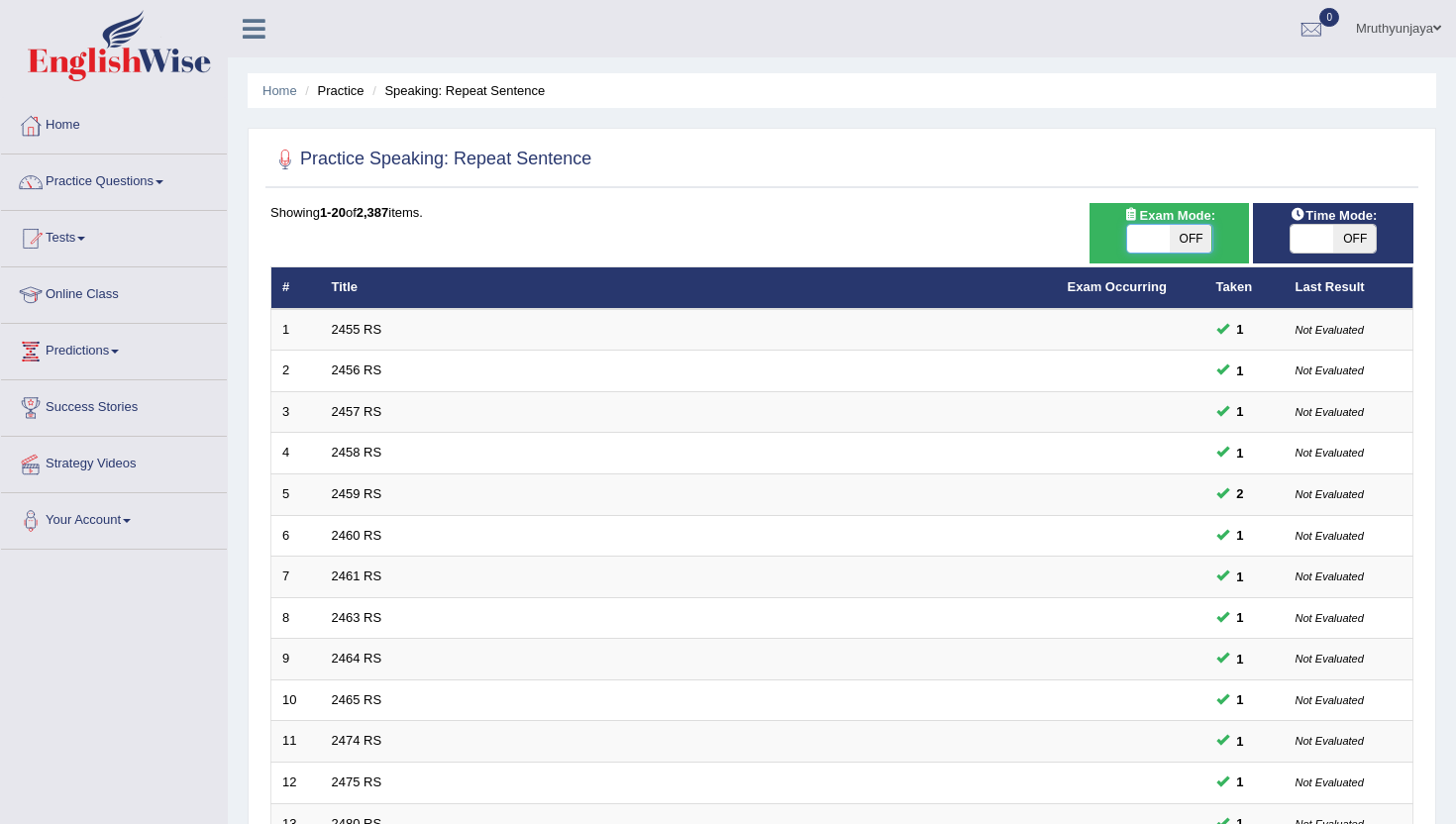 click at bounding box center (1148, 239) 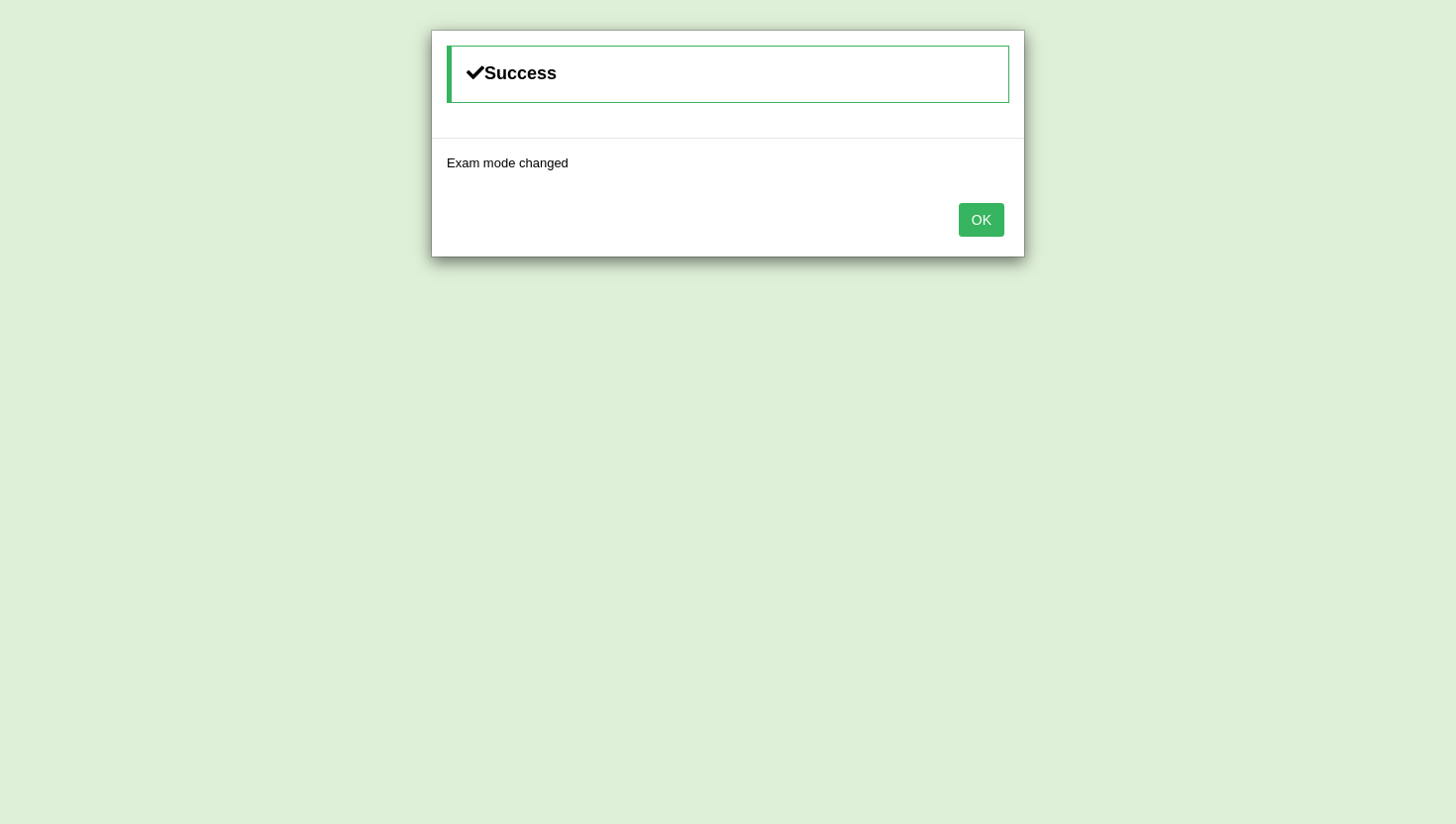 click on "OK" at bounding box center (982, 220) 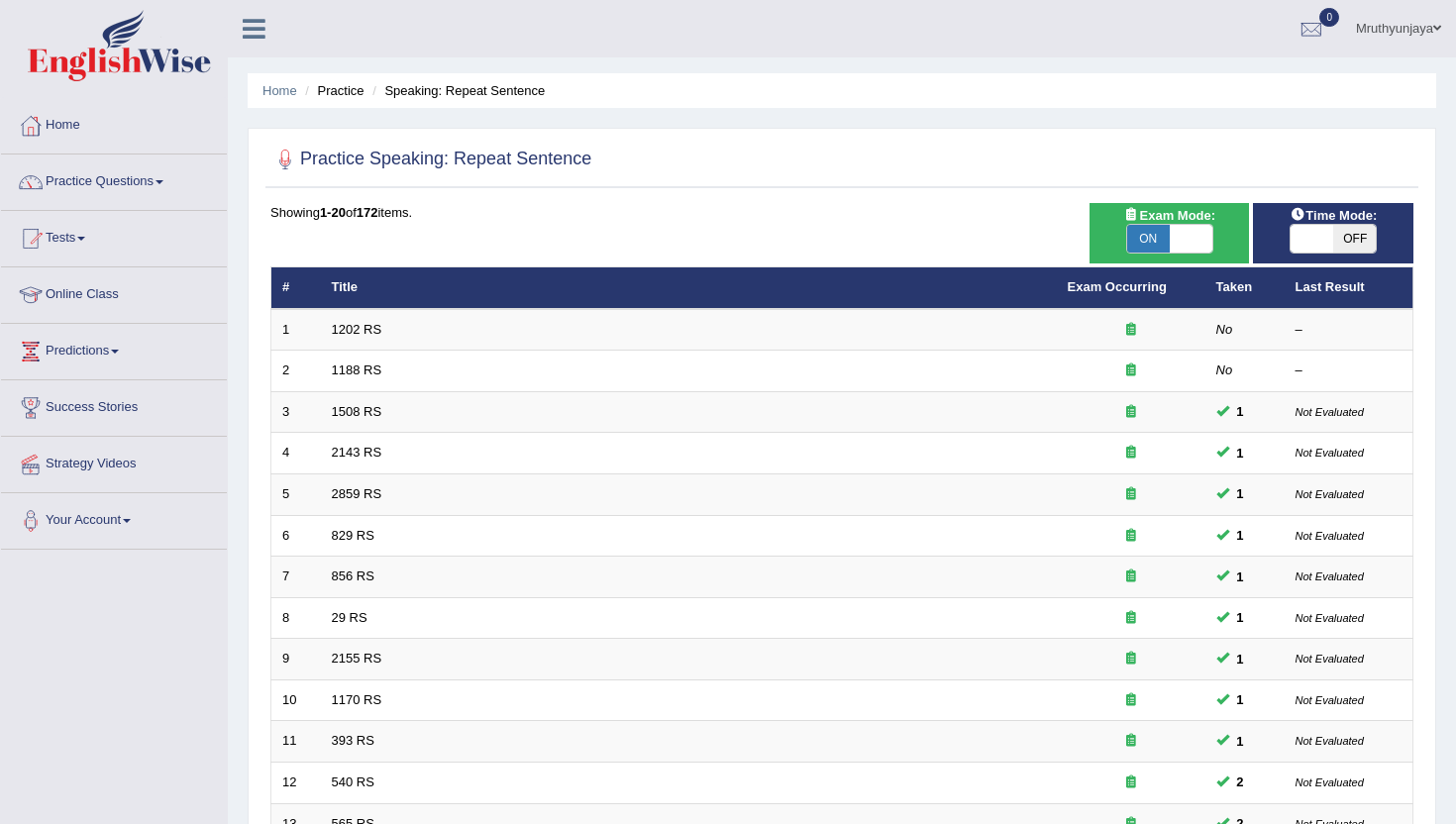 scroll, scrollTop: 487, scrollLeft: 0, axis: vertical 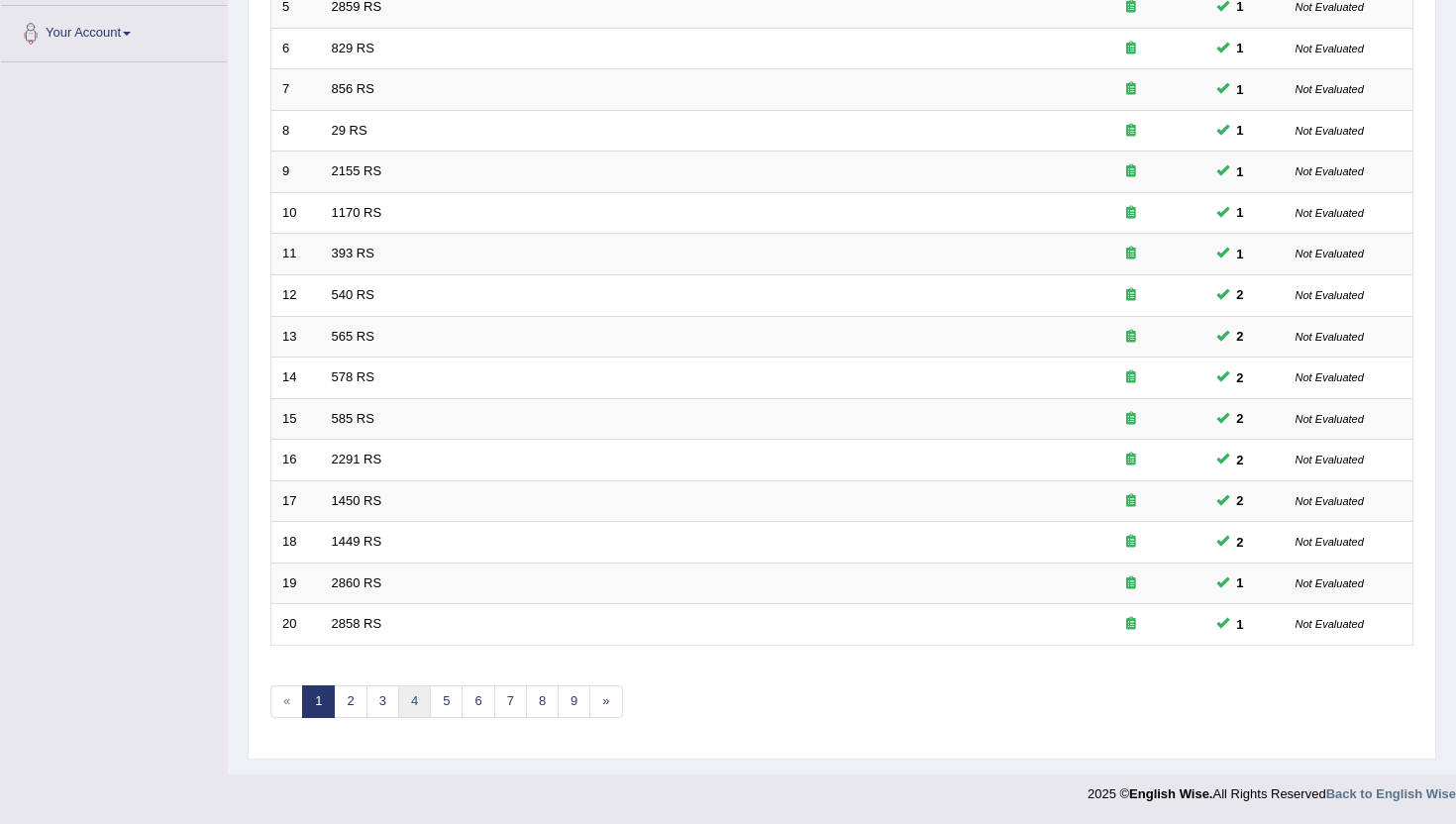 click on "4" at bounding box center [414, 701] 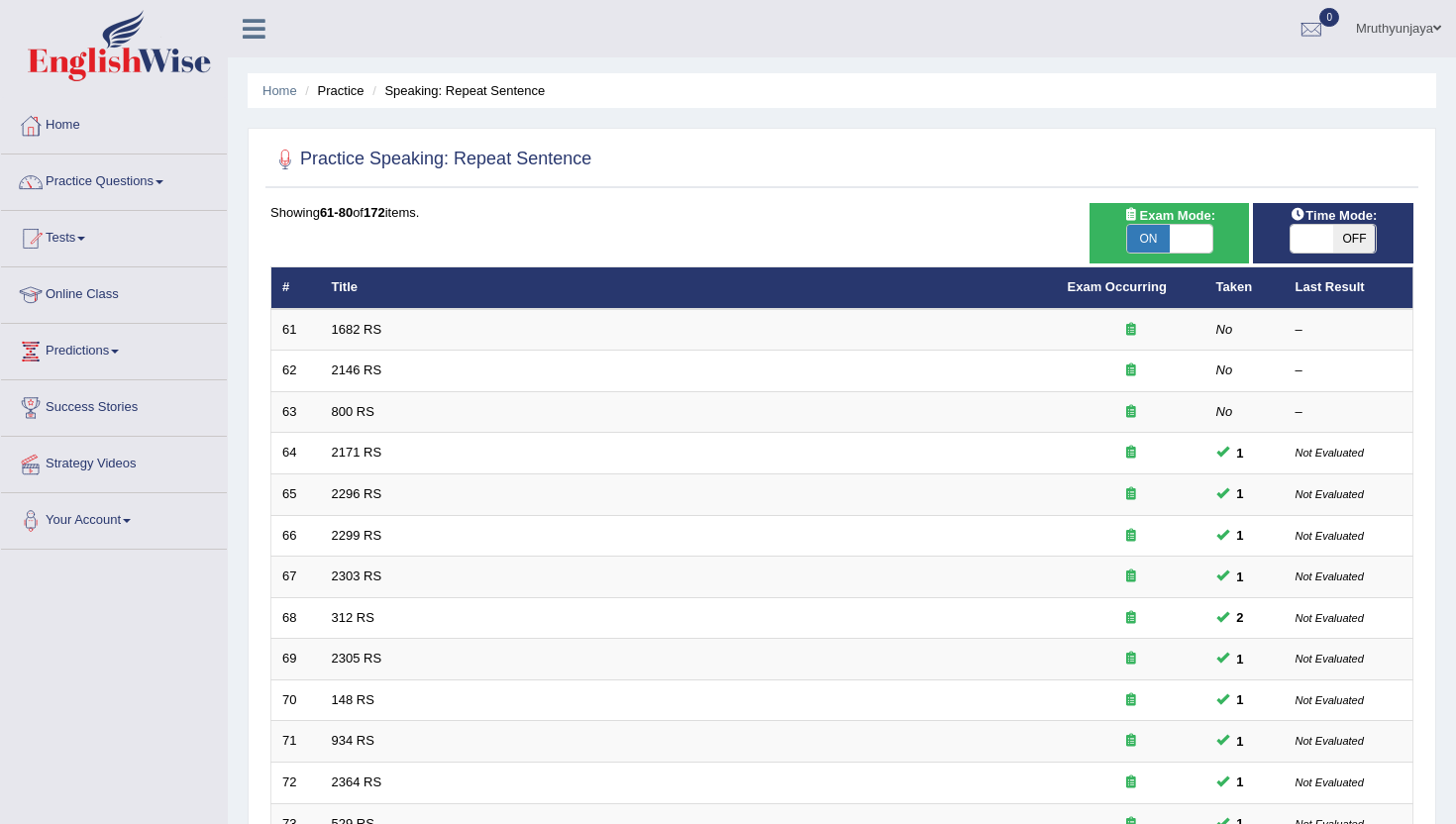 scroll, scrollTop: 0, scrollLeft: 0, axis: both 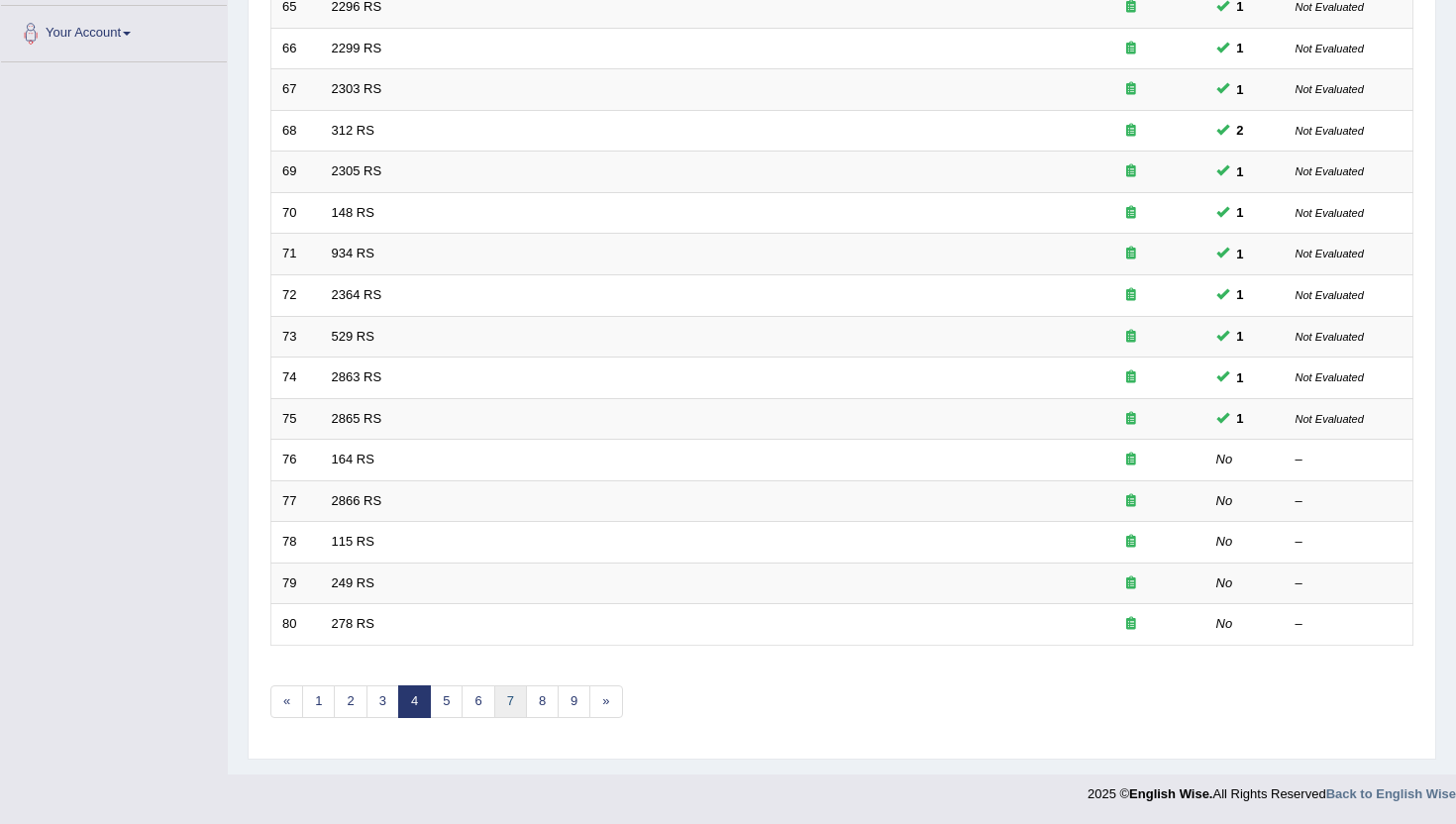 click on "7" at bounding box center [510, 701] 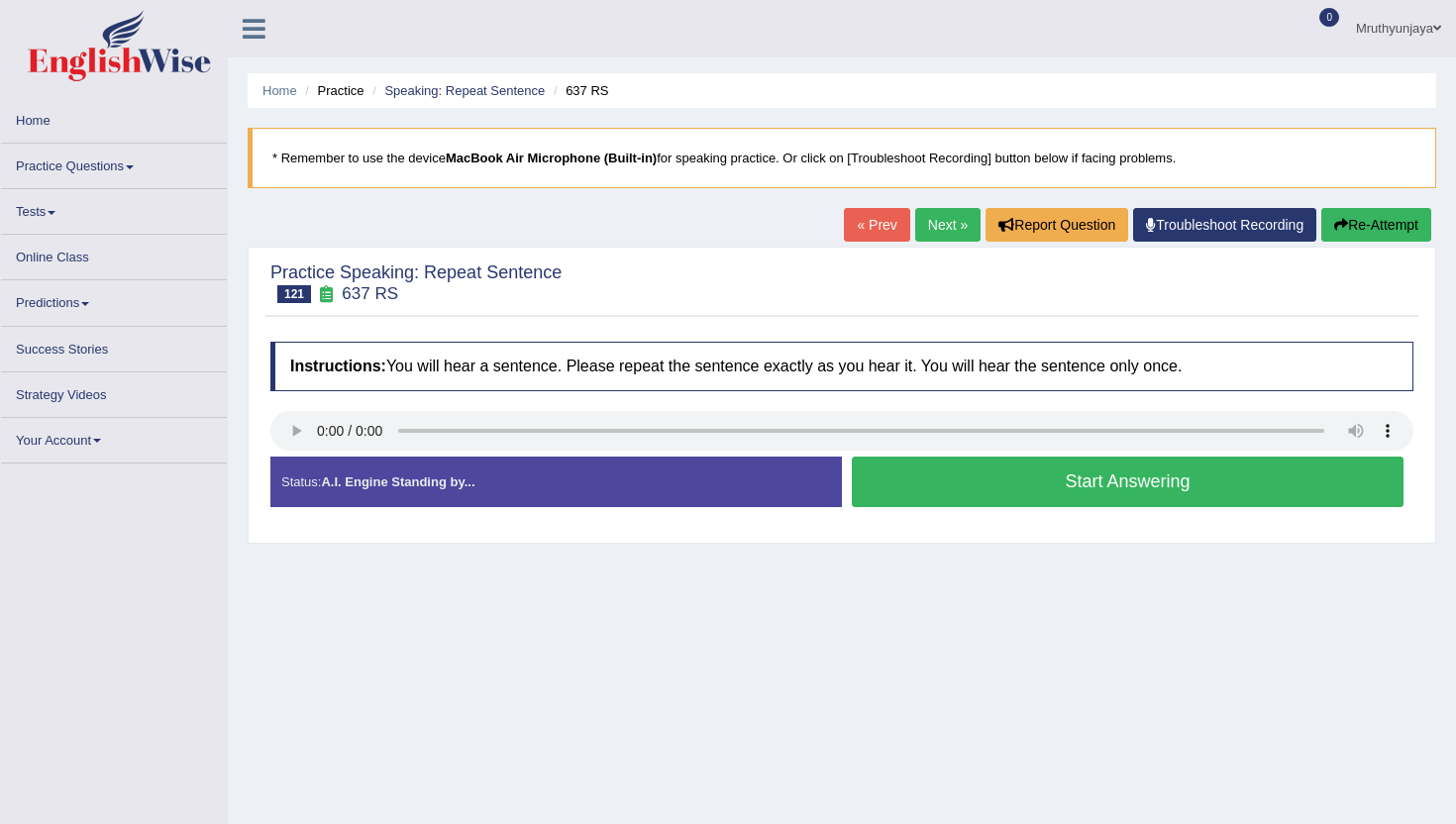 scroll, scrollTop: 0, scrollLeft: 0, axis: both 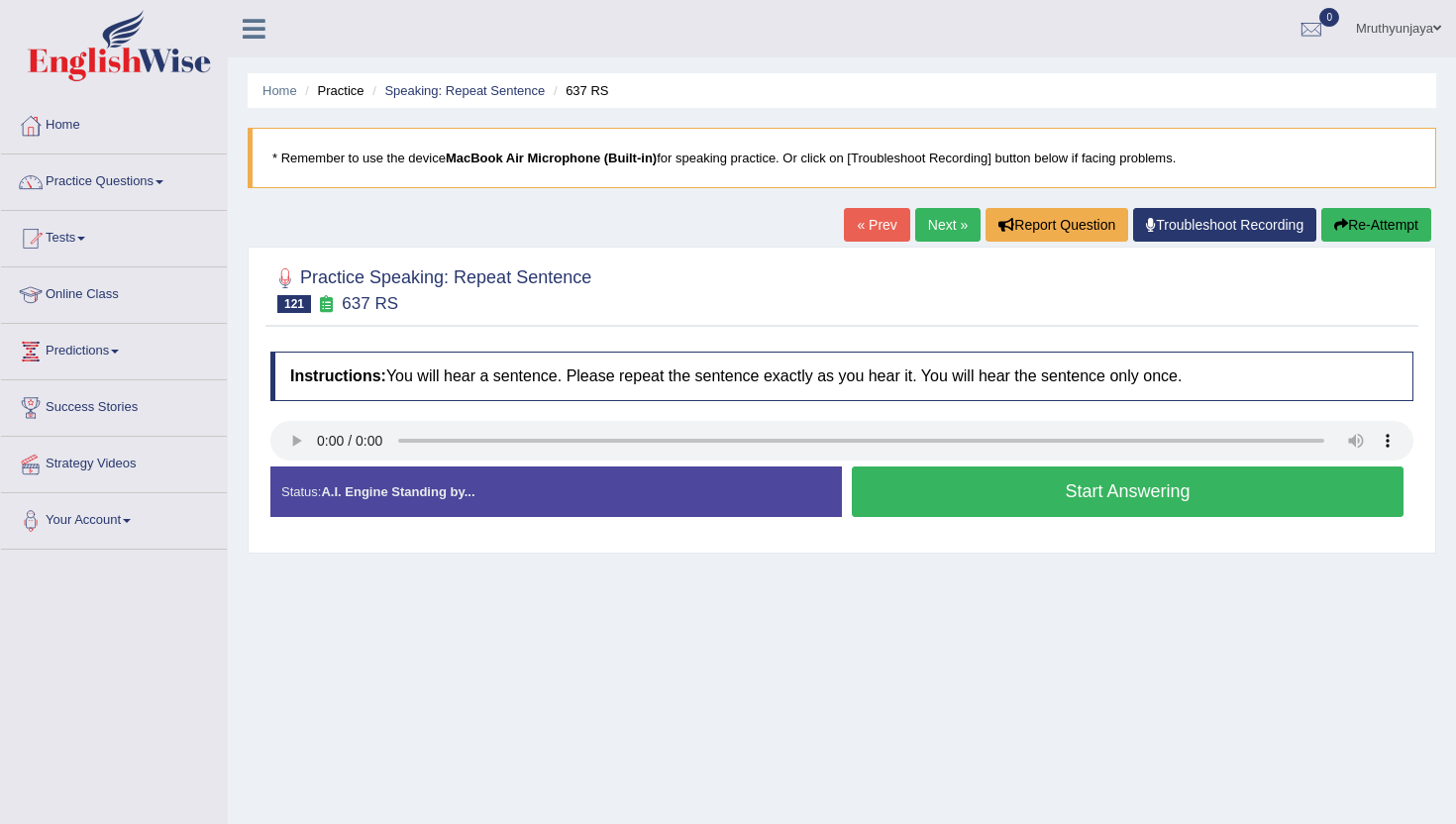 click on "Start Answering" at bounding box center [1127, 491] 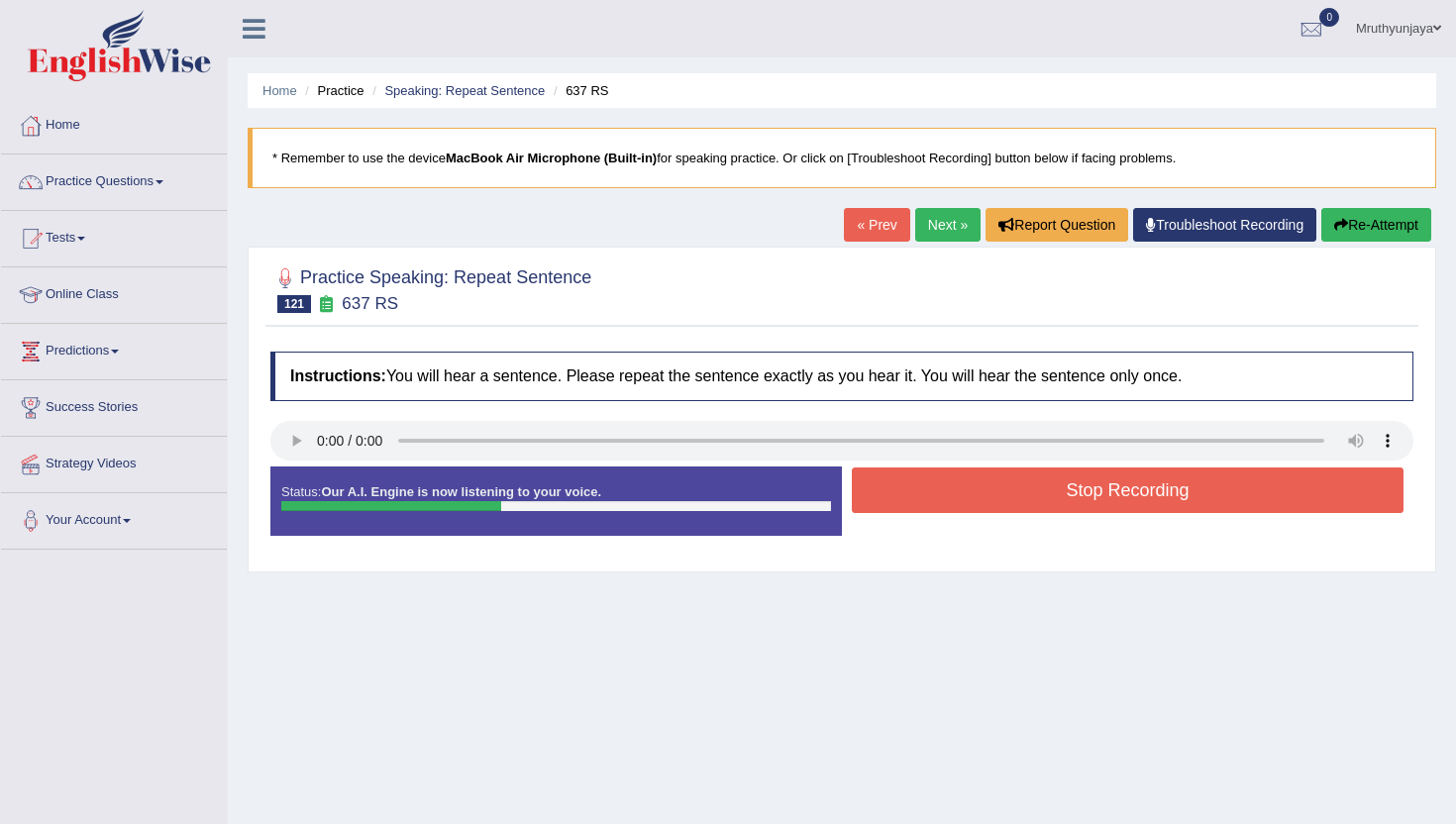 click on "Stop Recording" at bounding box center [1127, 490] 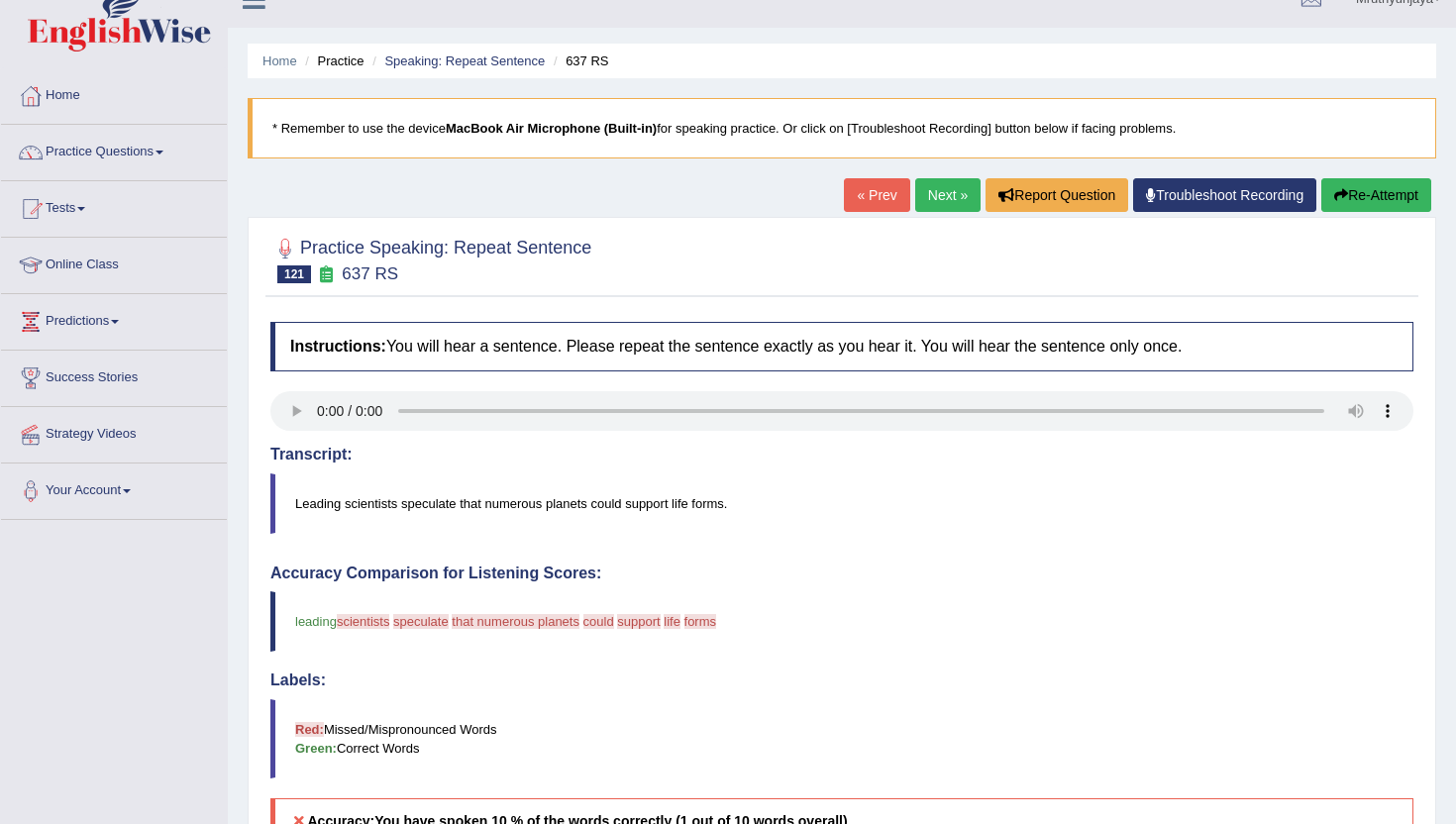 scroll, scrollTop: 0, scrollLeft: 0, axis: both 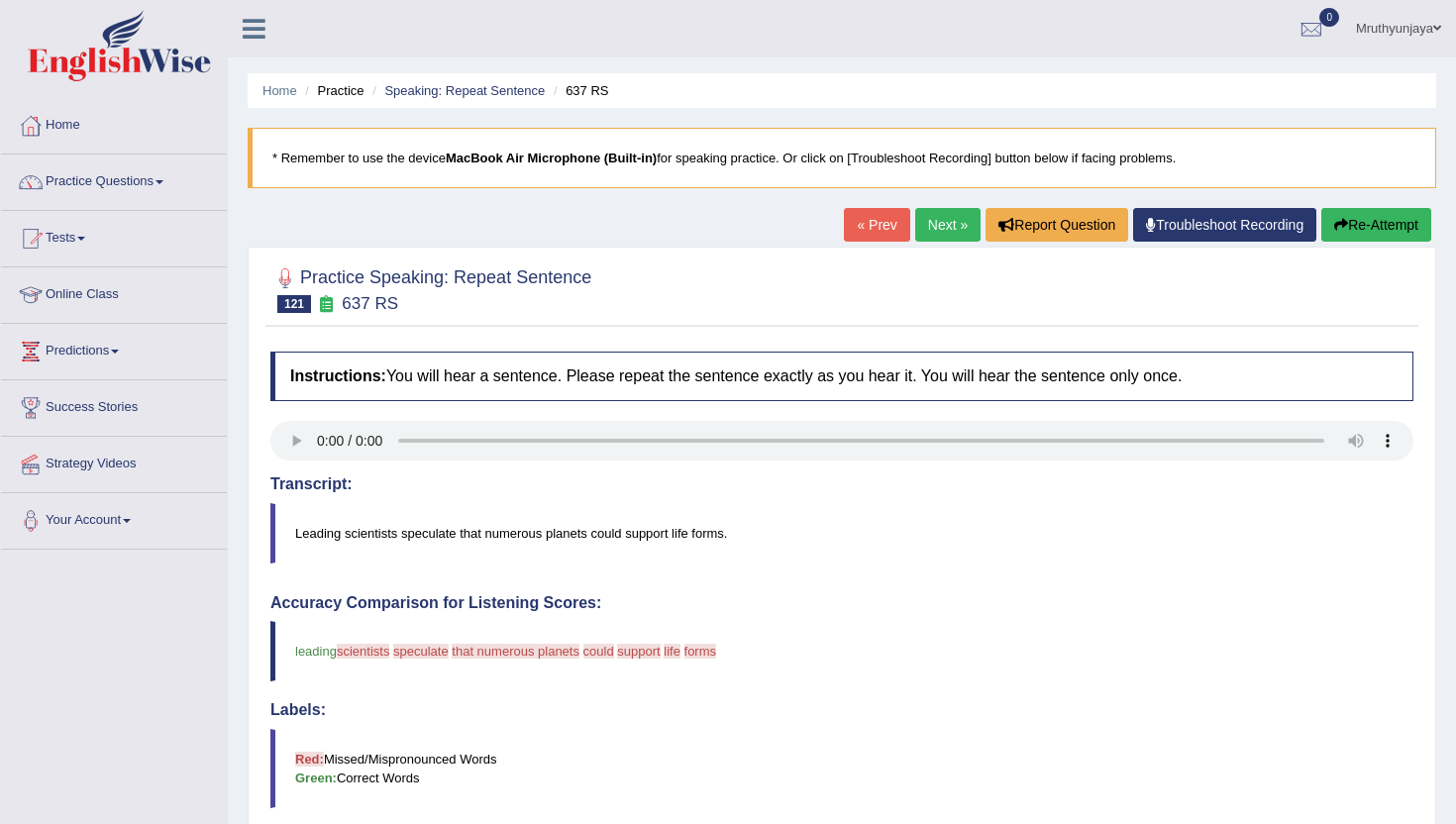 click on "Next »" at bounding box center (948, 225) 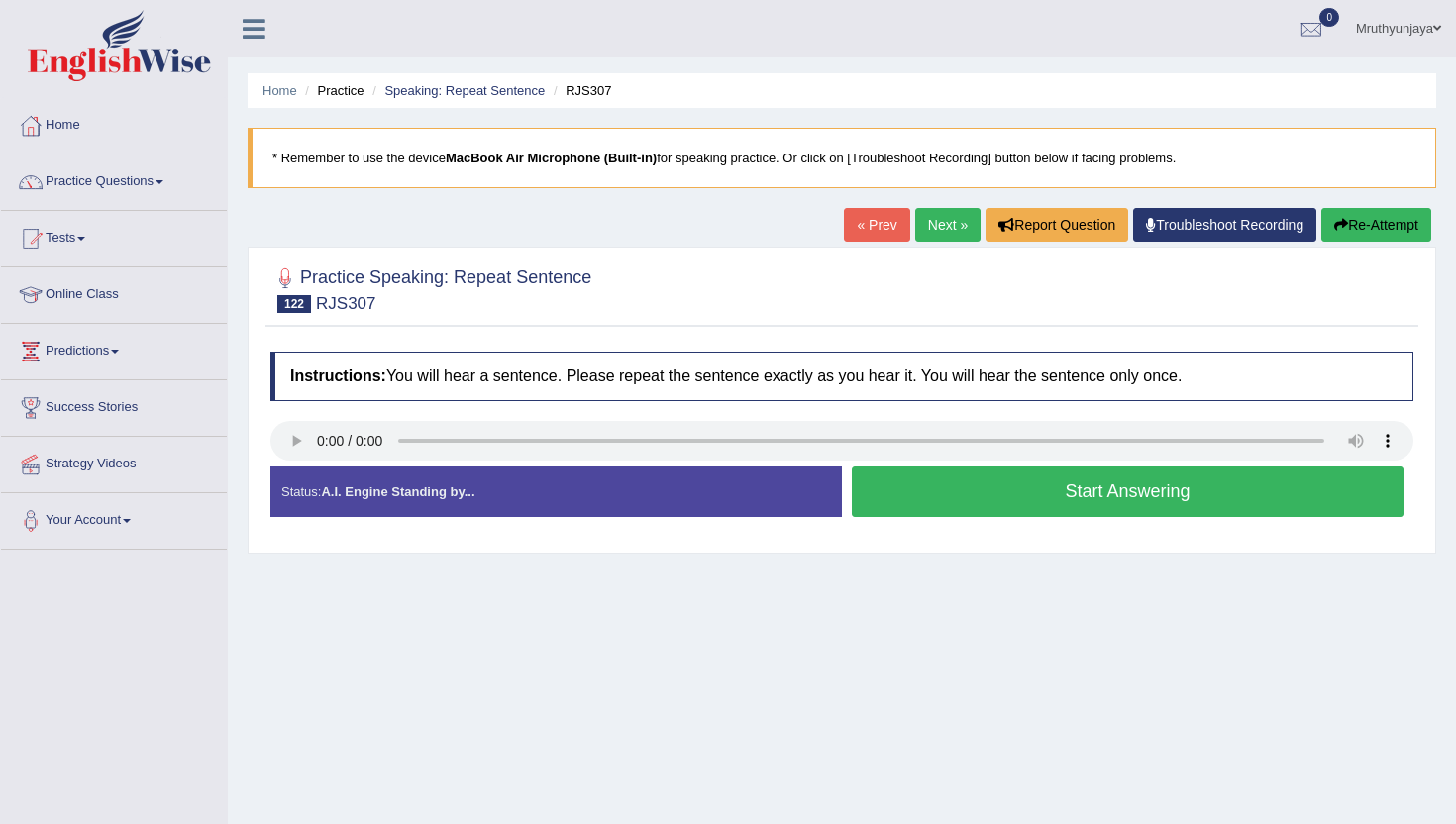 scroll, scrollTop: 0, scrollLeft: 0, axis: both 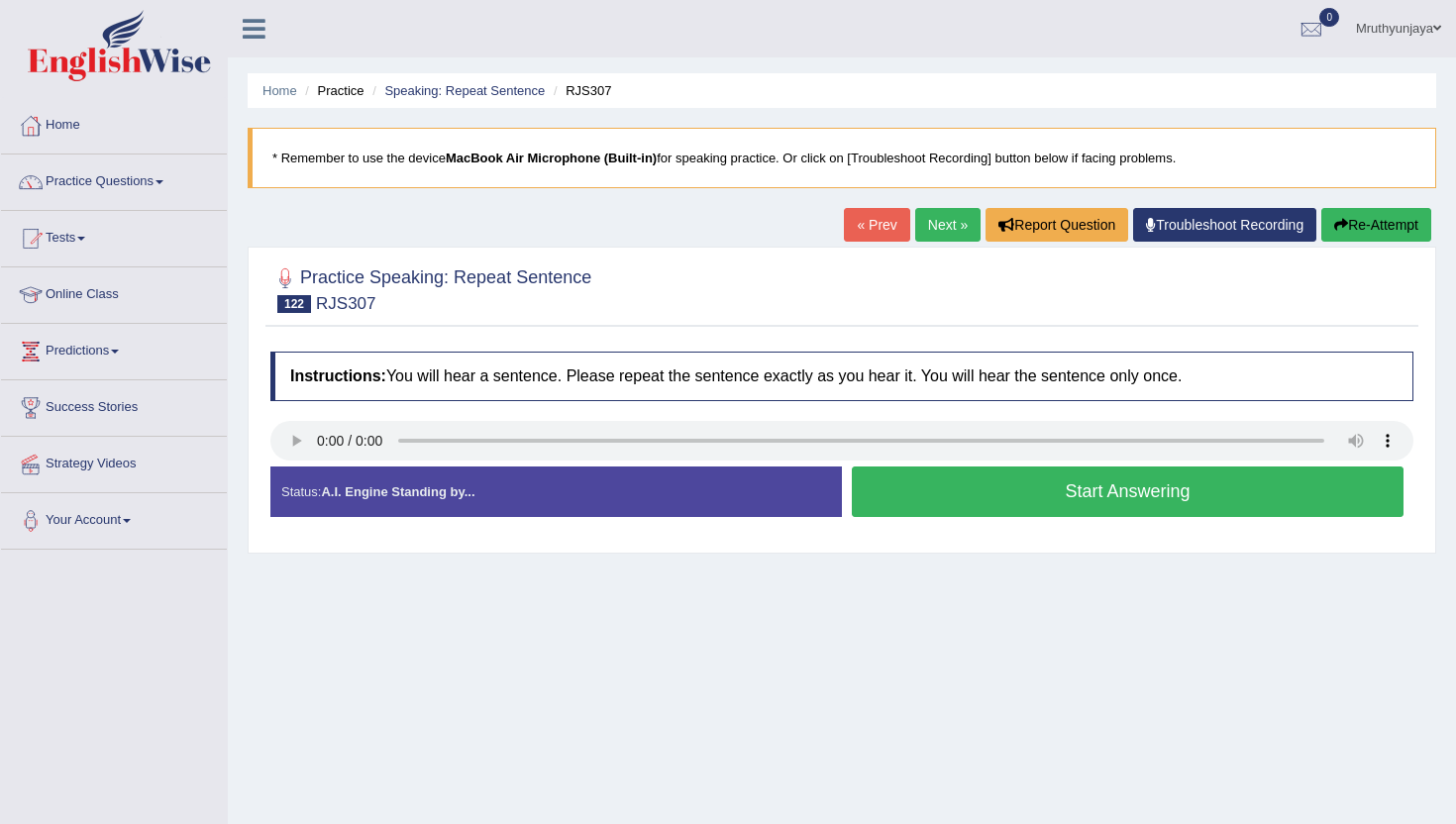 click on "Start Answering" at bounding box center [1127, 491] 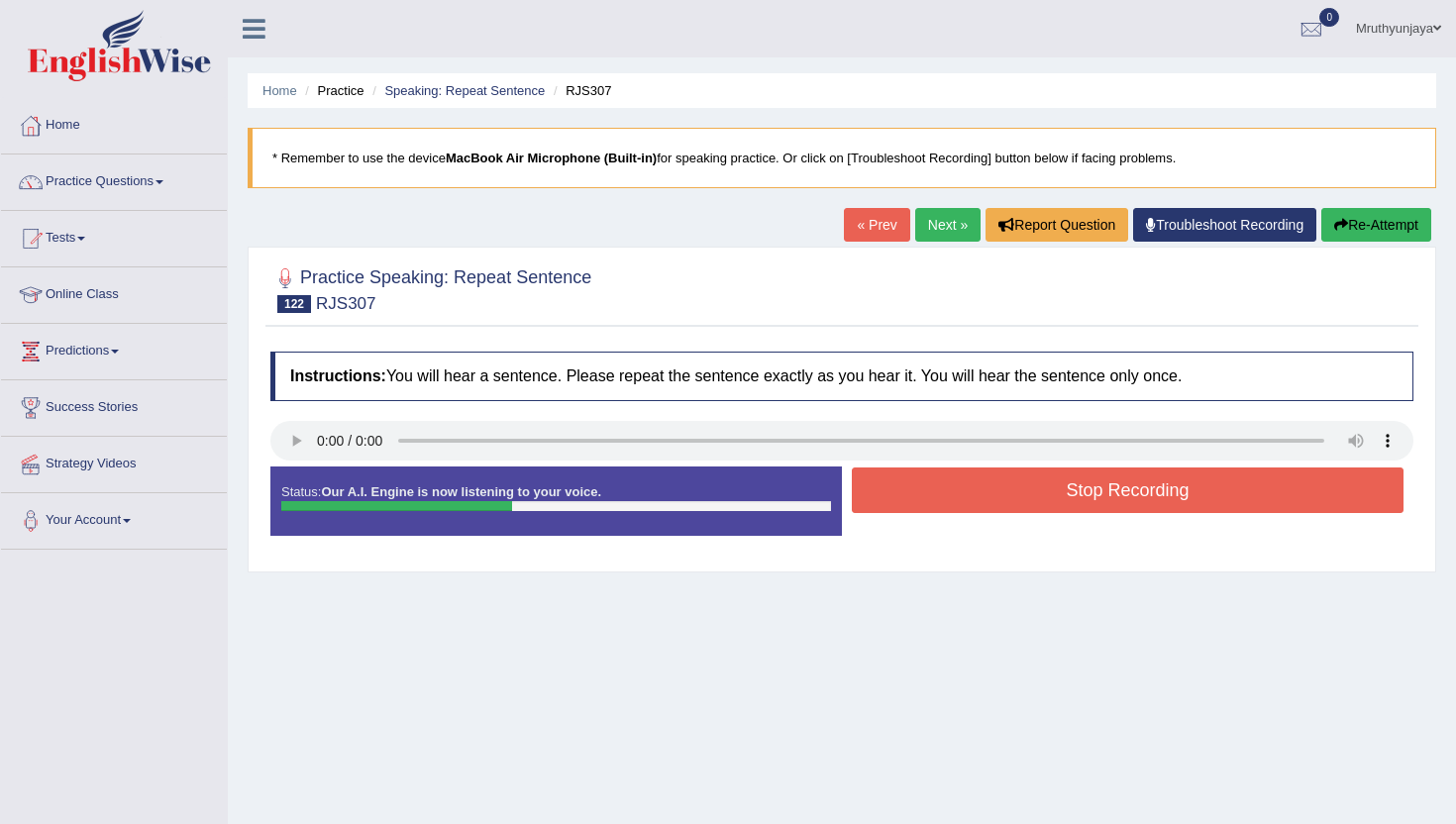 click on "Stop Recording" at bounding box center [1127, 490] 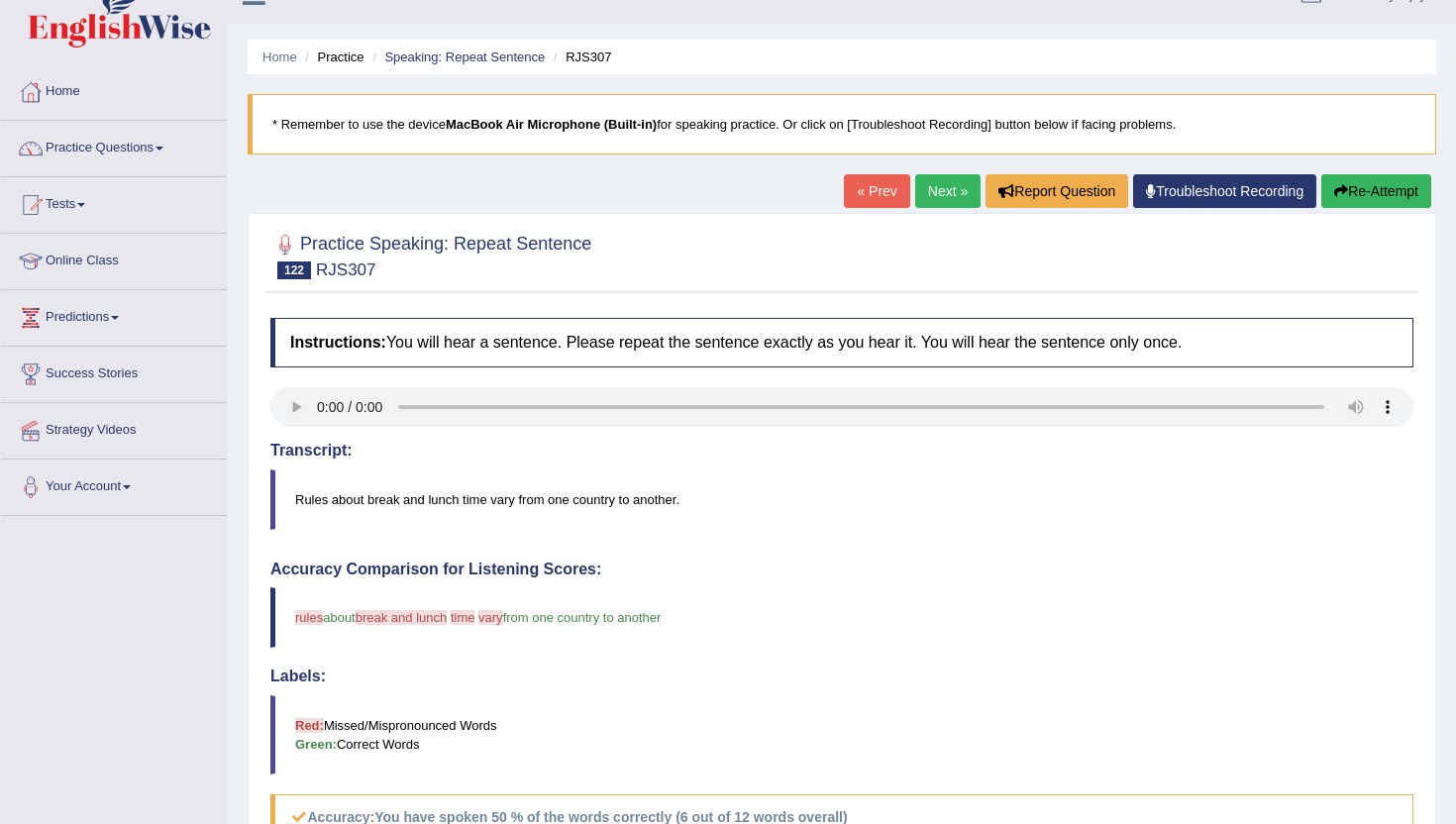 scroll, scrollTop: 0, scrollLeft: 0, axis: both 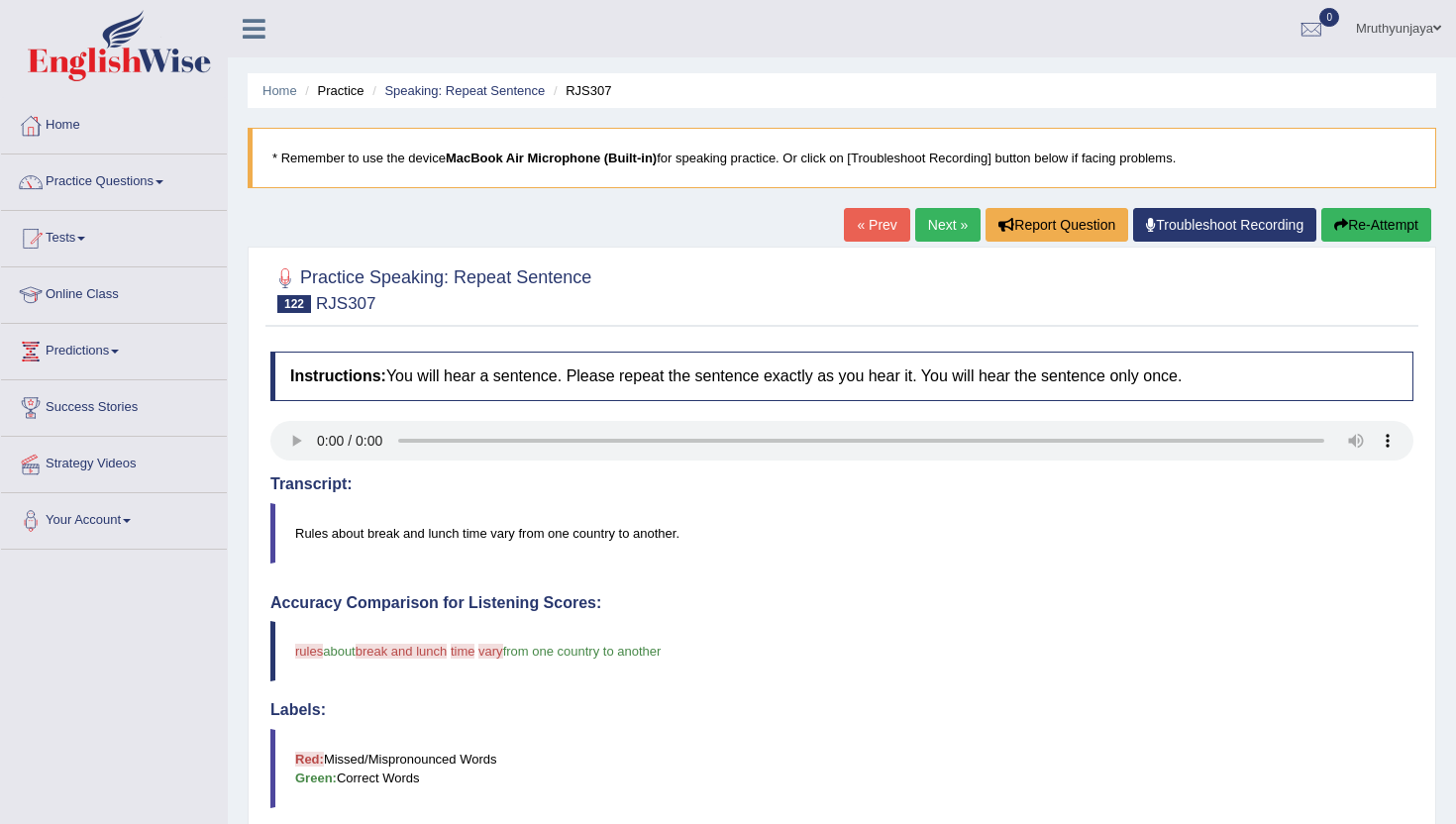 click on "Next »" at bounding box center [948, 225] 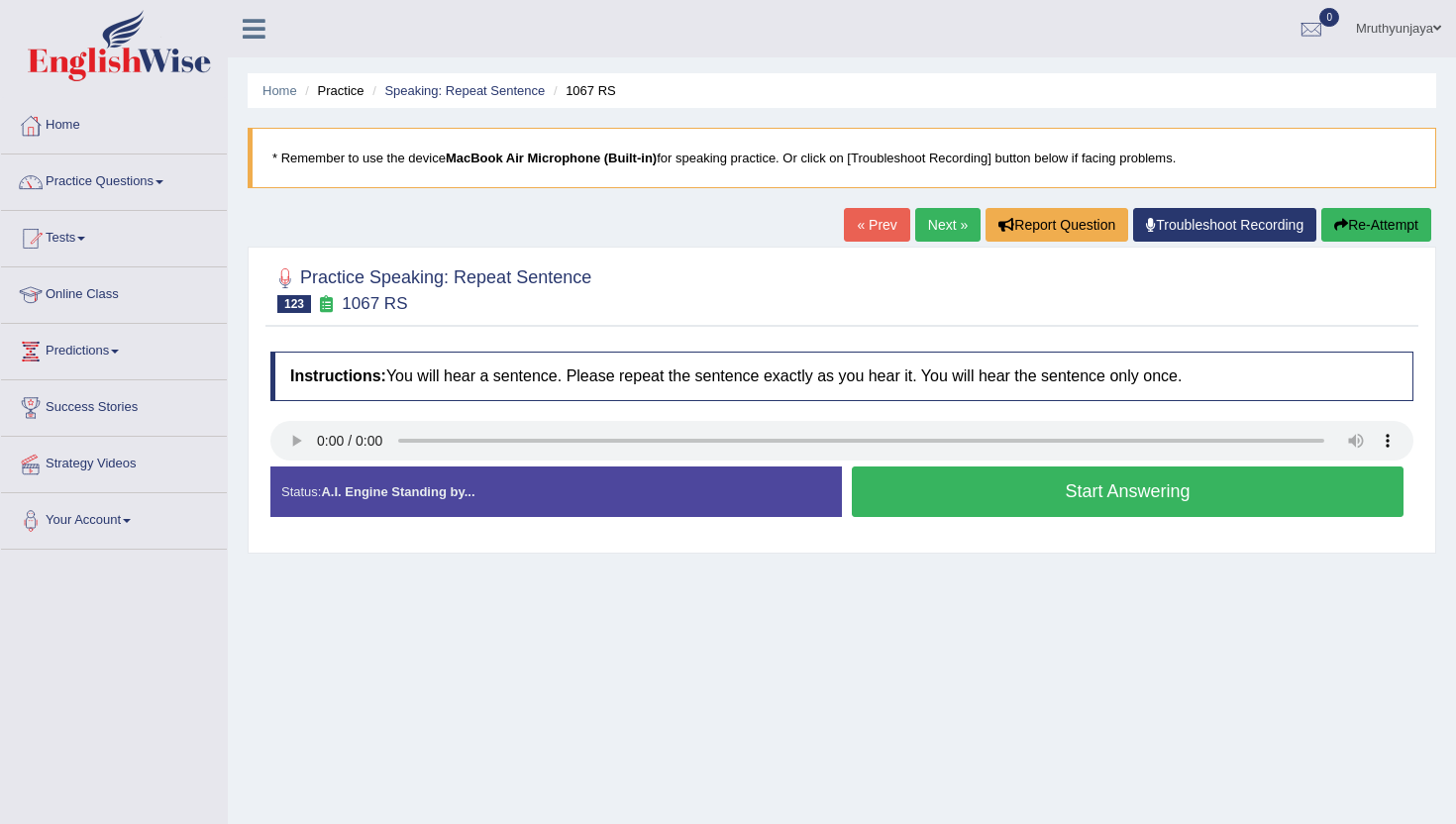 scroll, scrollTop: 0, scrollLeft: 0, axis: both 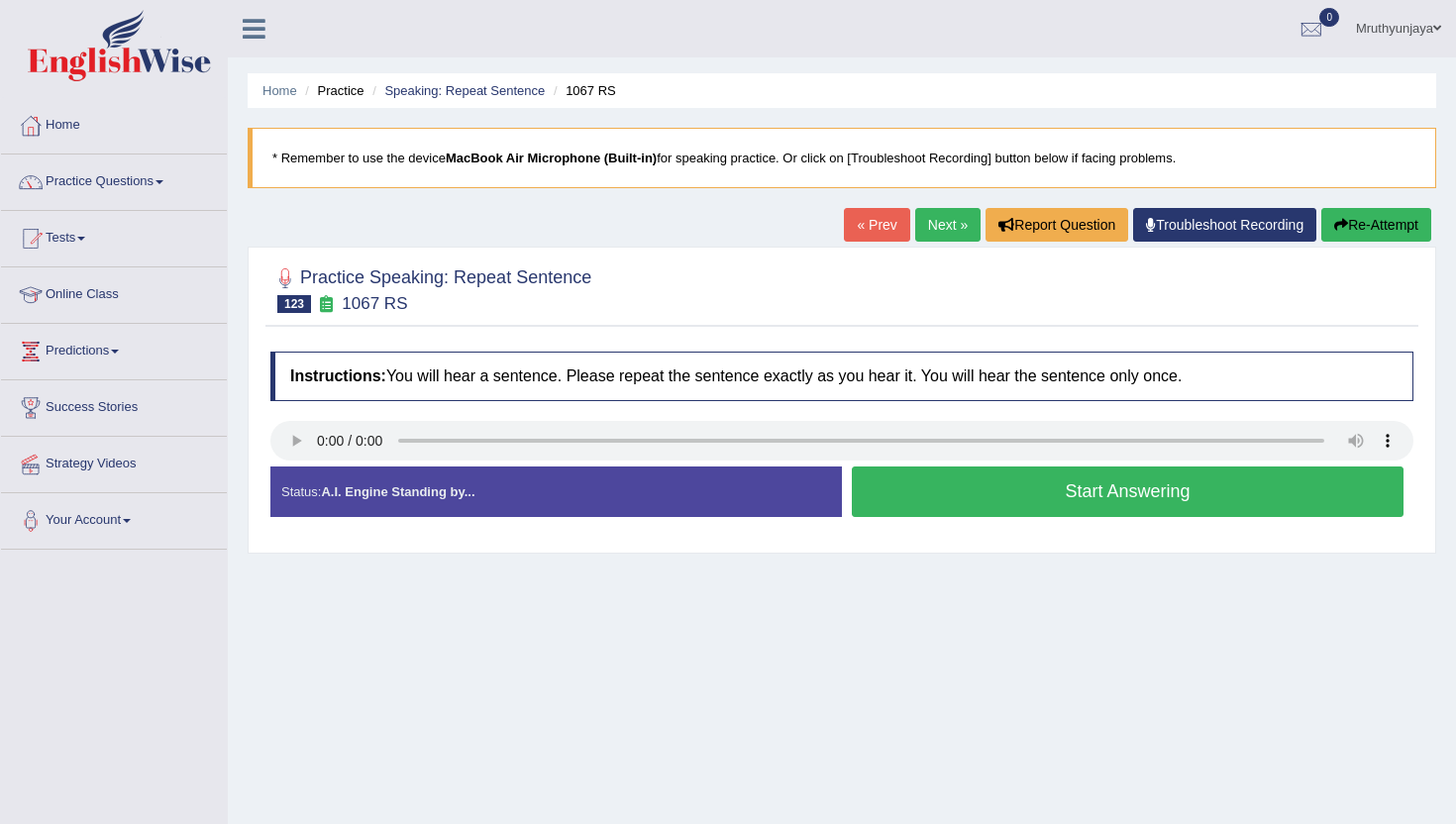 click on "Start Answering" at bounding box center [1127, 491] 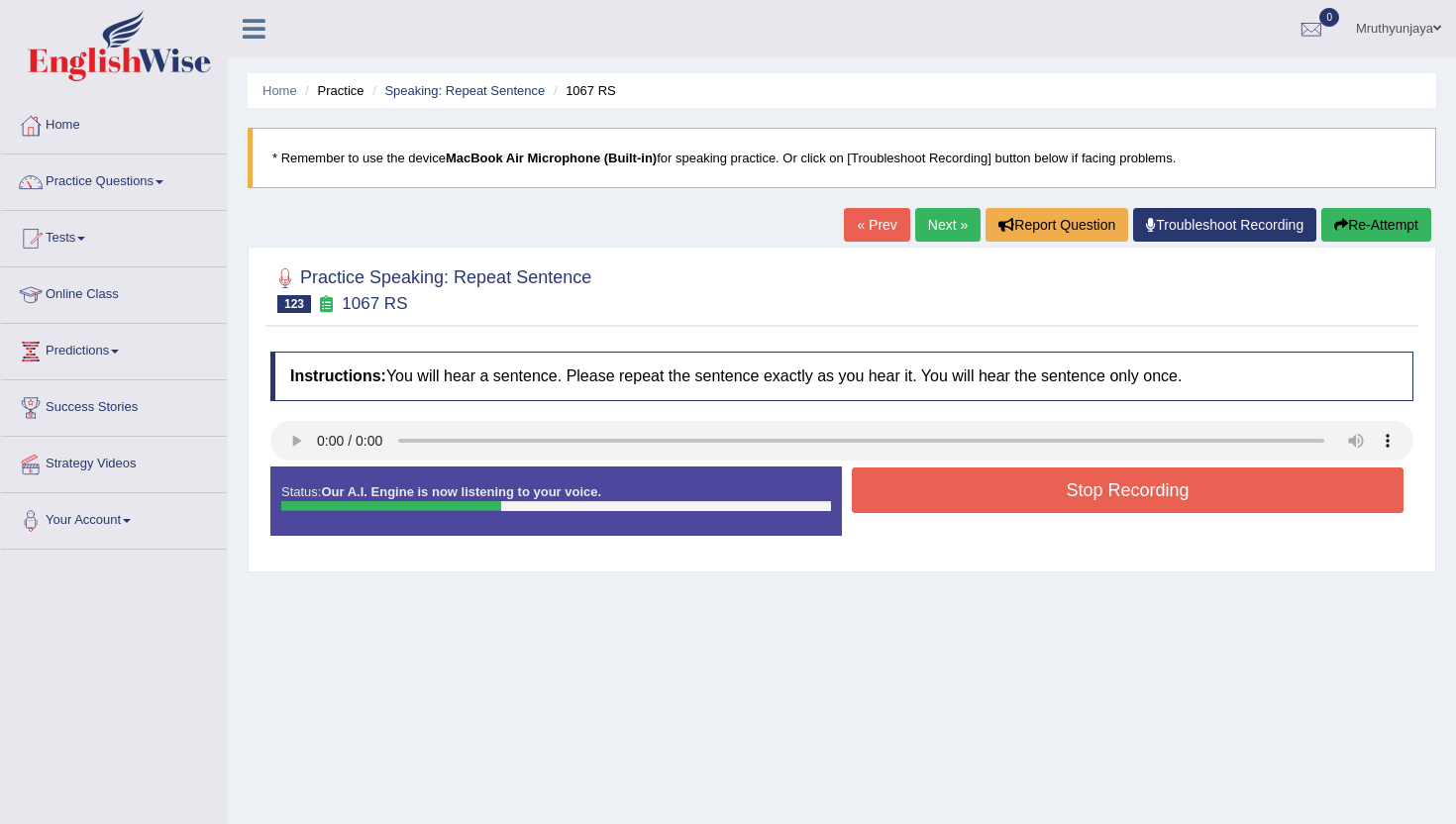 click on "Stop Recording" at bounding box center [1127, 490] 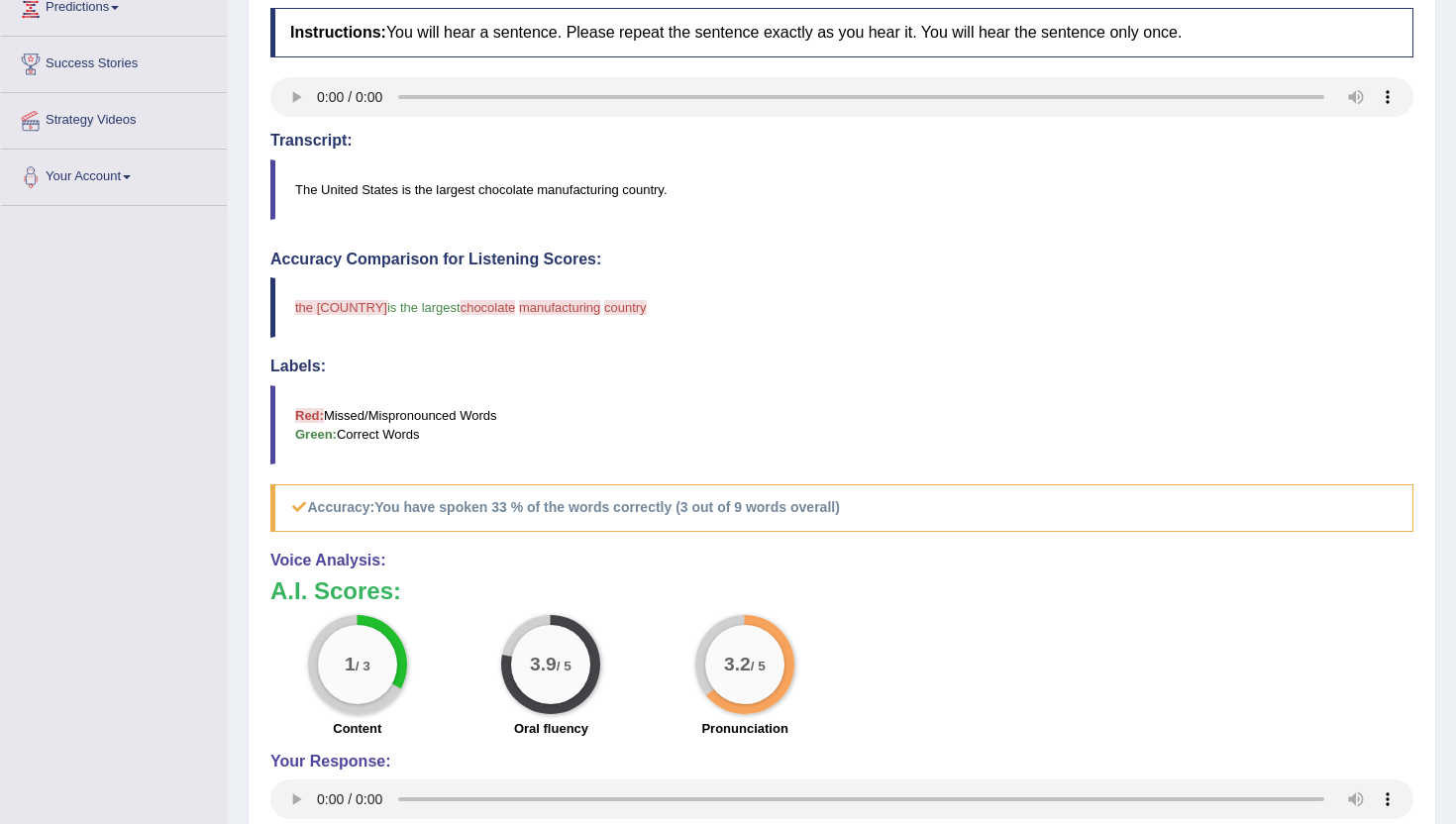scroll, scrollTop: 0, scrollLeft: 0, axis: both 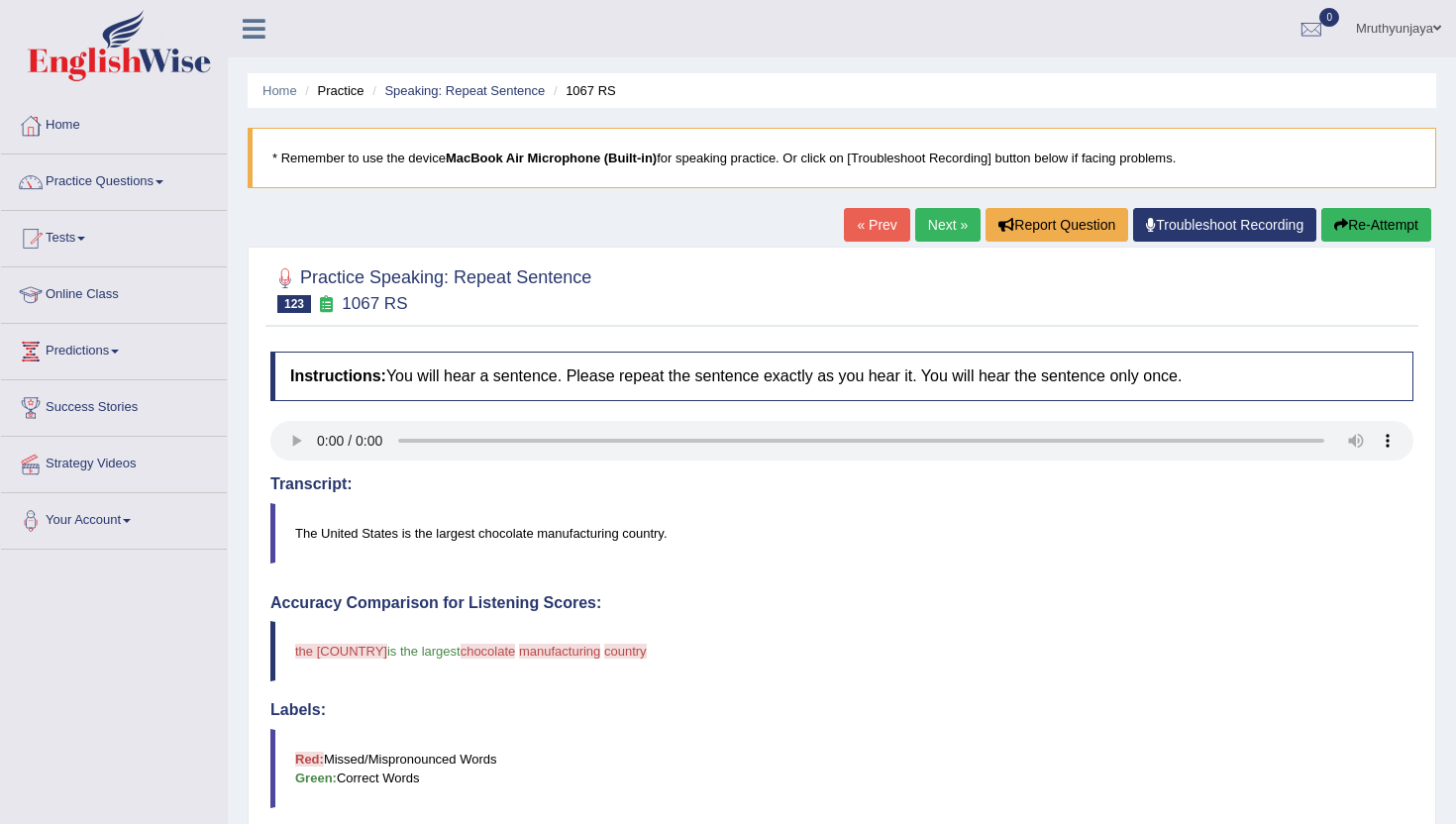 click on "Next »" at bounding box center [948, 225] 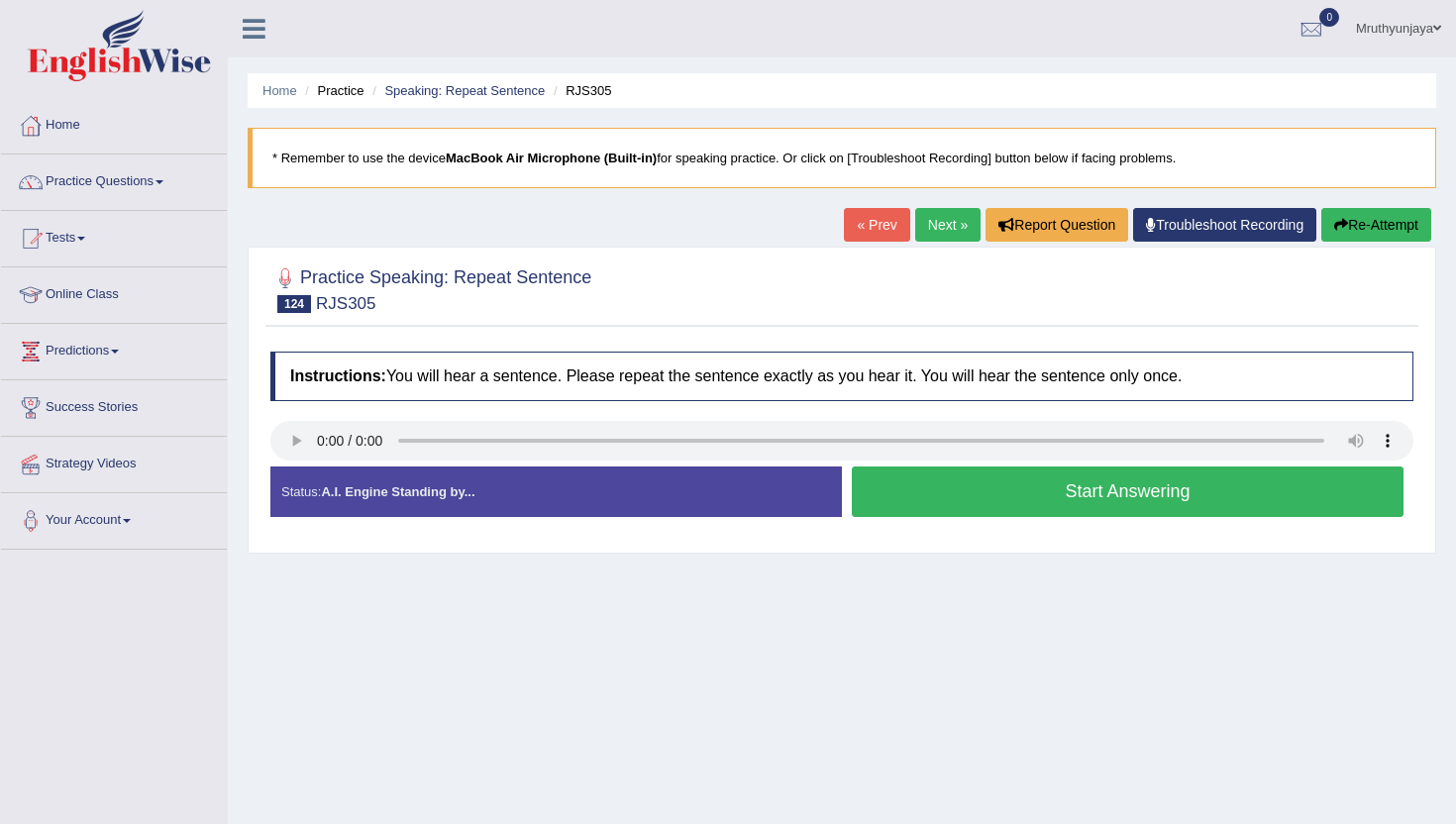 scroll, scrollTop: 0, scrollLeft: 0, axis: both 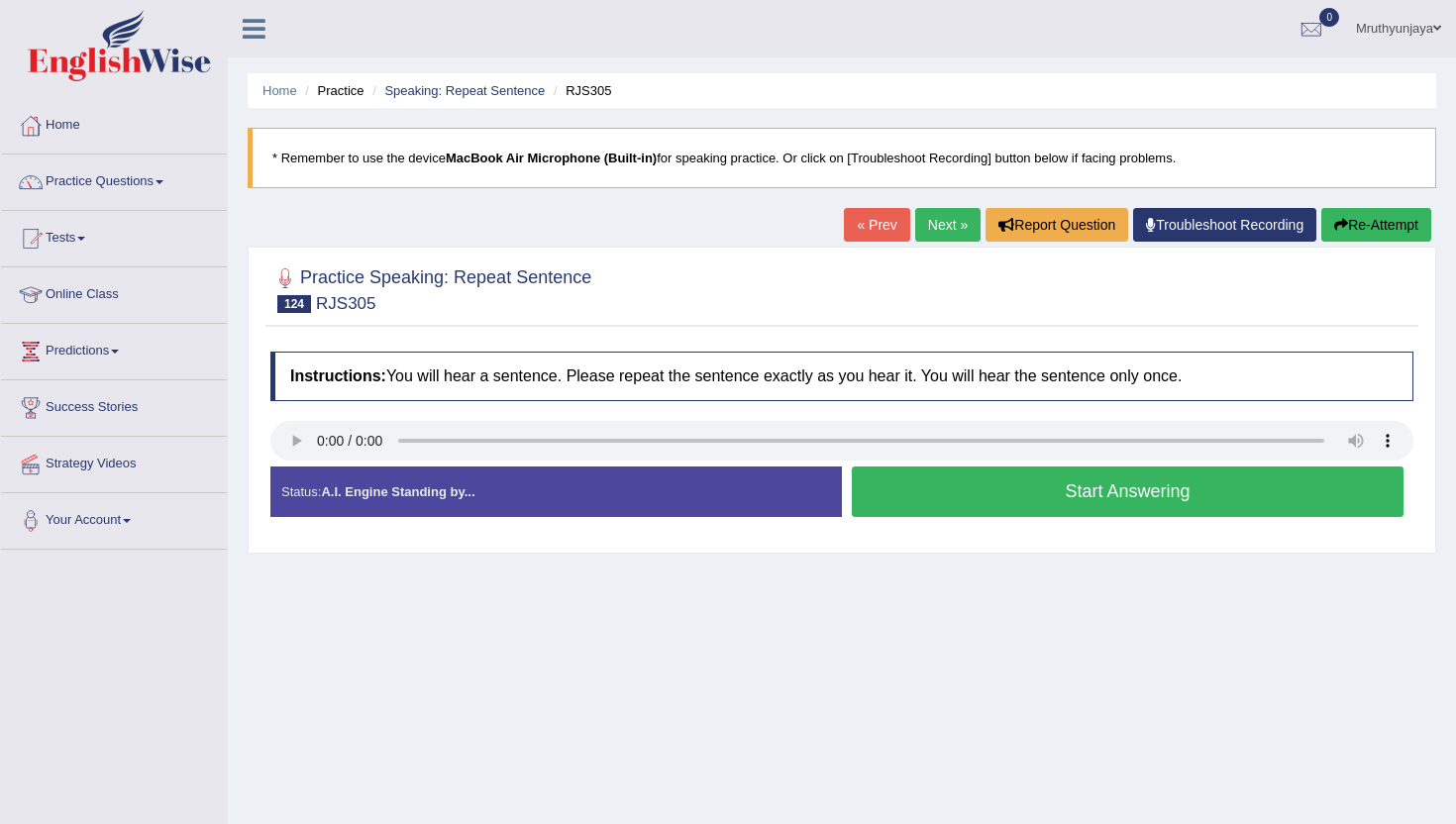click on "Start Answering" at bounding box center [1127, 491] 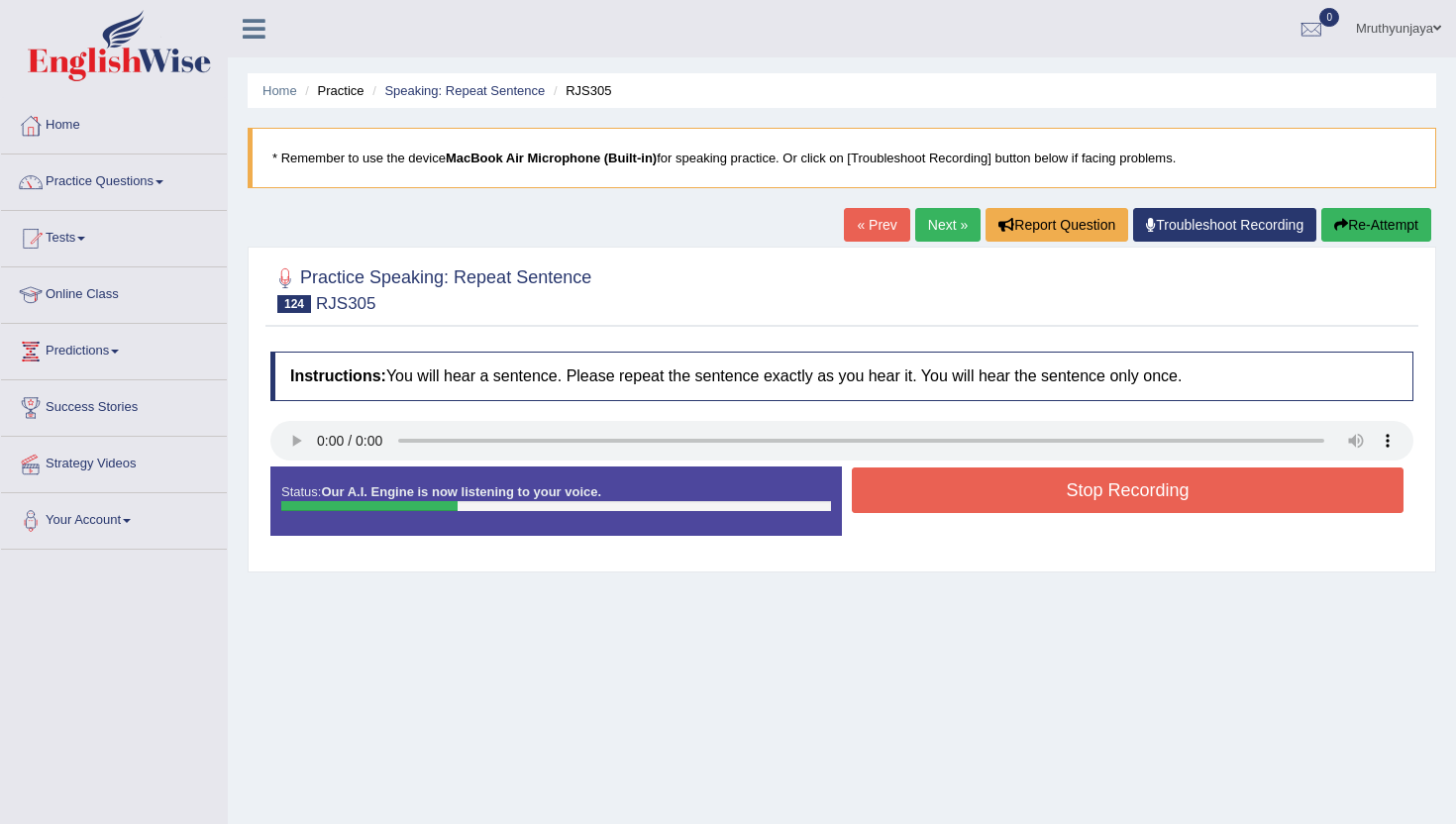 click on "Stop Recording" at bounding box center [1127, 490] 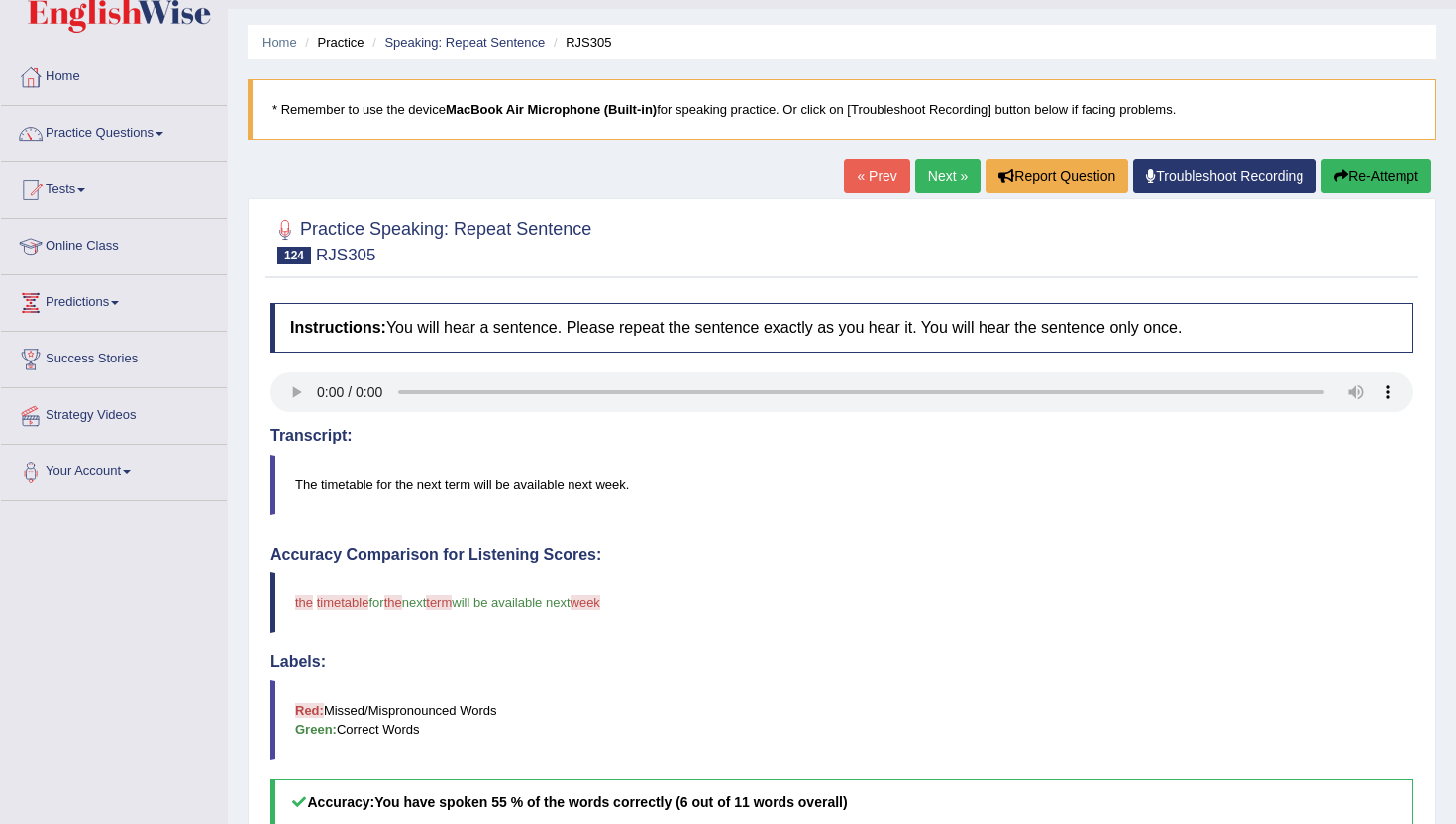 scroll, scrollTop: 0, scrollLeft: 0, axis: both 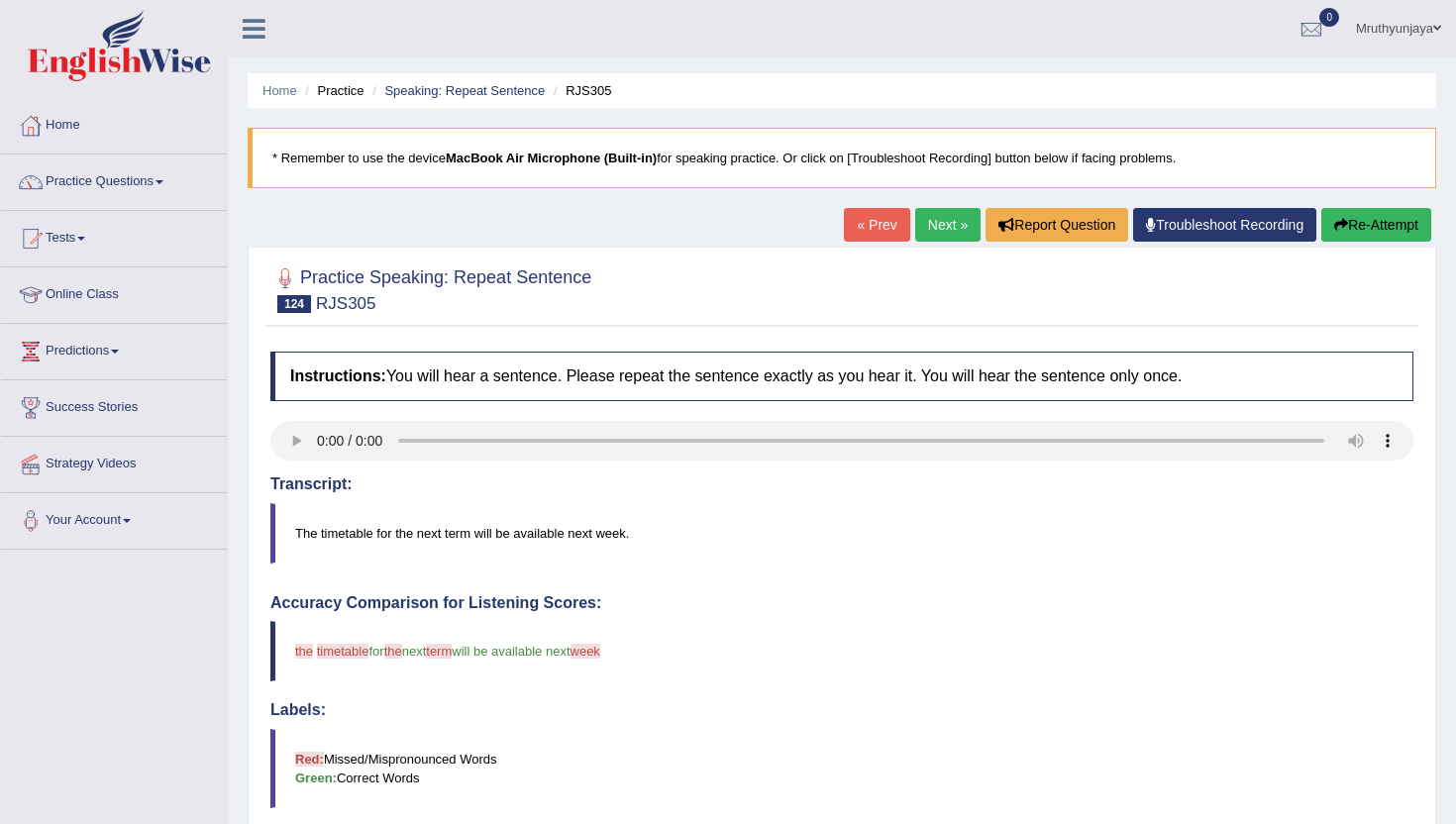 click on "Next »" at bounding box center [948, 225] 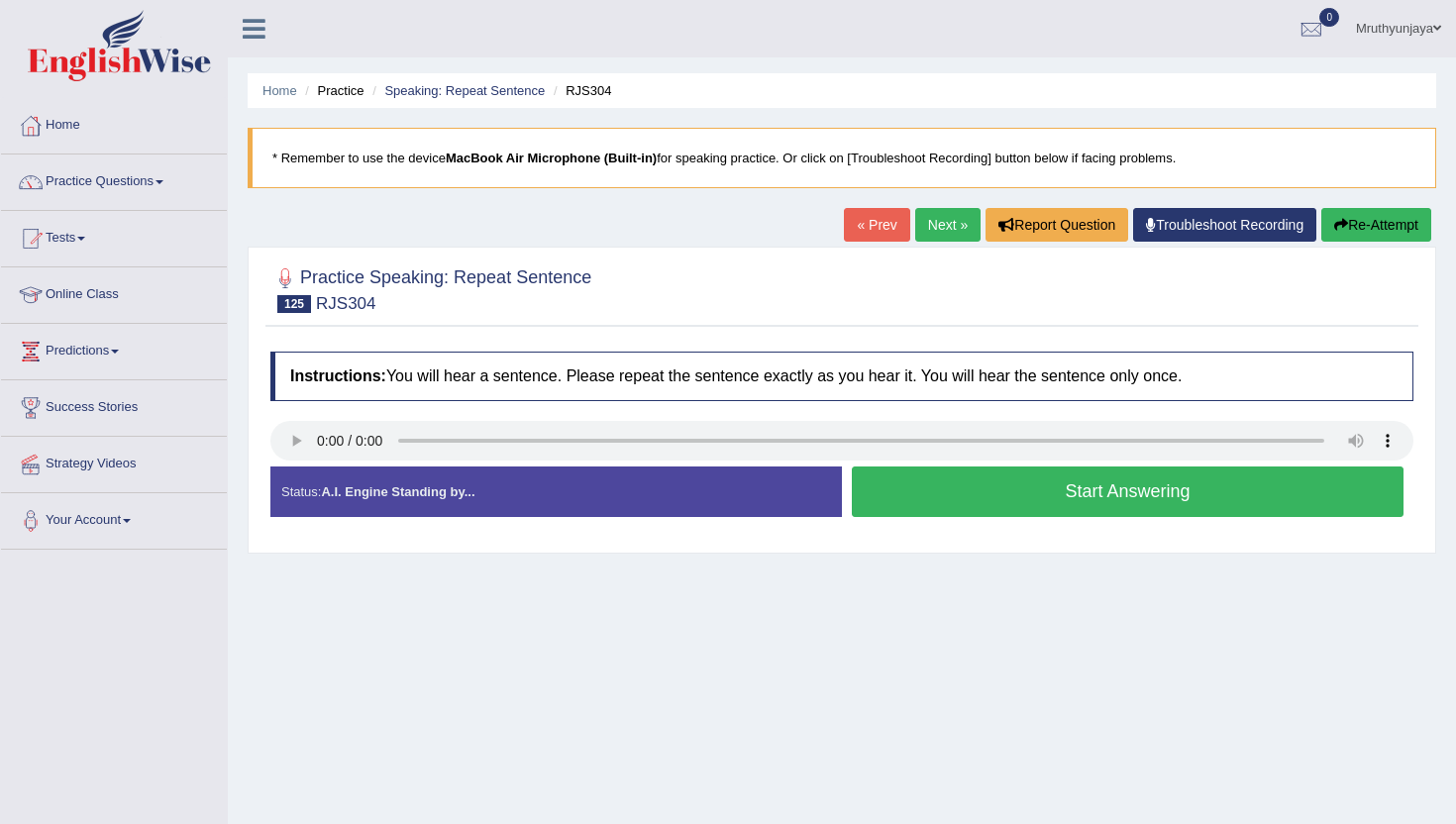 scroll, scrollTop: 0, scrollLeft: 0, axis: both 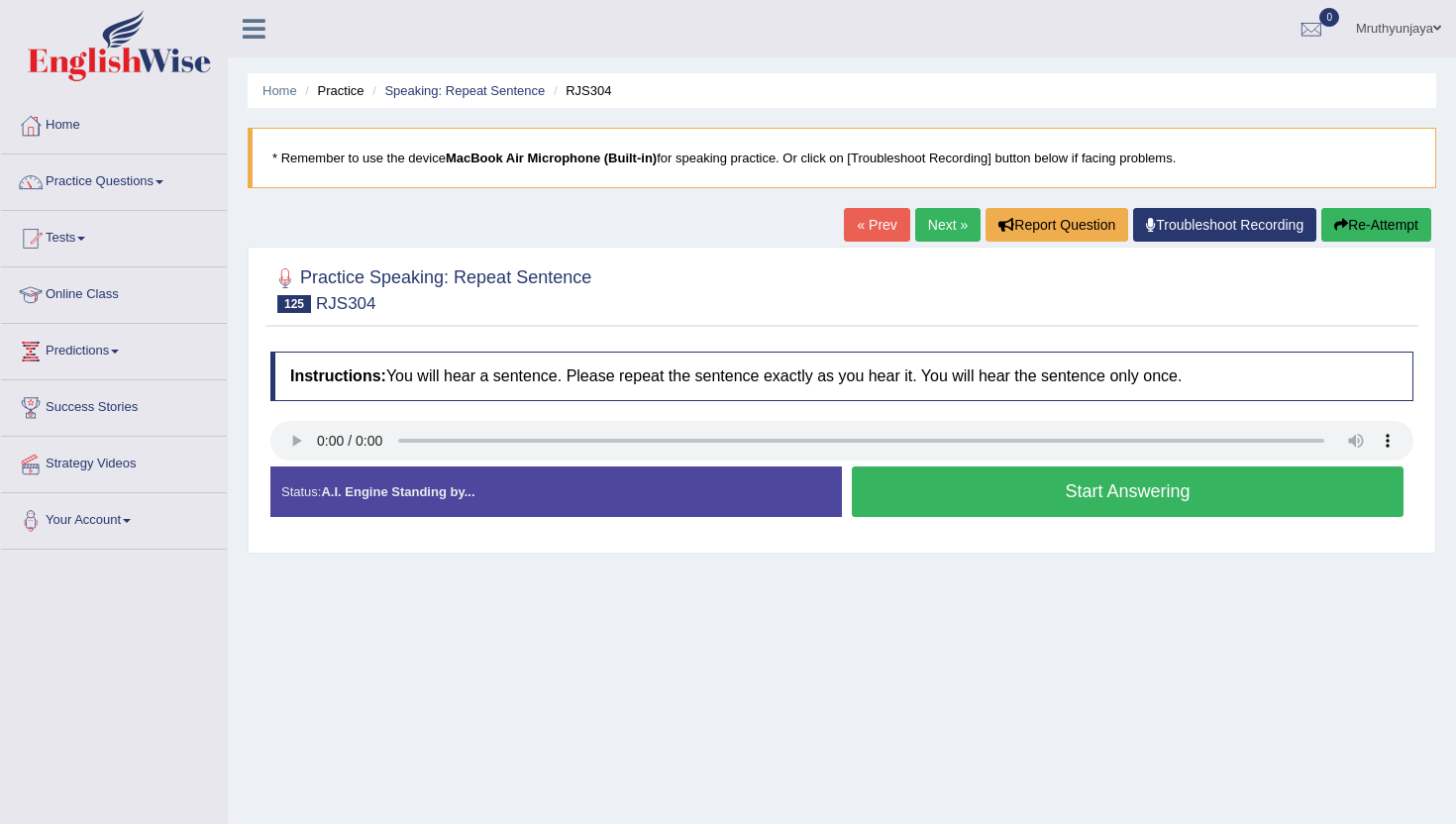 click on "Start Answering" at bounding box center [1127, 491] 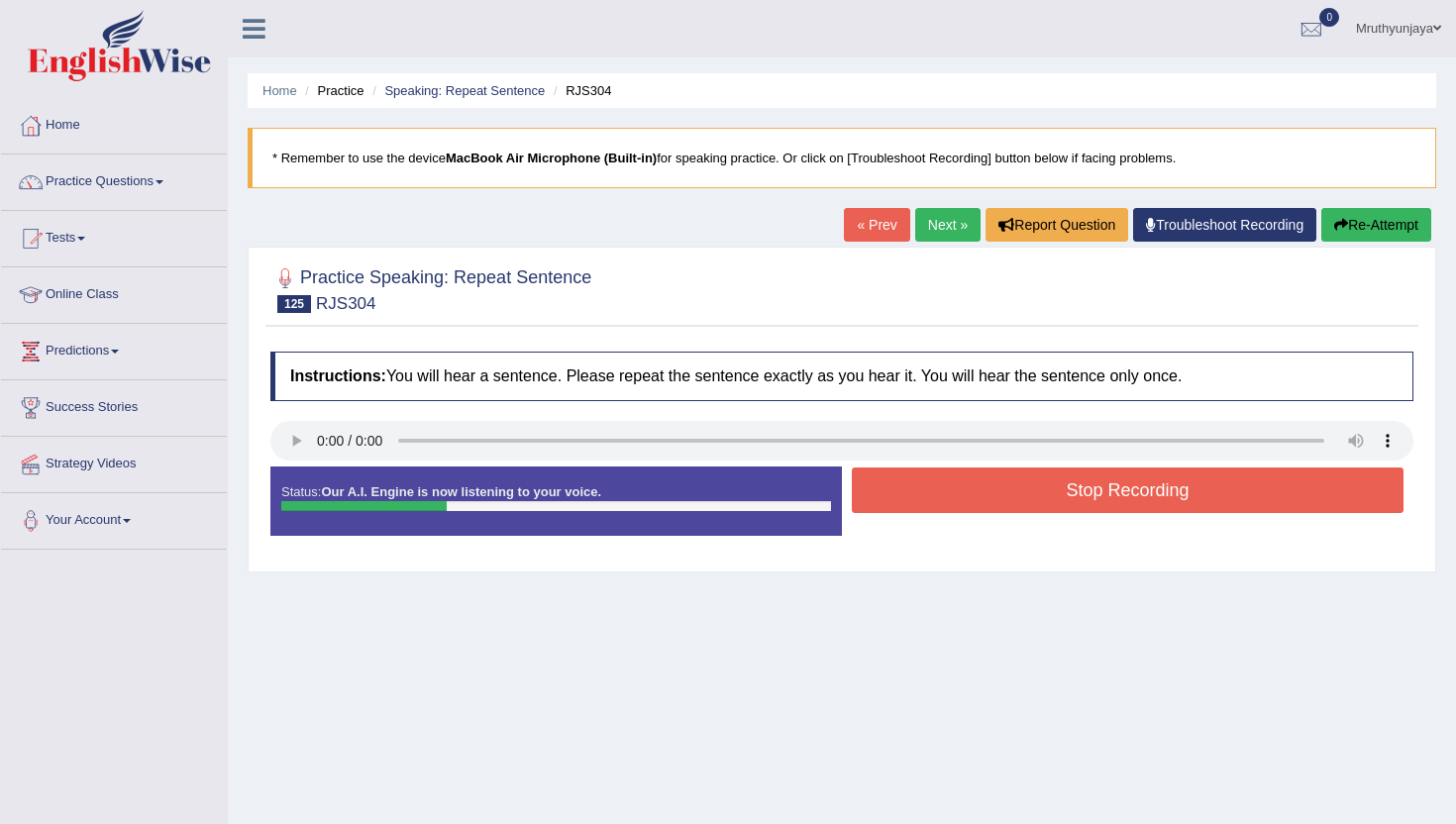 click on "Stop Recording" at bounding box center [1127, 490] 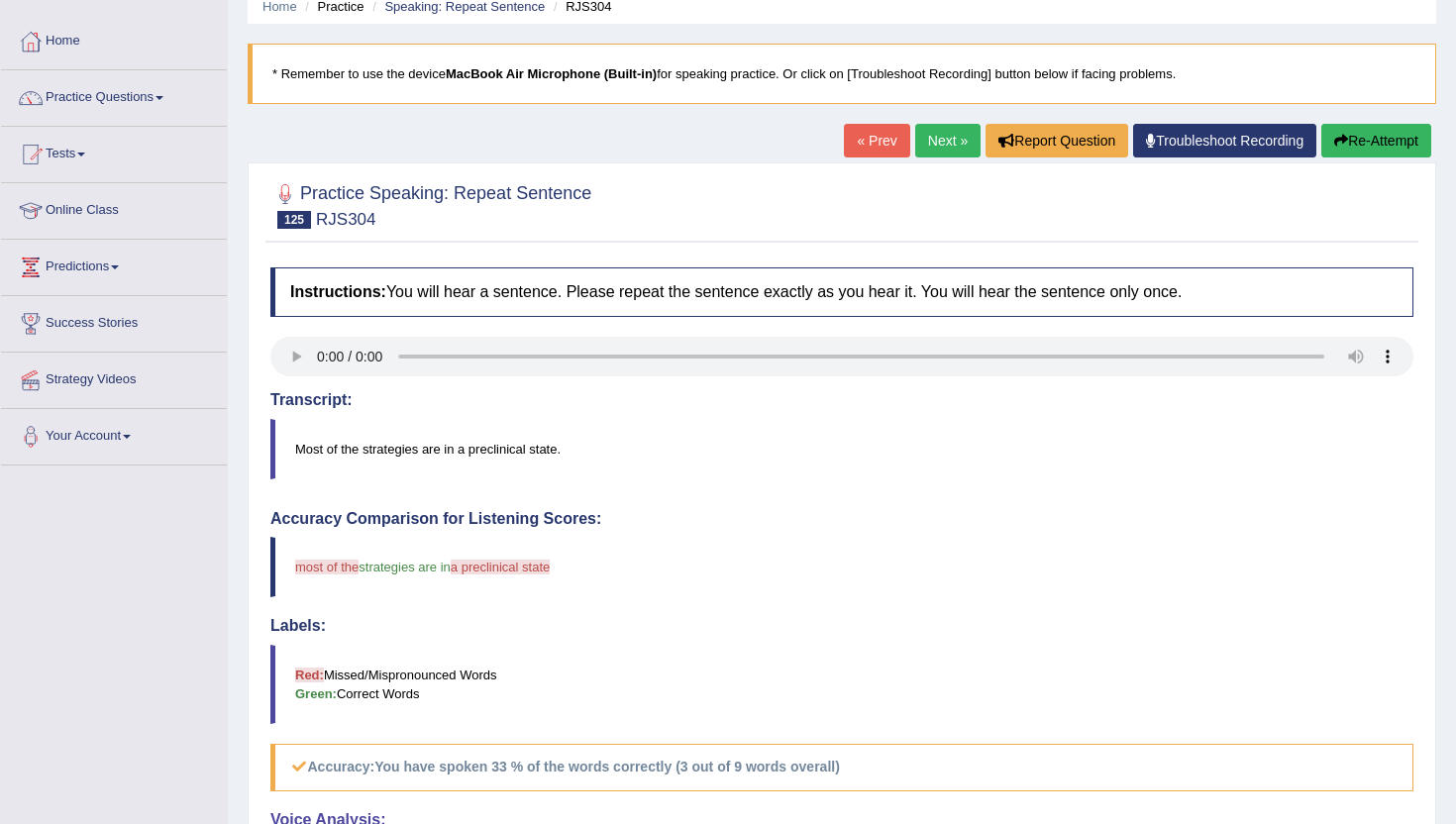 scroll, scrollTop: 64, scrollLeft: 0, axis: vertical 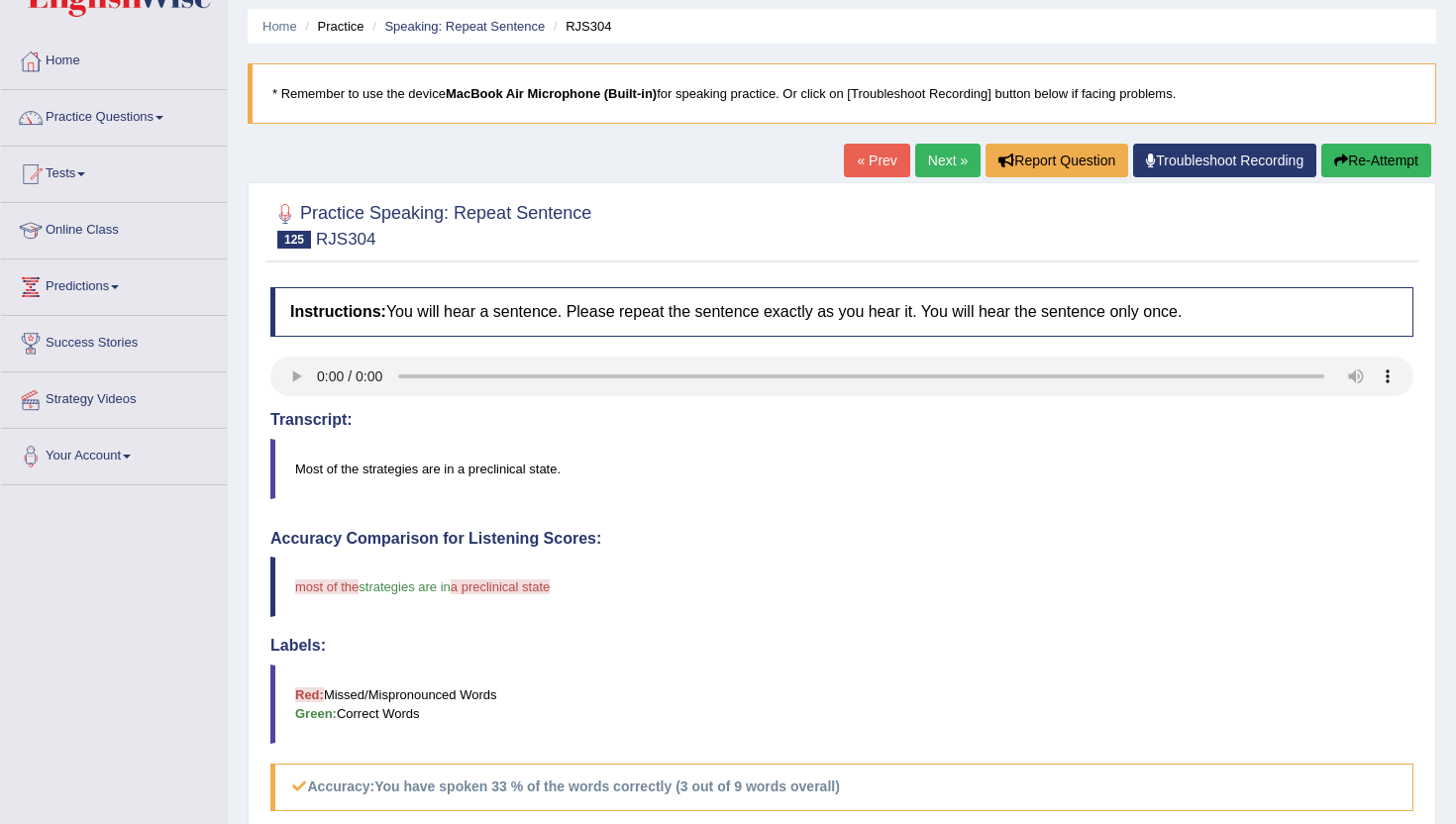 click on "Next »" at bounding box center [948, 160] 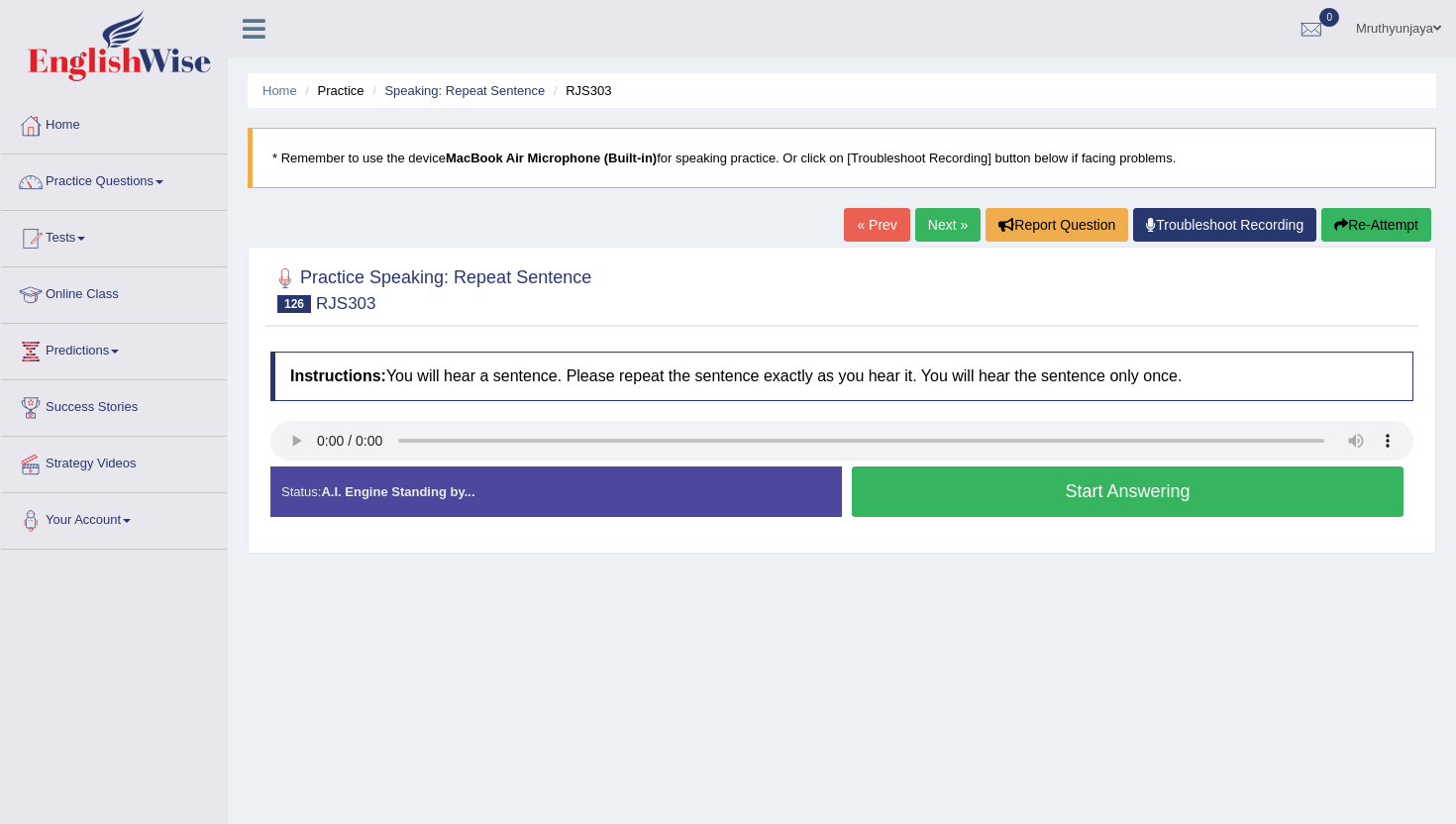 scroll, scrollTop: 0, scrollLeft: 0, axis: both 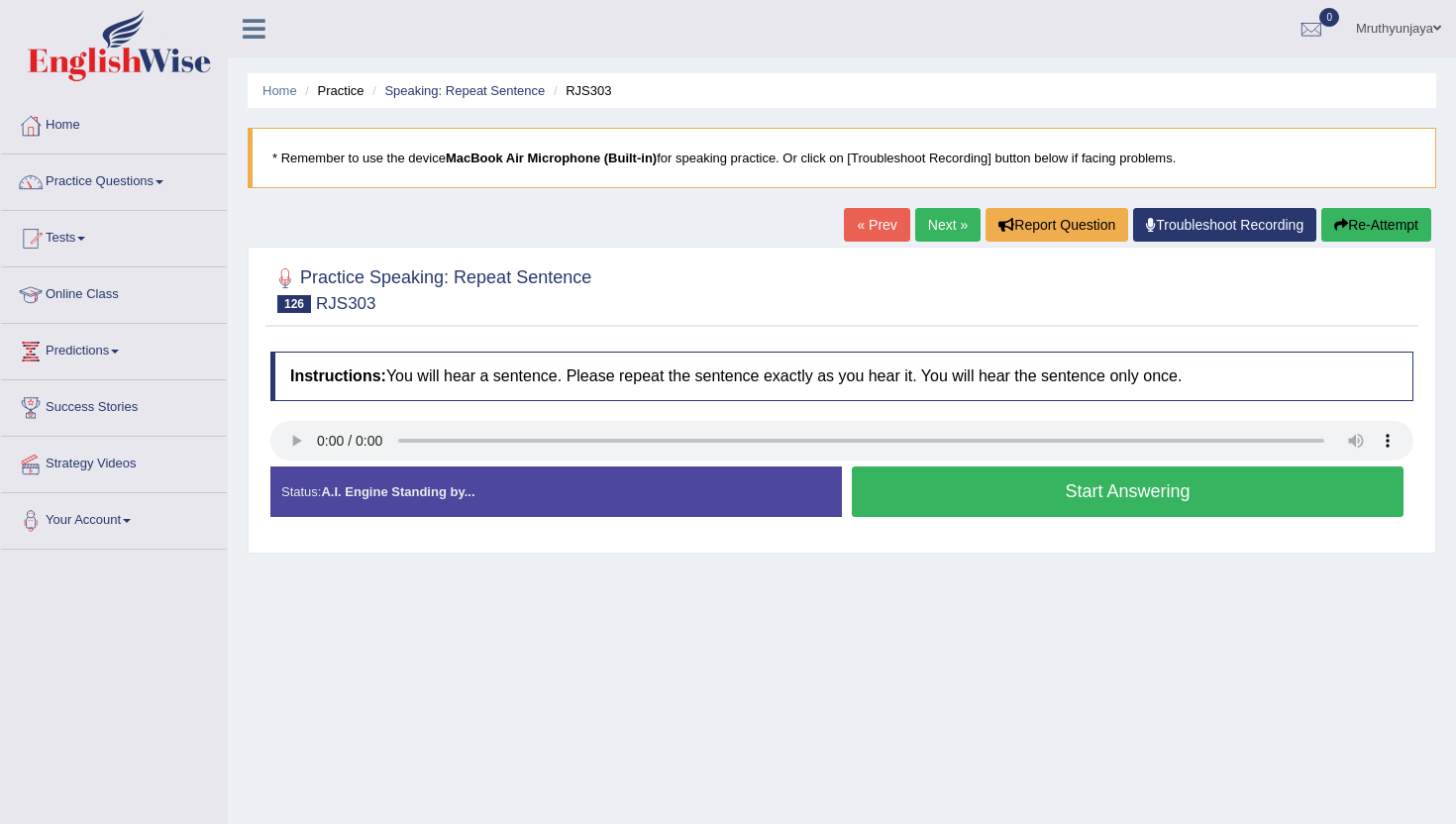 click on "Start Answering" at bounding box center [1127, 491] 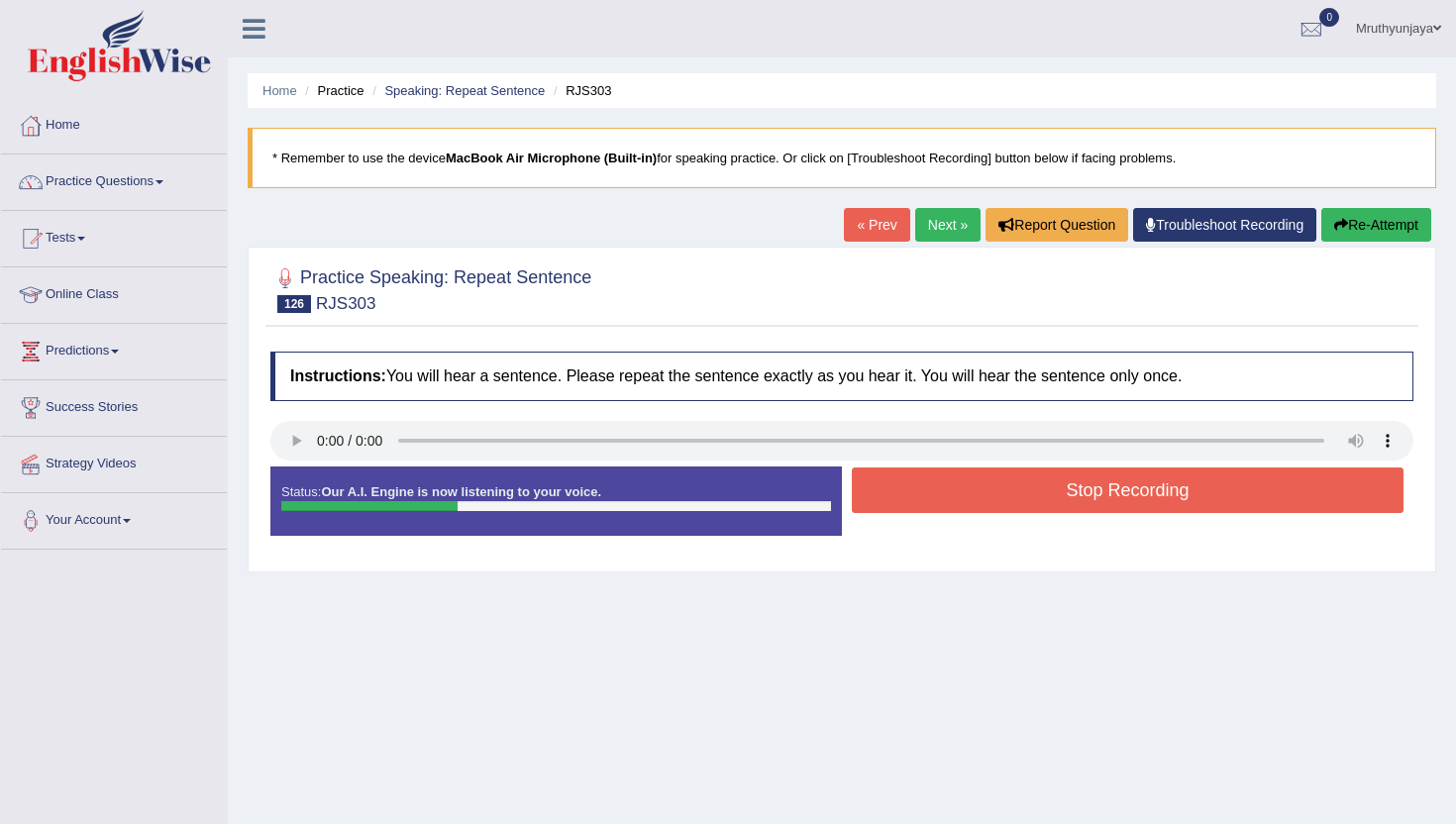 click on "Stop Recording" at bounding box center [1127, 490] 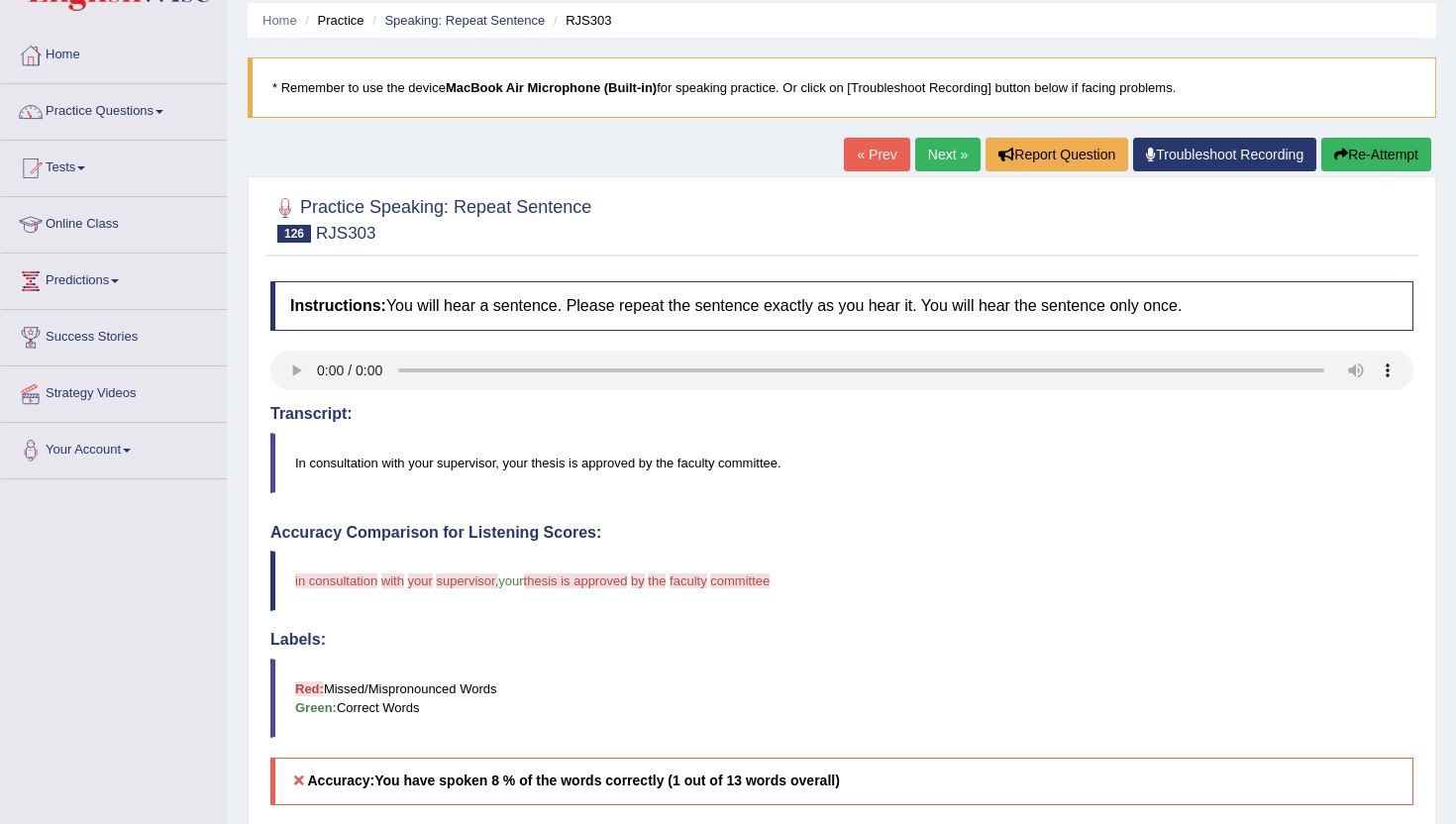 scroll, scrollTop: 0, scrollLeft: 0, axis: both 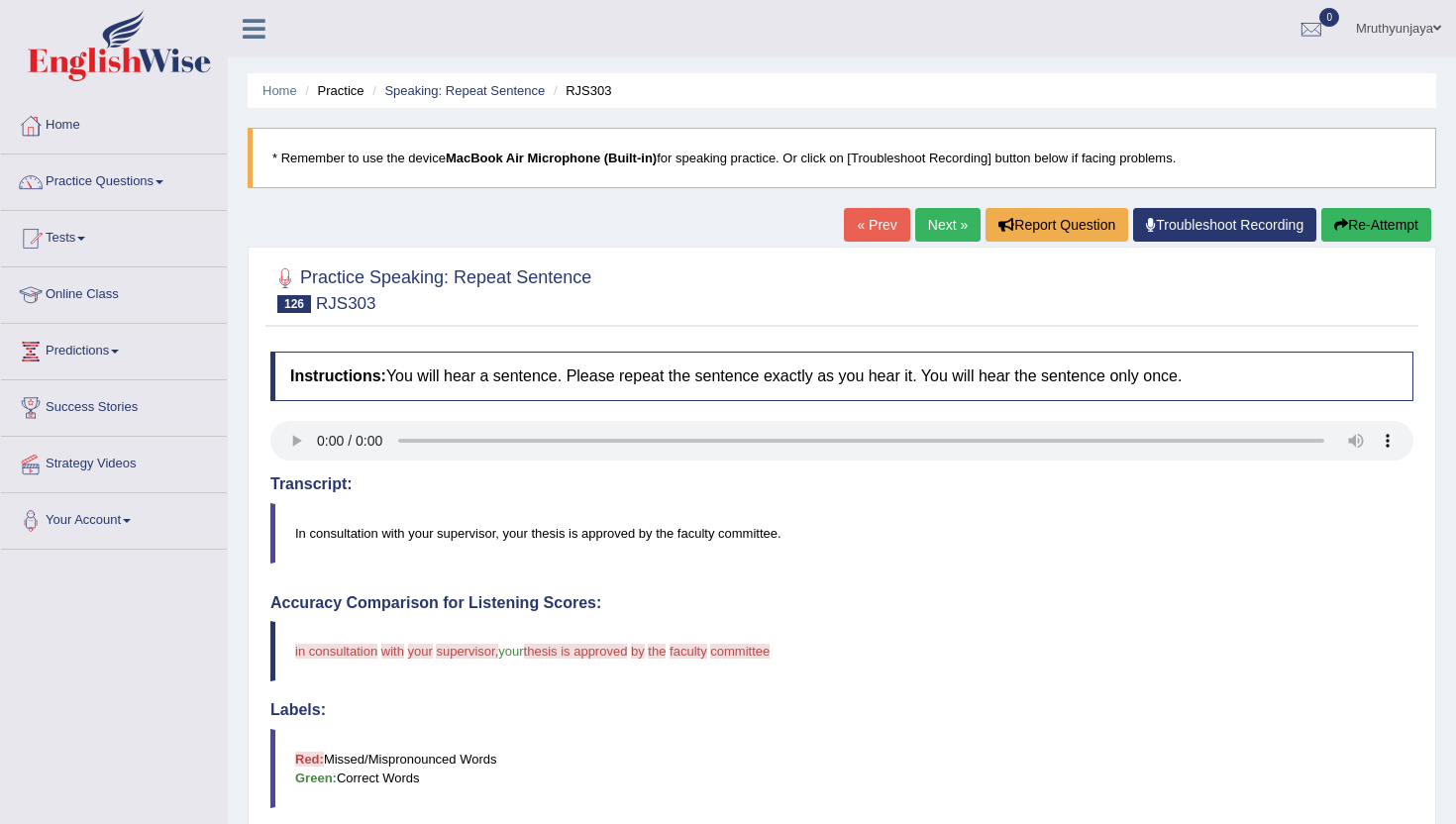 click on "Next »" at bounding box center (948, 225) 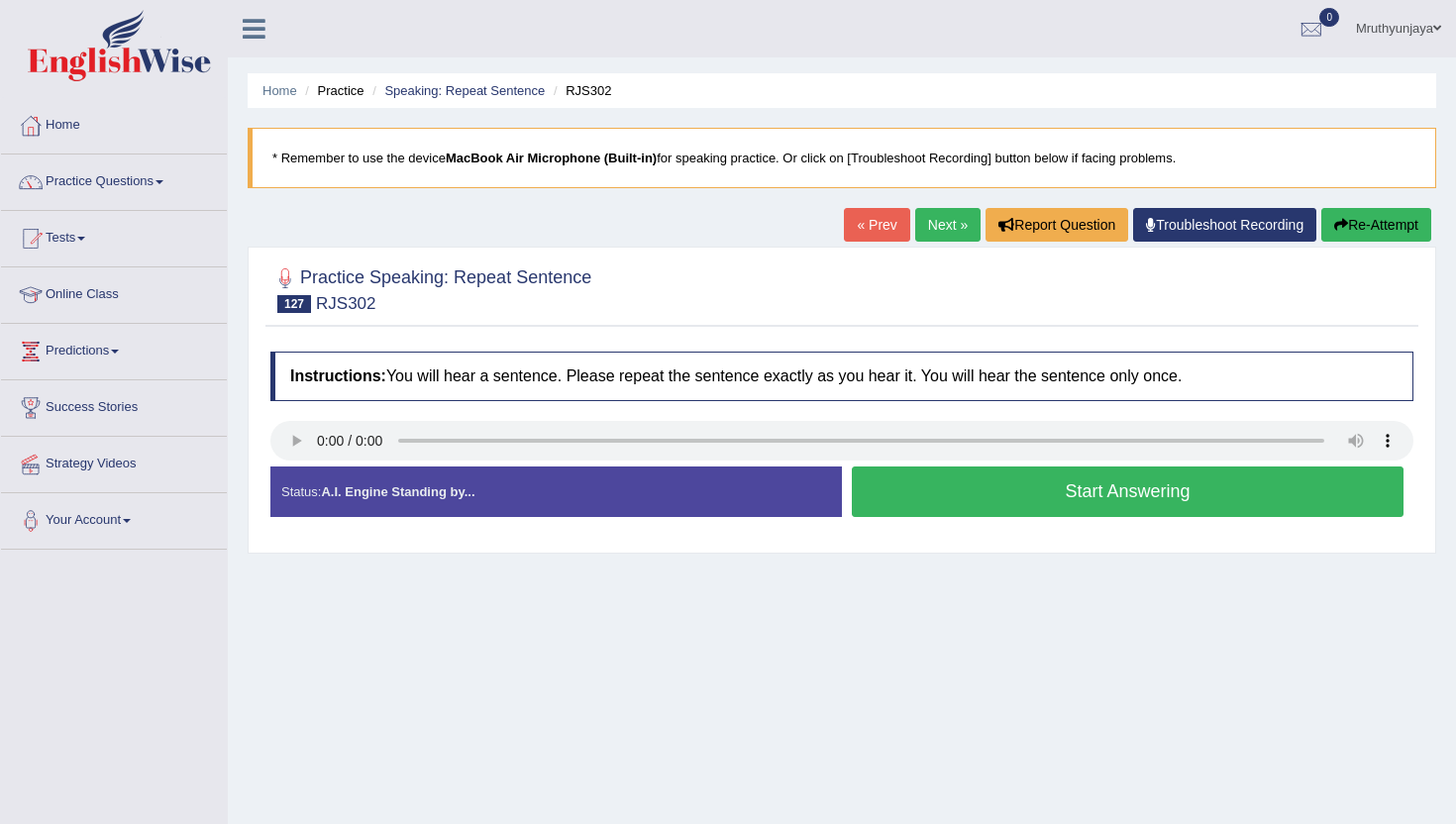 scroll, scrollTop: 0, scrollLeft: 0, axis: both 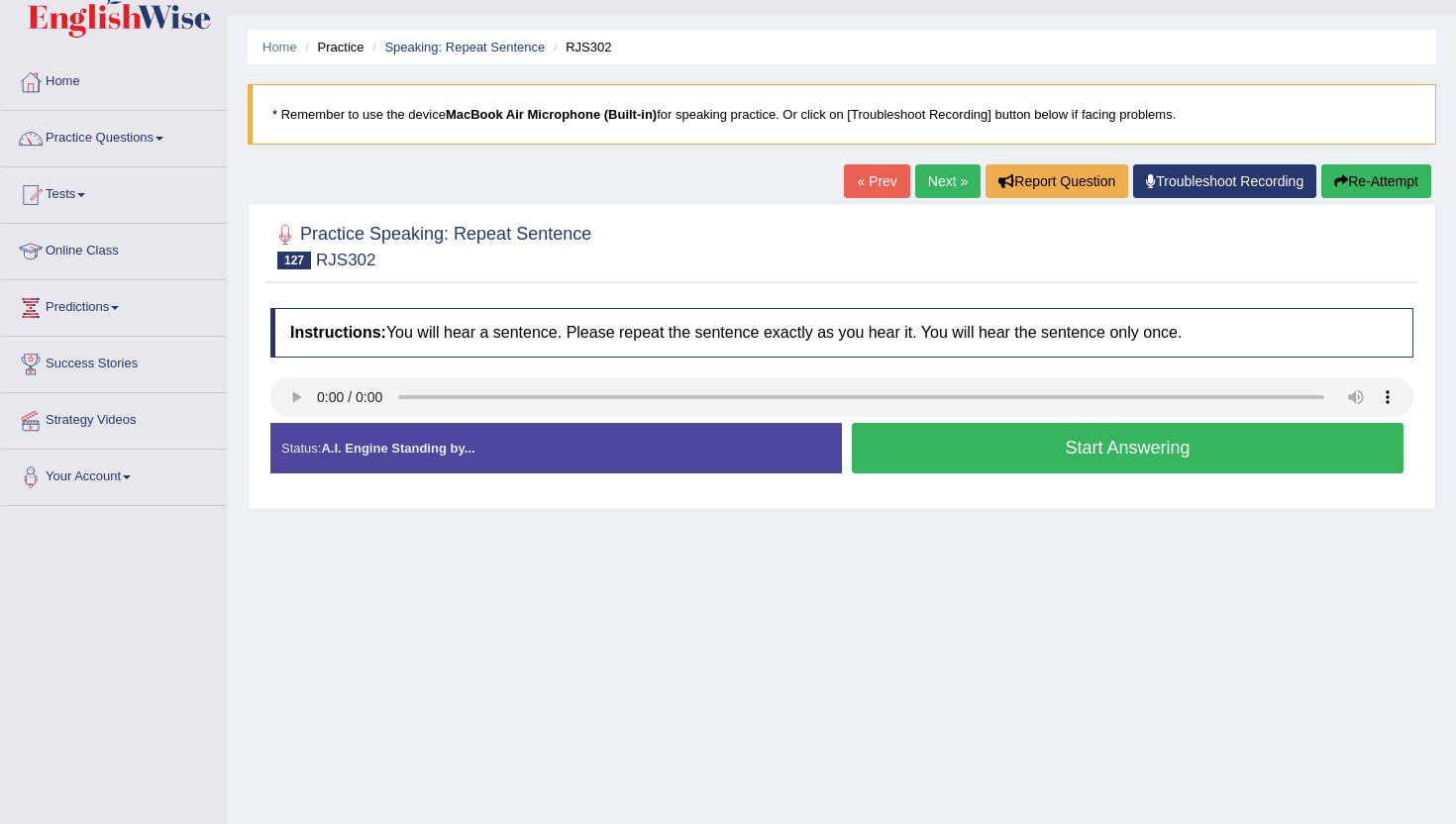 click on "Start Answering" at bounding box center [1127, 448] 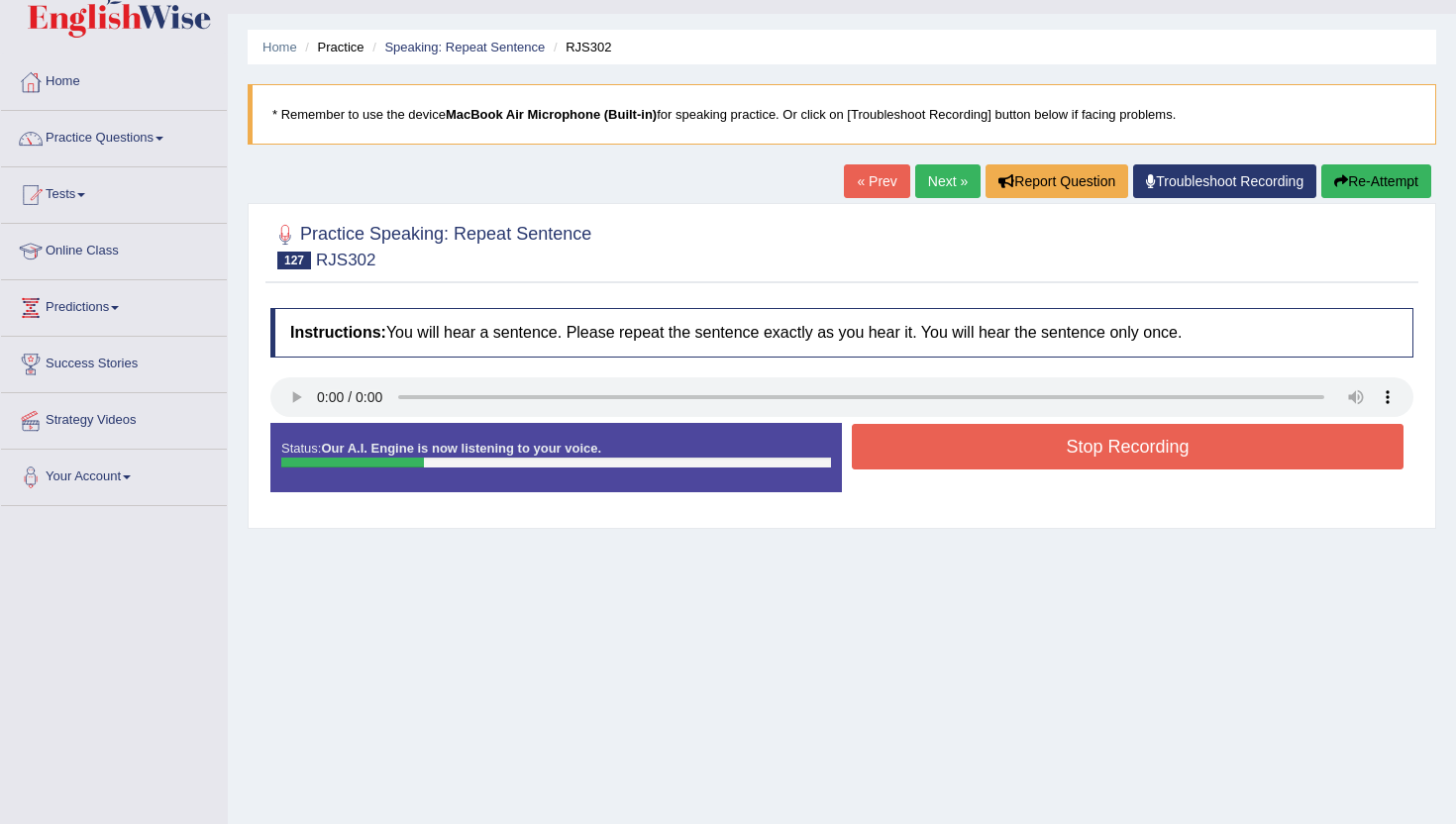 click on "Stop Recording" at bounding box center [1127, 447] 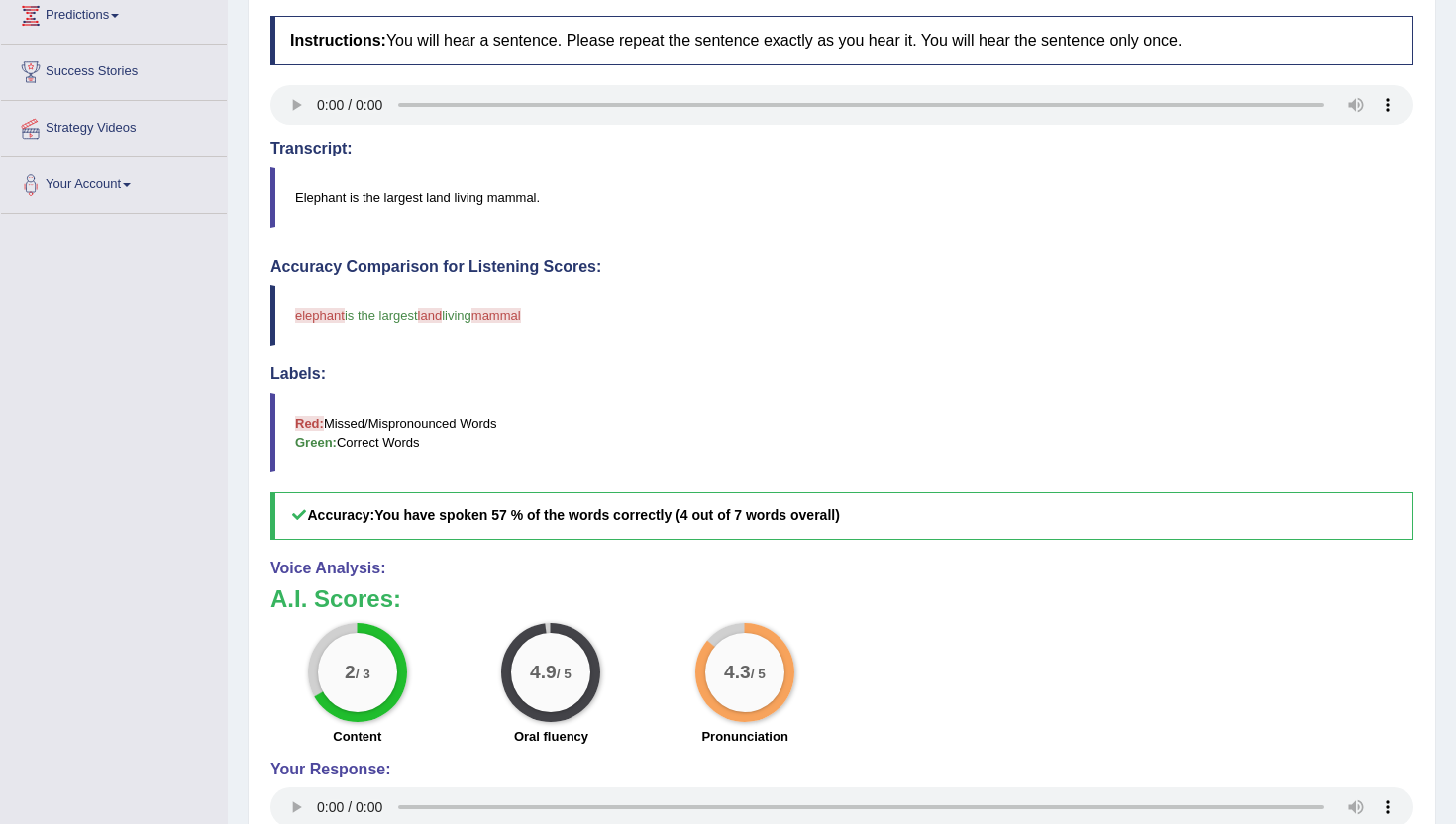 scroll, scrollTop: 143, scrollLeft: 0, axis: vertical 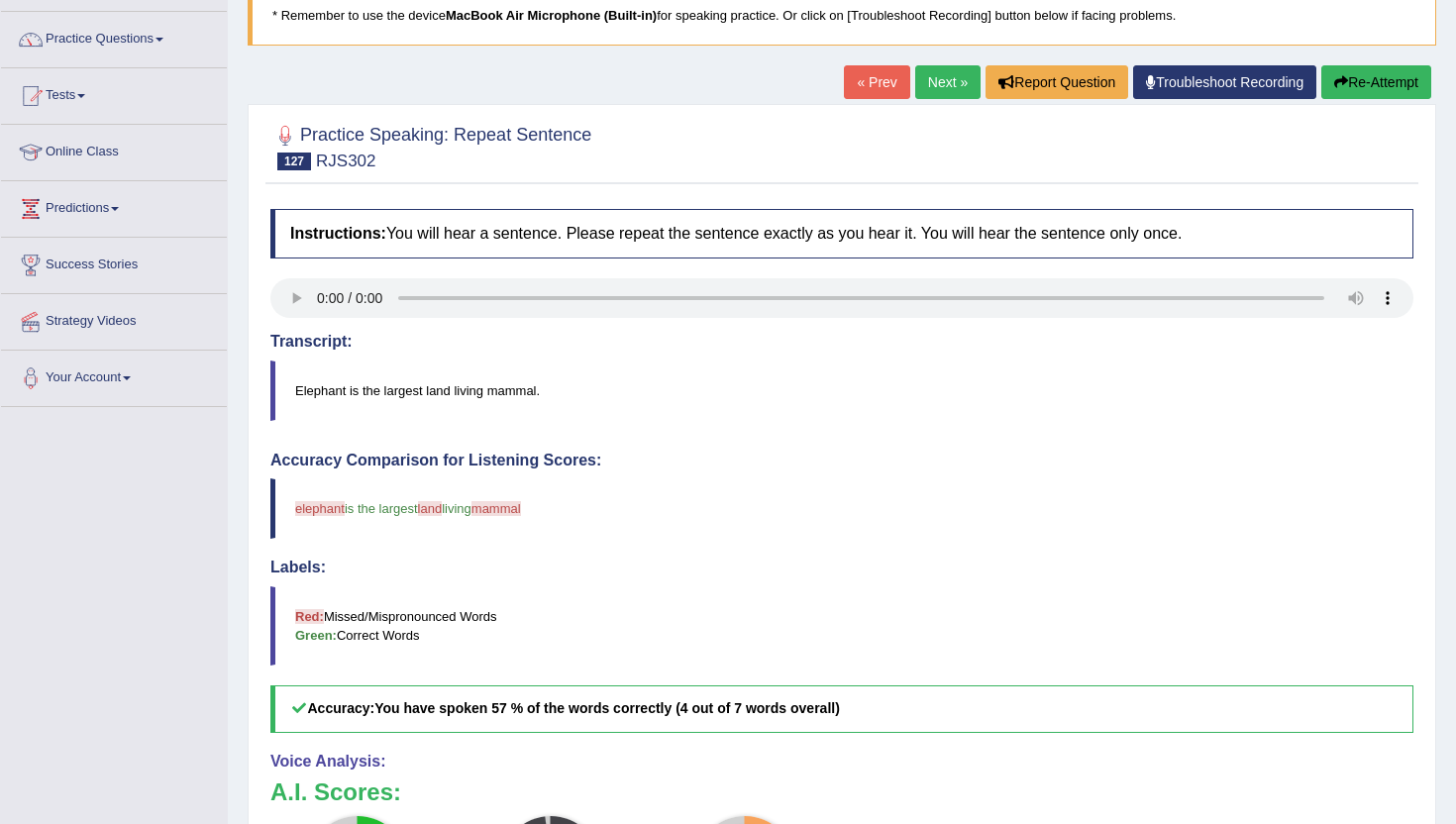 click on "Next »" at bounding box center (948, 82) 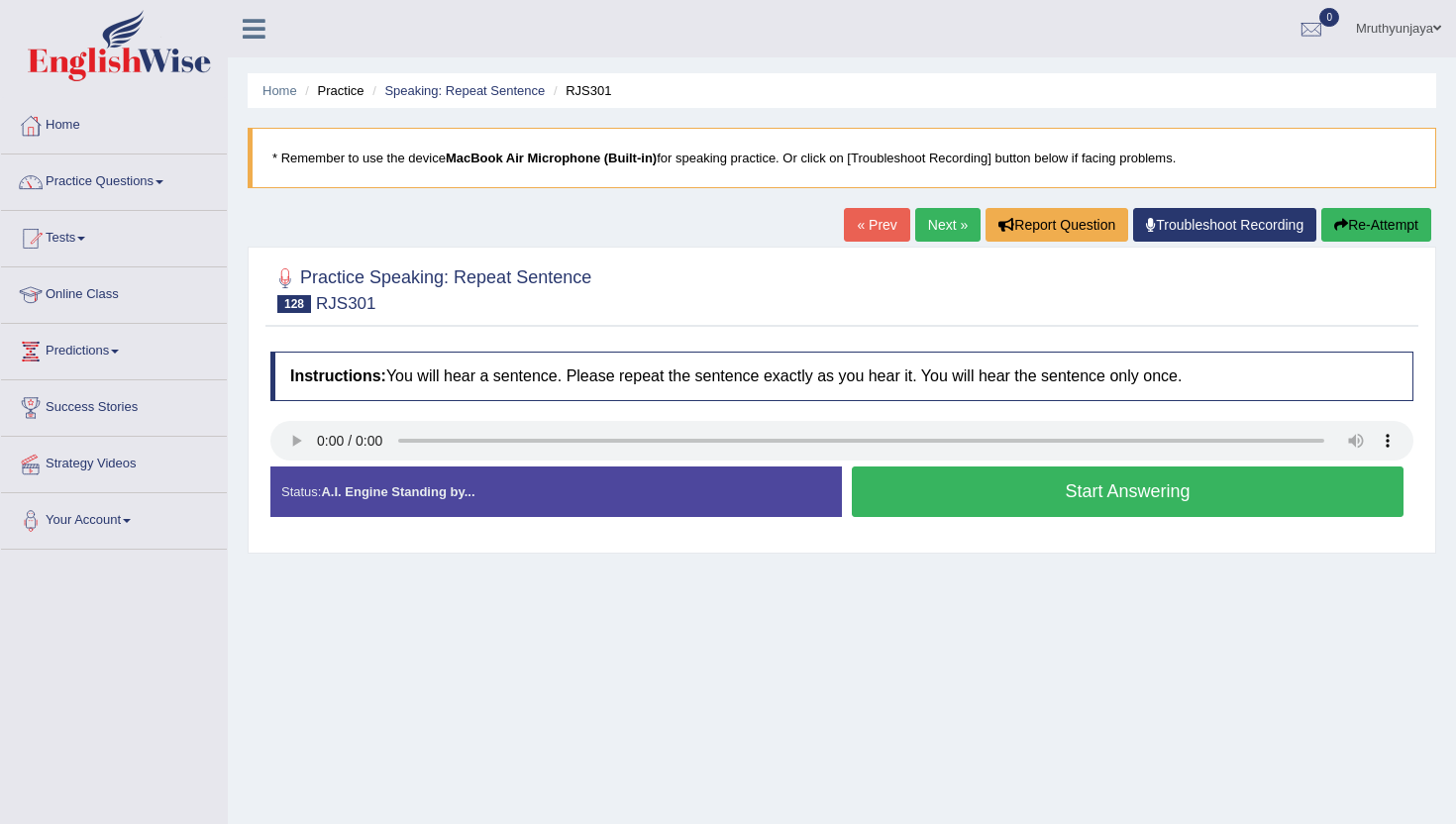 scroll, scrollTop: 0, scrollLeft: 0, axis: both 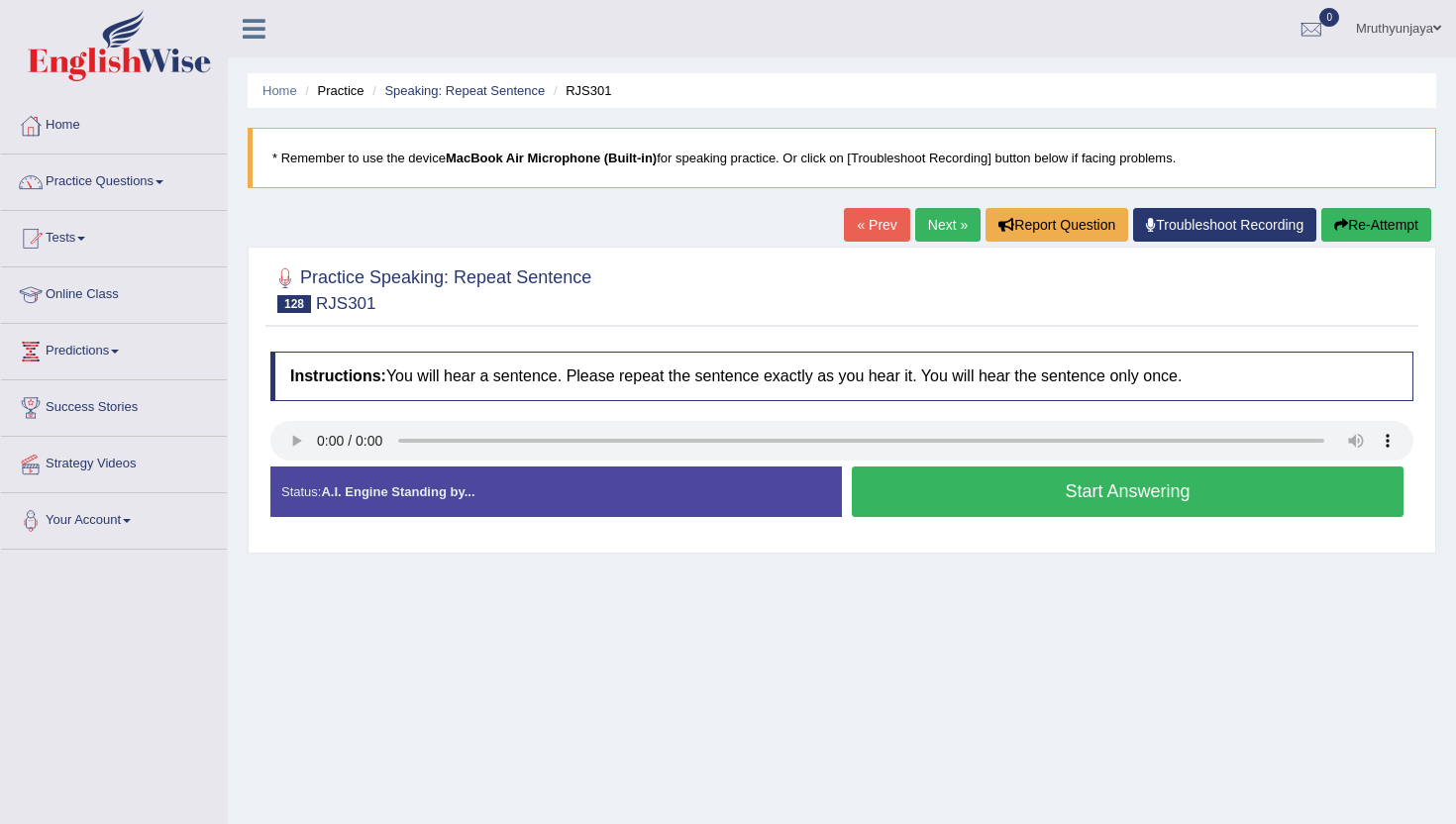 click on "Start Answering" at bounding box center (1127, 491) 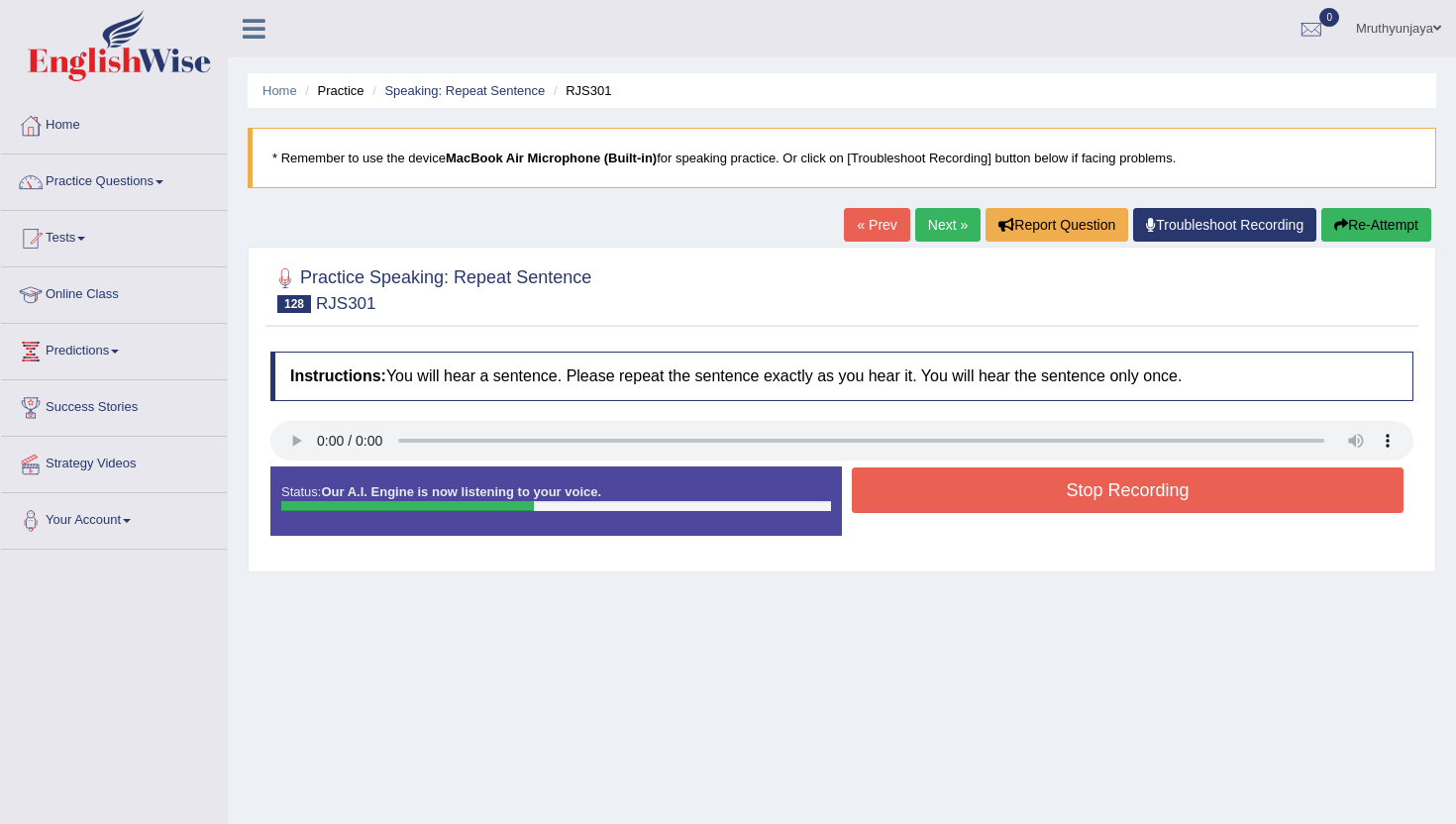 click on "Stop Recording" at bounding box center (1127, 490) 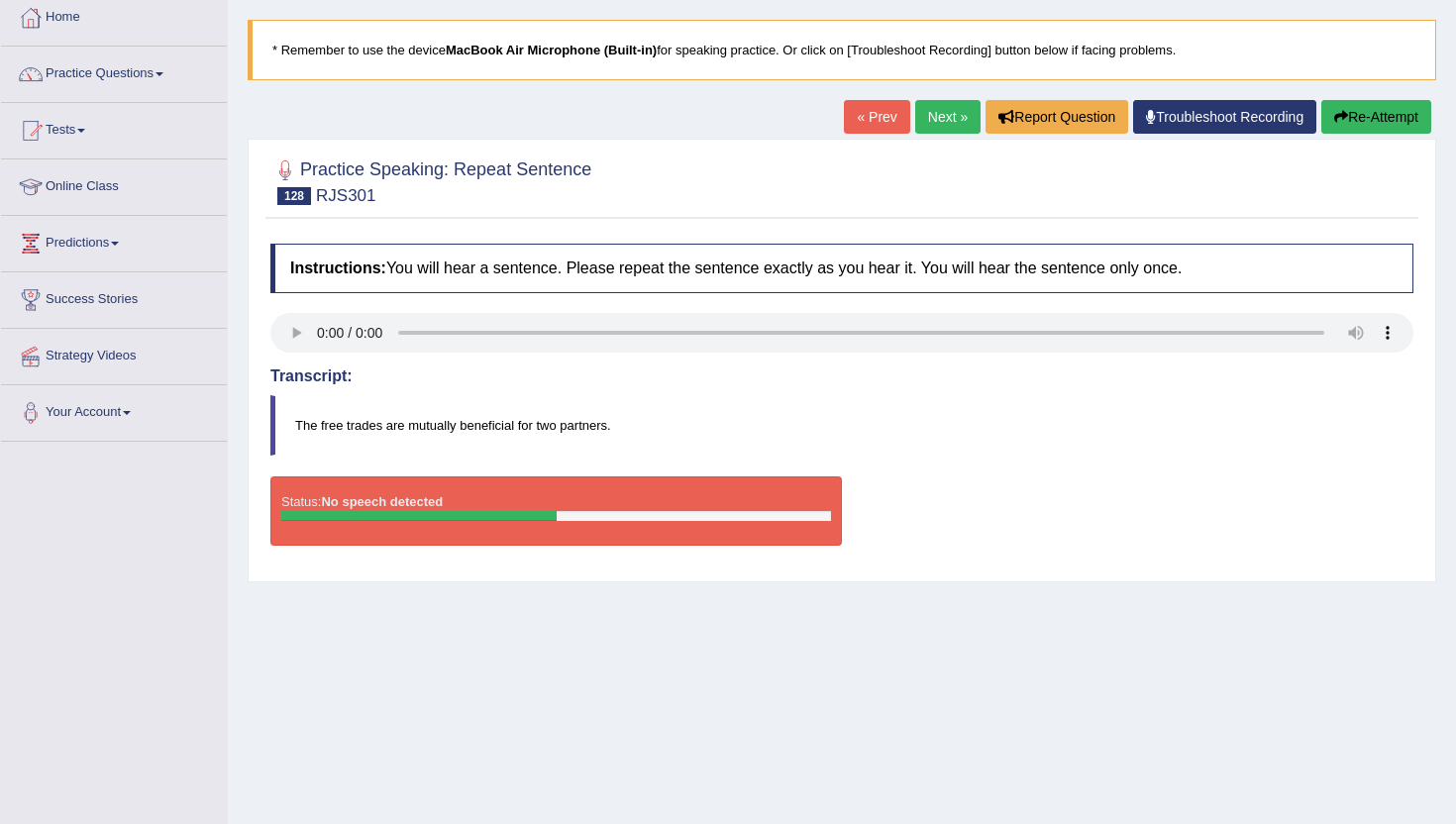 scroll, scrollTop: 89, scrollLeft: 0, axis: vertical 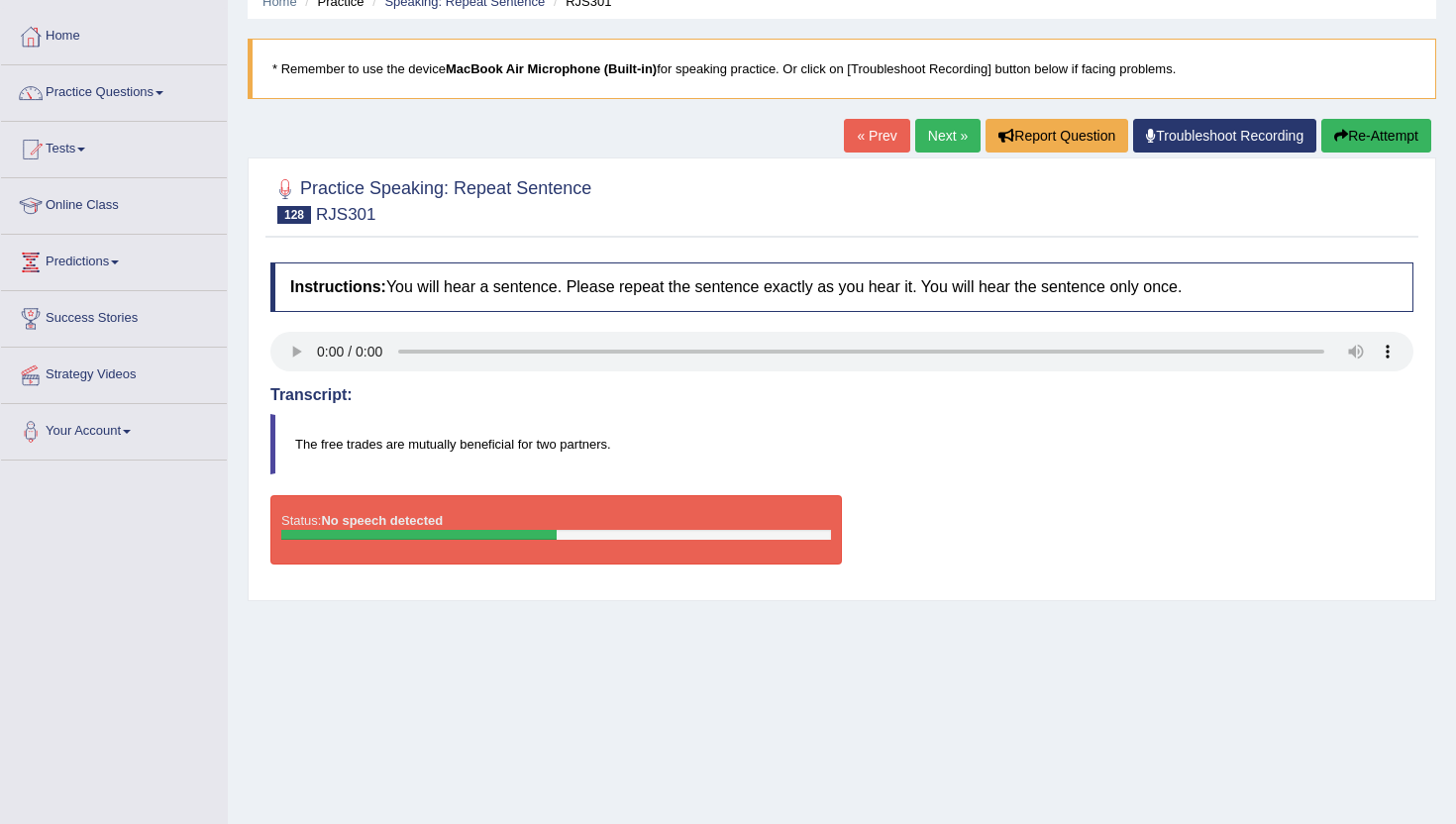 click on "Re-Attempt" at bounding box center (1376, 136) 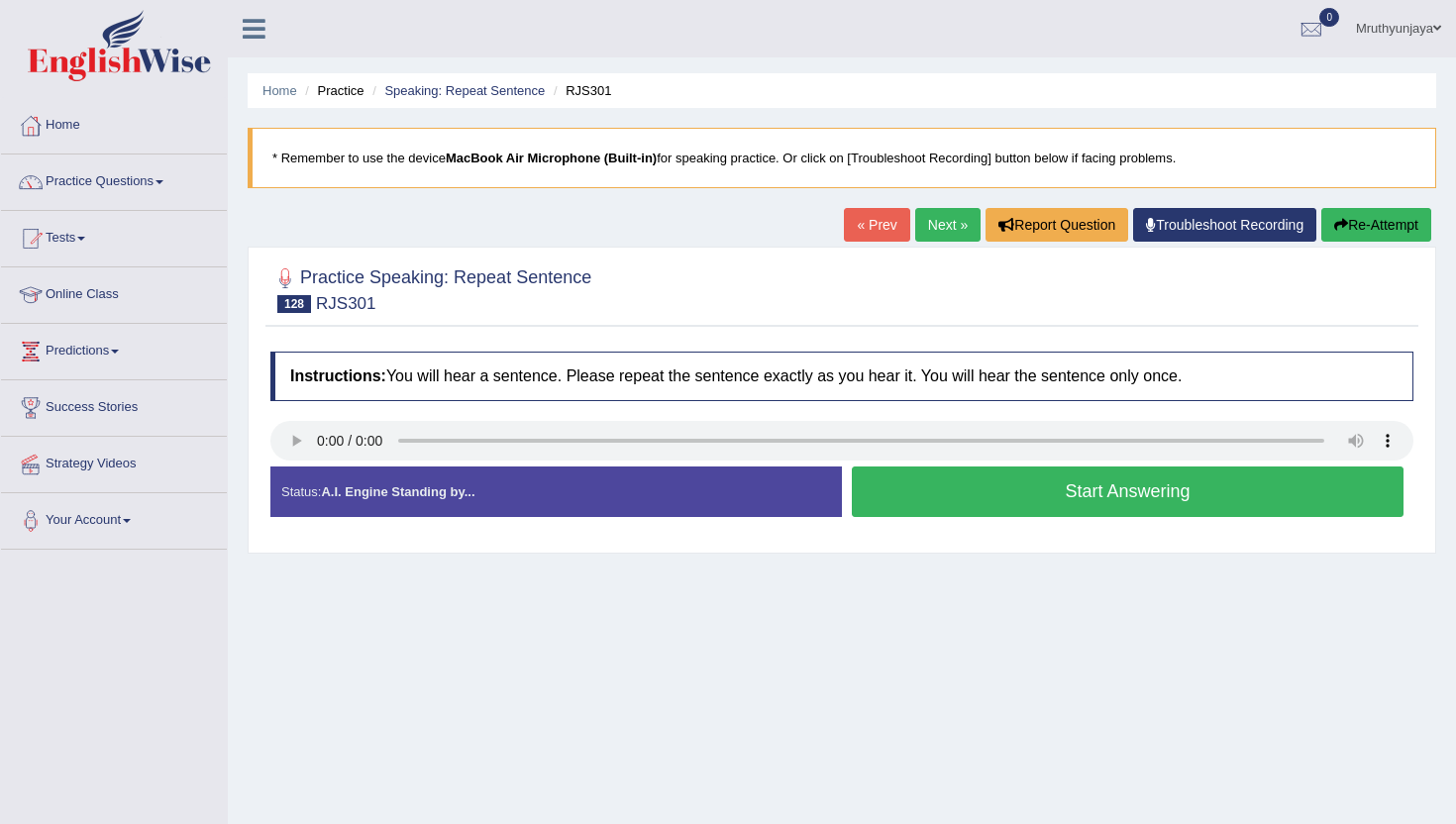 scroll, scrollTop: 89, scrollLeft: 0, axis: vertical 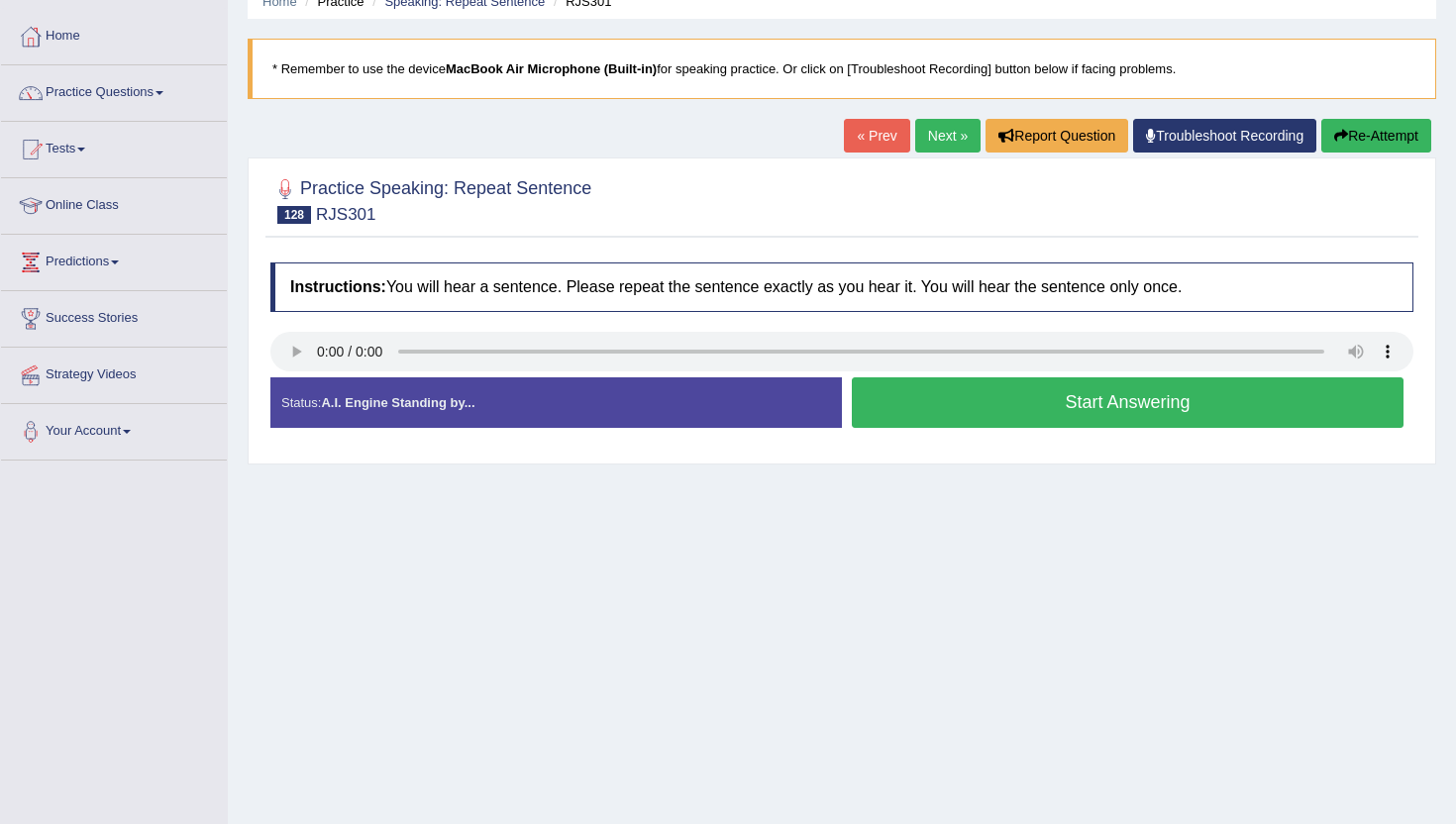 click on "Start Answering" at bounding box center (1127, 402) 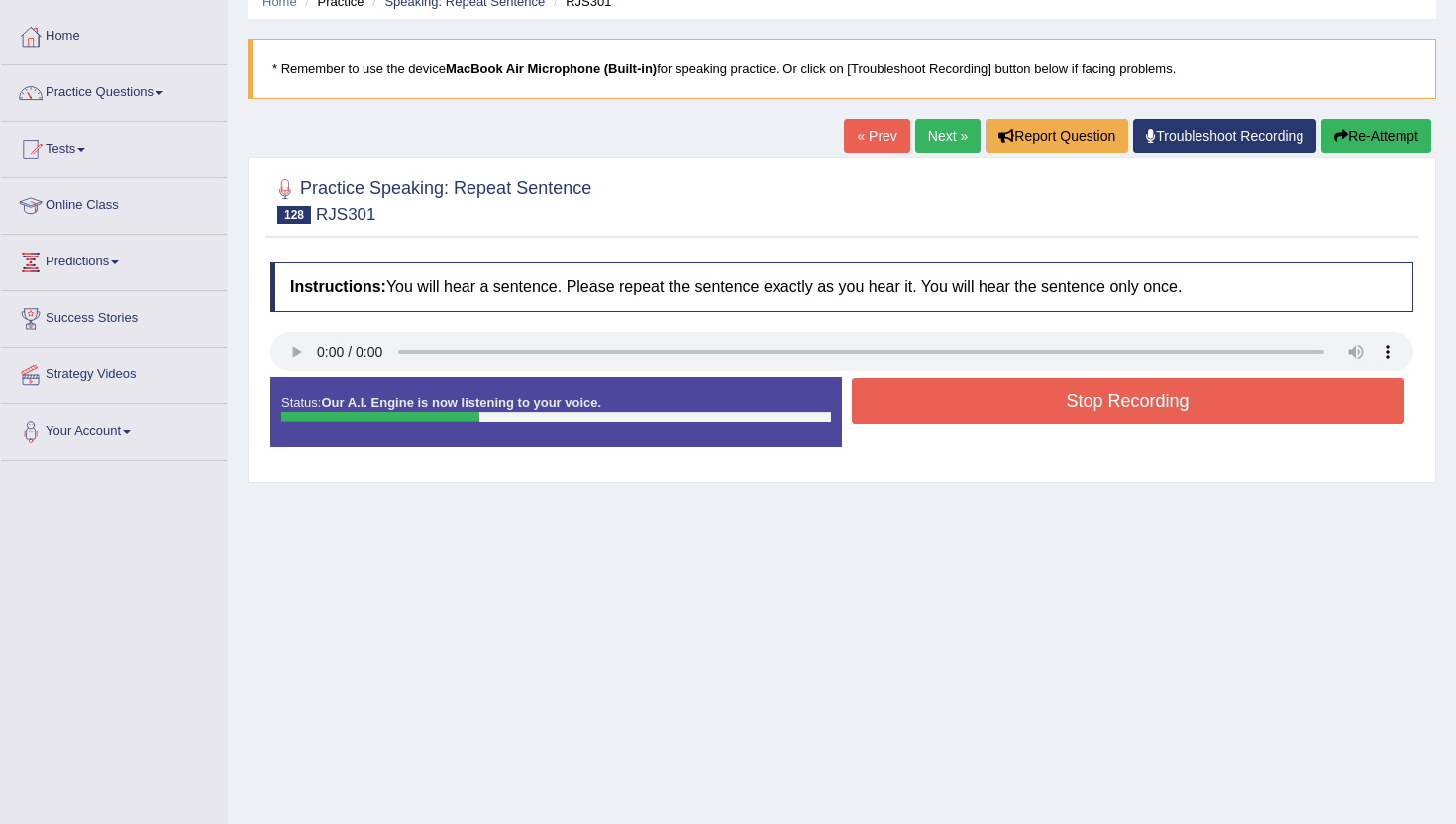 click on "Stop Recording" at bounding box center (1127, 401) 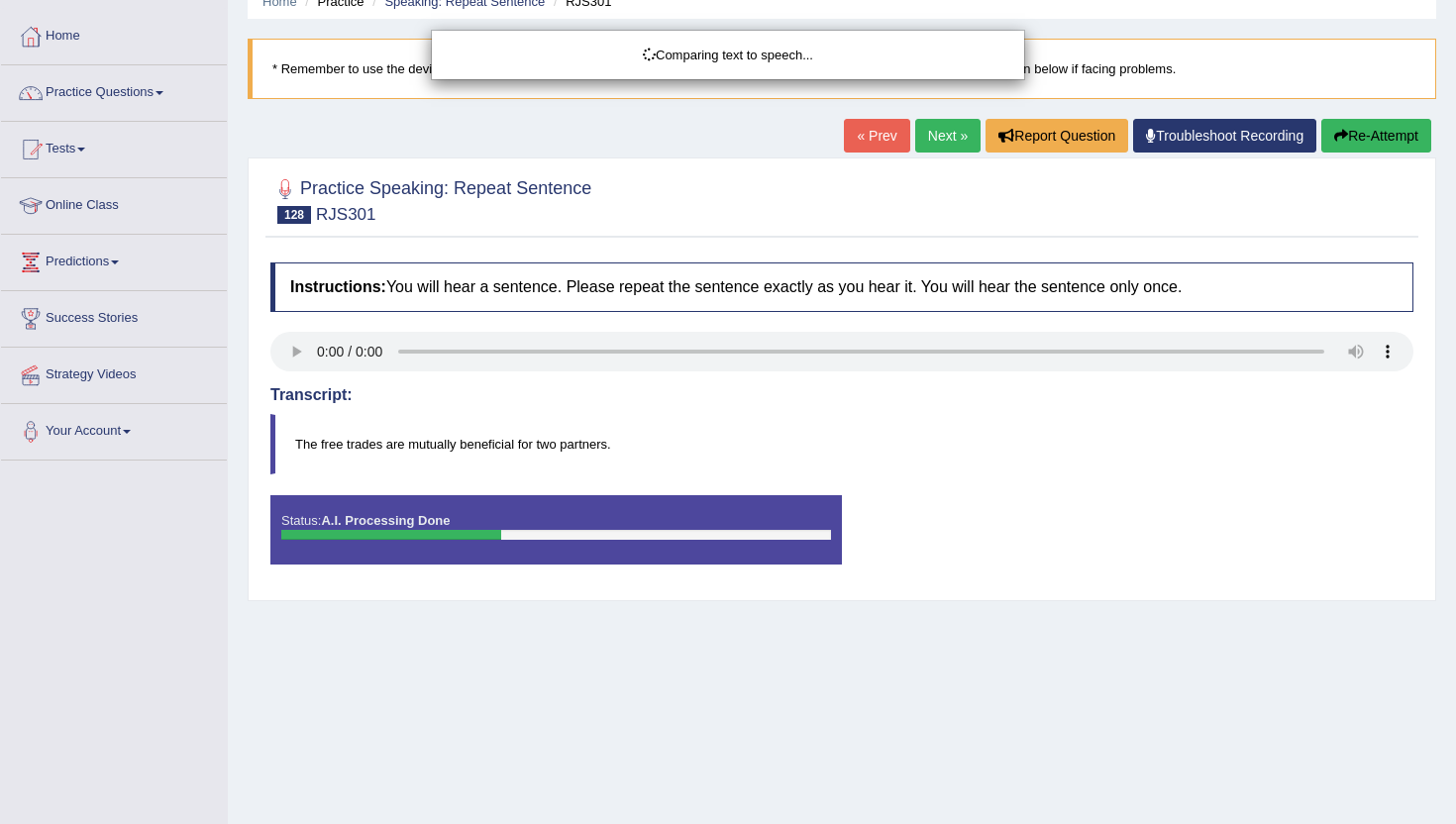 scroll, scrollTop: 94, scrollLeft: 0, axis: vertical 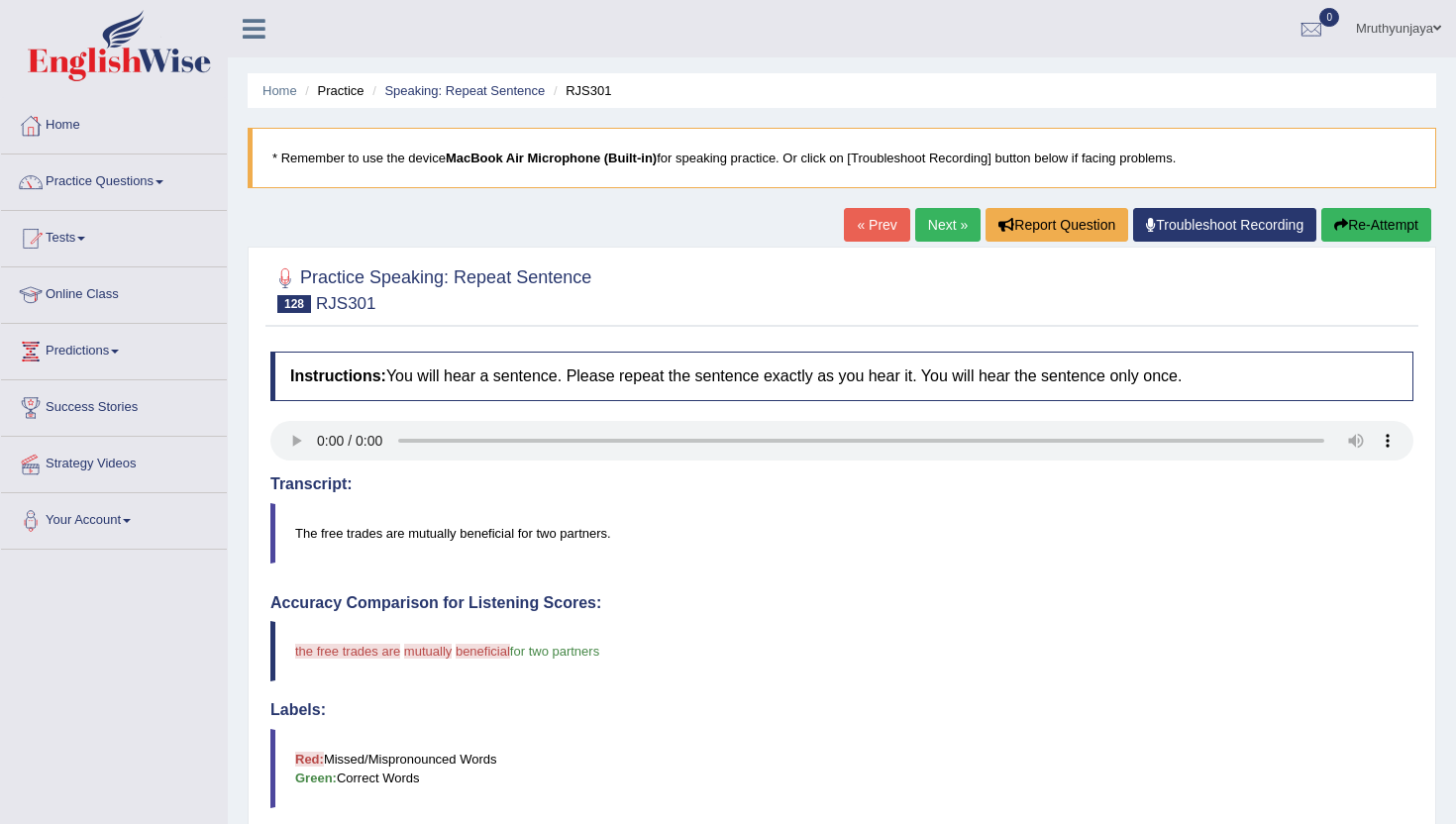 click on "Next »" at bounding box center [948, 225] 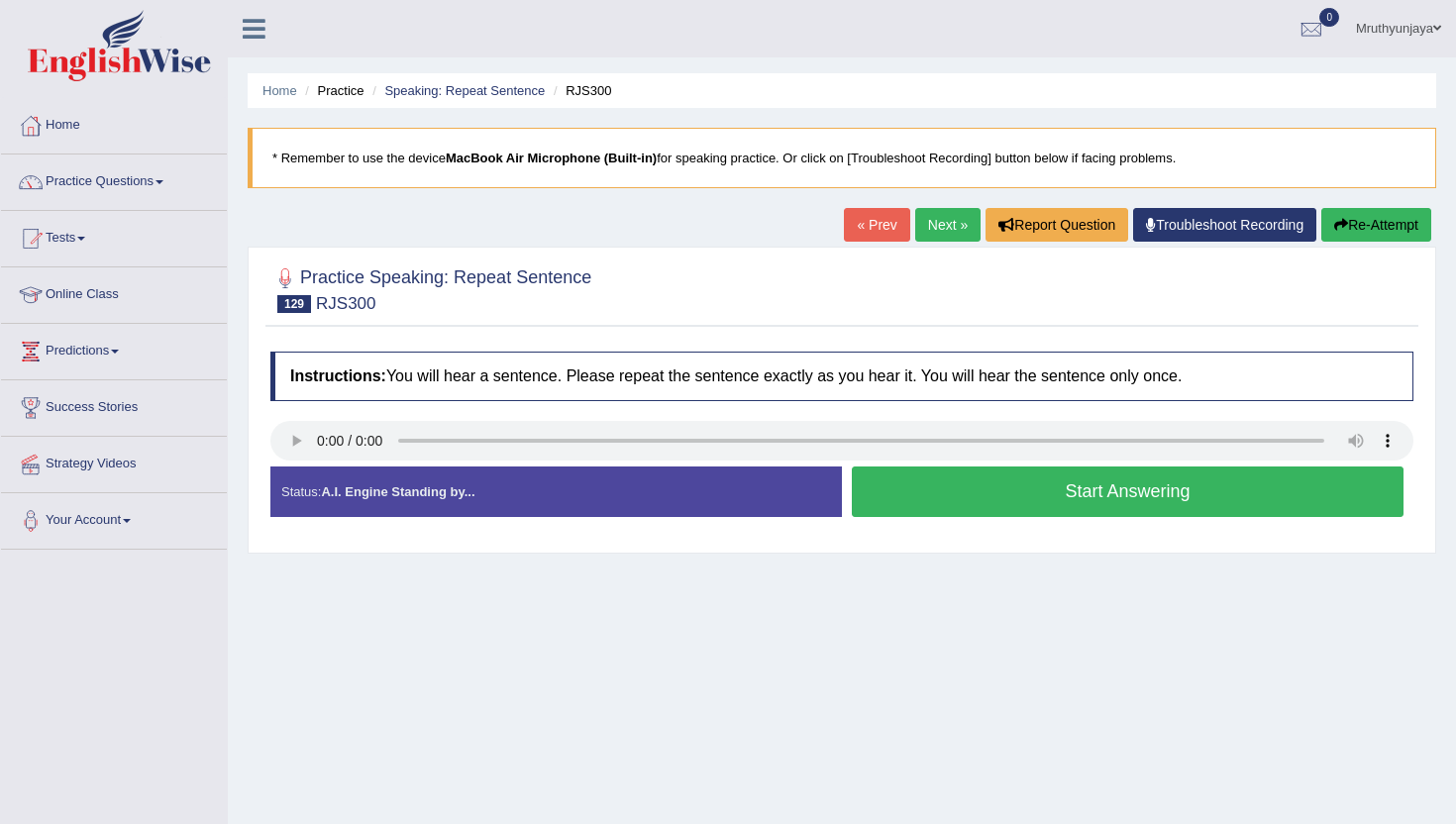 scroll, scrollTop: 0, scrollLeft: 0, axis: both 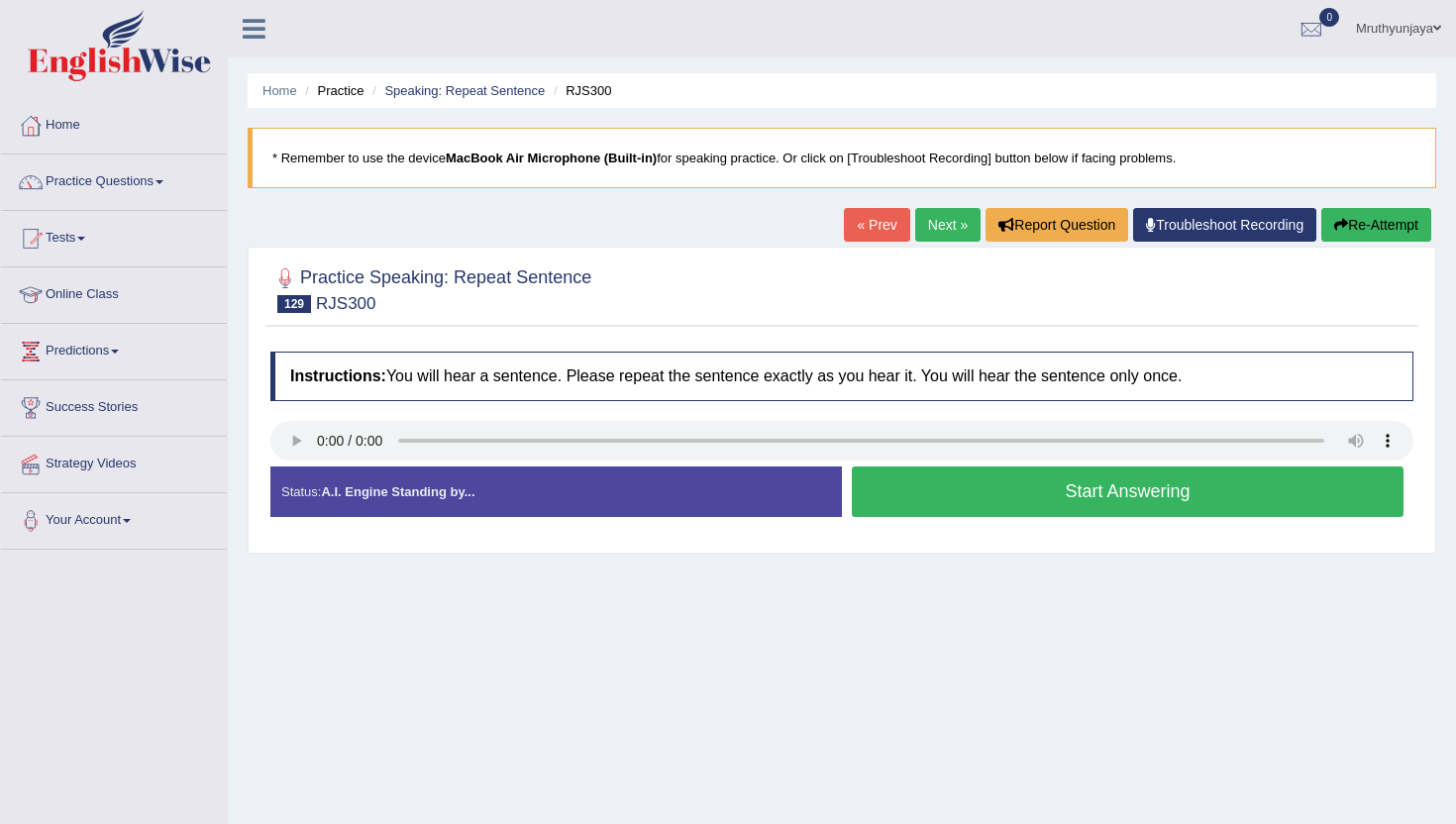 click on "Start Answering" at bounding box center [1127, 491] 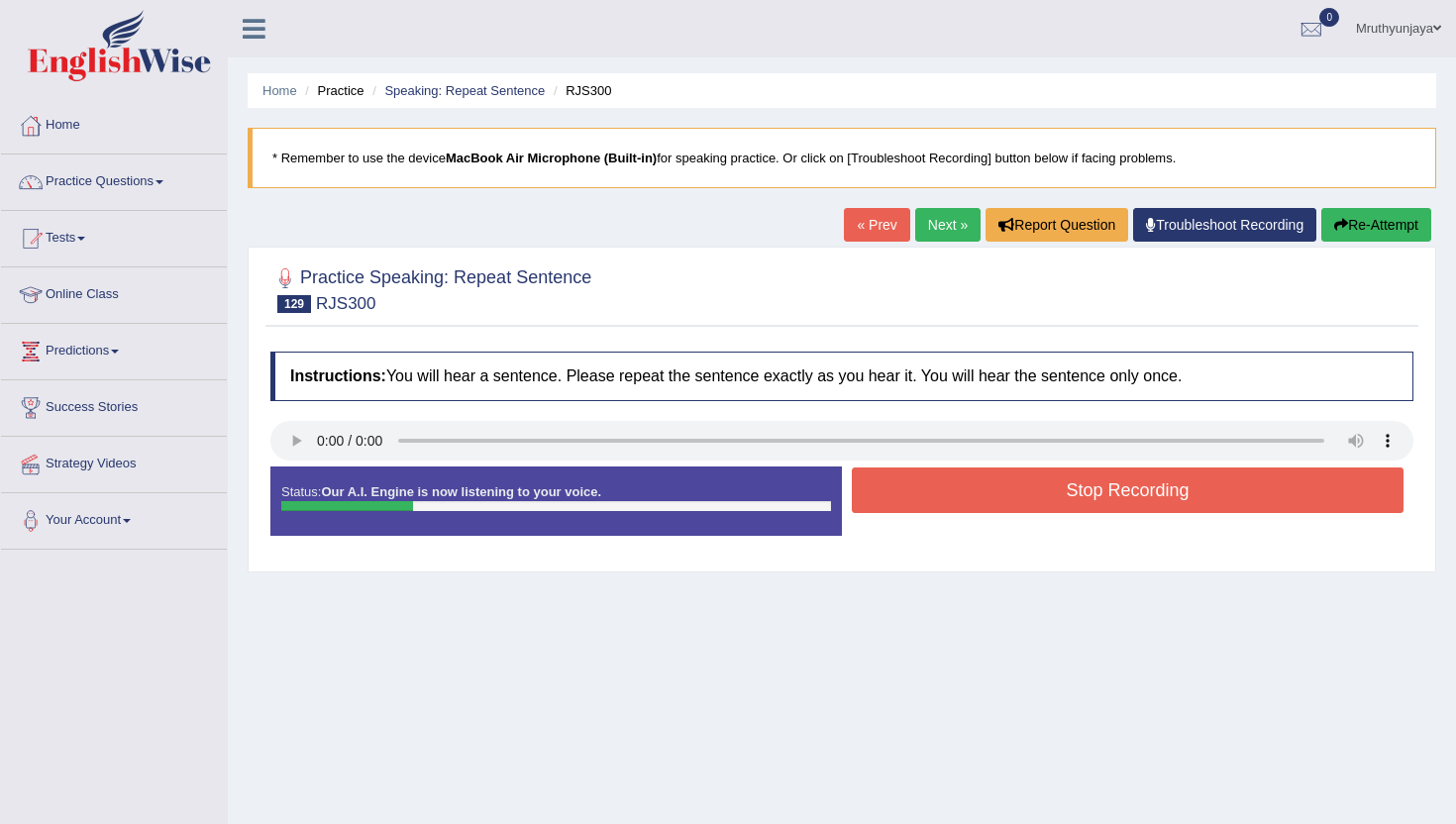 click on "Stop Recording" at bounding box center [1127, 490] 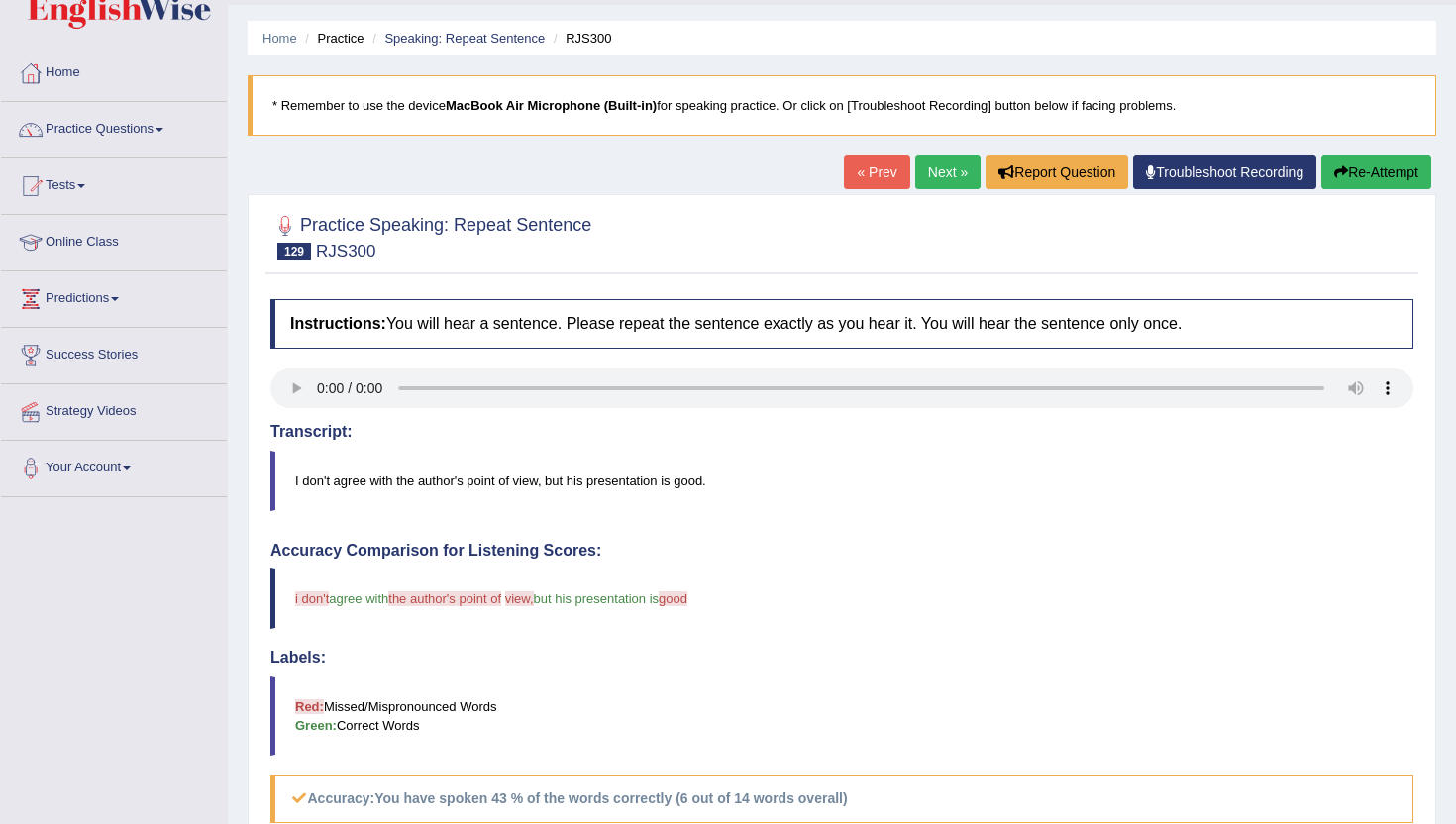scroll, scrollTop: 0, scrollLeft: 0, axis: both 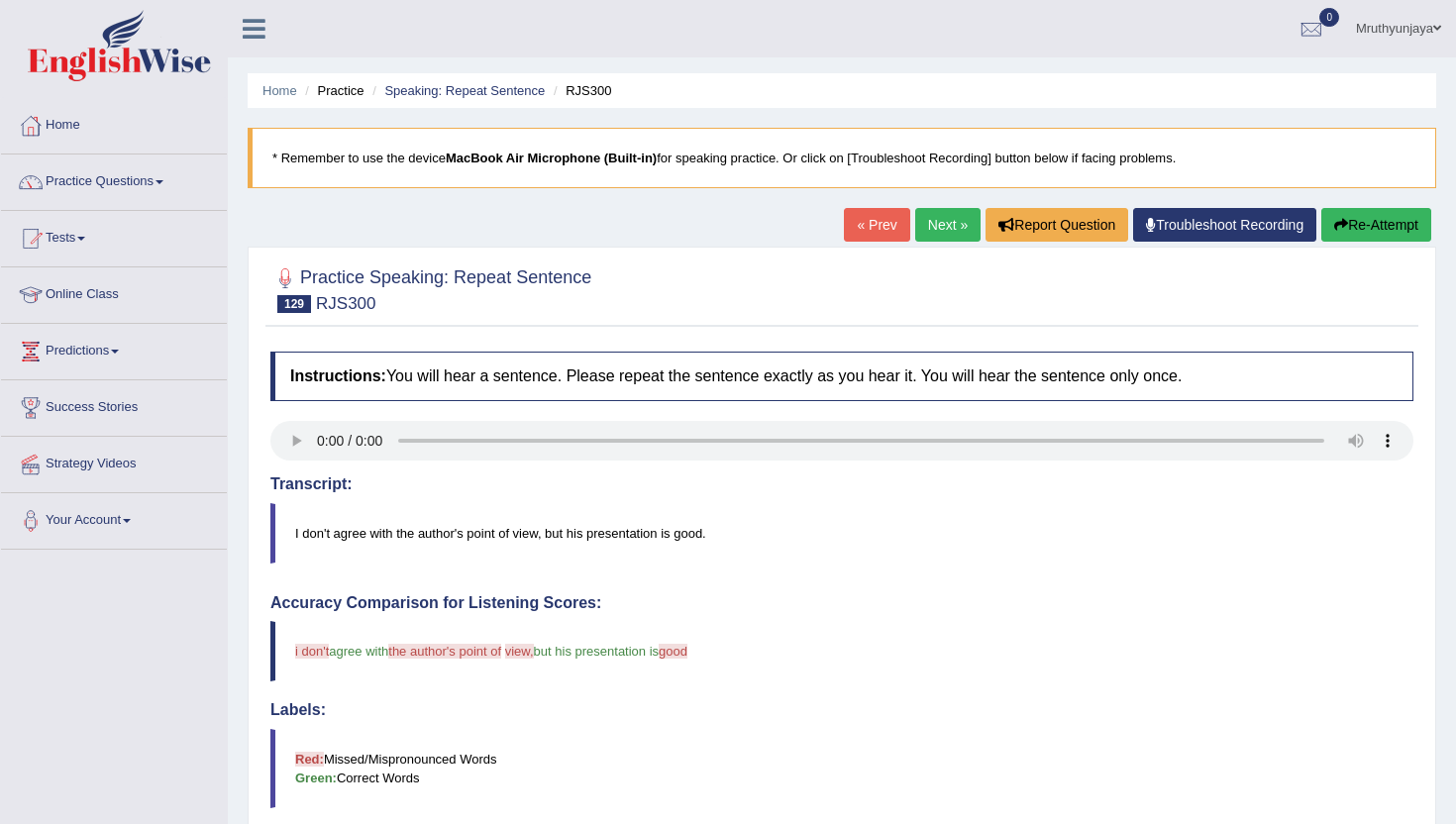 click on "Next »" at bounding box center (948, 225) 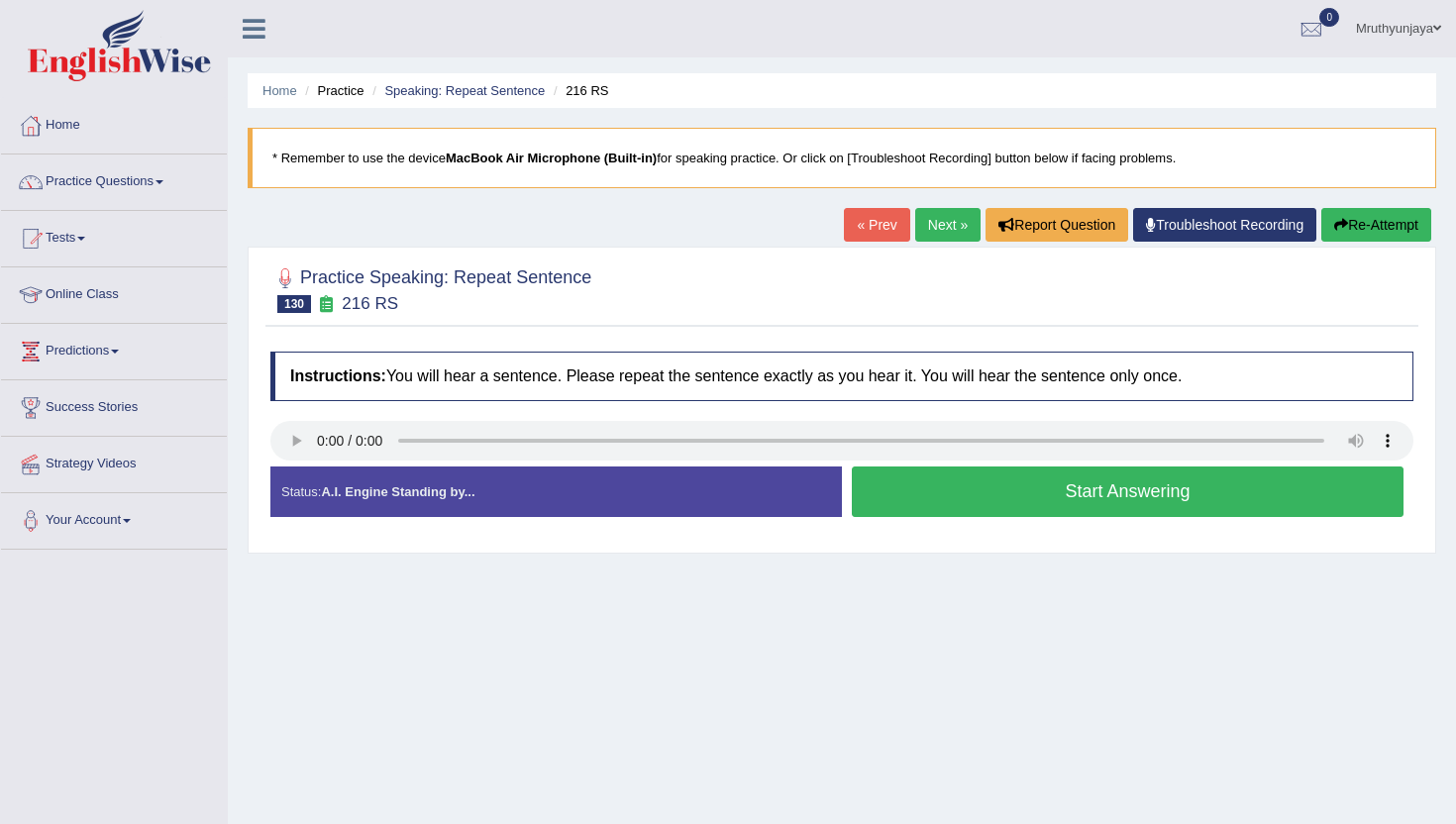 scroll, scrollTop: 0, scrollLeft: 0, axis: both 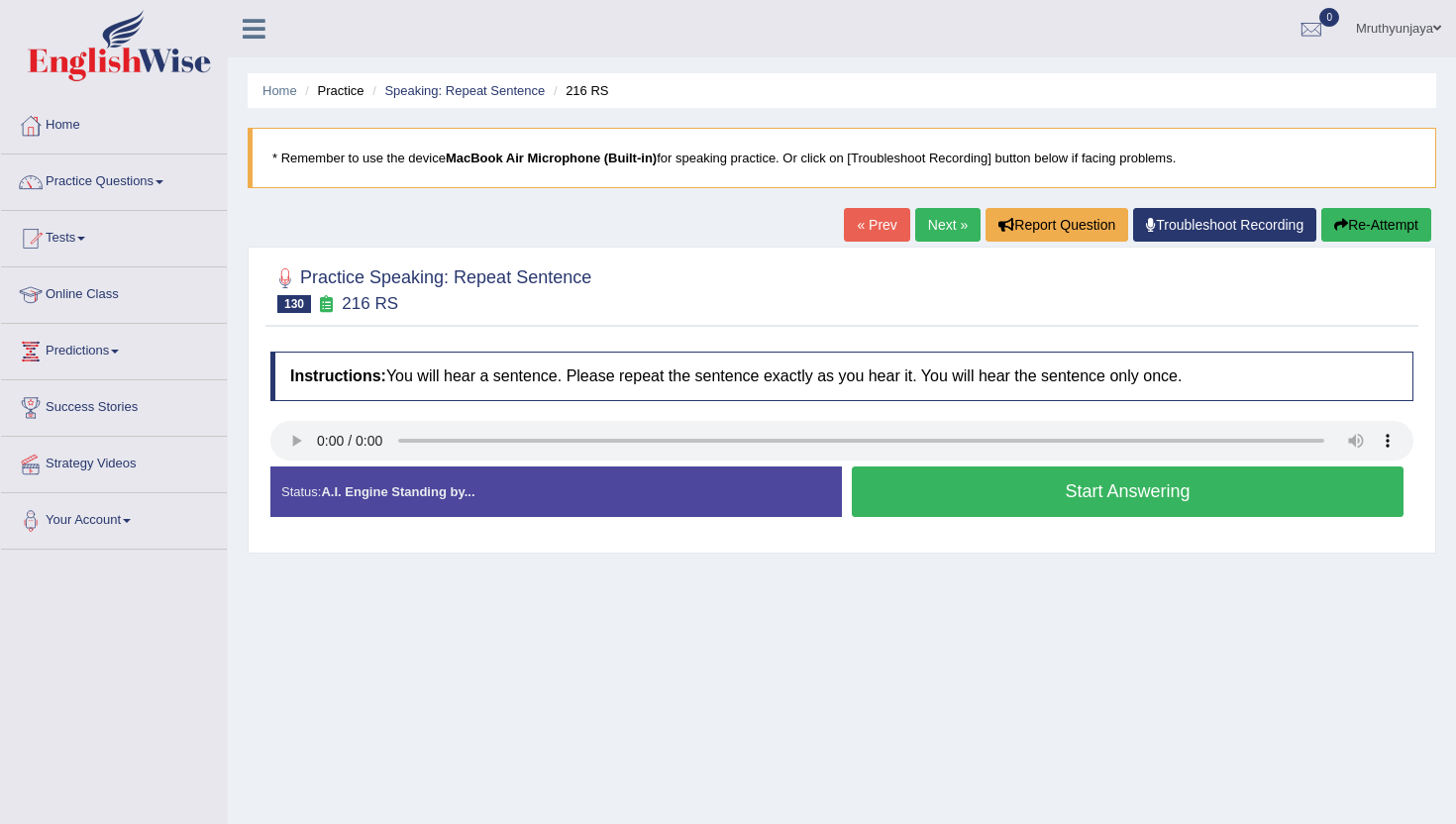 click on "Start Answering" at bounding box center (1127, 491) 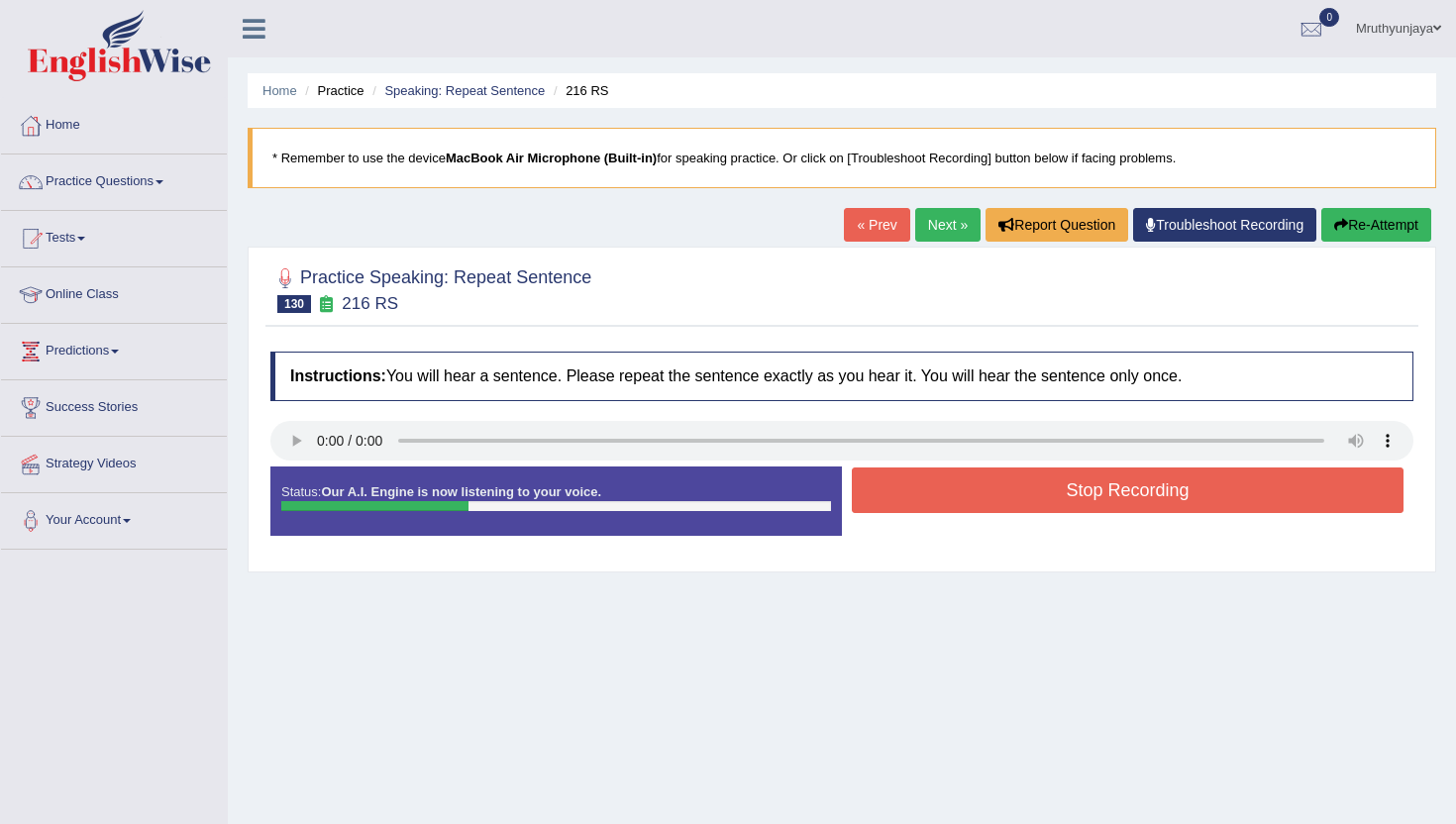 click on "Stop Recording" at bounding box center [1127, 490] 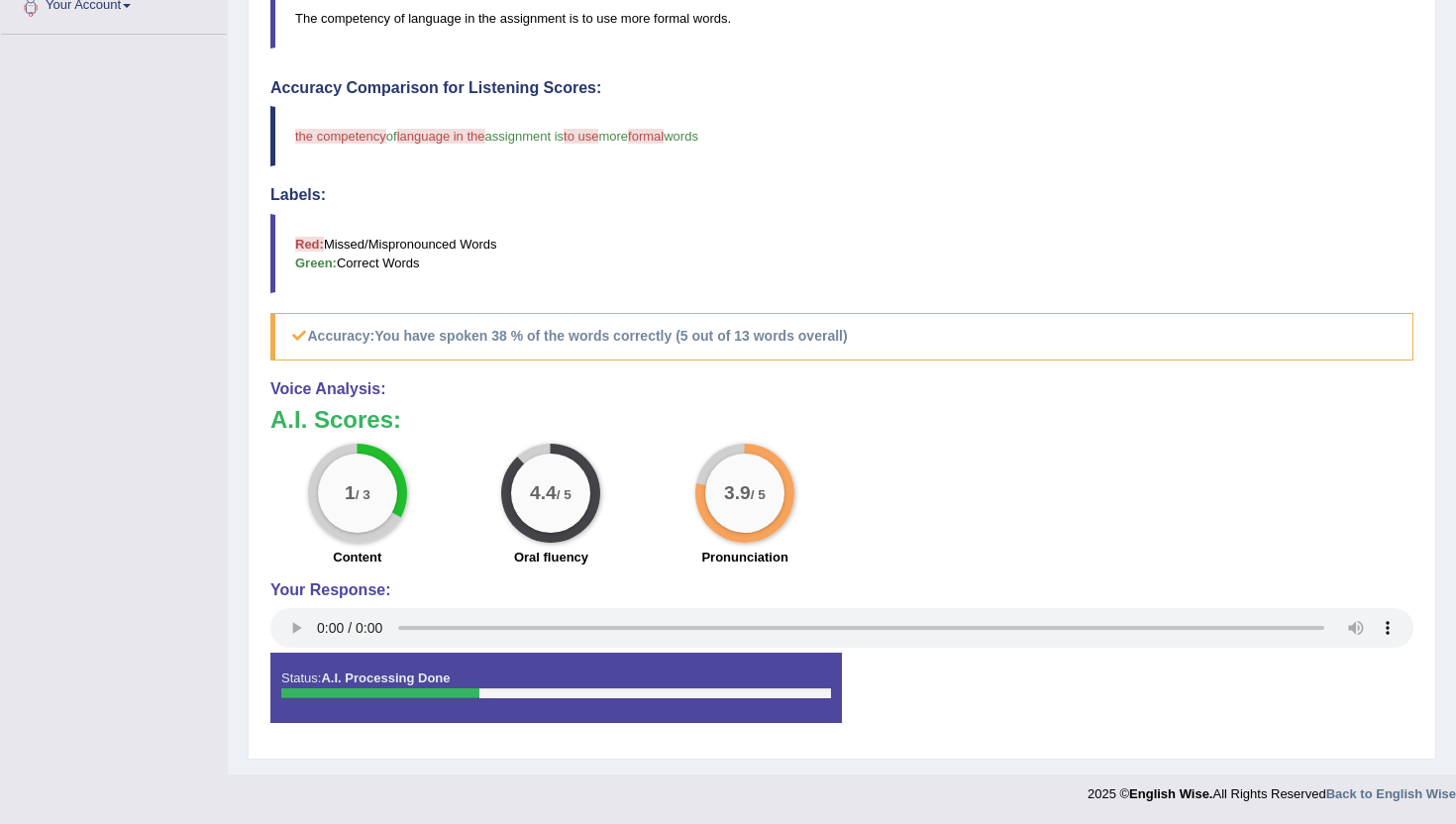 scroll, scrollTop: 0, scrollLeft: 0, axis: both 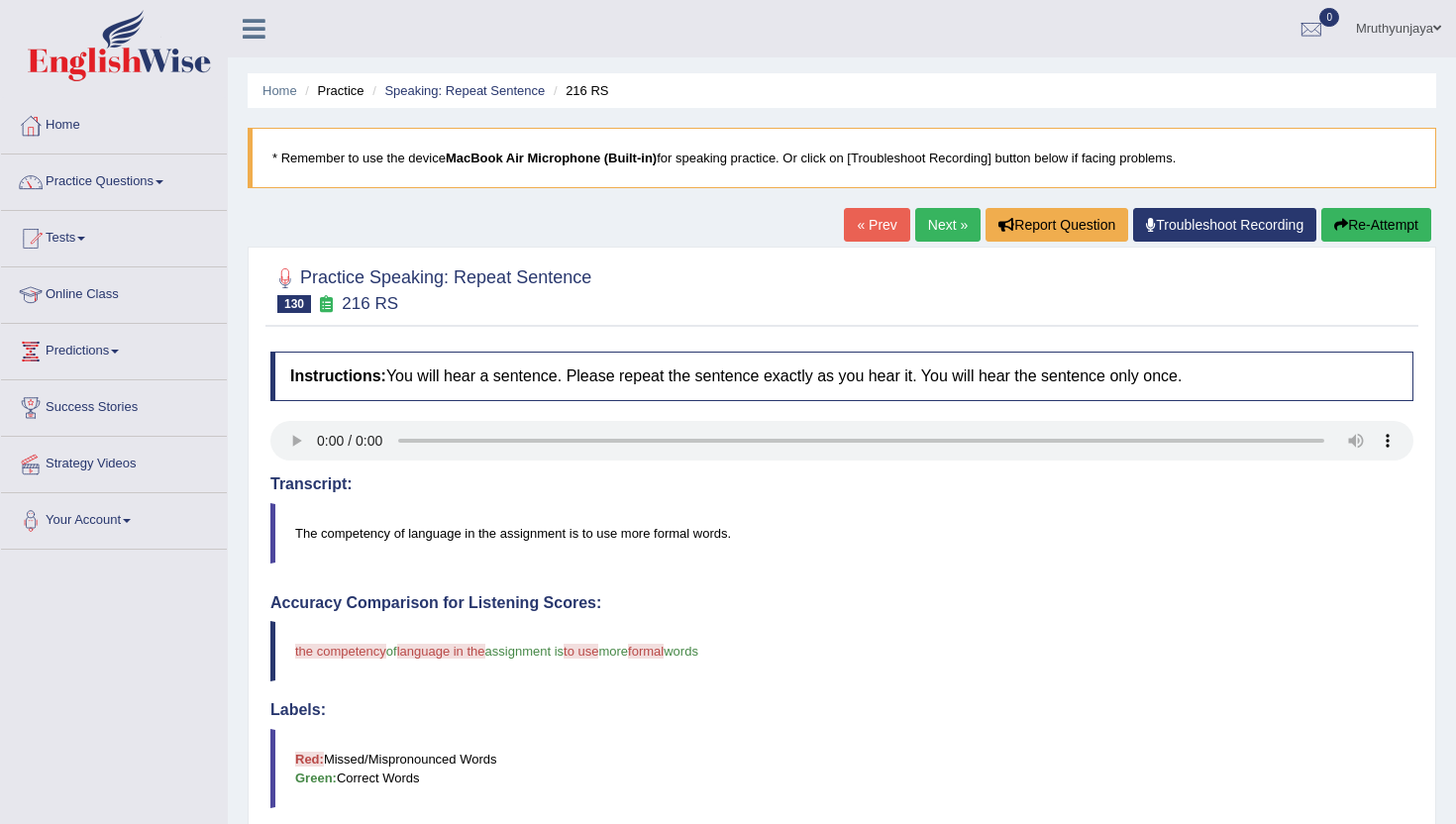 click on "Next »" at bounding box center (948, 225) 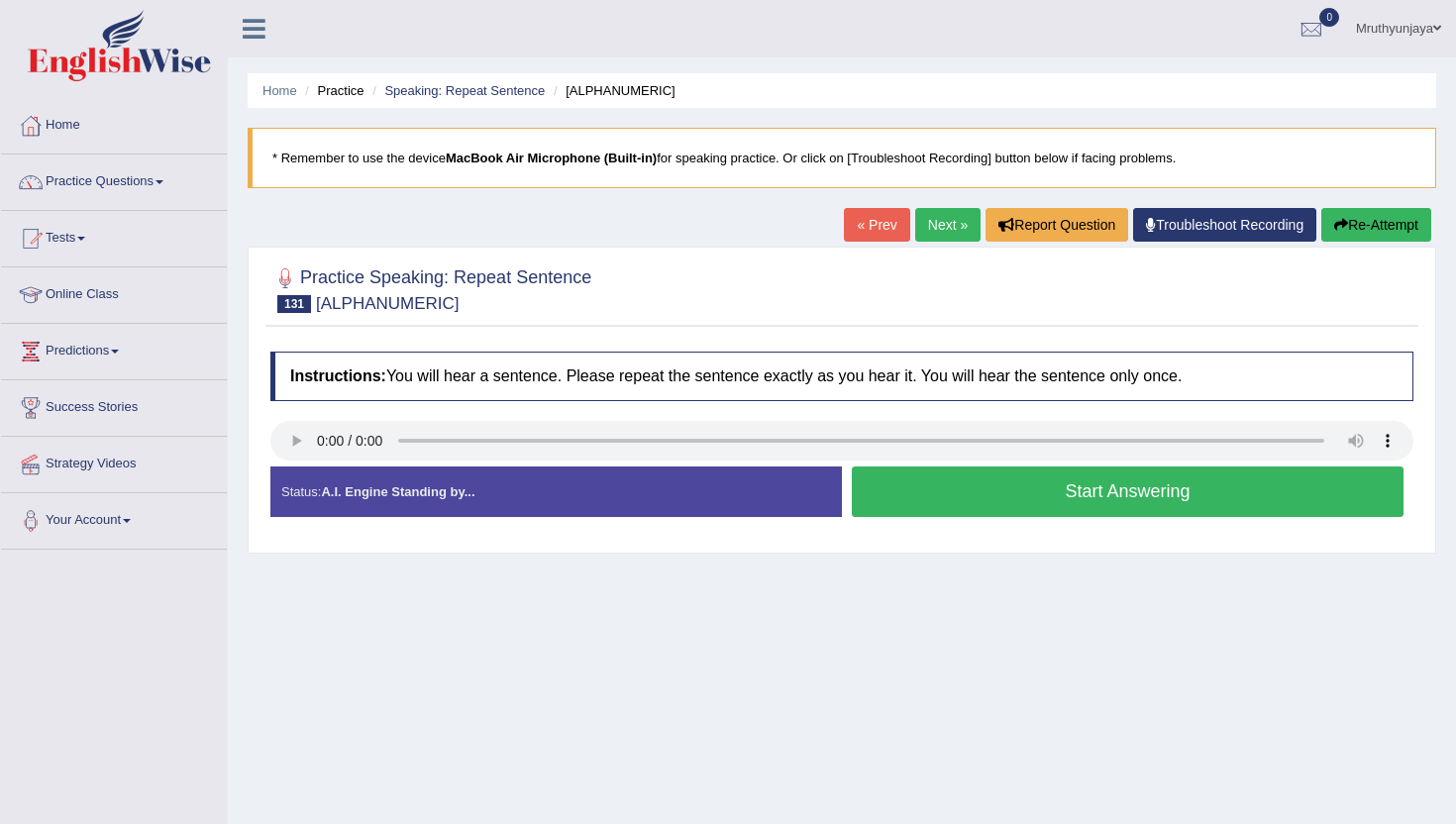 scroll, scrollTop: 0, scrollLeft: 0, axis: both 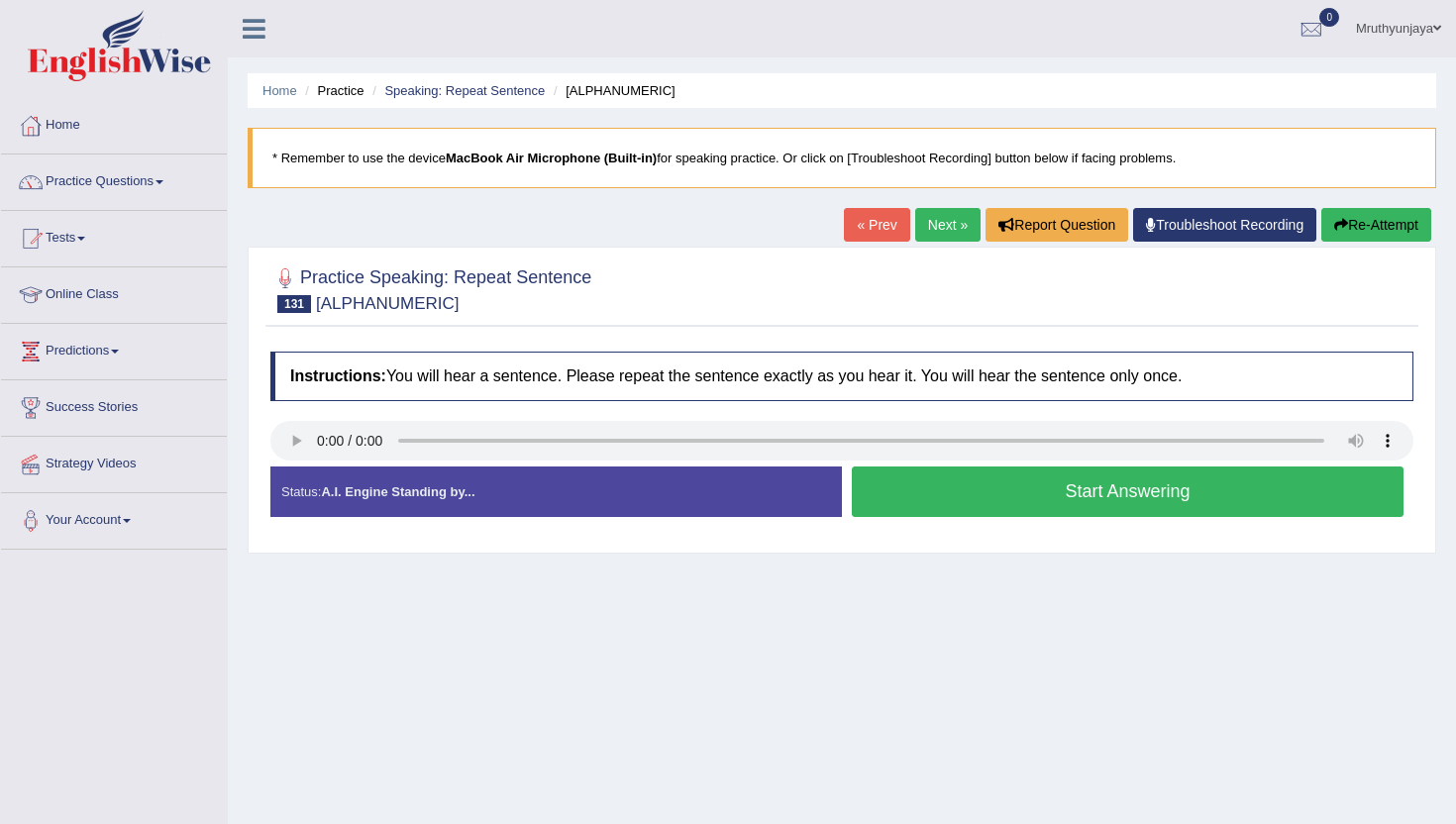 click on "Start Answering" at bounding box center [1127, 491] 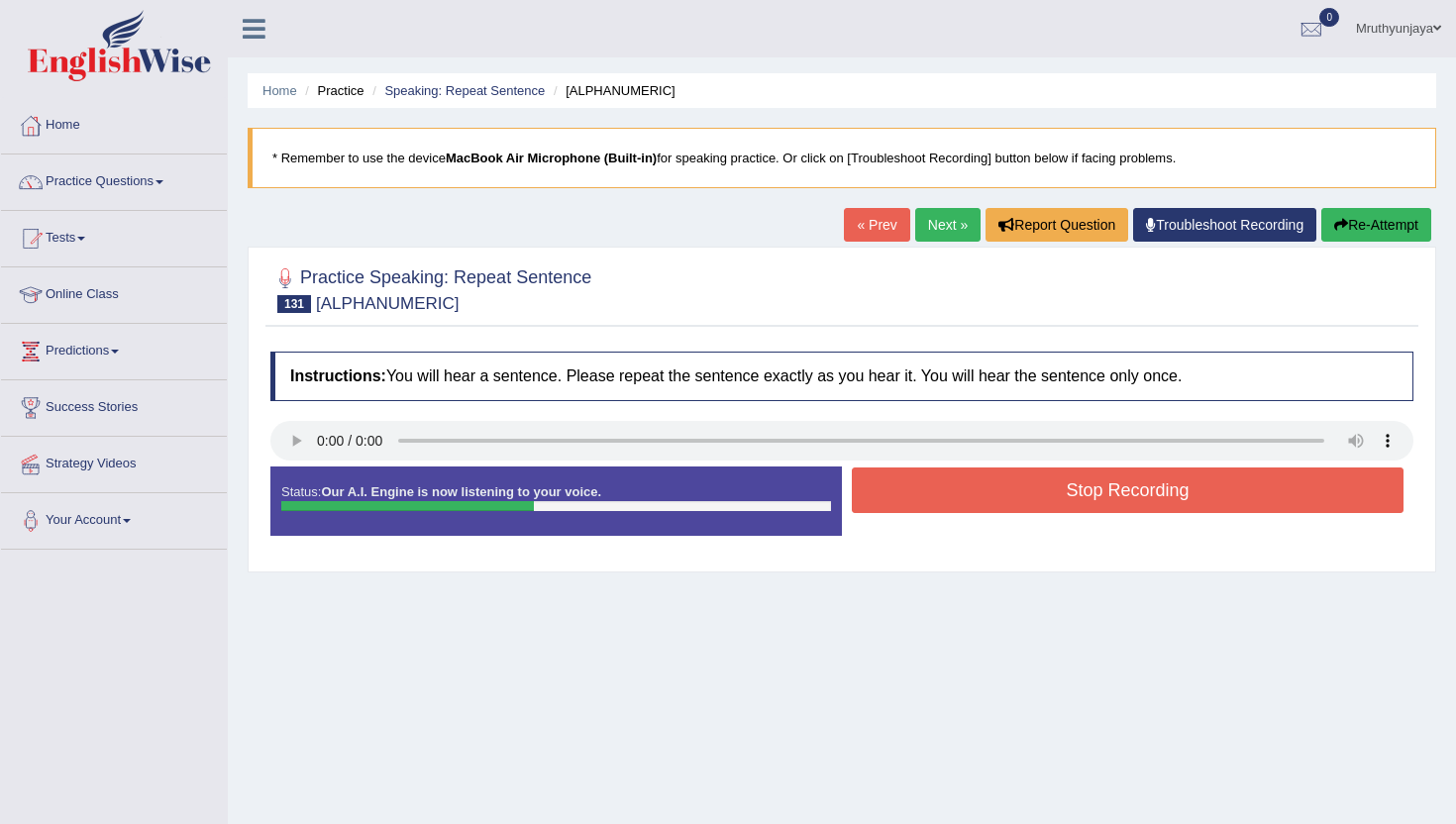 click on "Stop Recording" at bounding box center [1127, 490] 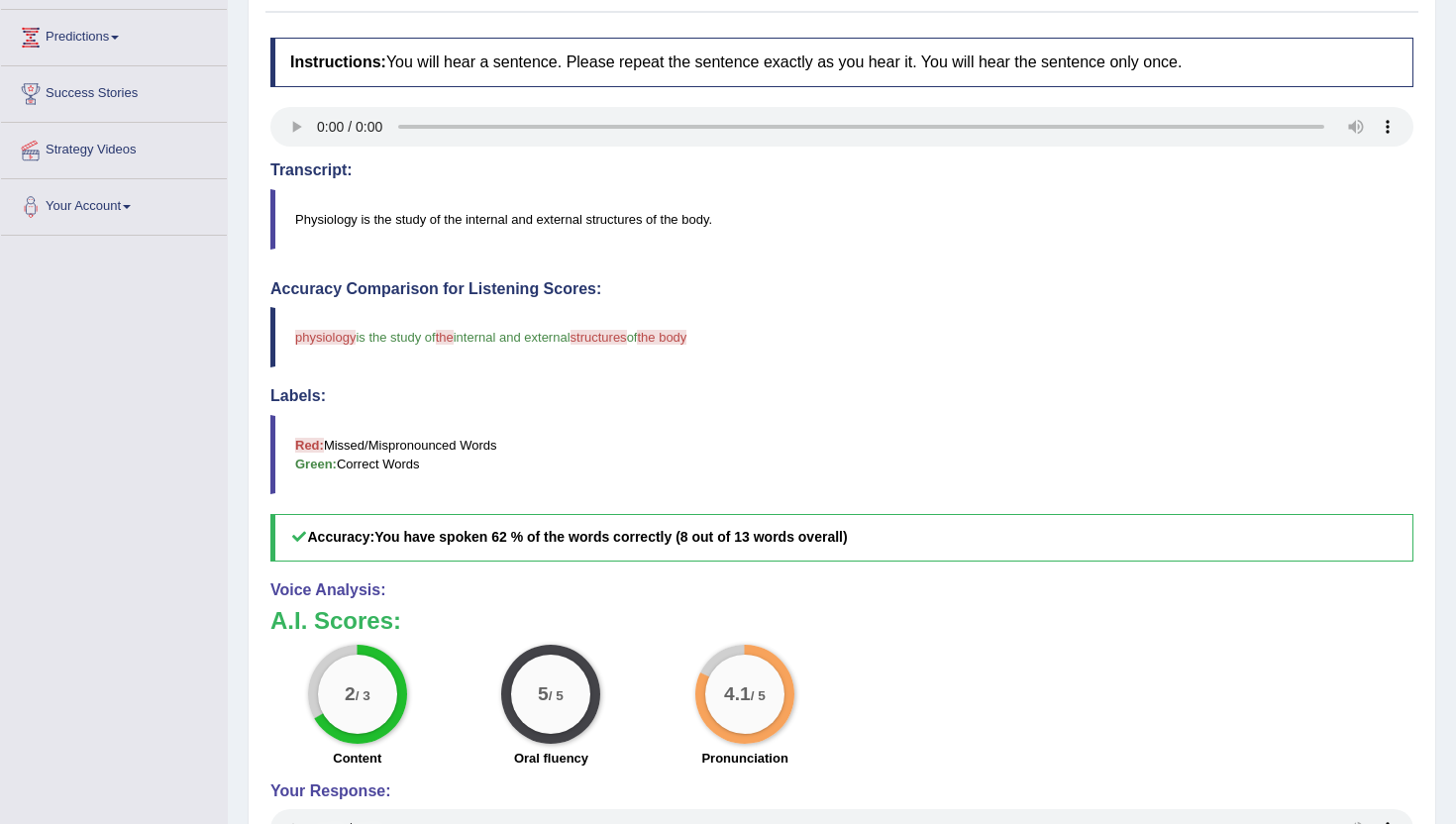 scroll, scrollTop: 0, scrollLeft: 0, axis: both 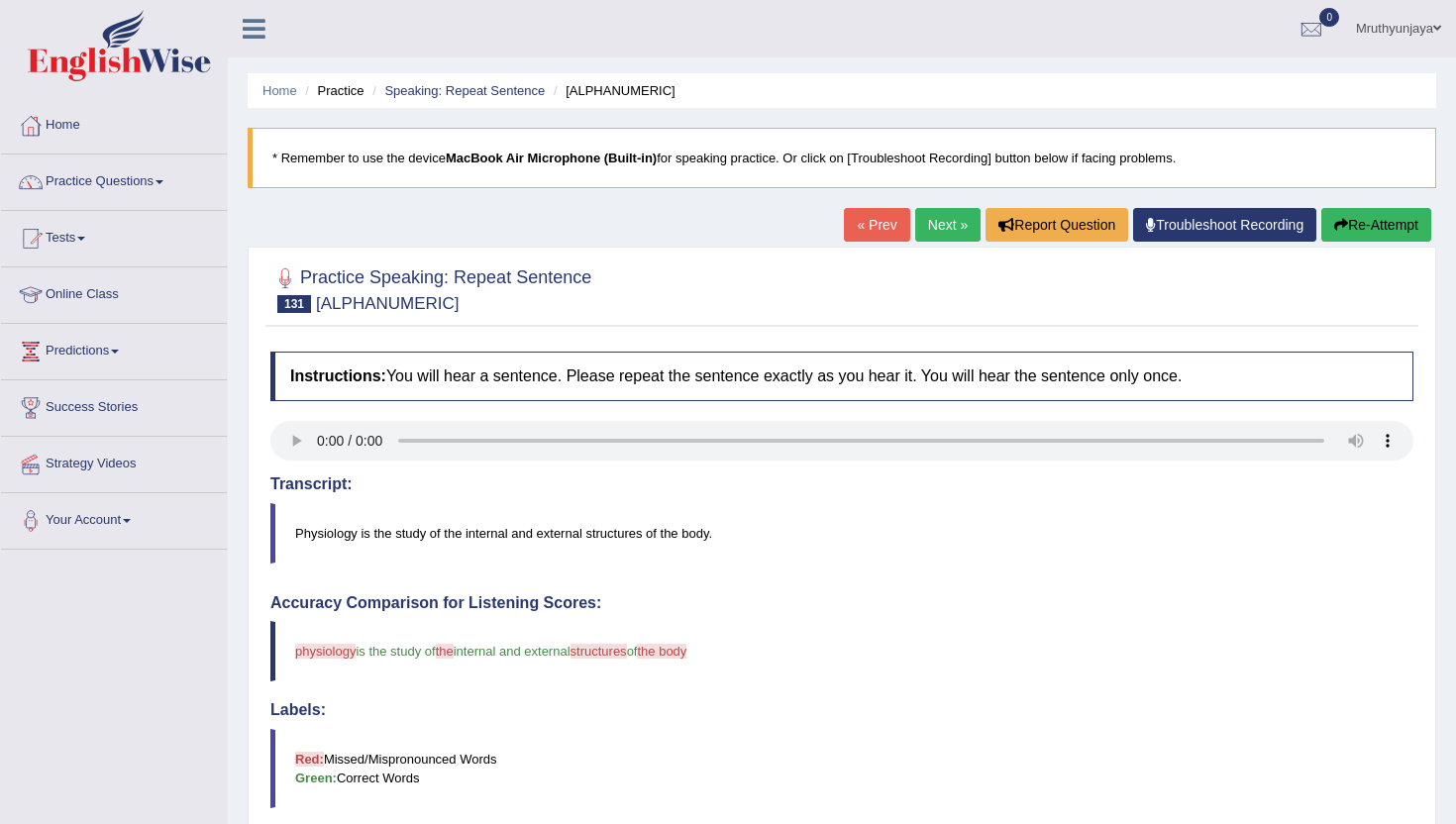 click on "Next »" at bounding box center (948, 225) 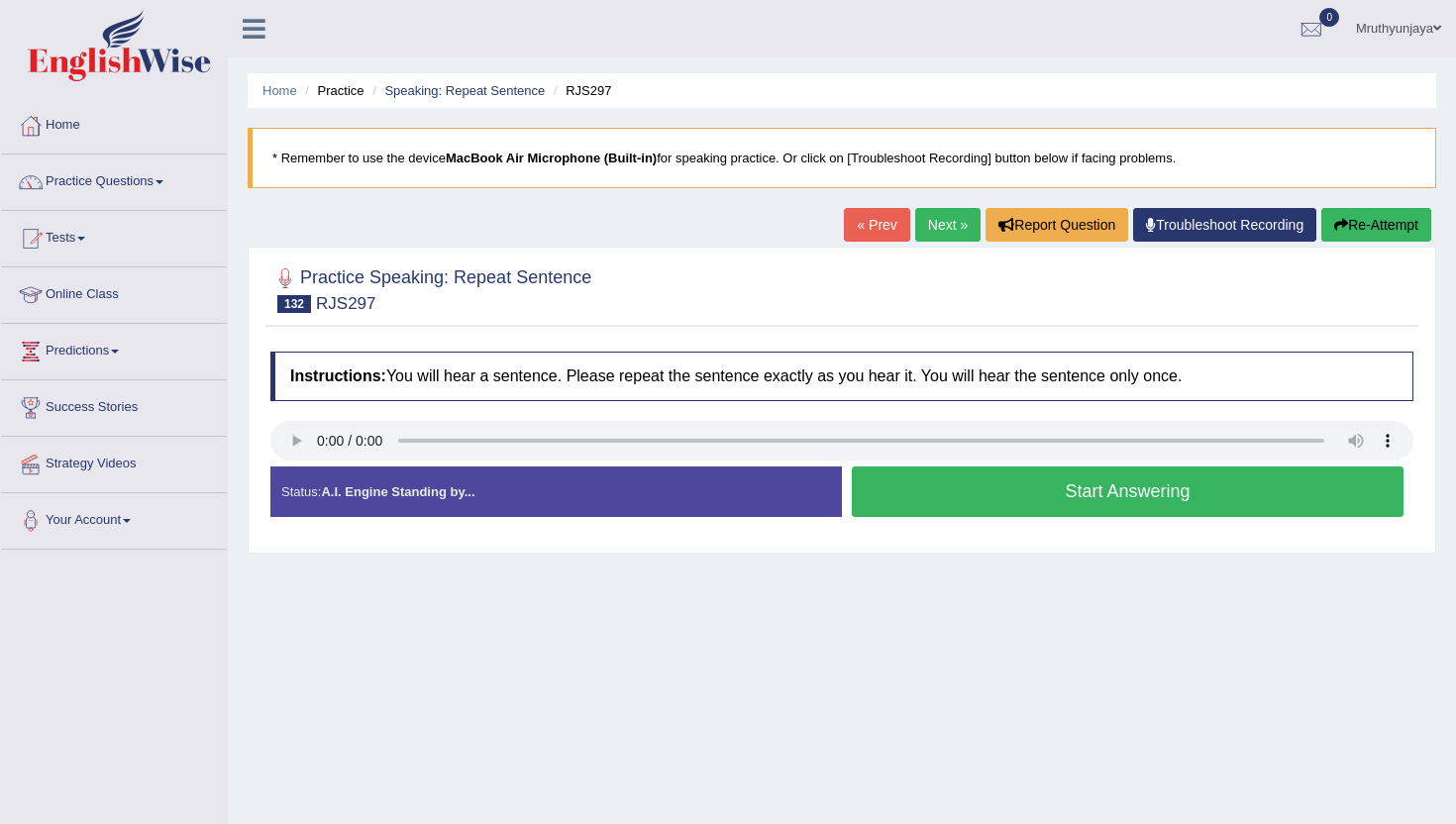 scroll, scrollTop: 0, scrollLeft: 0, axis: both 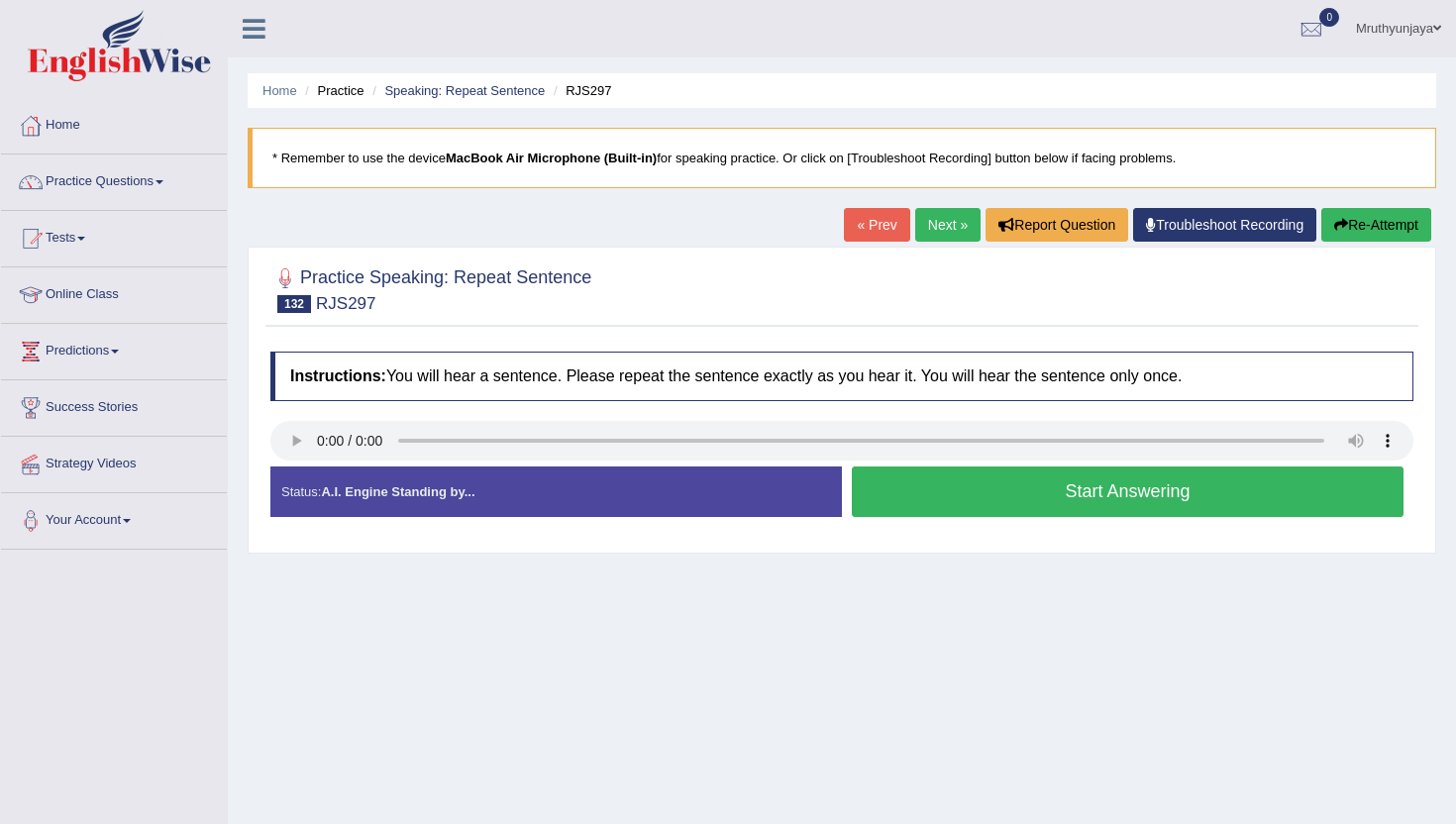 click on "Next »" at bounding box center (948, 225) 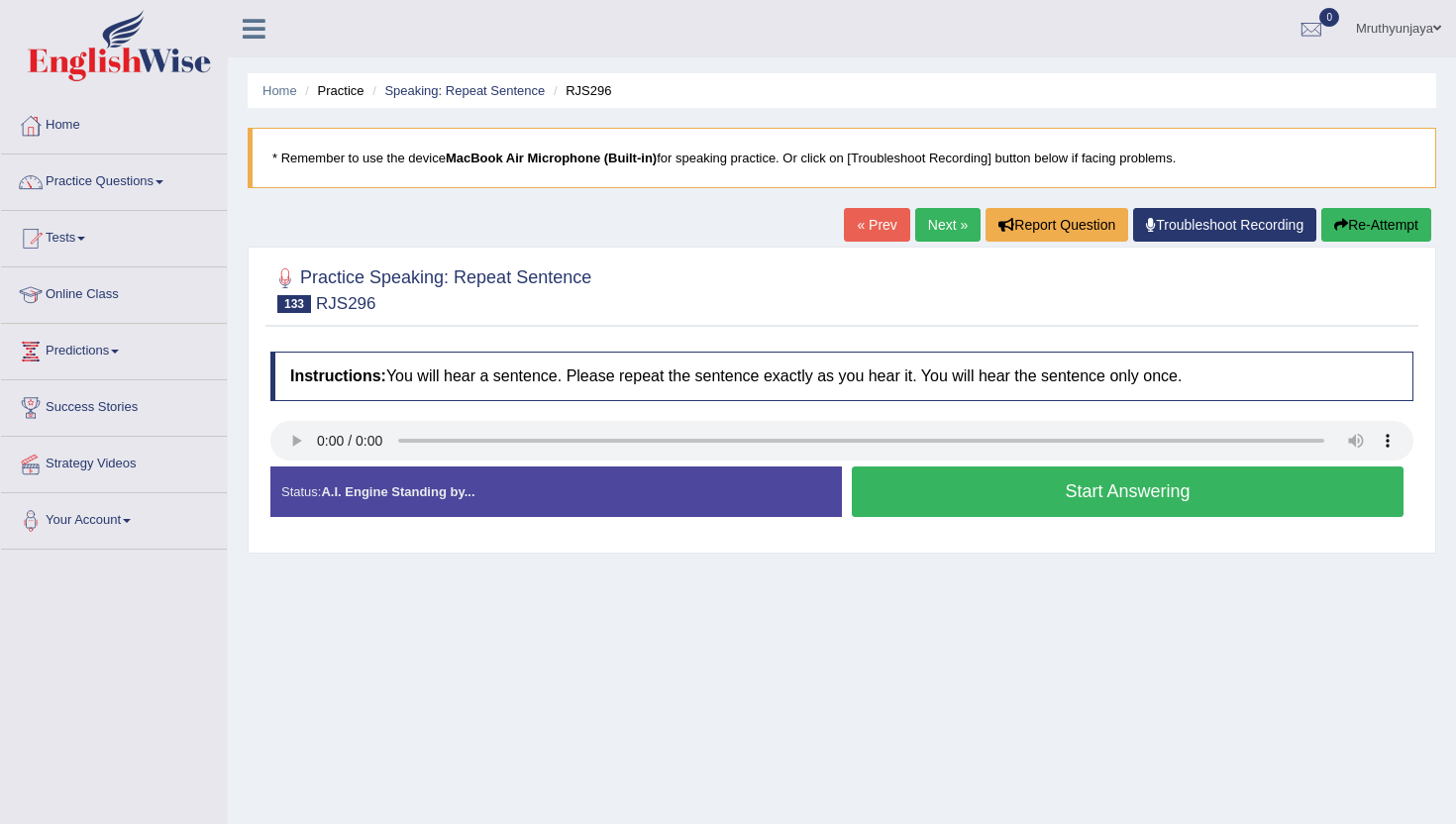 scroll, scrollTop: 0, scrollLeft: 0, axis: both 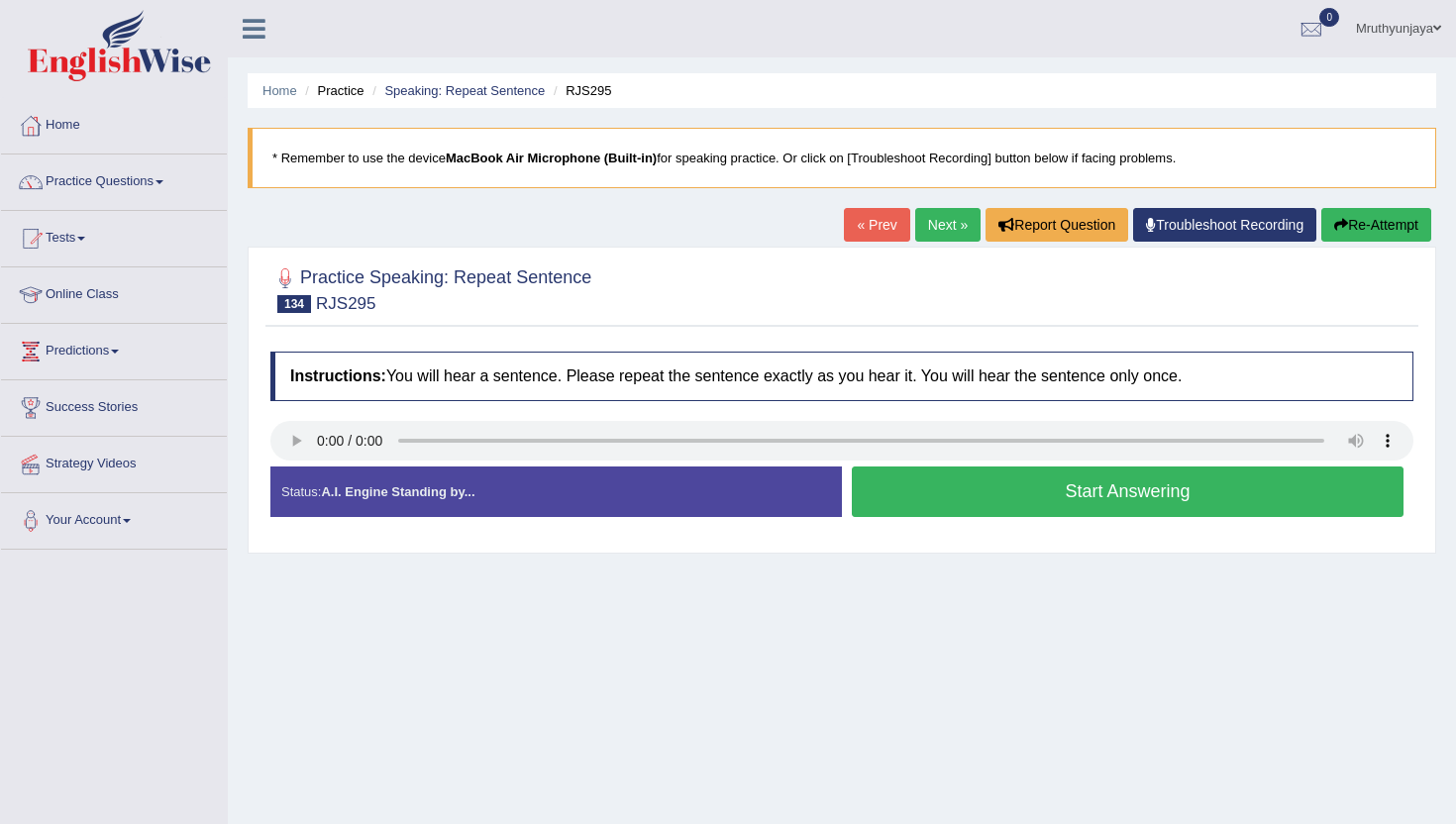 click on "Start Answering" at bounding box center (1127, 491) 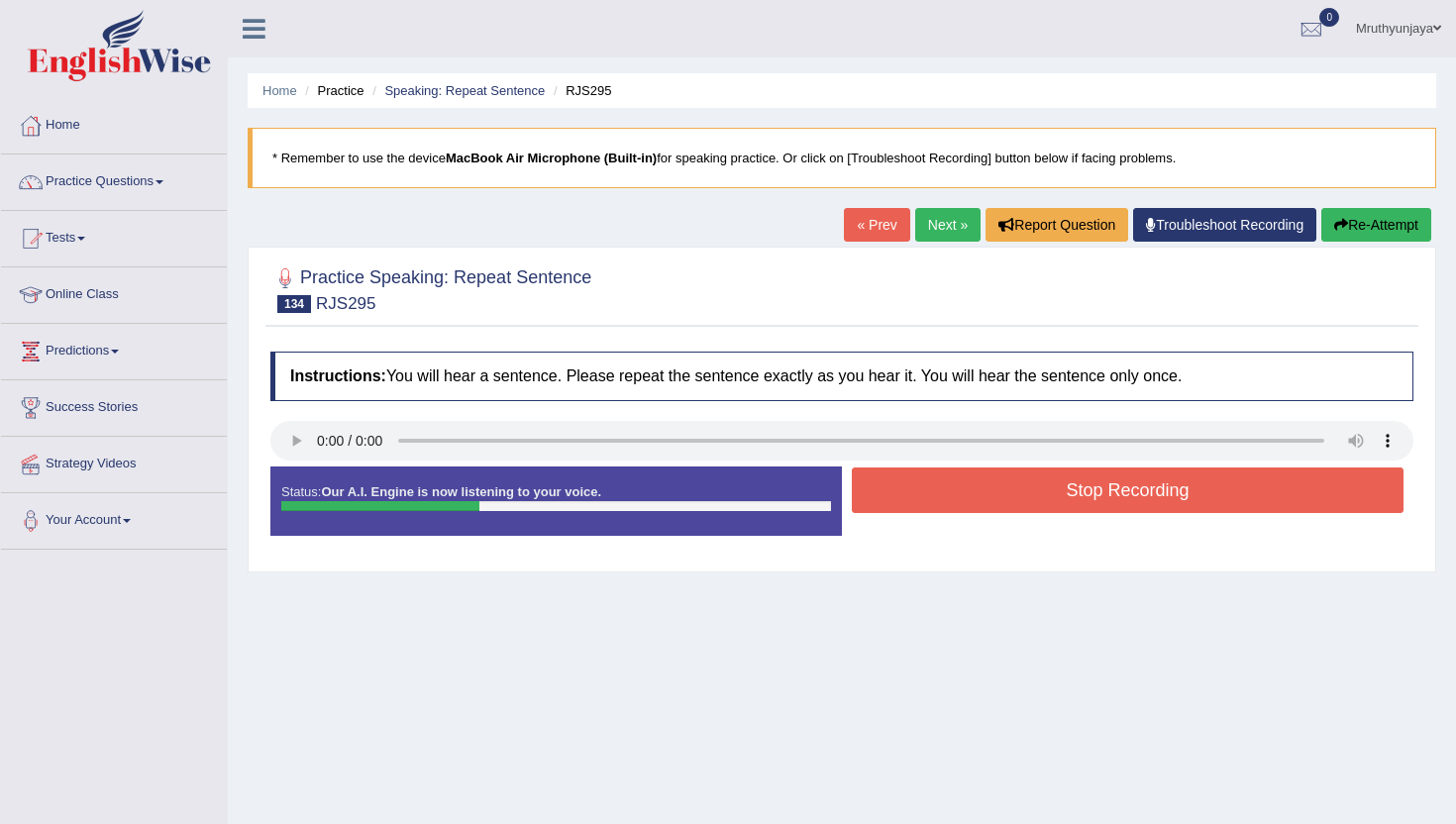 click on "Stop Recording" at bounding box center (1127, 490) 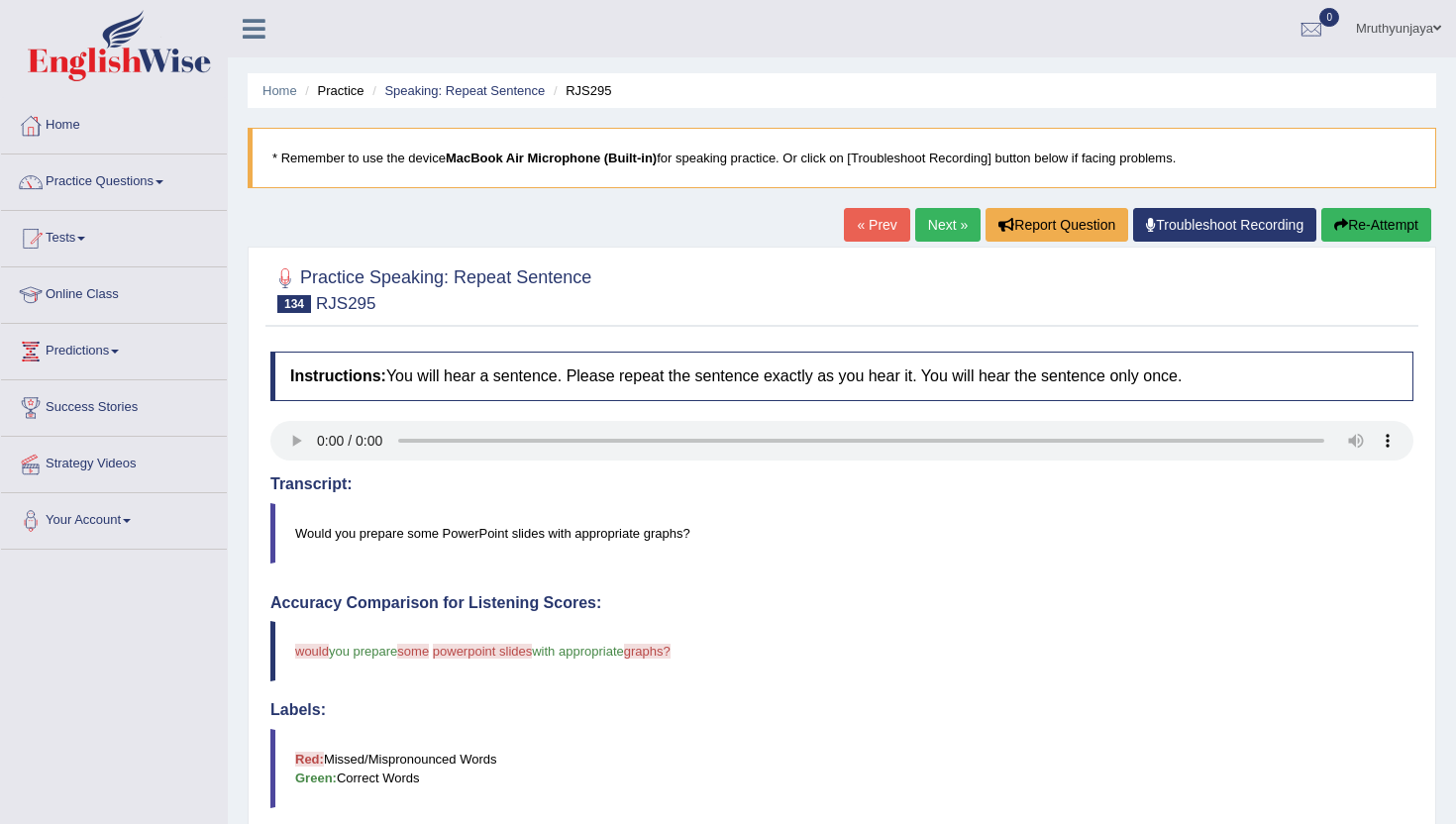 scroll, scrollTop: 515, scrollLeft: 0, axis: vertical 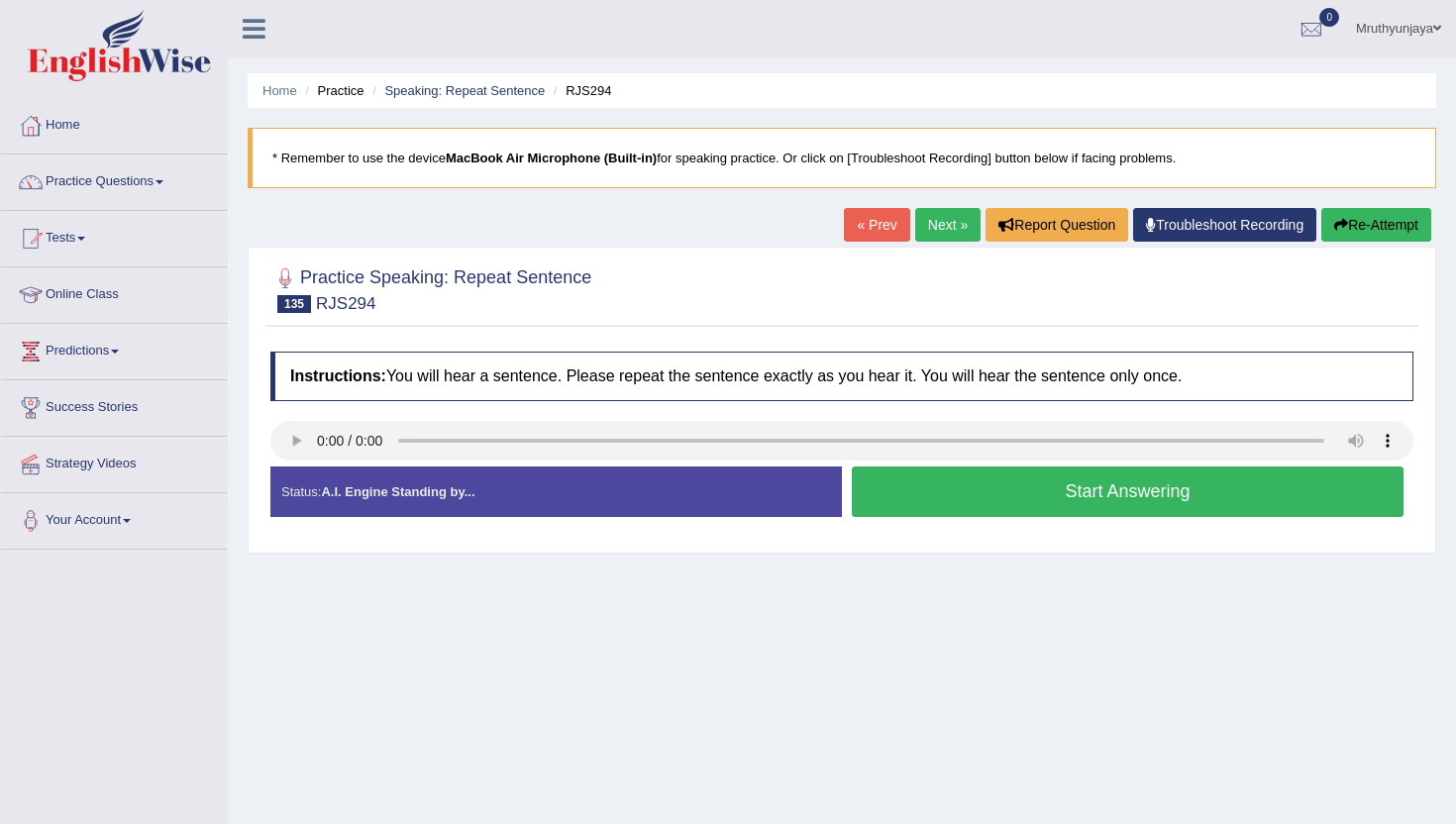 click on "Start Answering" at bounding box center (1127, 491) 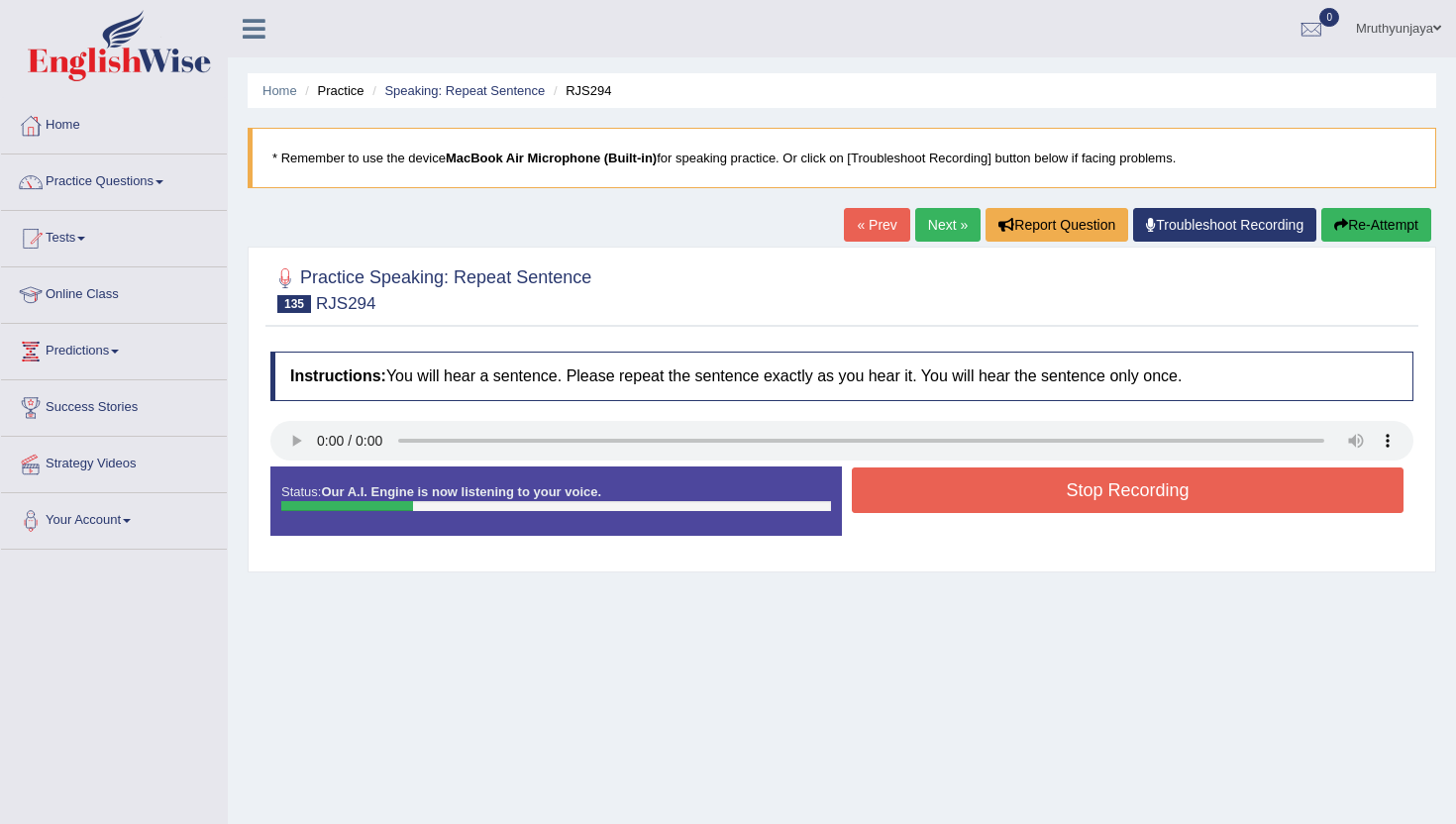 click on "Stop Recording" at bounding box center [1127, 490] 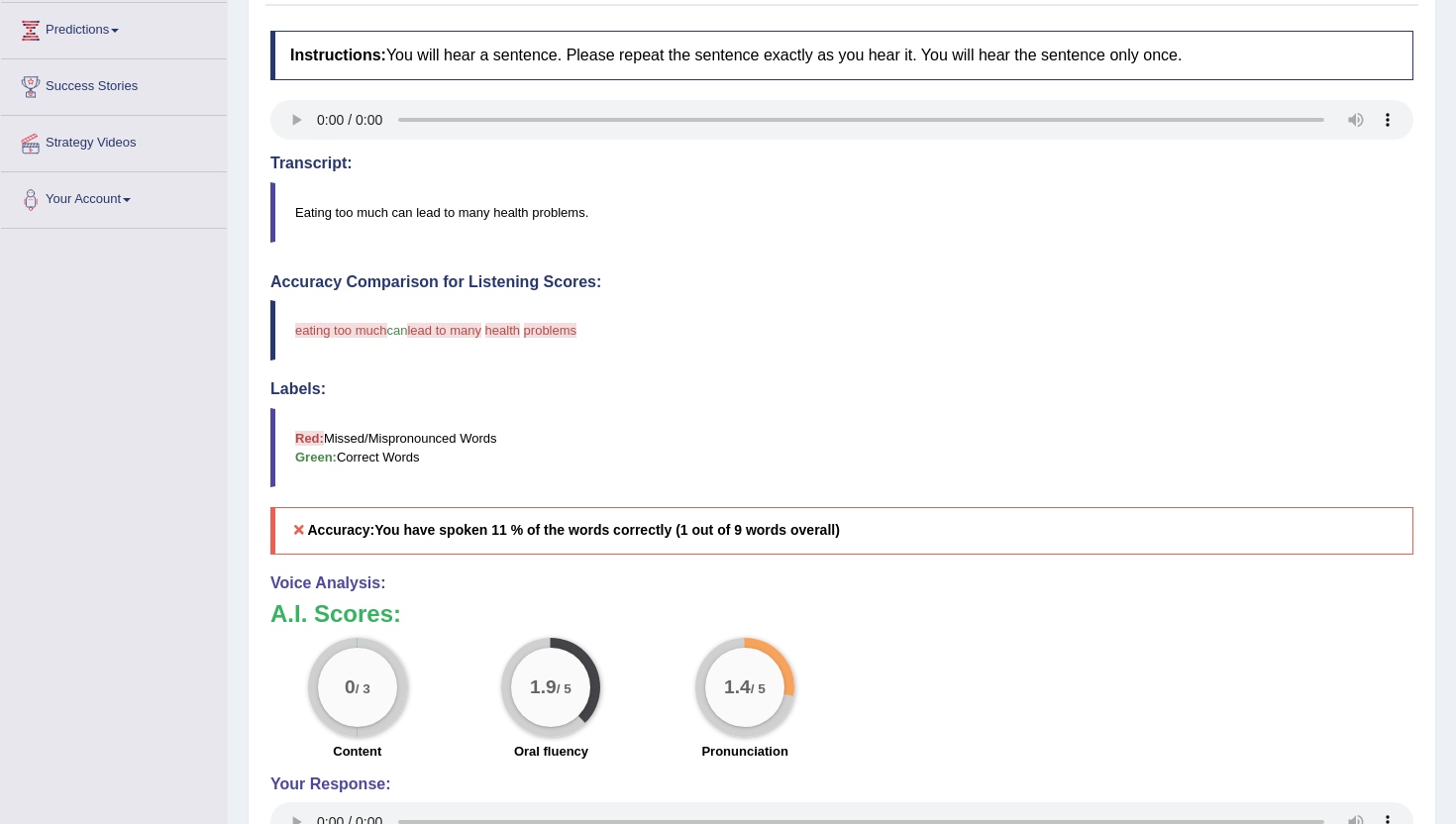 scroll, scrollTop: 0, scrollLeft: 0, axis: both 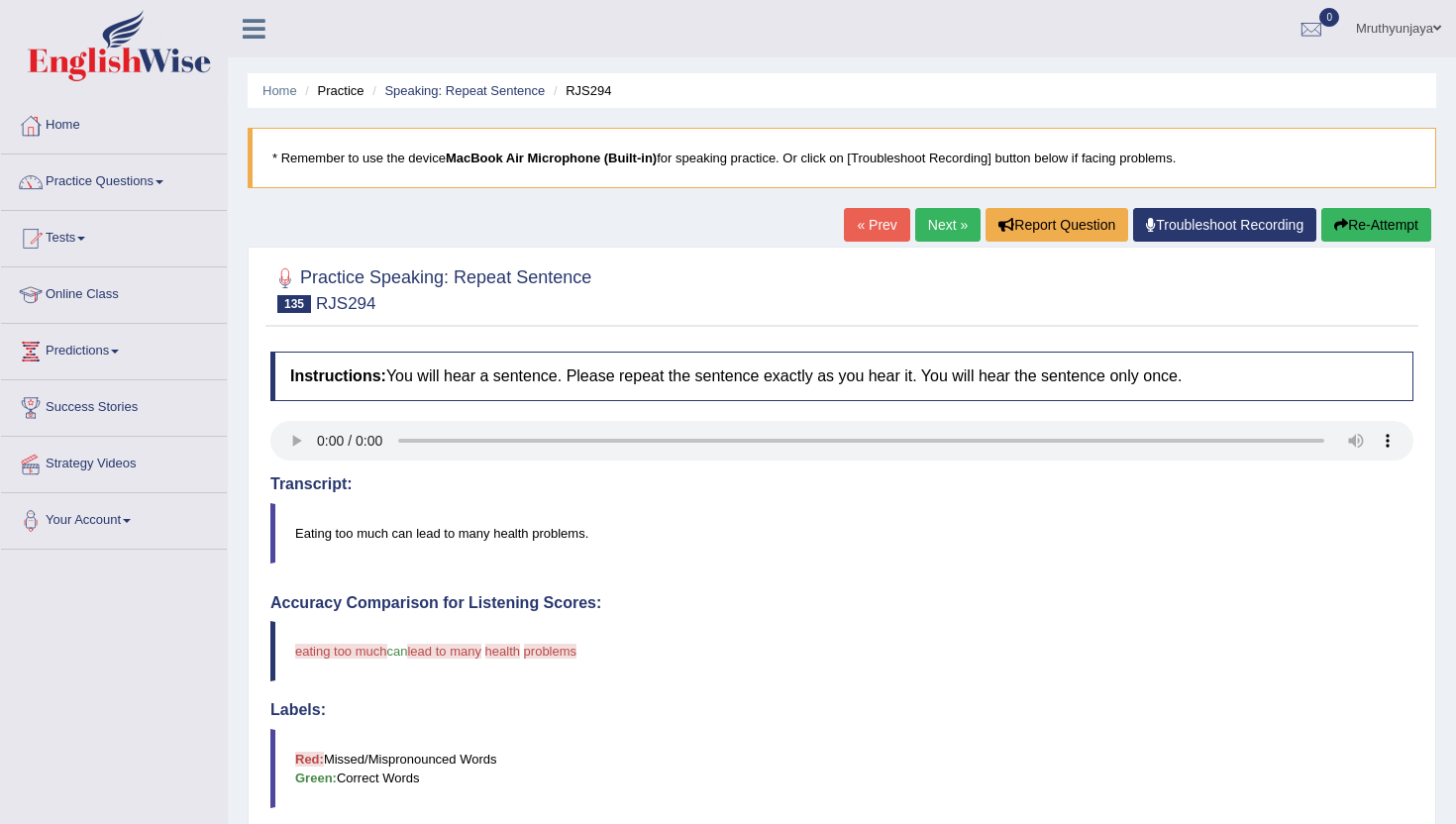 click on "Next »" at bounding box center (948, 225) 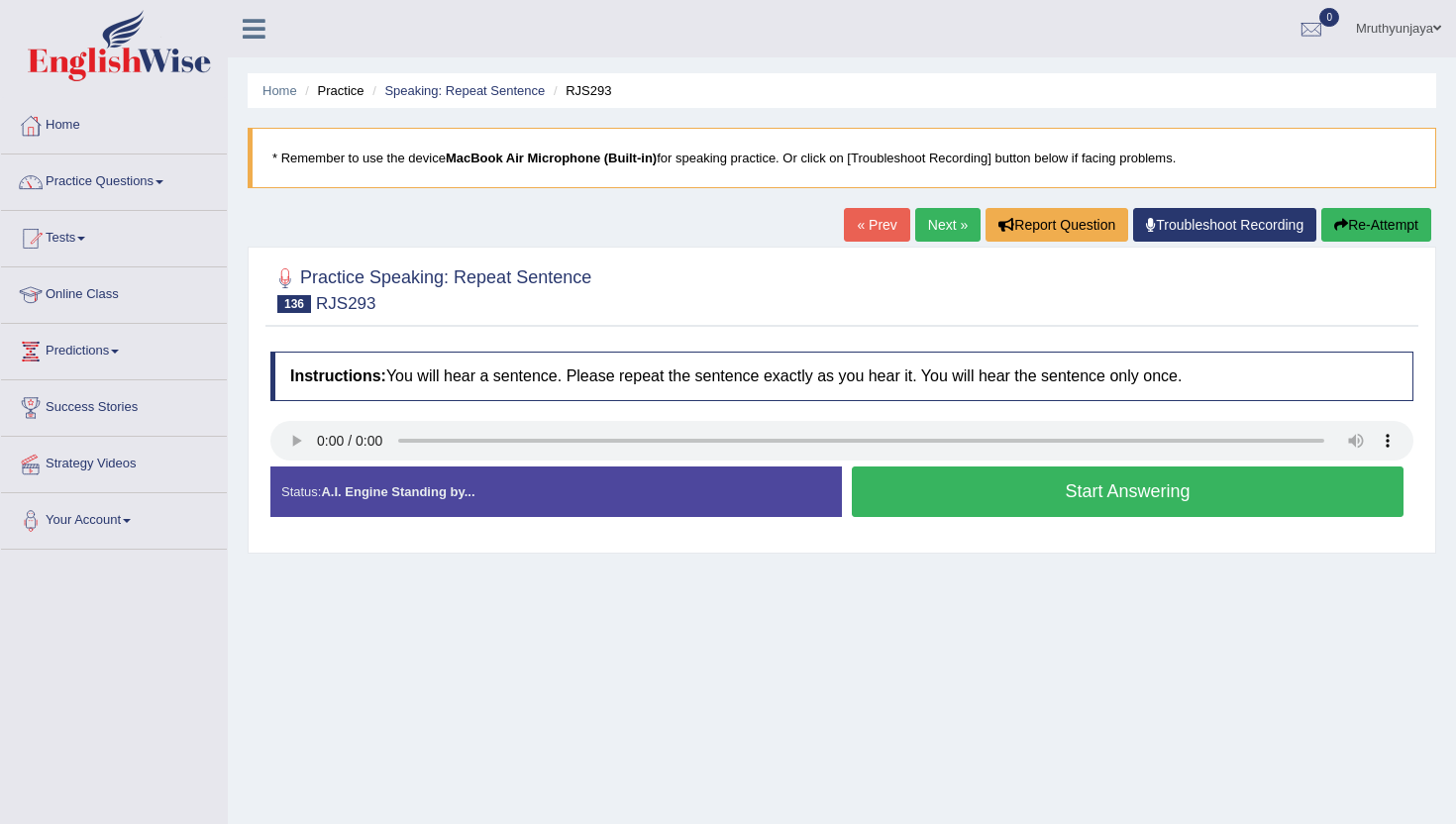 scroll, scrollTop: 0, scrollLeft: 0, axis: both 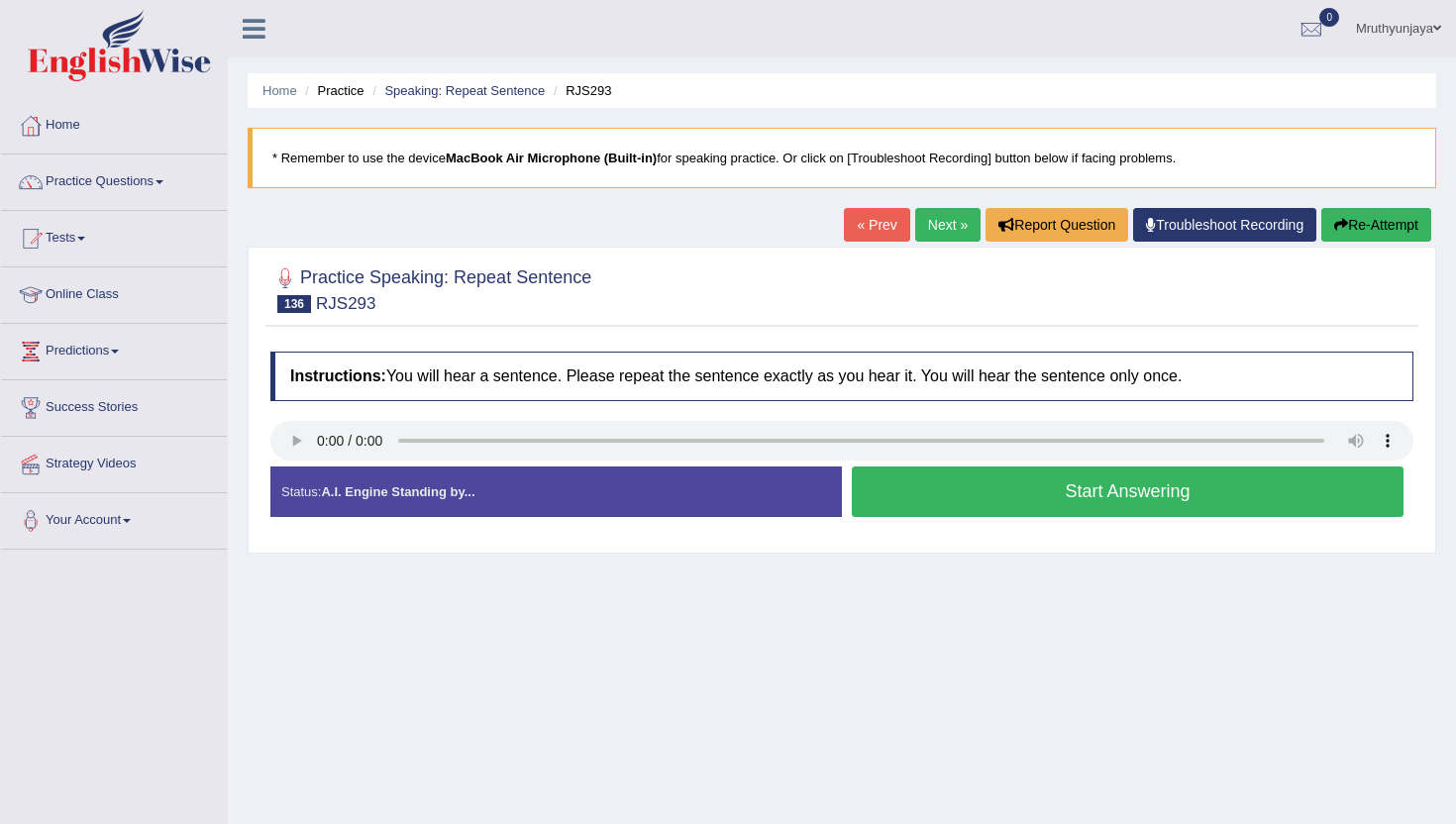 click on "Start Answering" at bounding box center (1127, 491) 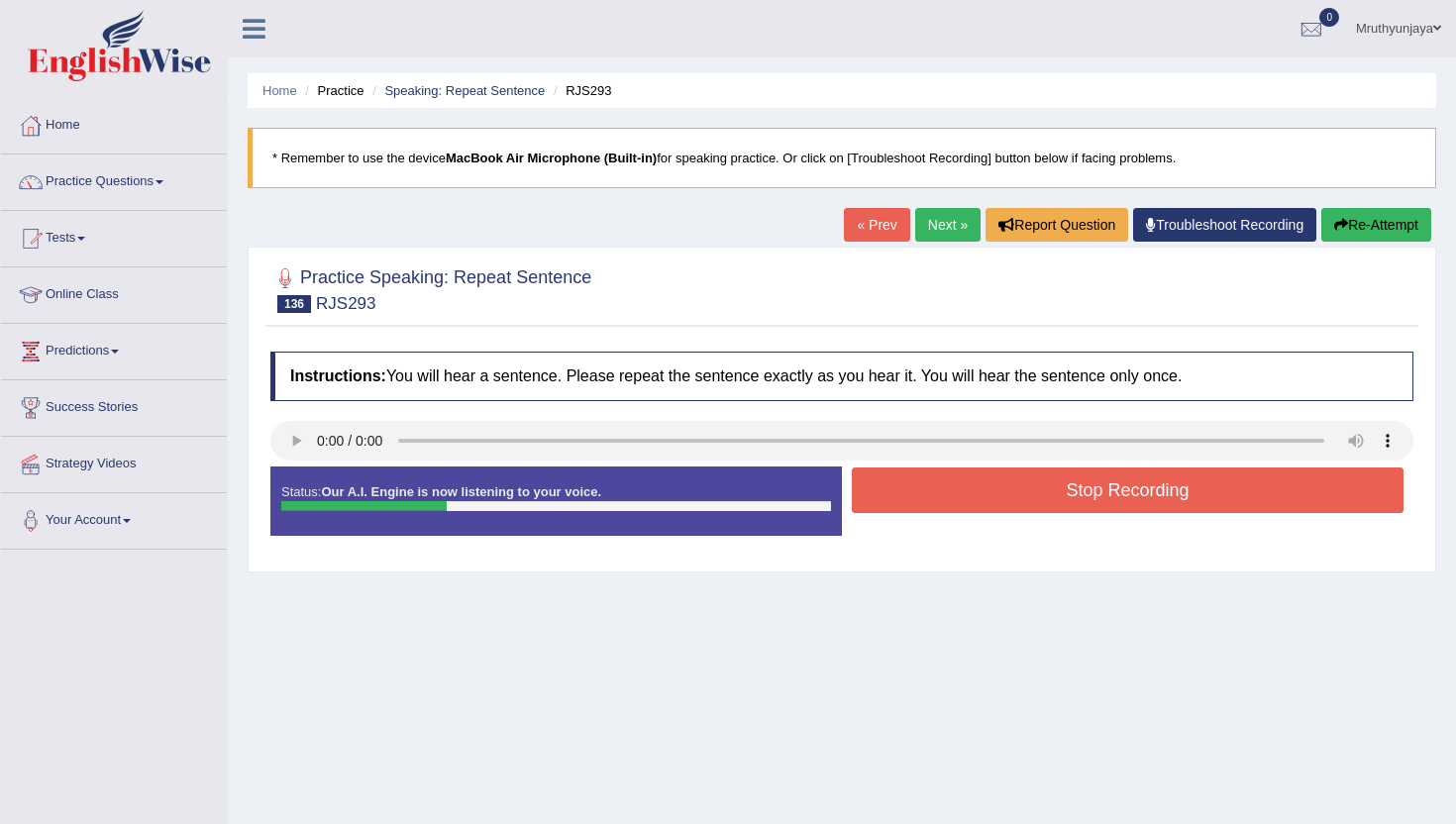 click on "Stop Recording" at bounding box center (1127, 490) 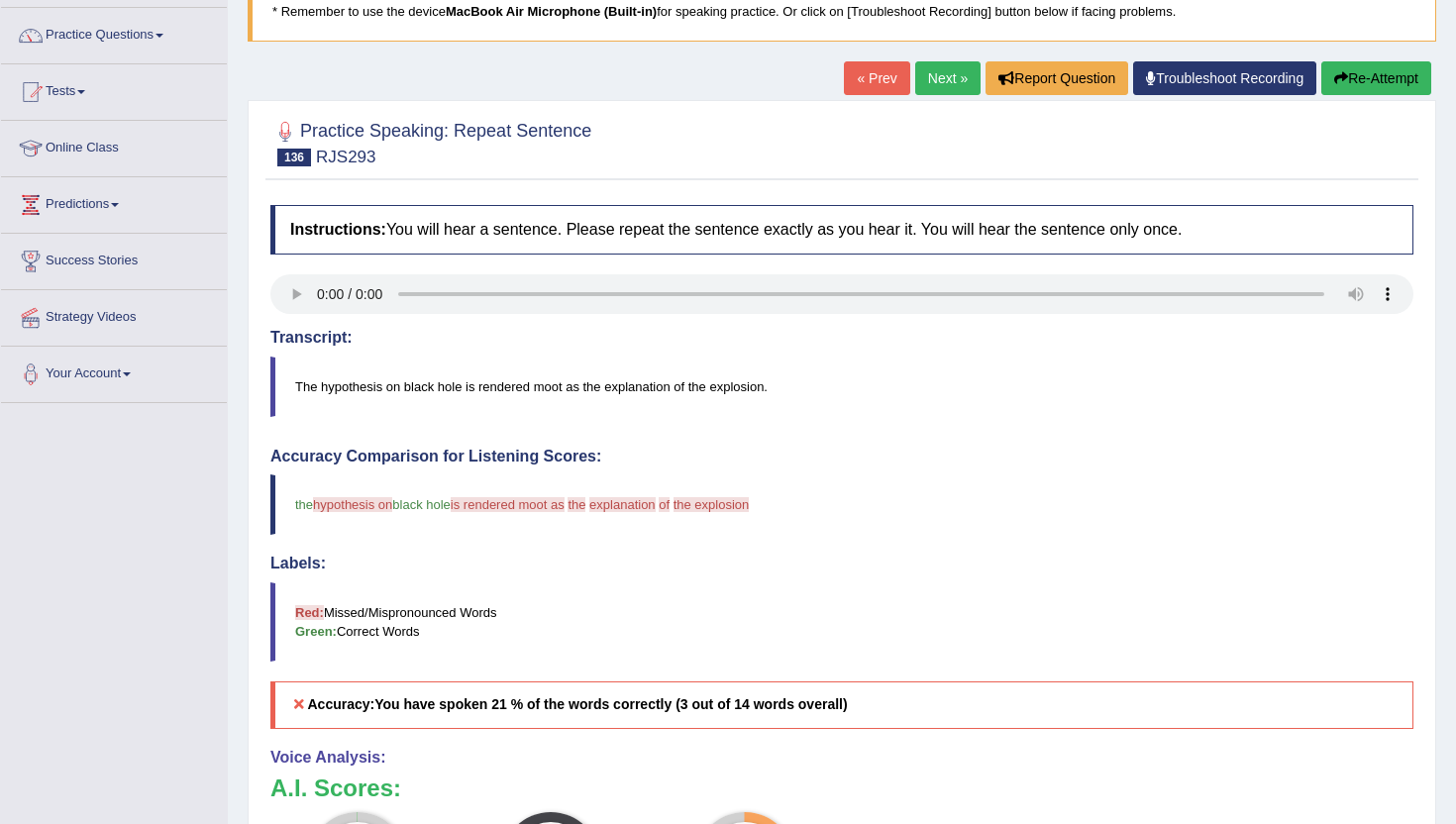 scroll, scrollTop: 53, scrollLeft: 0, axis: vertical 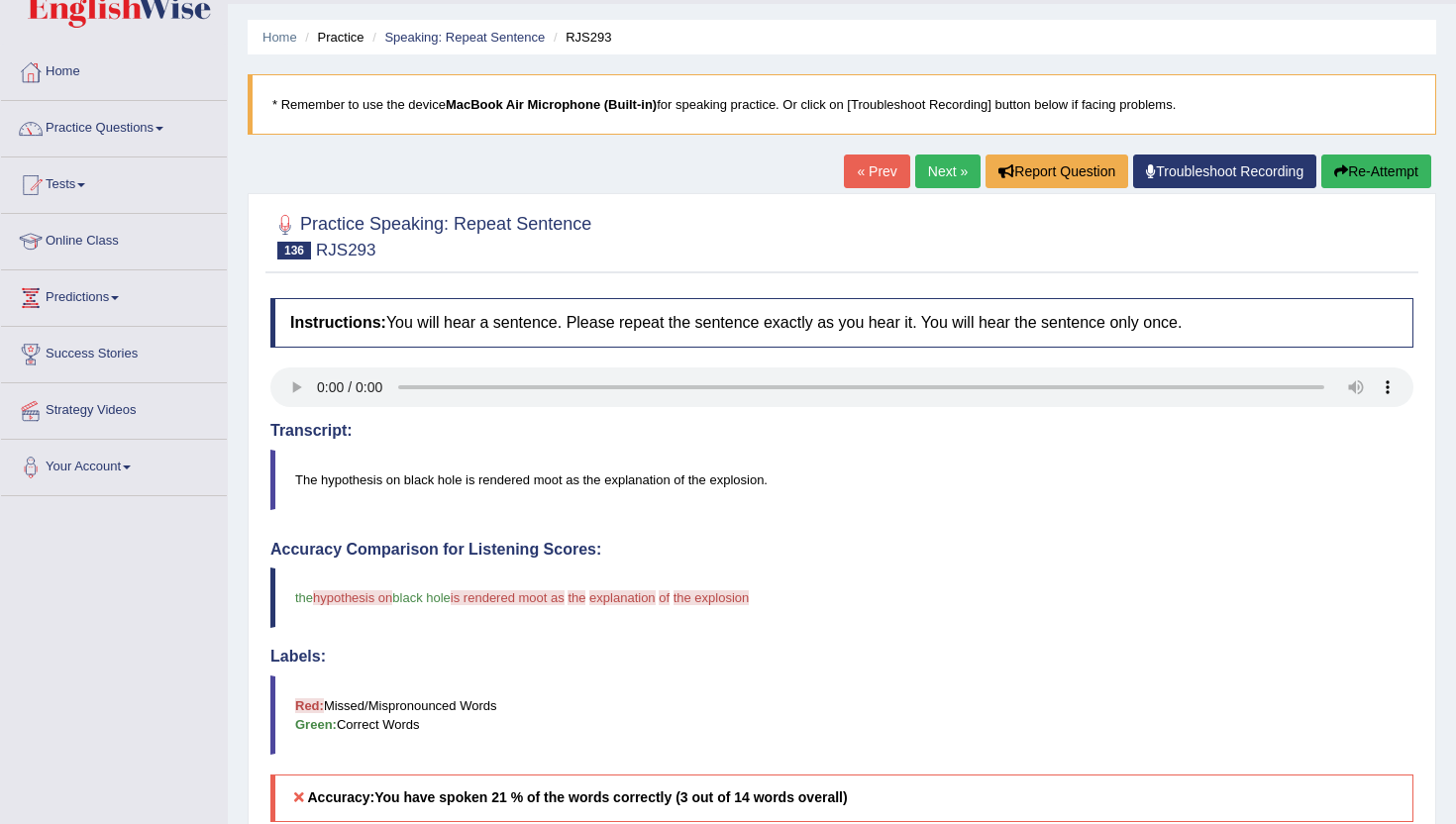 click on "Next »" at bounding box center (948, 171) 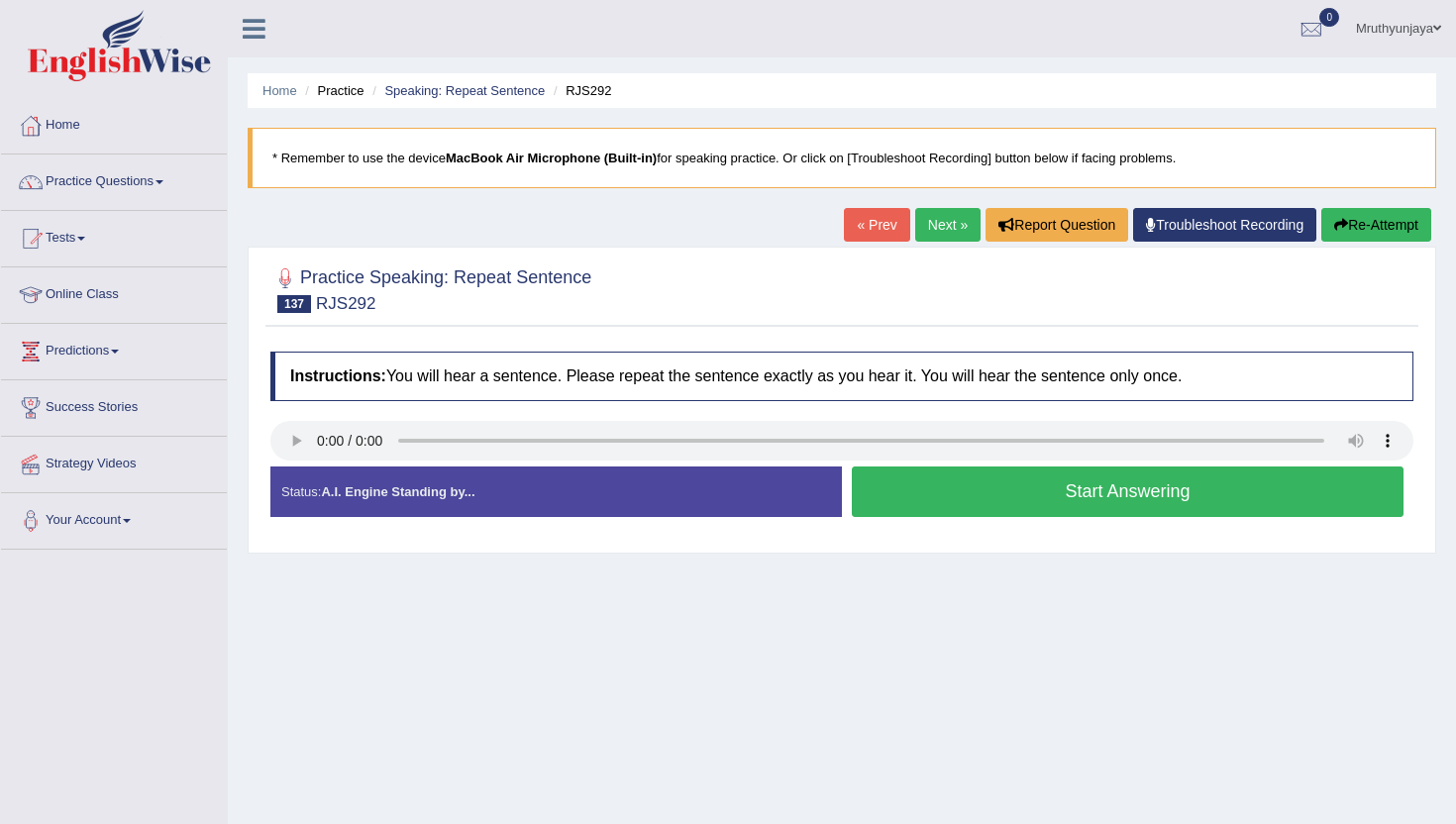 scroll, scrollTop: 0, scrollLeft: 0, axis: both 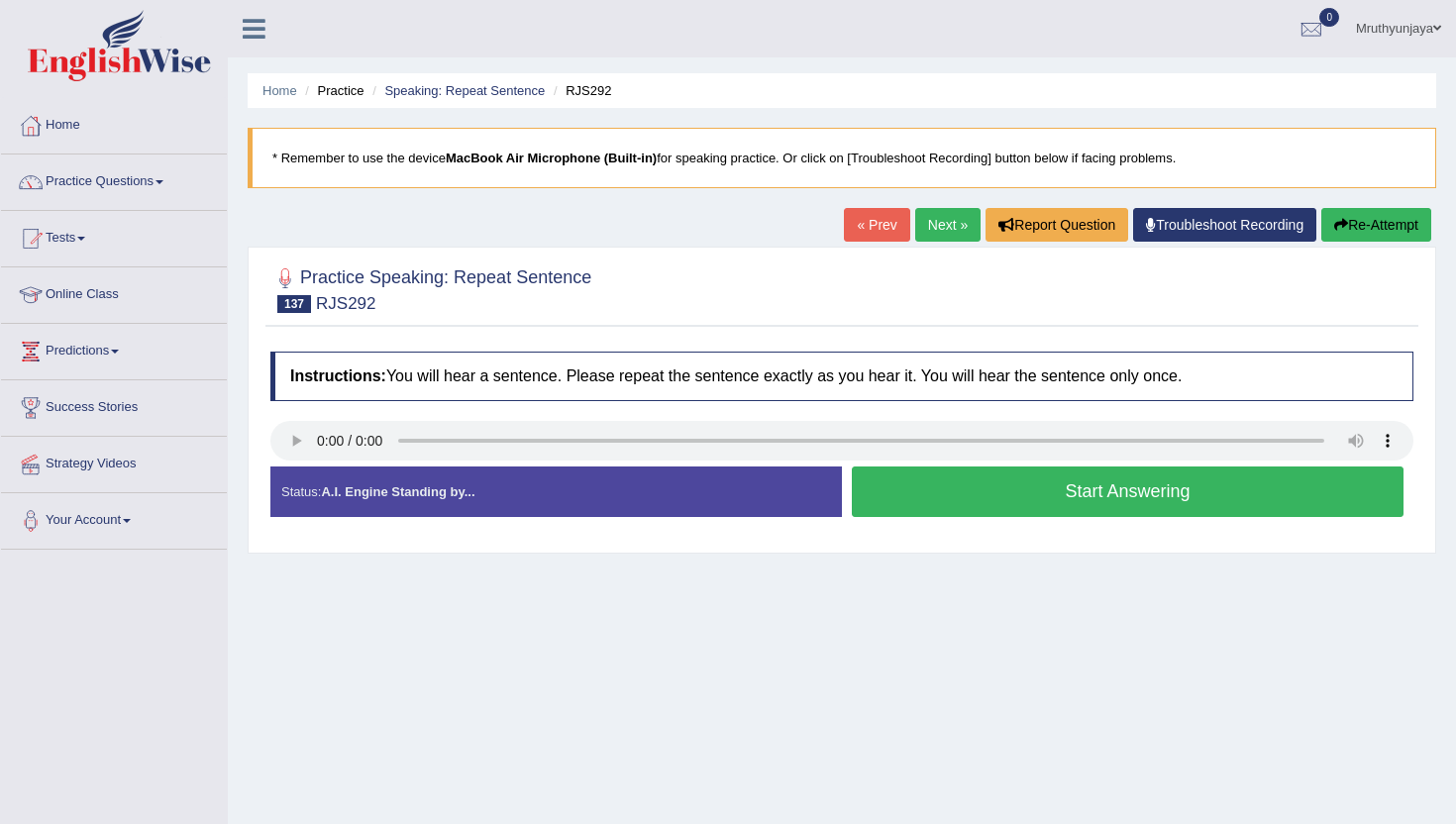 click on "Start Answering" at bounding box center [1127, 491] 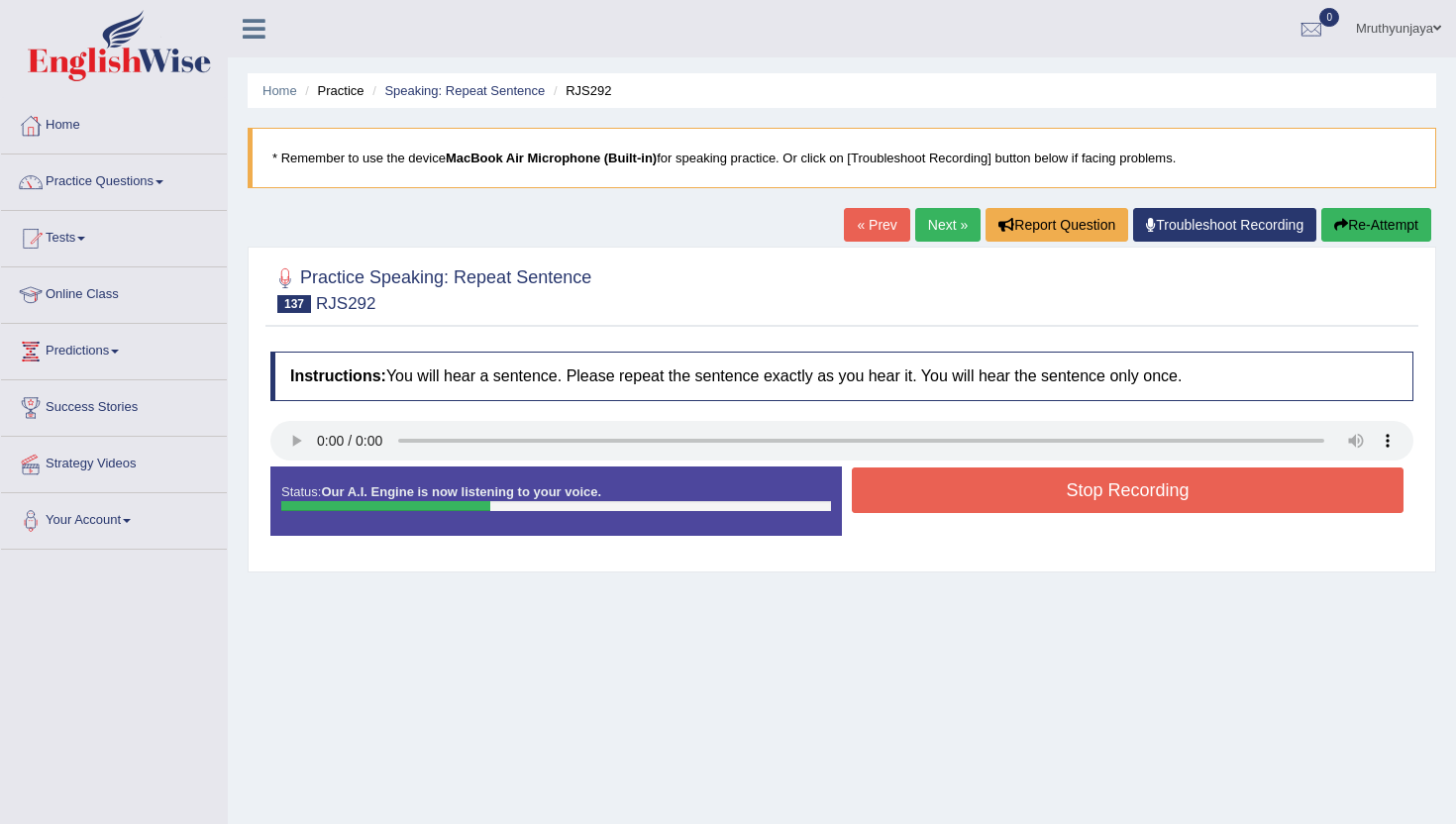 click on "Stop Recording" at bounding box center [1127, 490] 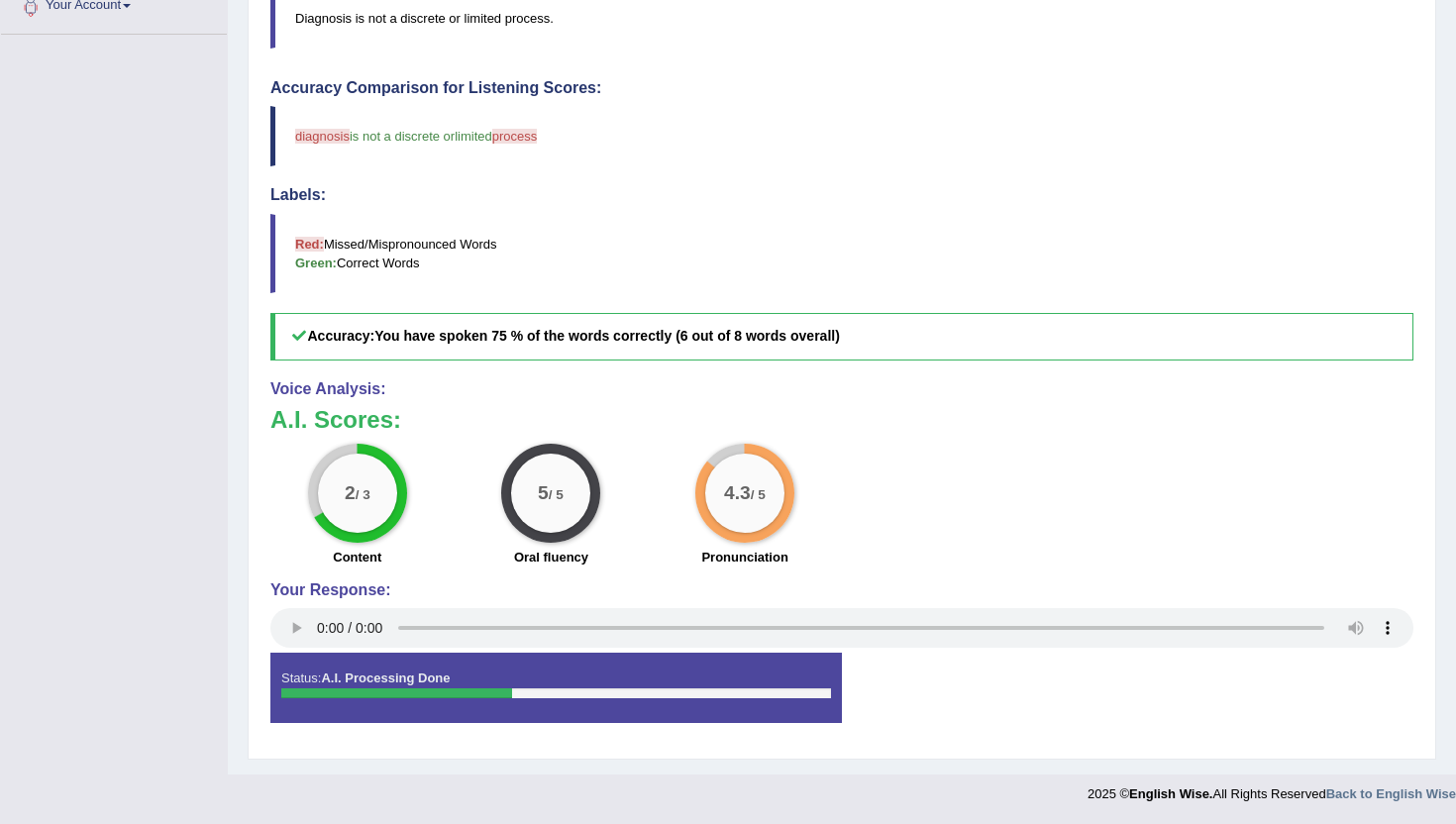 scroll, scrollTop: 0, scrollLeft: 0, axis: both 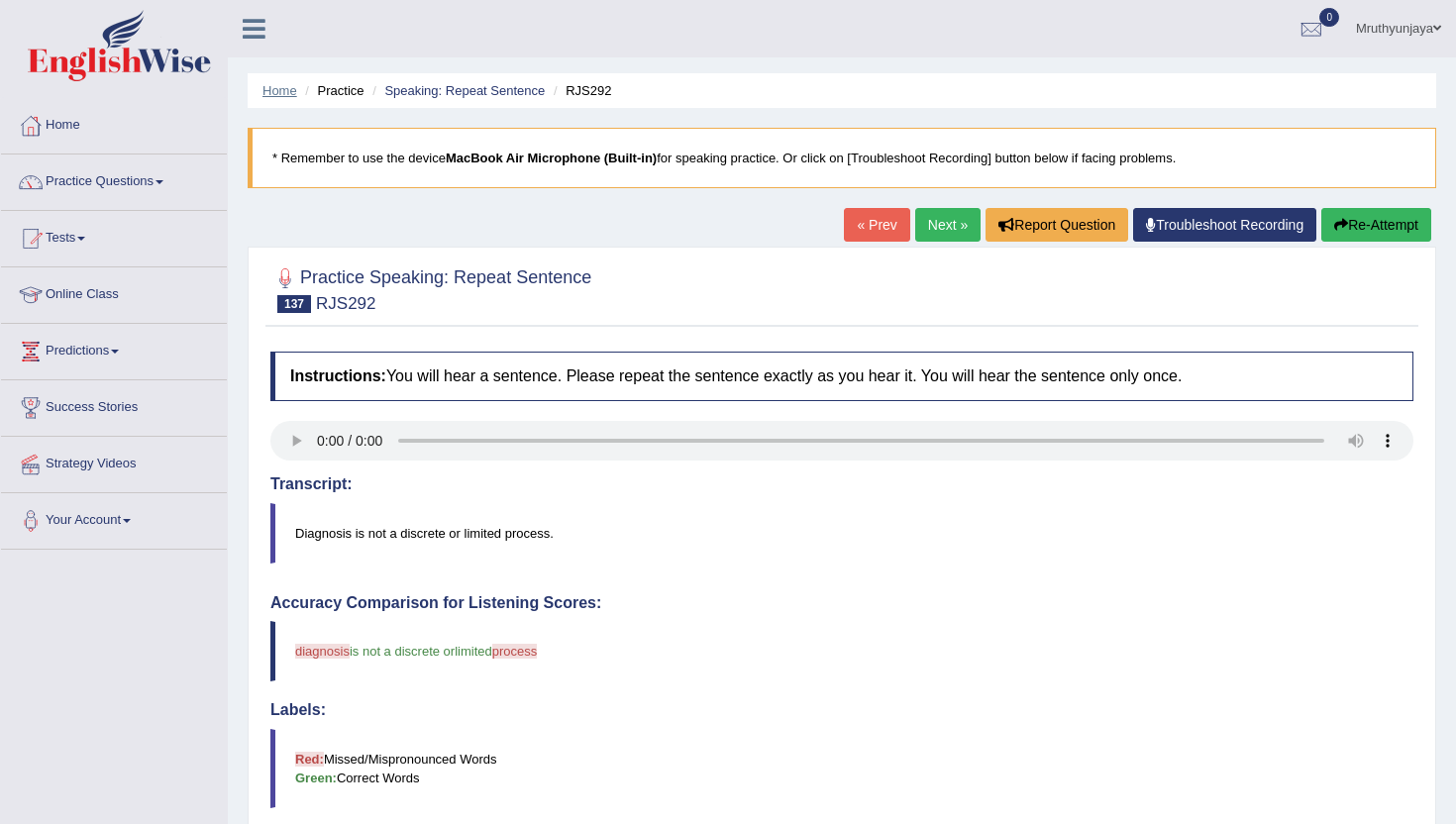 click on "Home" at bounding box center [279, 90] 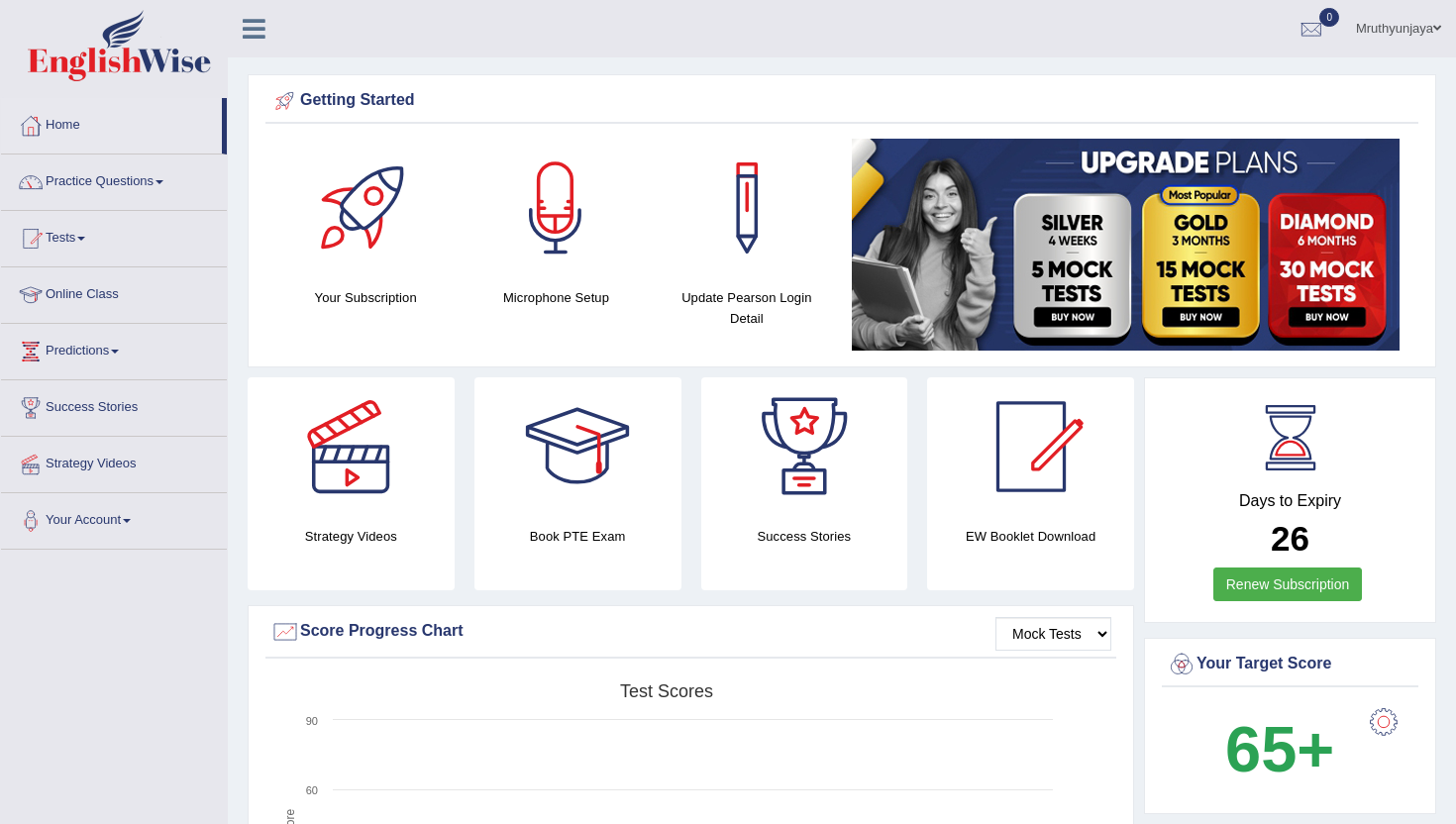 scroll, scrollTop: 0, scrollLeft: 0, axis: both 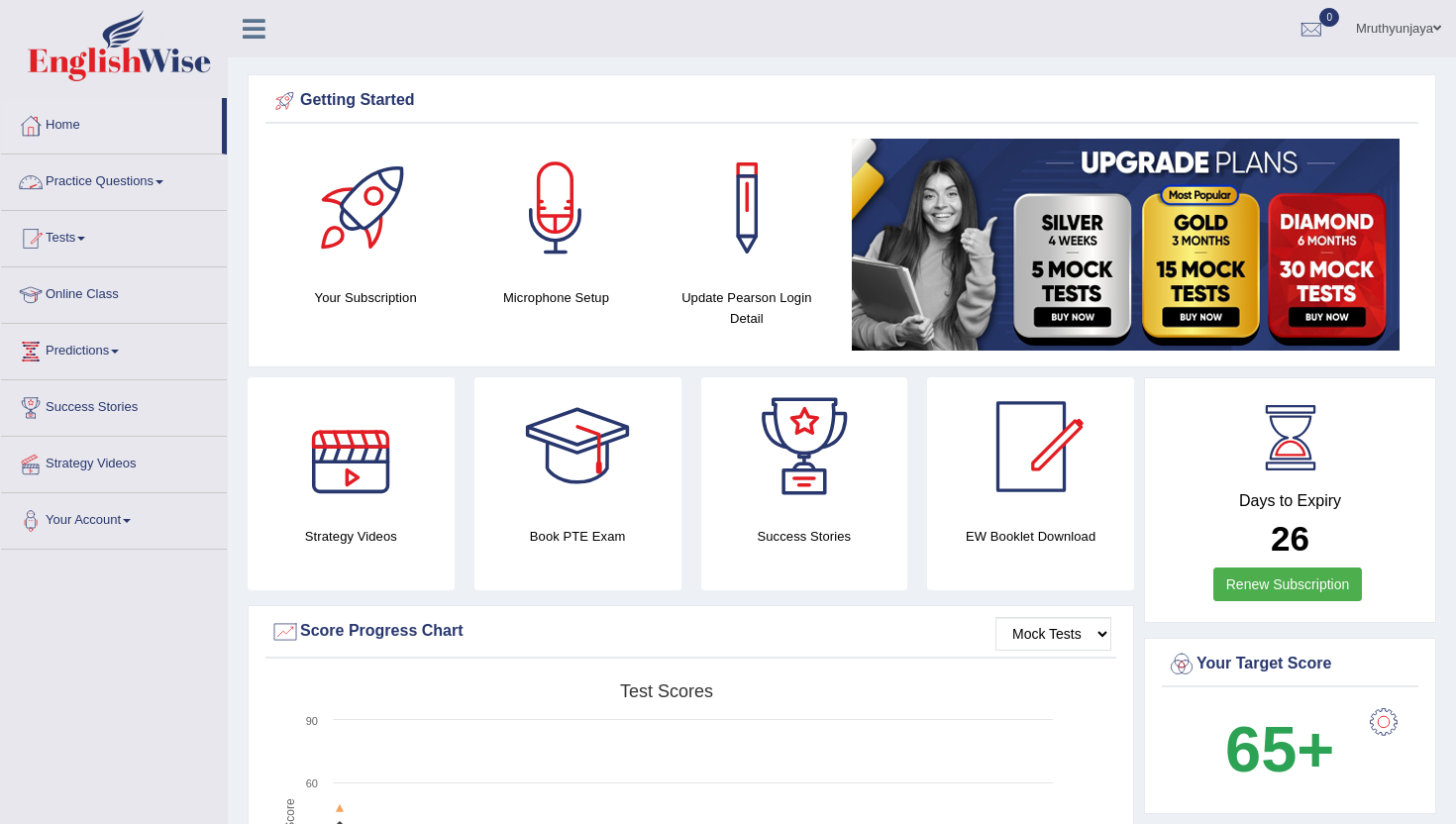 click on "Practice Questions" at bounding box center [114, 179] 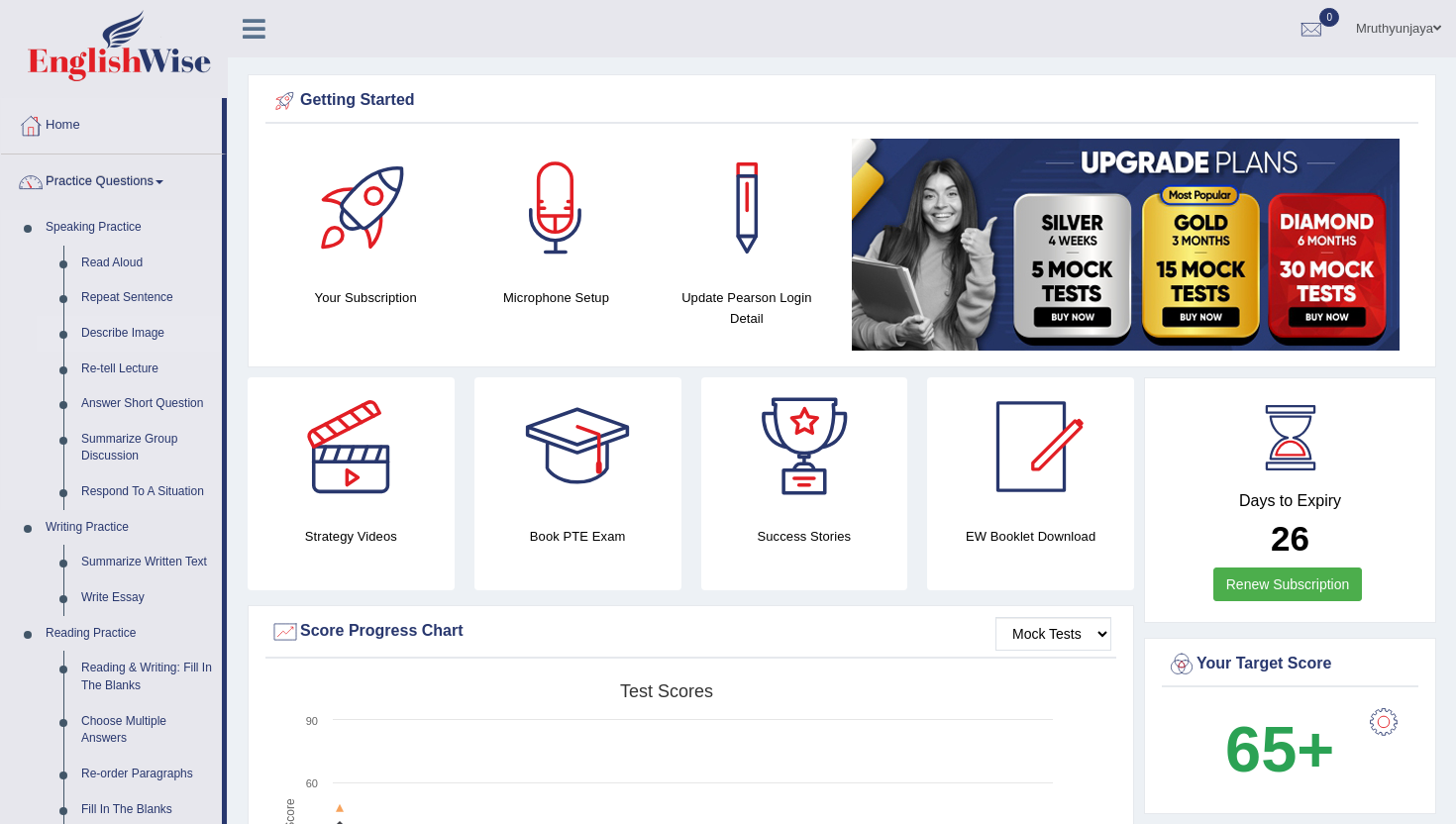 click on "Describe Image" at bounding box center [147, 334] 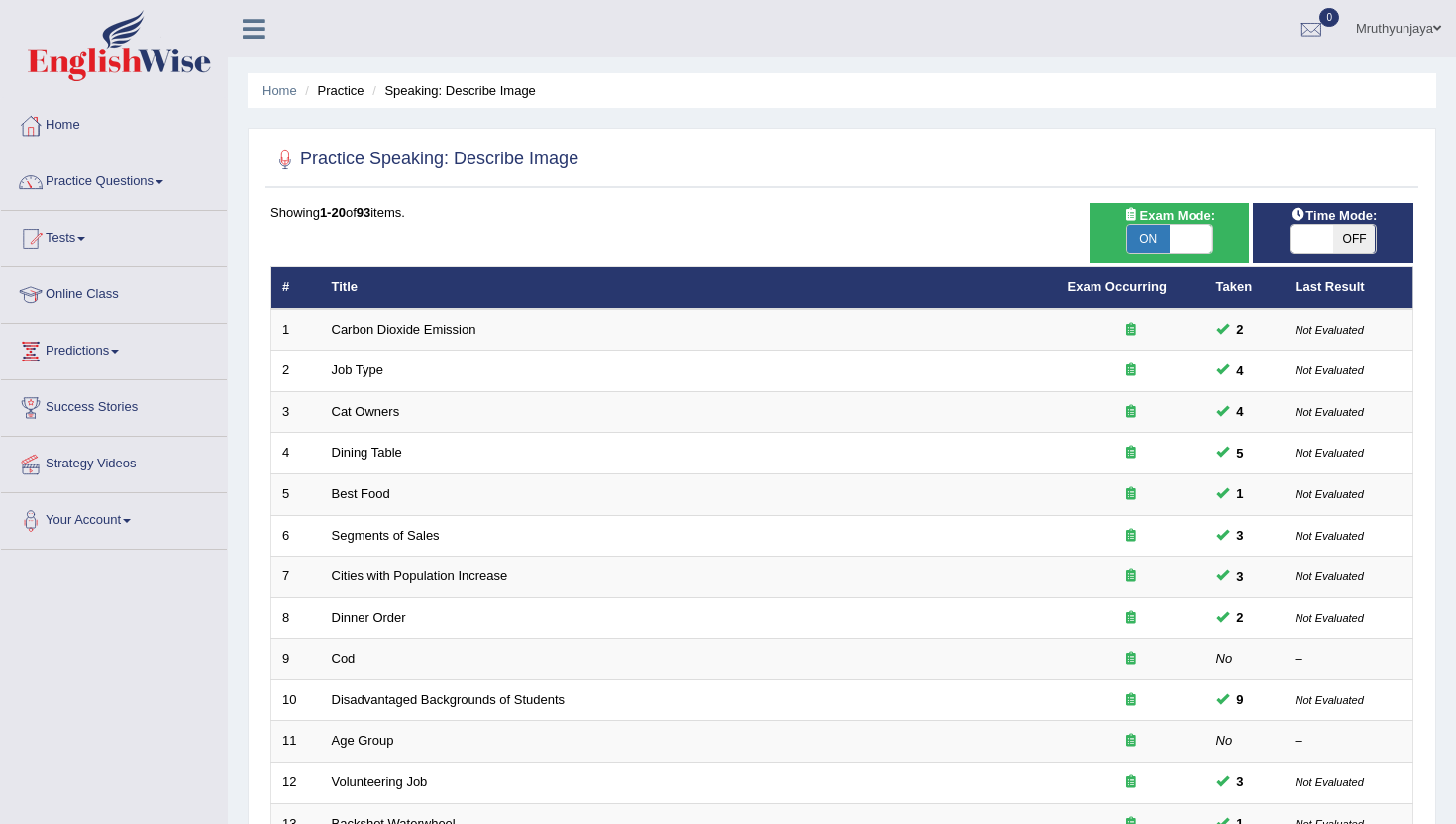 scroll, scrollTop: 0, scrollLeft: 0, axis: both 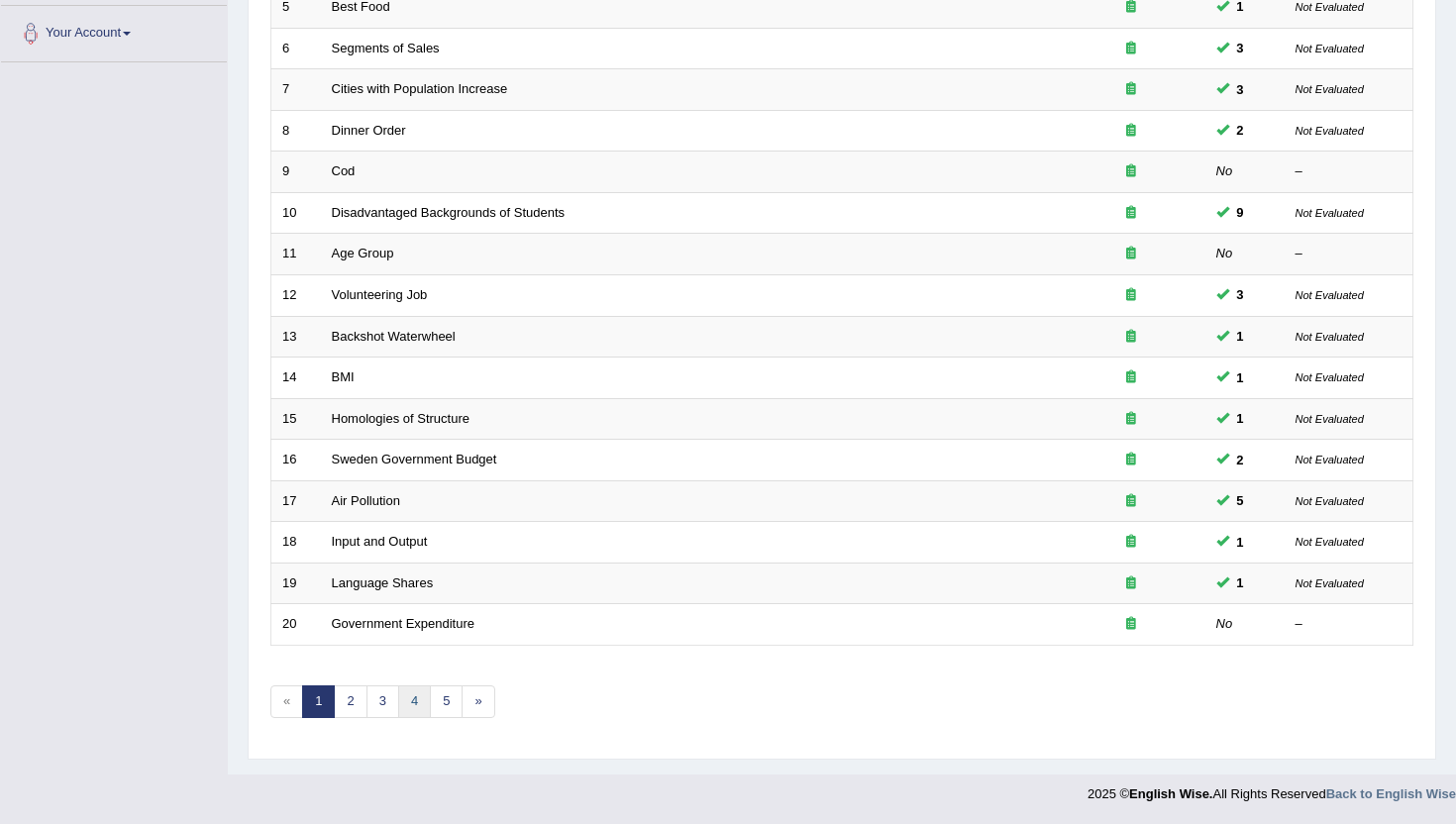 click on "4" at bounding box center [414, 701] 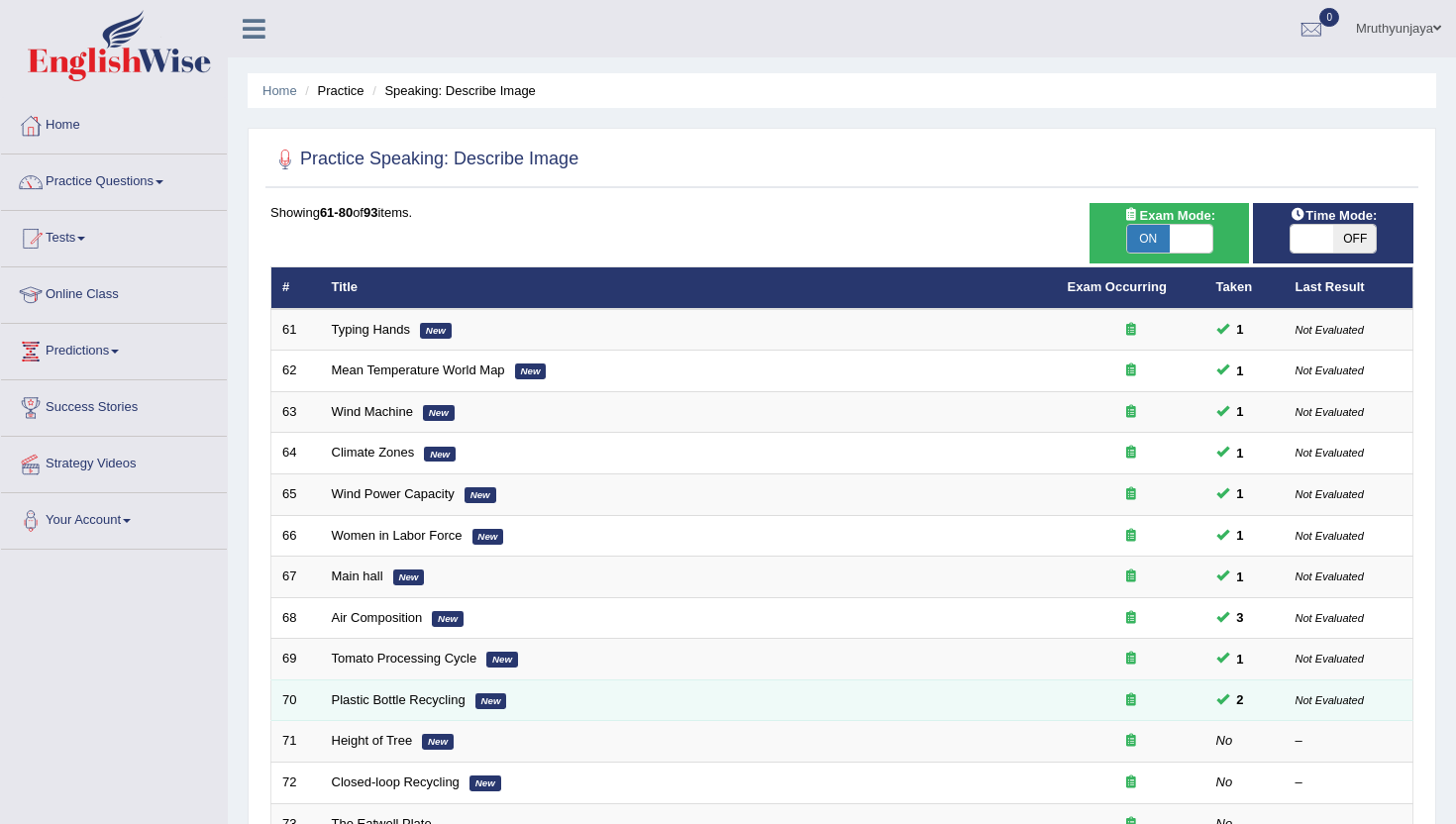 scroll, scrollTop: 0, scrollLeft: 0, axis: both 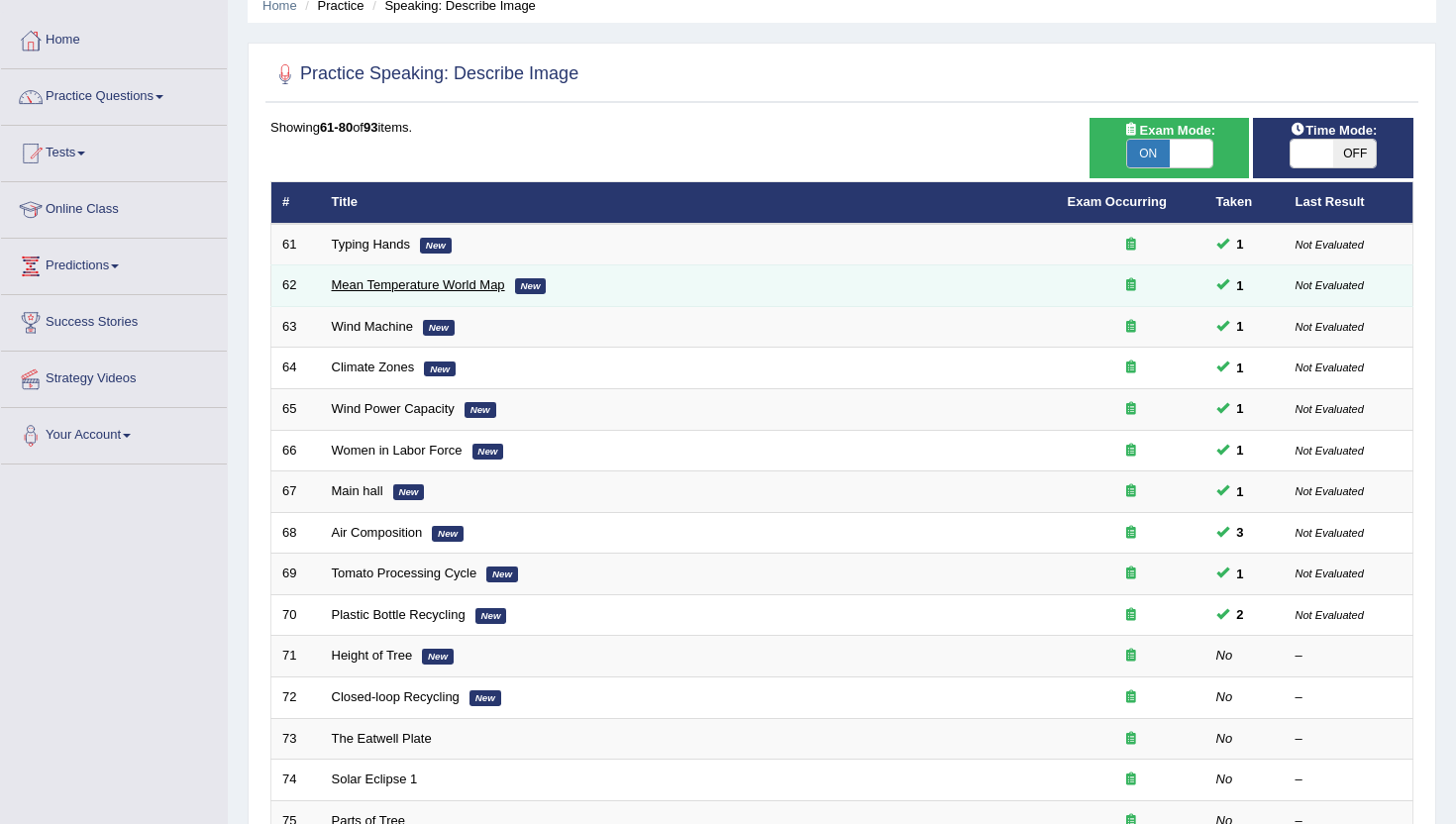 click on "Mean Temperature World Map" at bounding box center [418, 284] 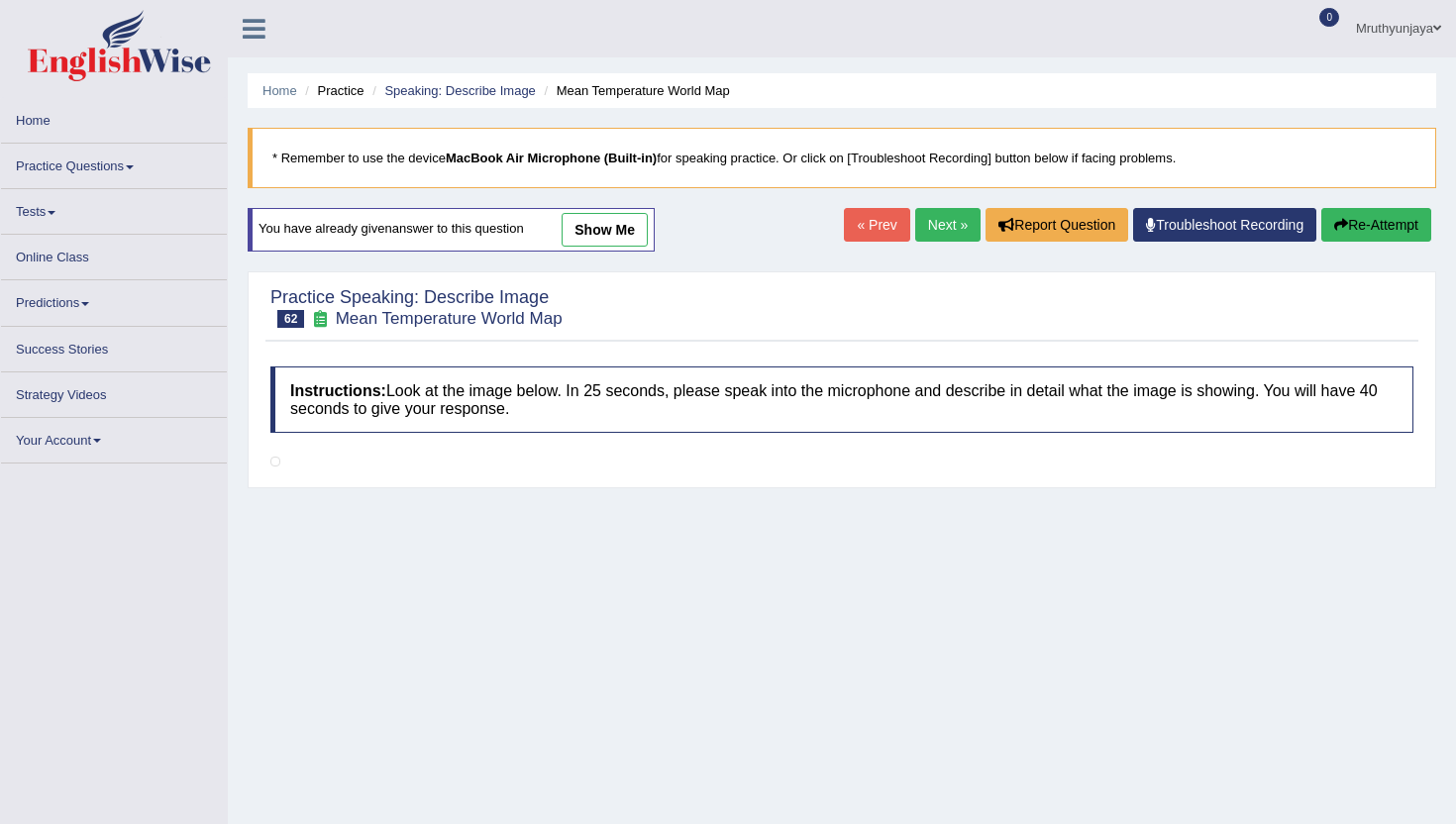 scroll, scrollTop: 0, scrollLeft: 0, axis: both 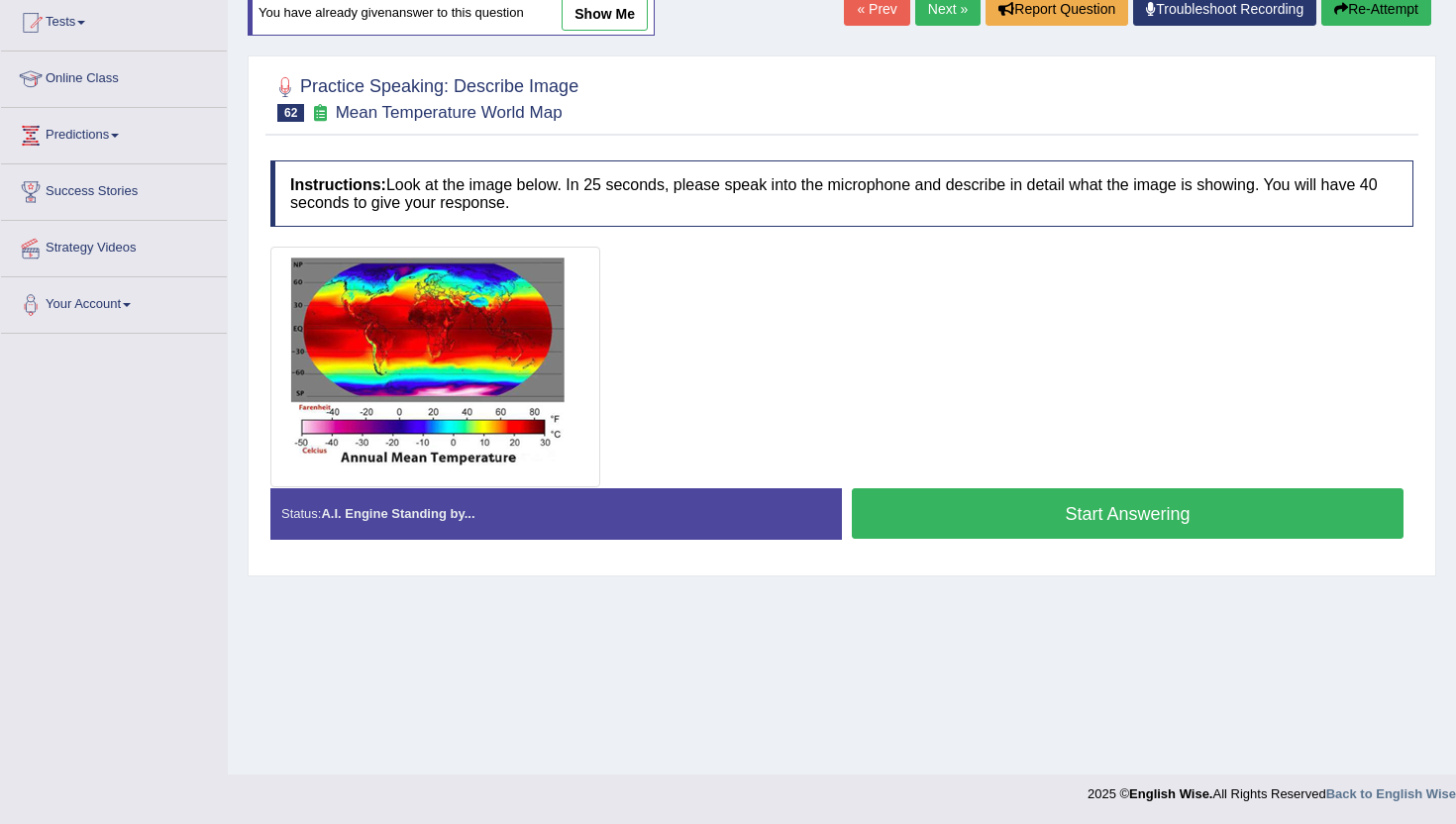 click on "Start Answering" at bounding box center (1127, 513) 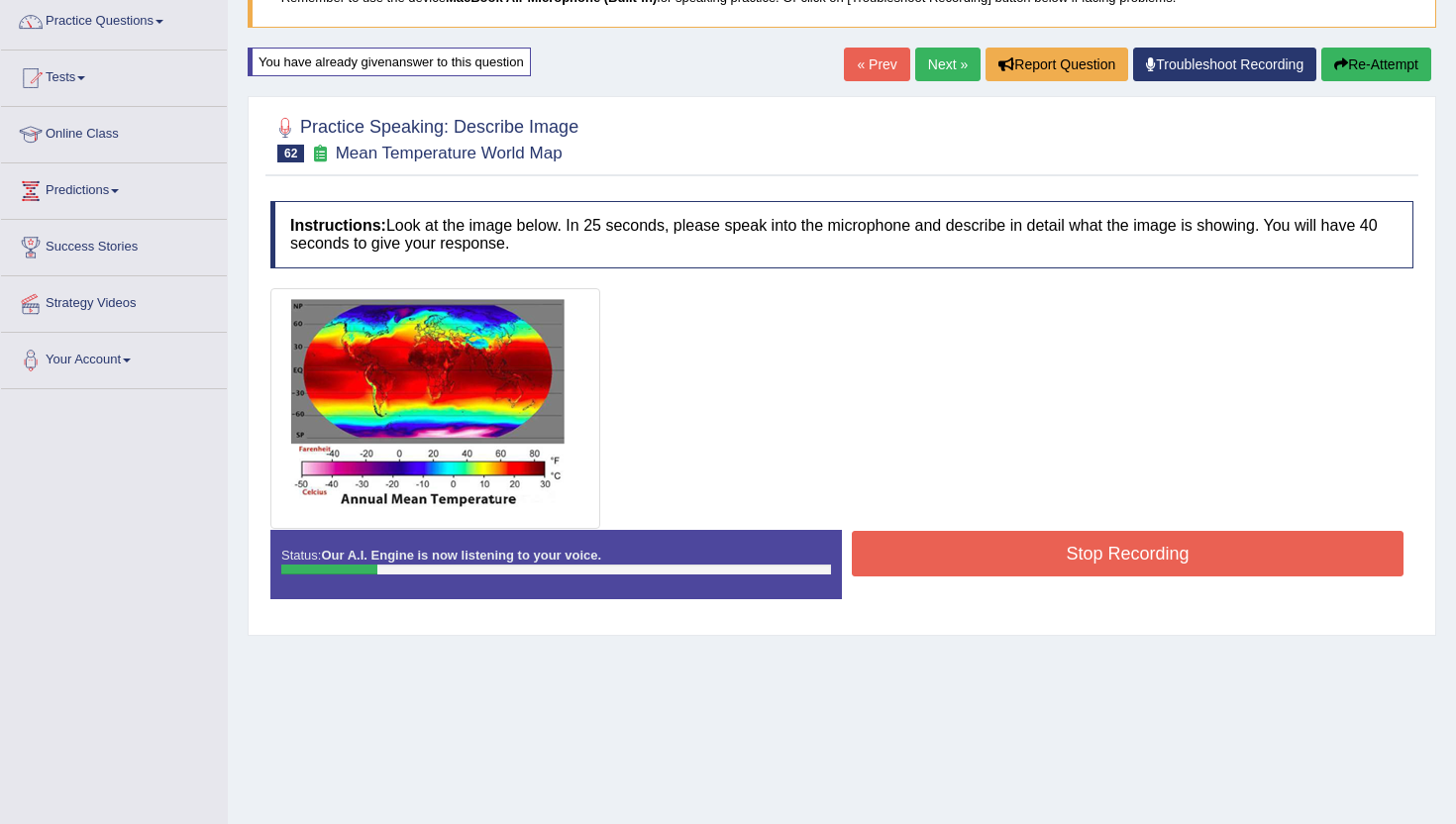 scroll, scrollTop: 90, scrollLeft: 0, axis: vertical 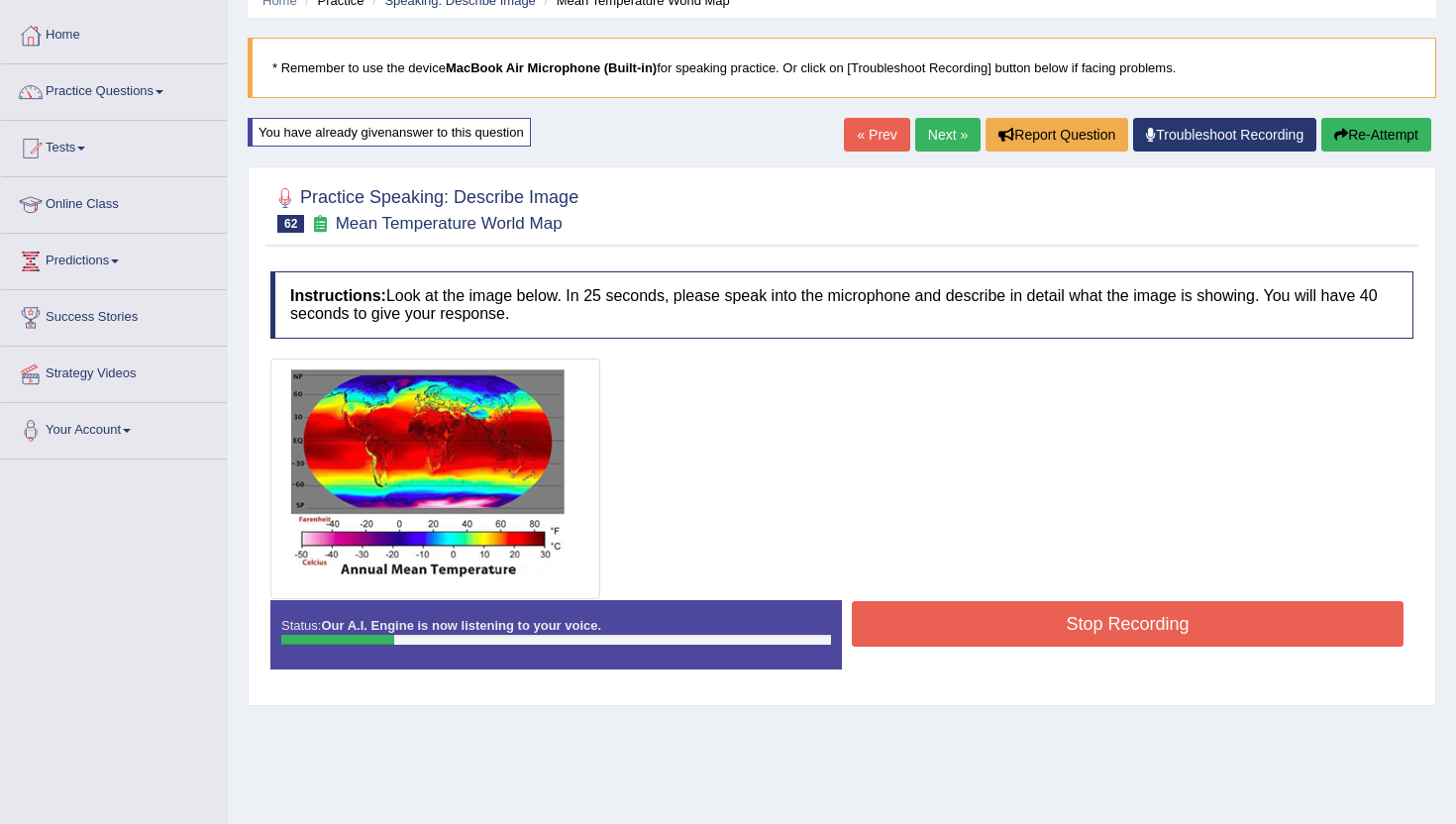 click on "Re-Attempt" at bounding box center (1376, 135) 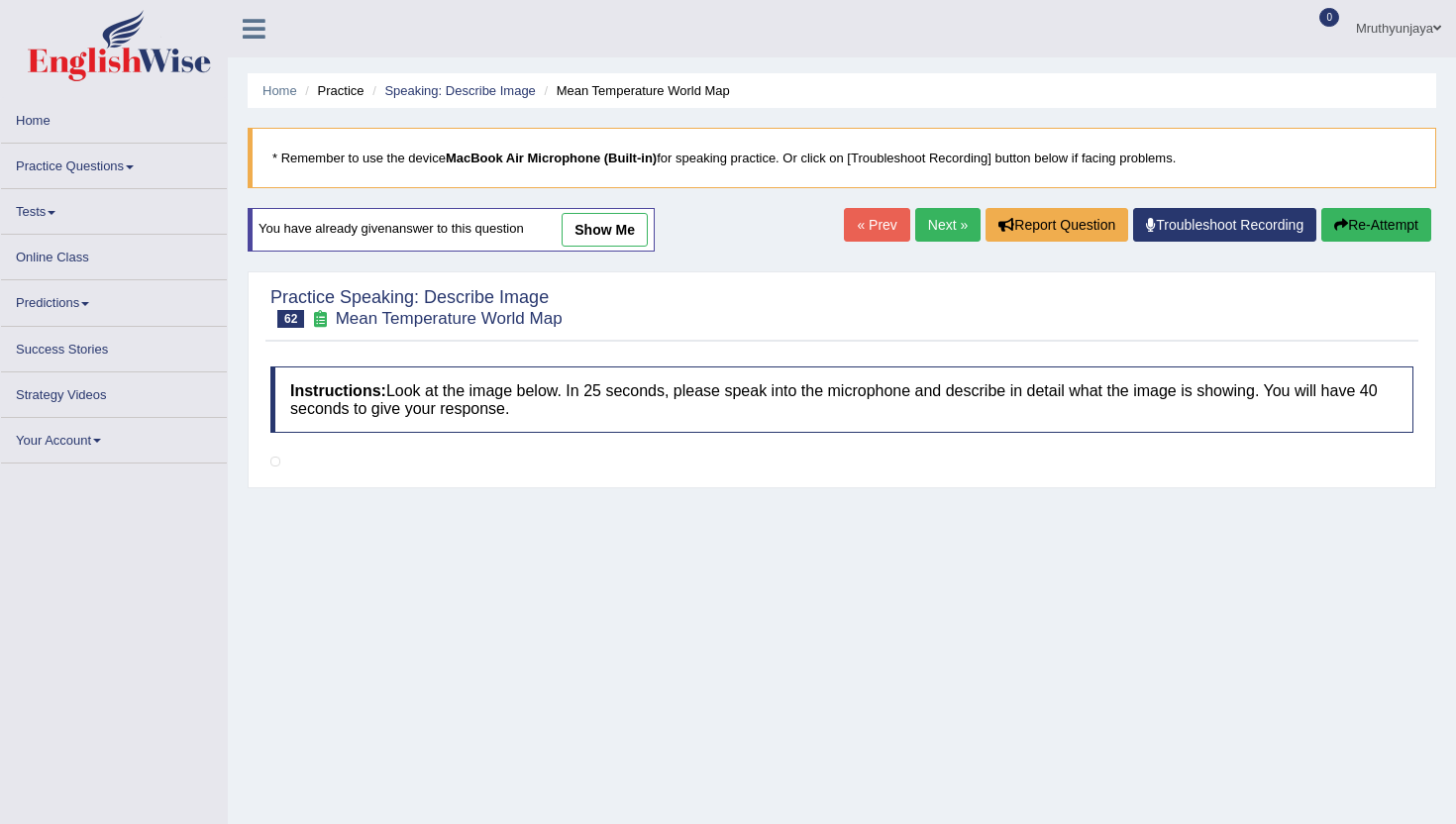 scroll, scrollTop: 90, scrollLeft: 0, axis: vertical 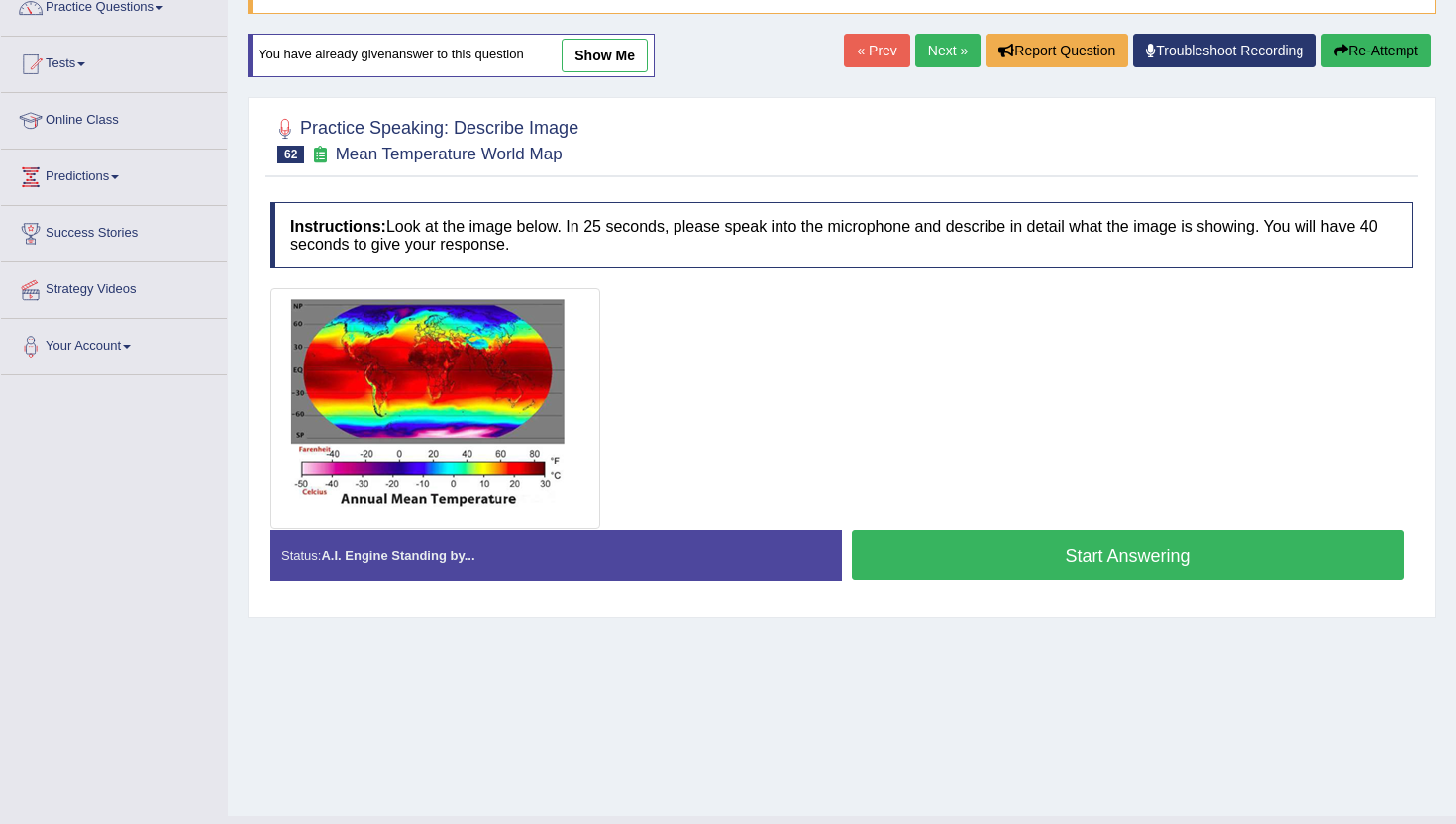 click on "Start Answering" at bounding box center [1127, 555] 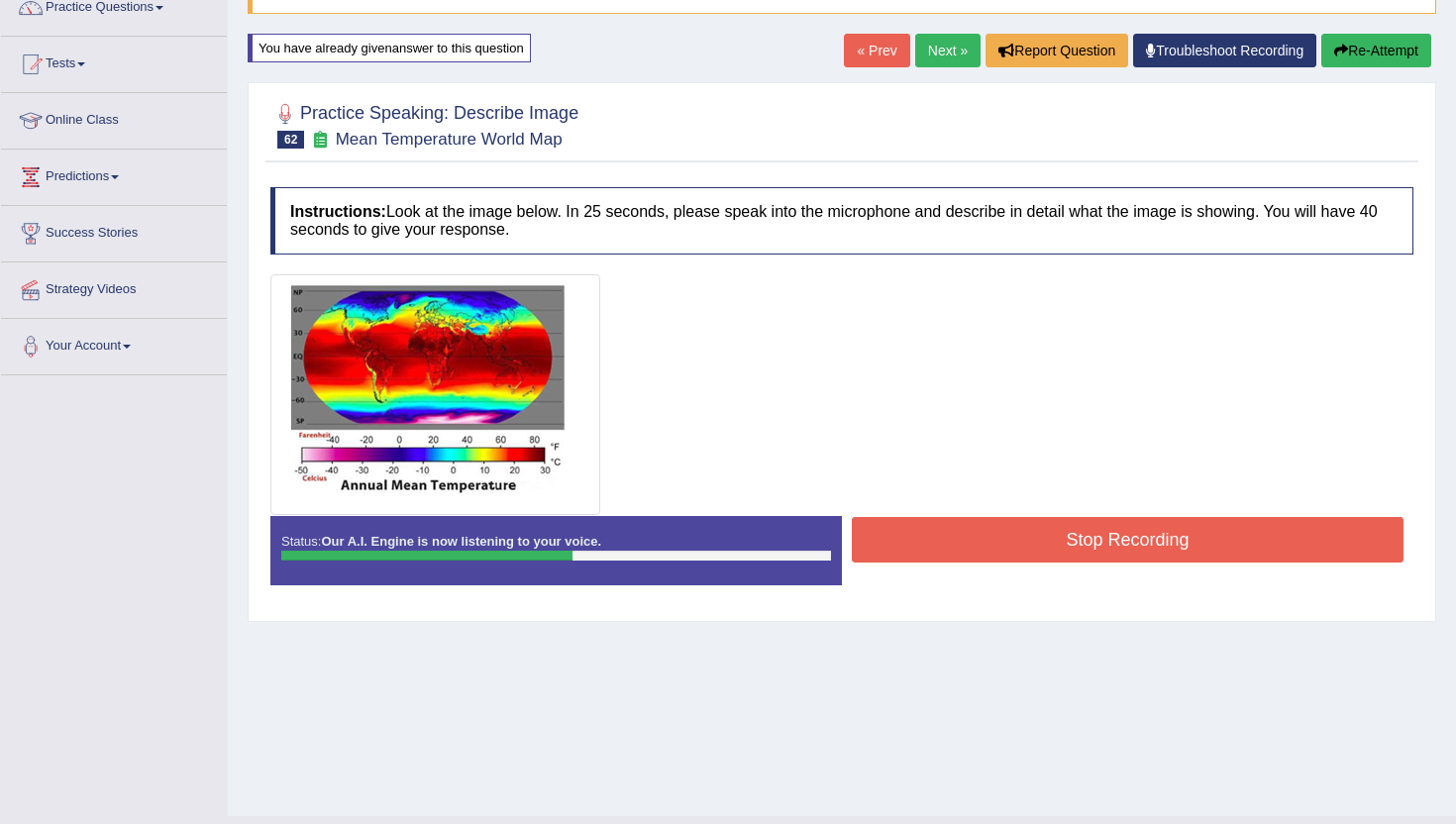 click on "Stop Recording" at bounding box center (1127, 540) 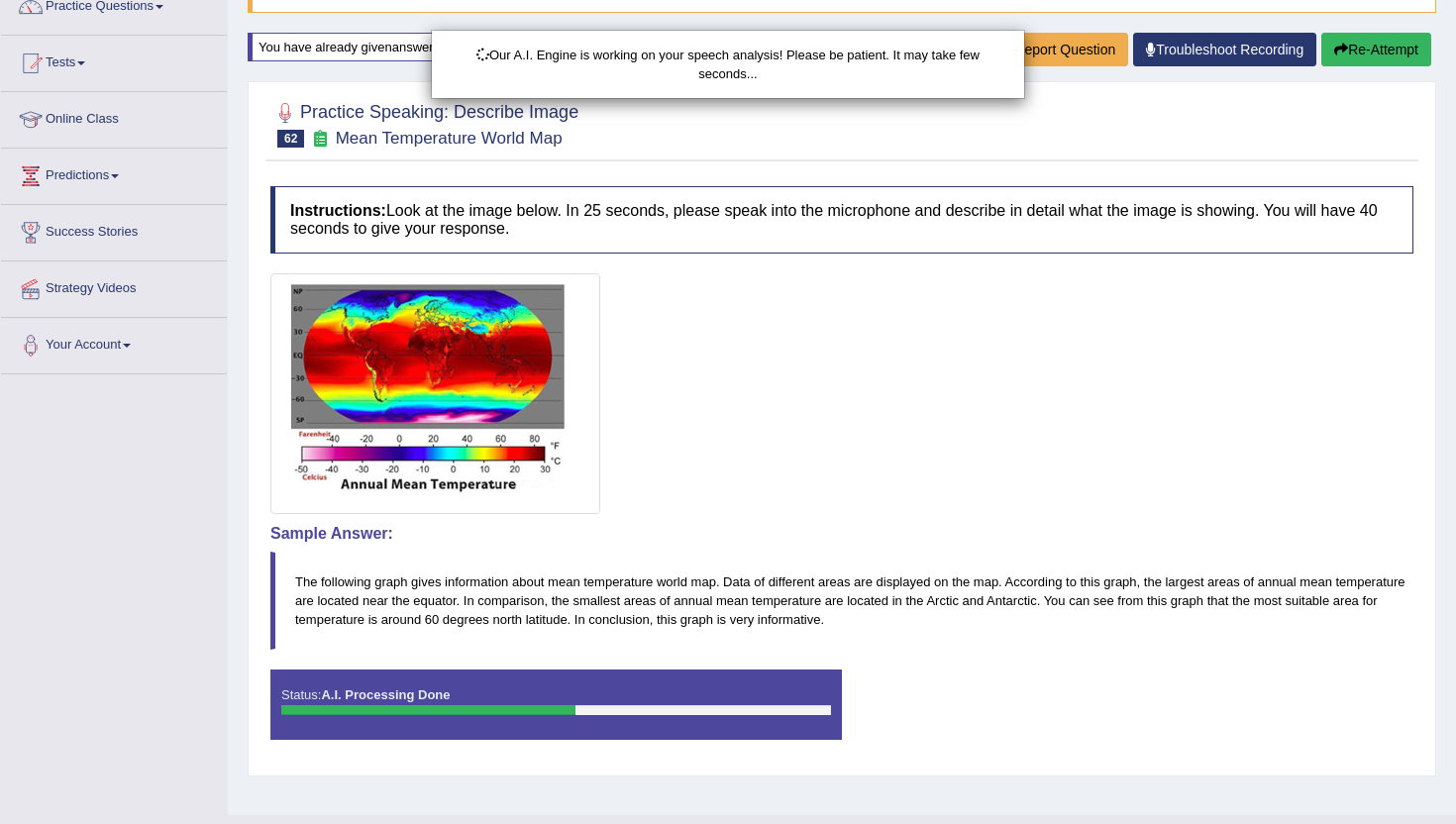 scroll, scrollTop: 216, scrollLeft: 0, axis: vertical 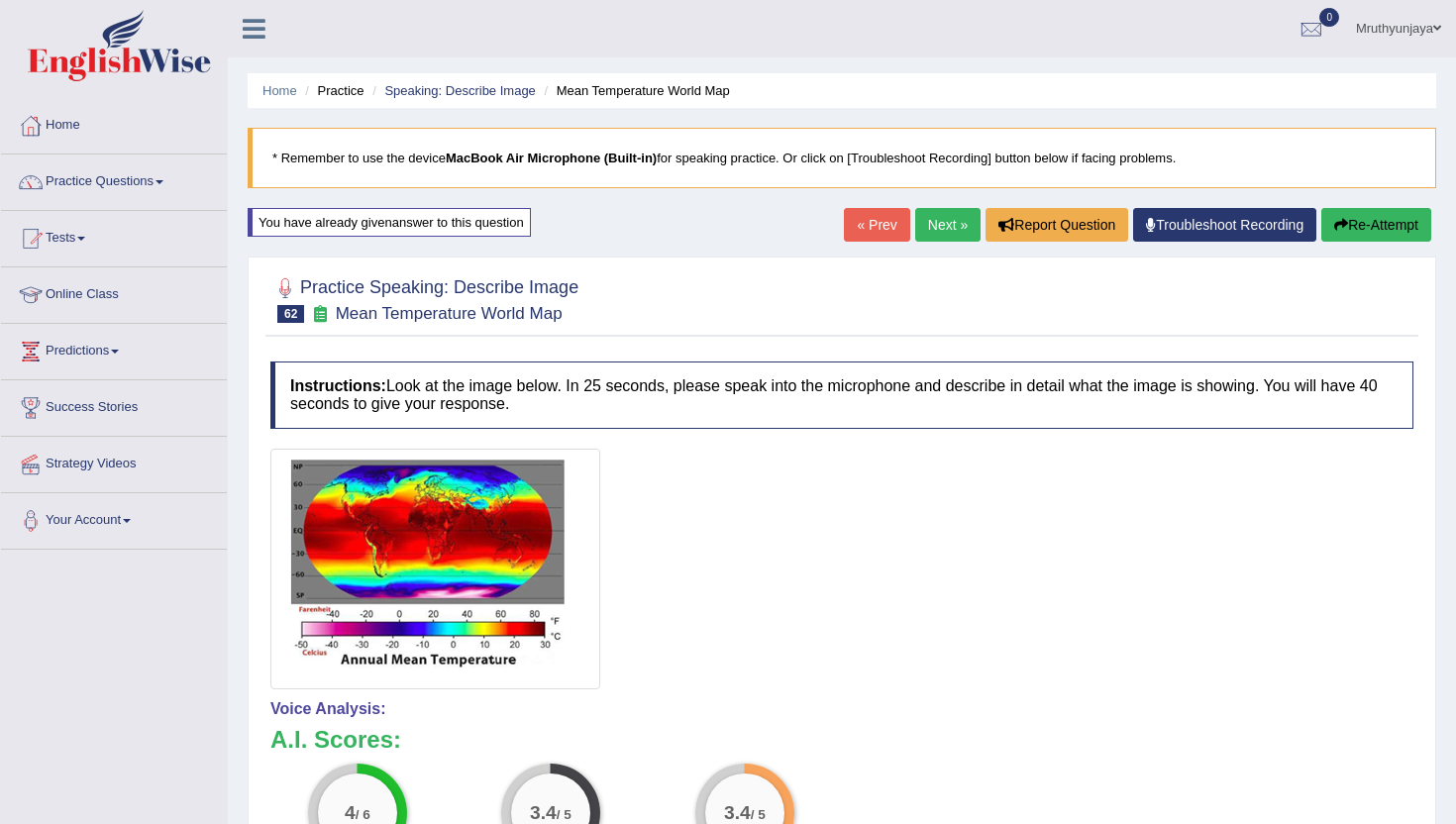 click on "Next »" at bounding box center (948, 225) 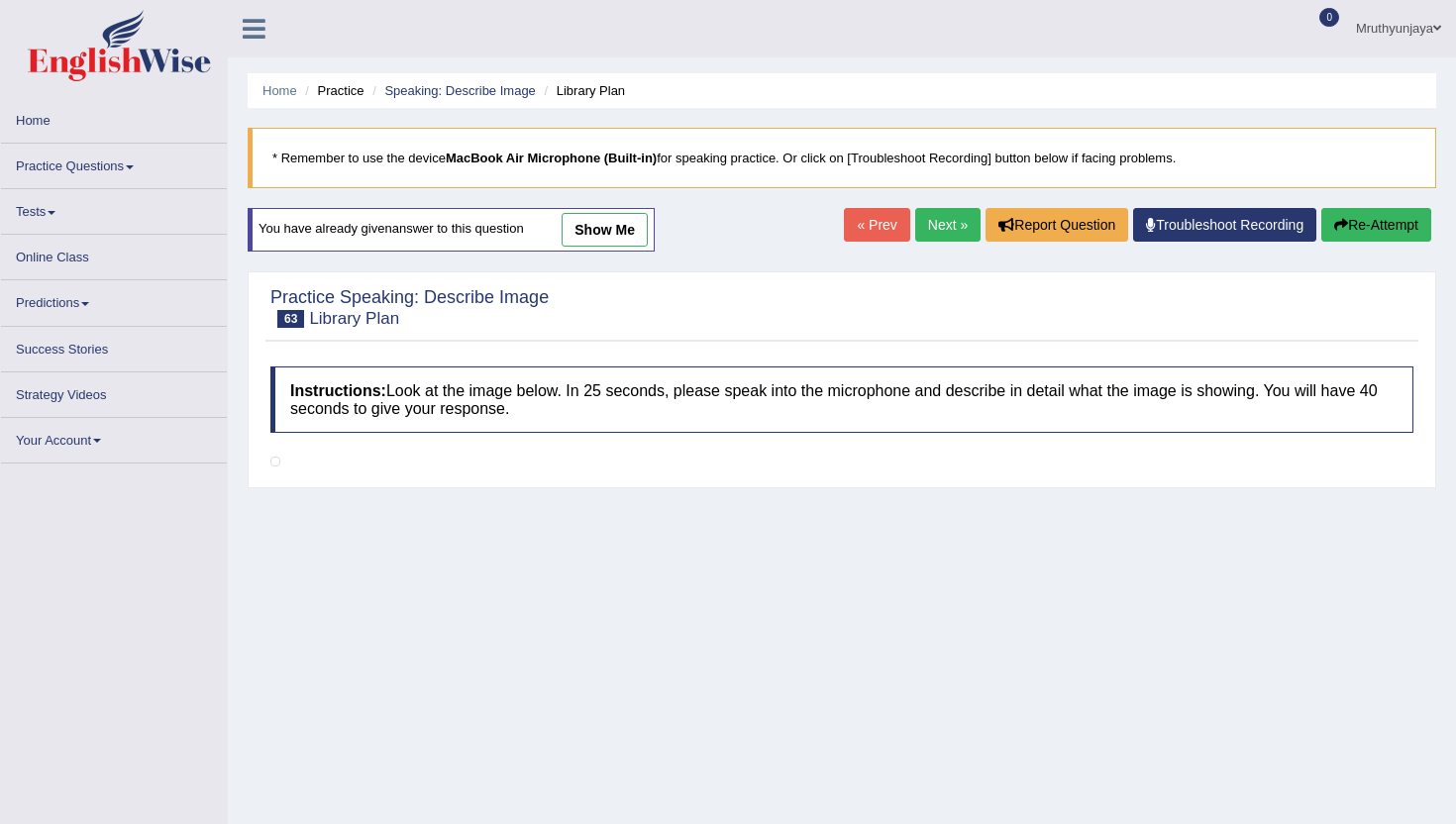 scroll, scrollTop: 0, scrollLeft: 0, axis: both 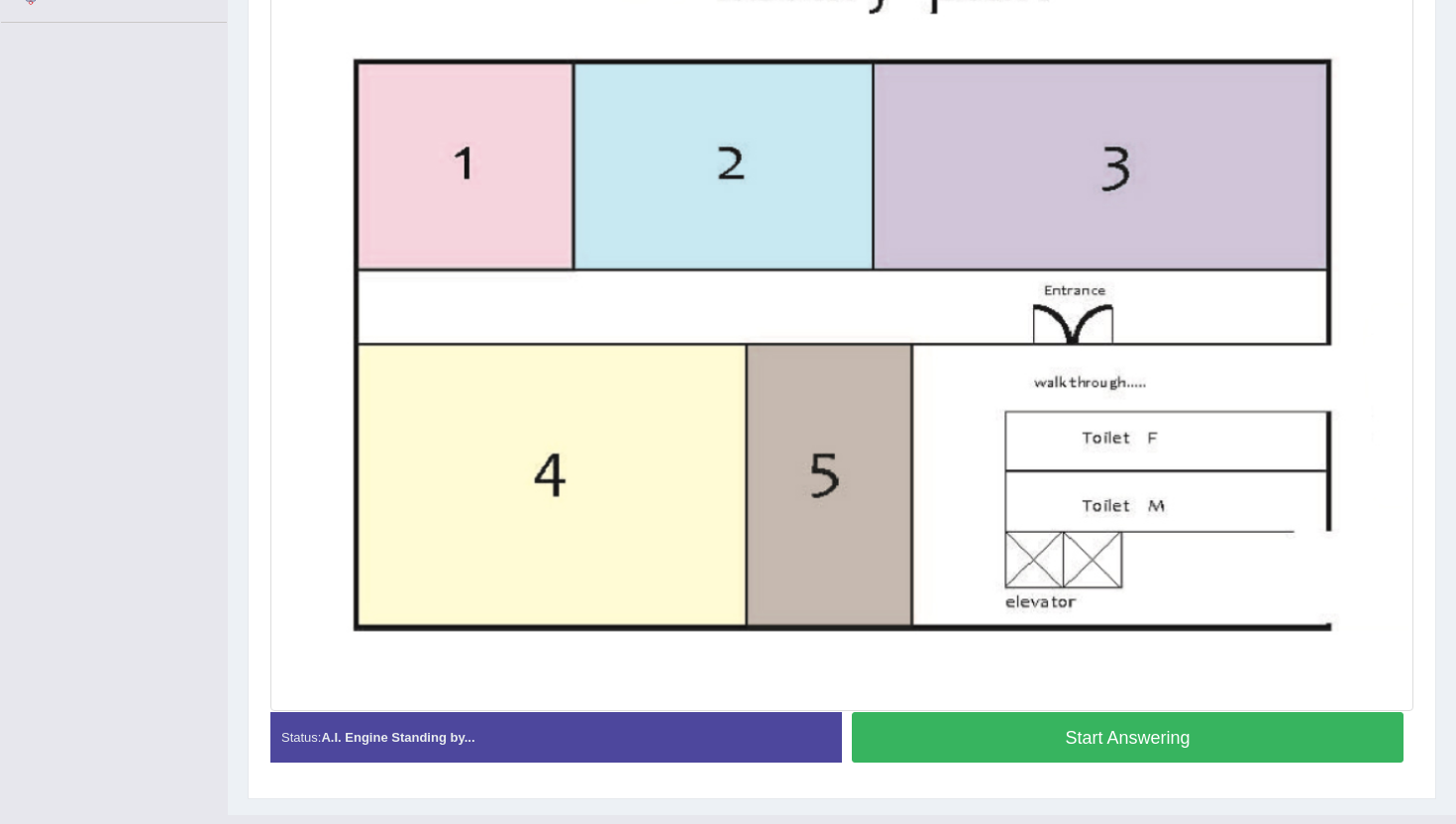 click on "Start Answering" at bounding box center (1127, 737) 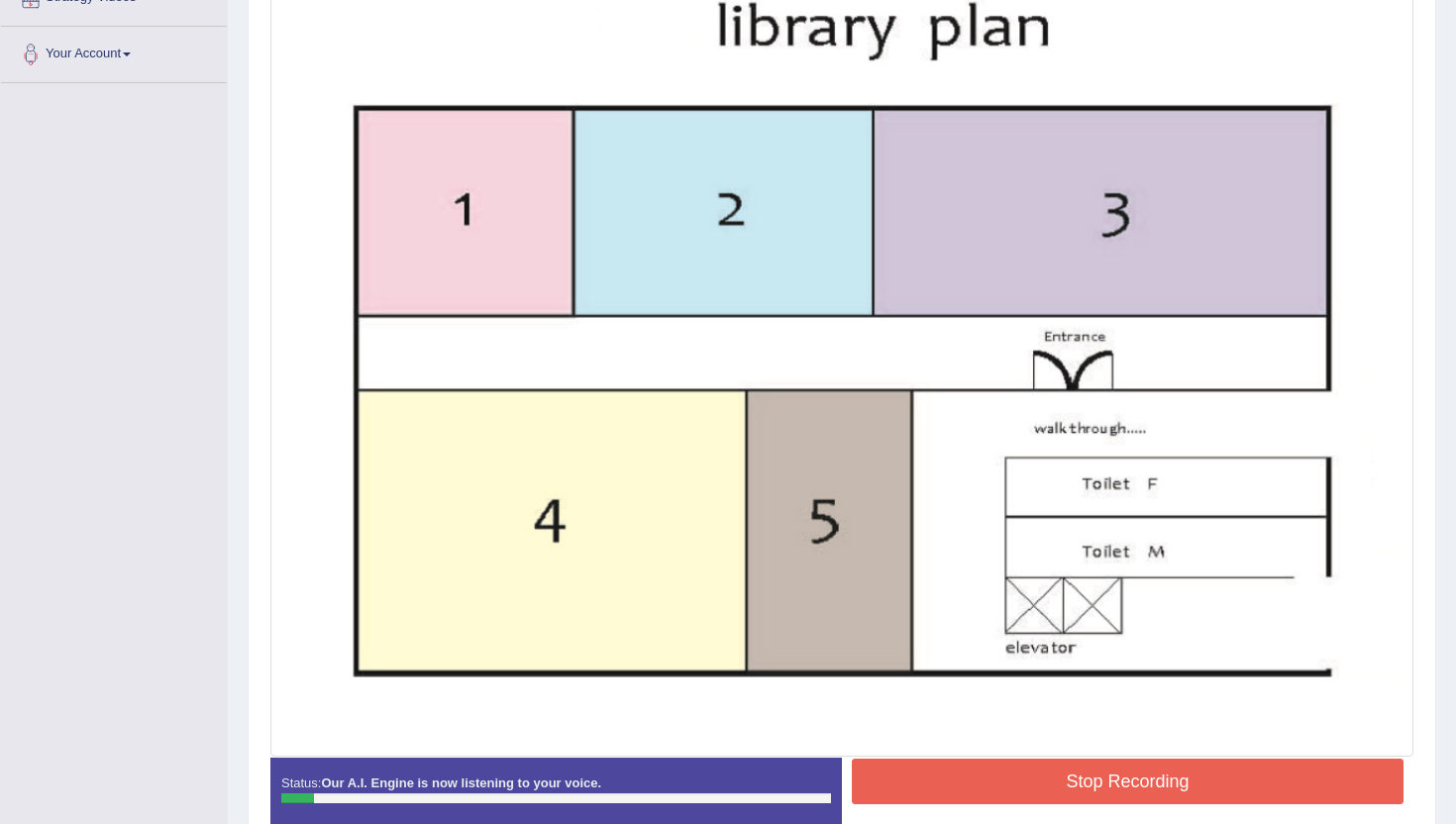 scroll, scrollTop: 477, scrollLeft: 0, axis: vertical 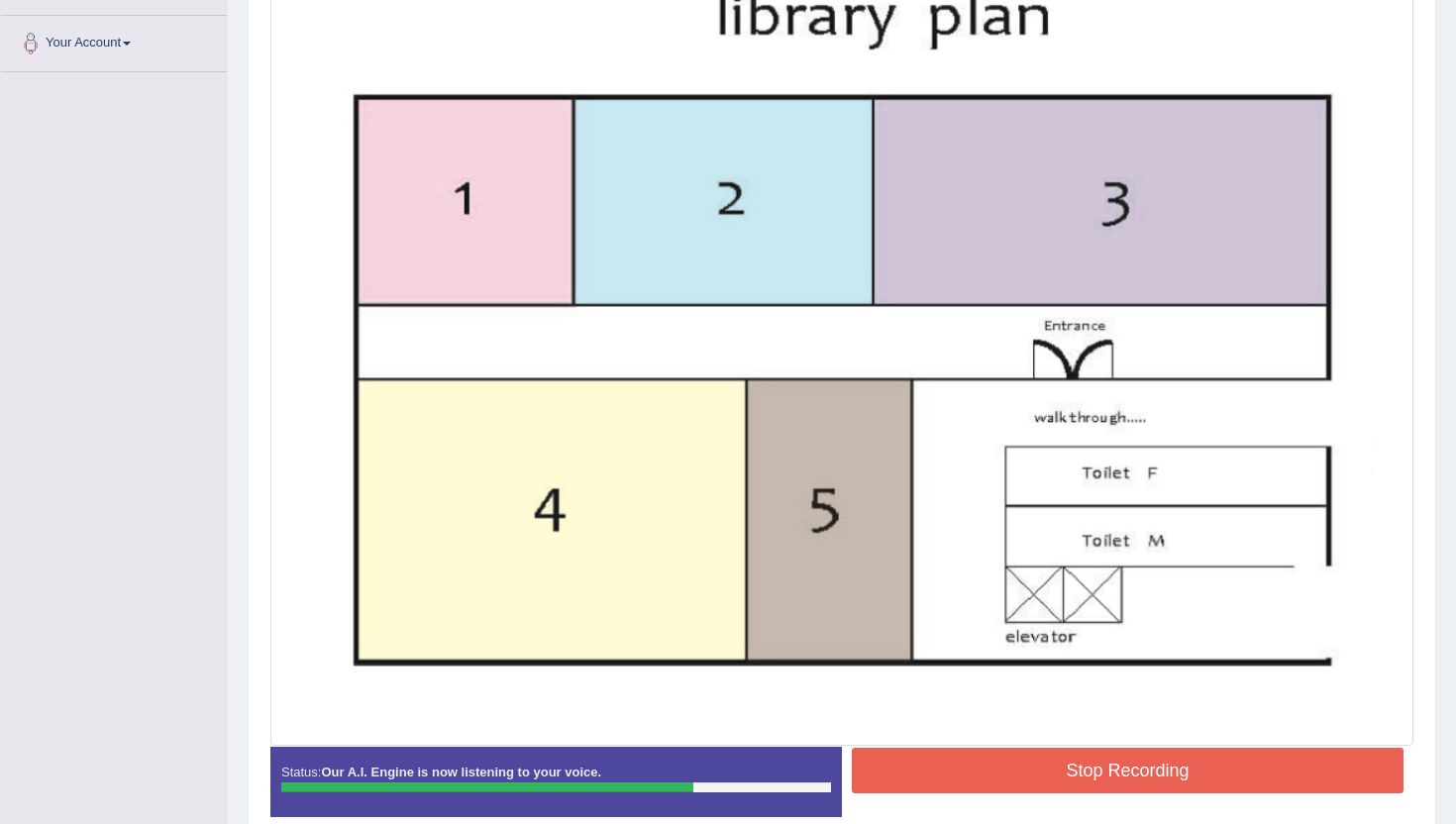 click on "Stop Recording" at bounding box center (1127, 771) 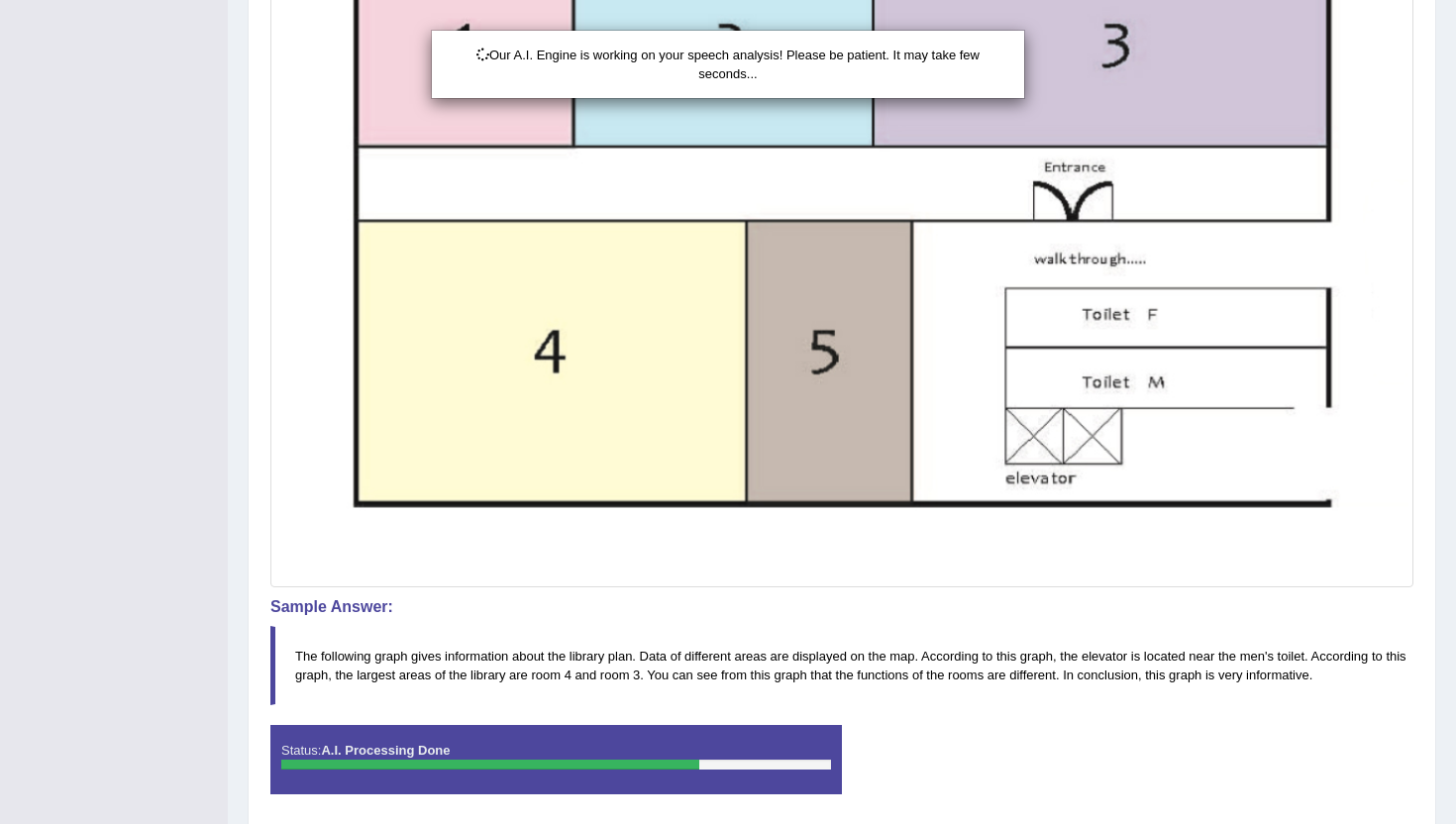 scroll, scrollTop: 708, scrollLeft: 0, axis: vertical 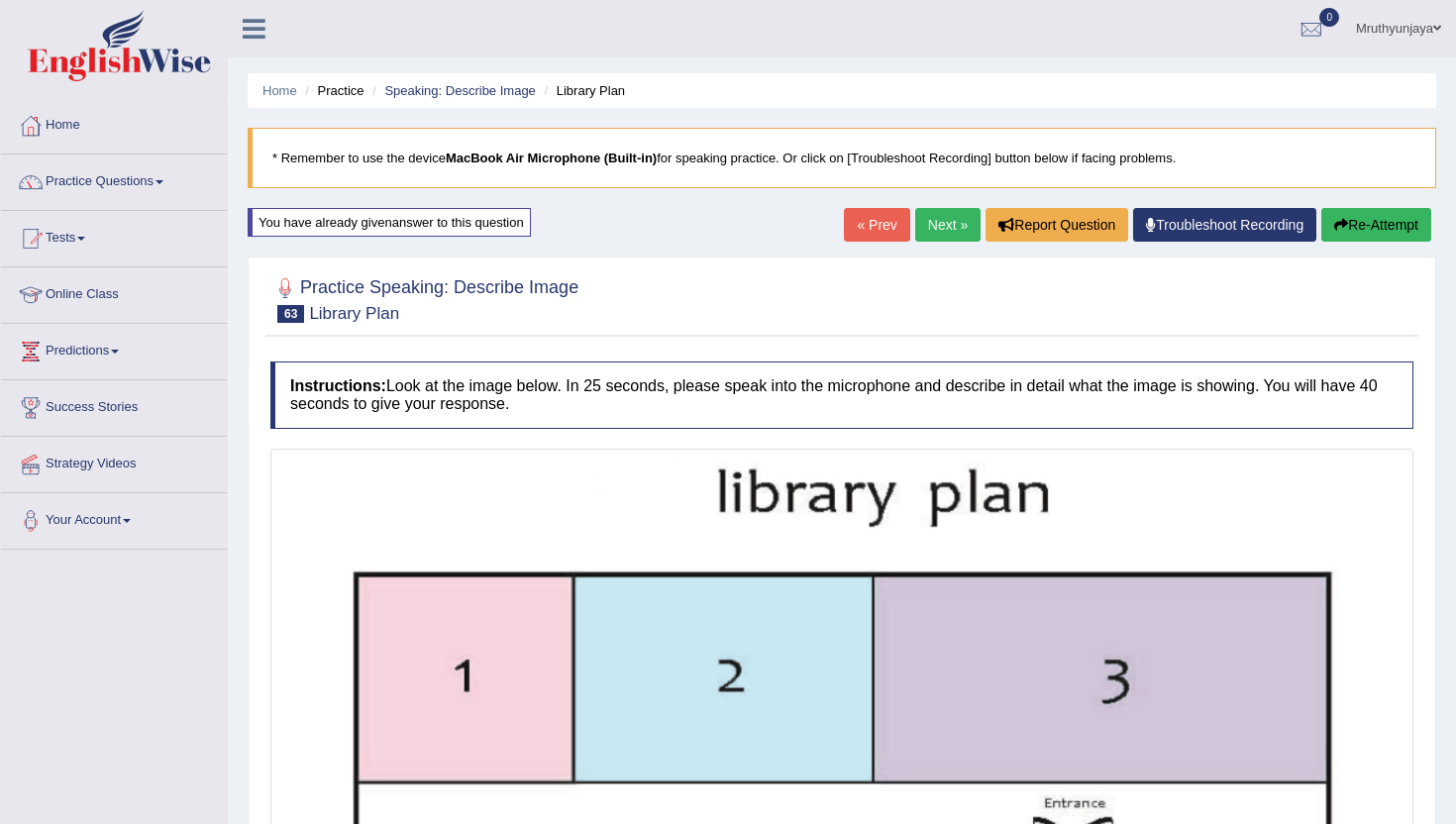 click on "Next »" at bounding box center [948, 225] 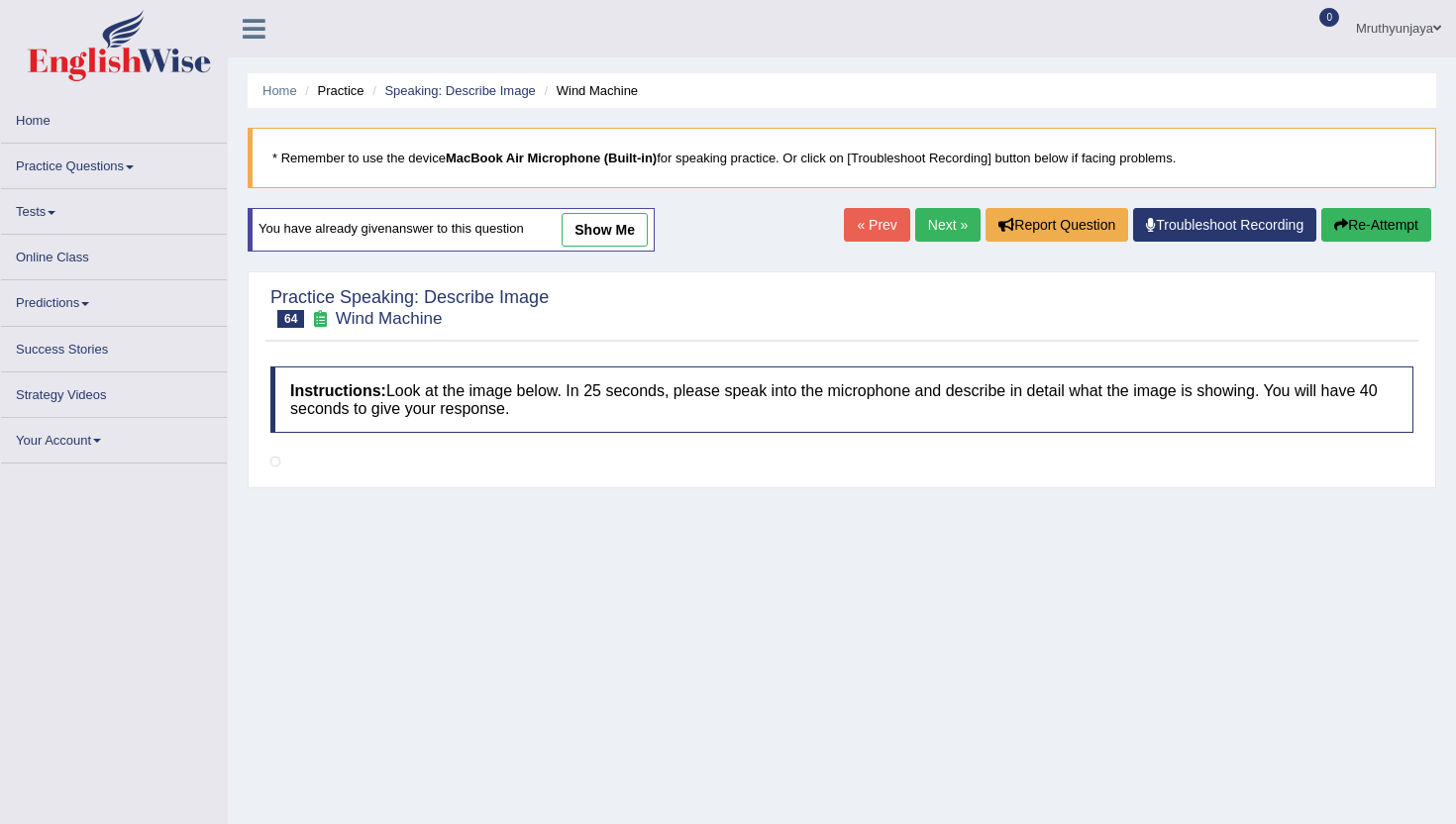 scroll, scrollTop: 0, scrollLeft: 0, axis: both 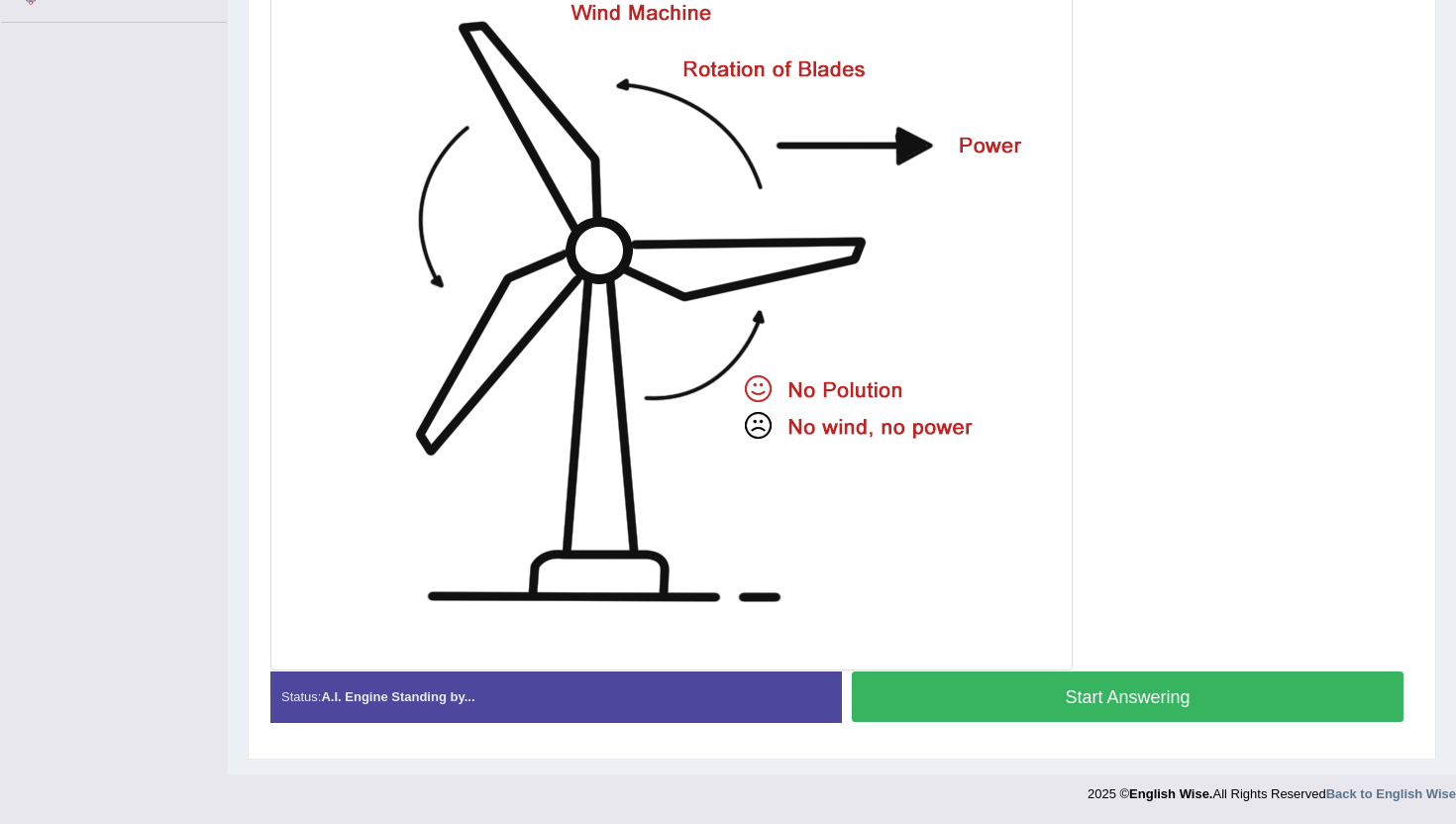 click on "Start Answering" at bounding box center (1127, 696) 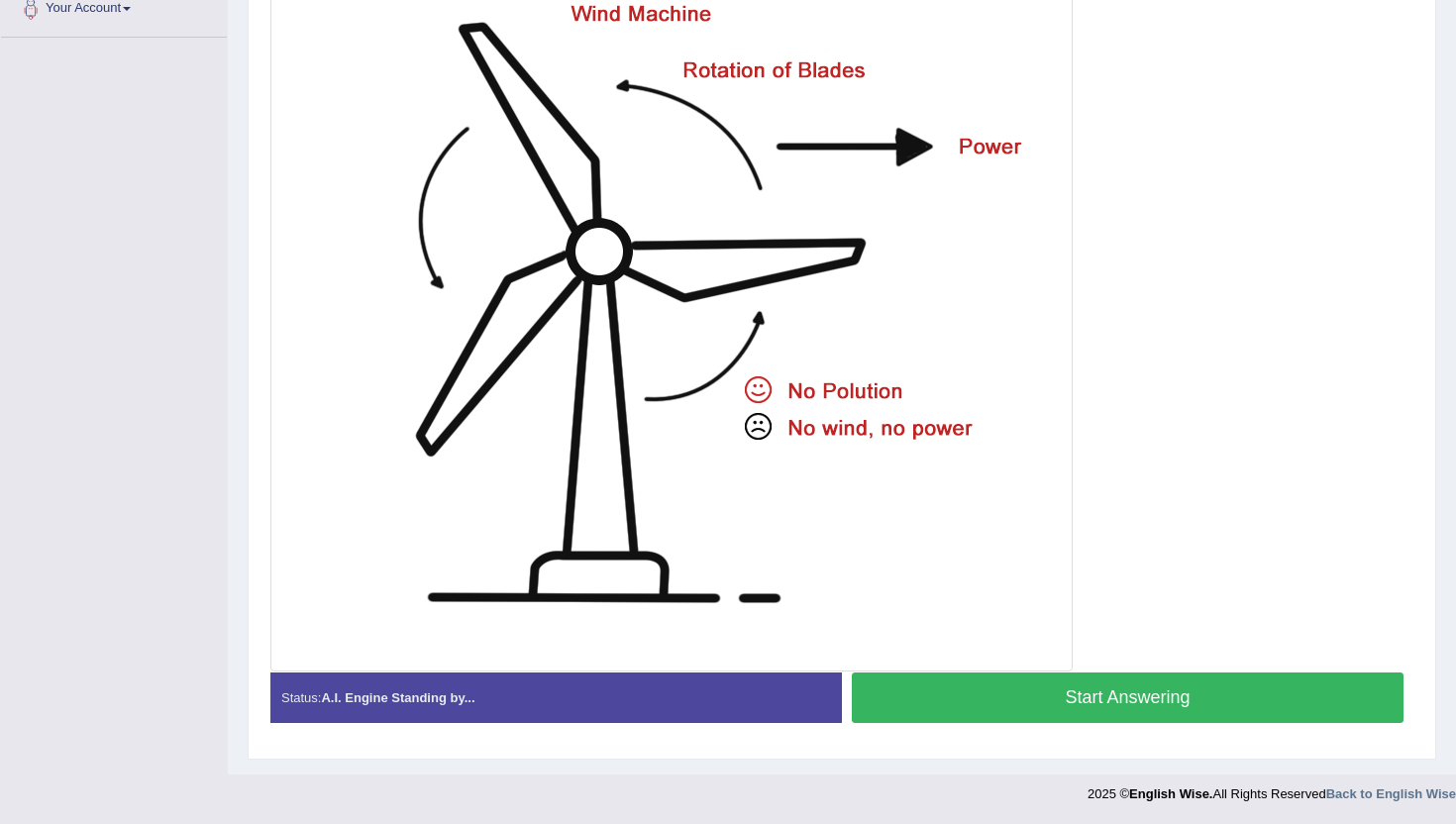scroll, scrollTop: 416, scrollLeft: 0, axis: vertical 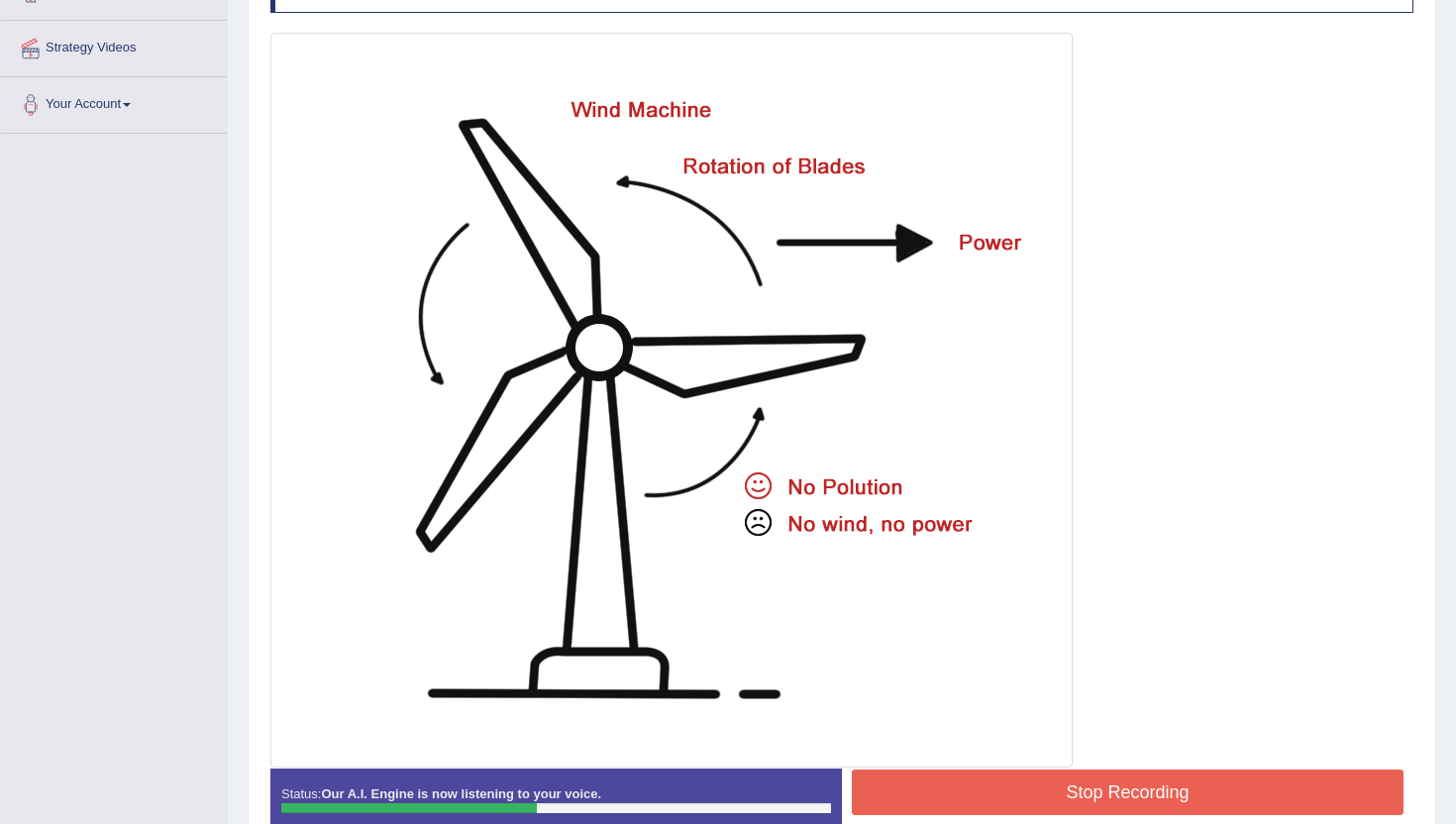 click on "Stop Recording" at bounding box center (1127, 792) 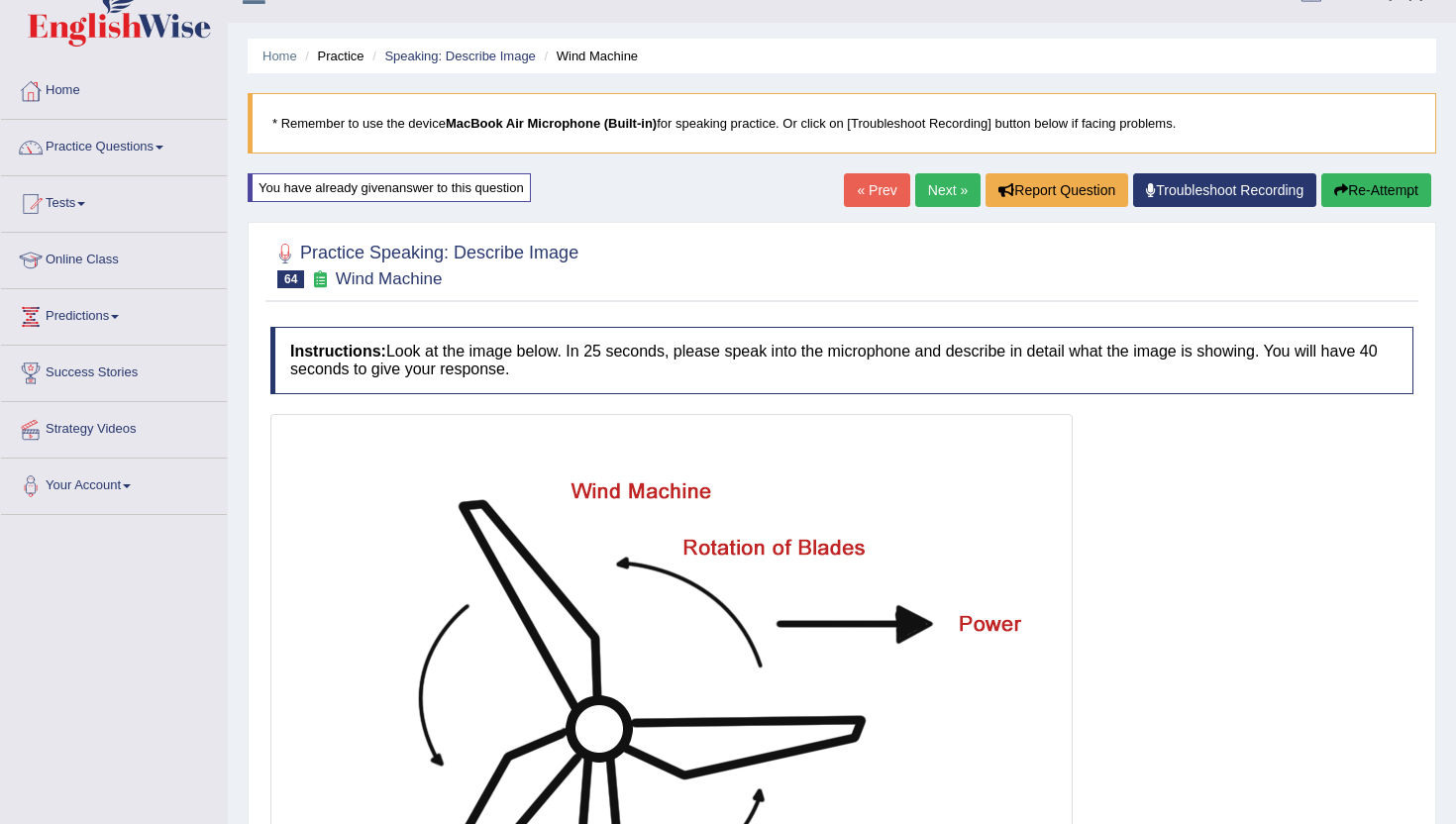 scroll, scrollTop: 8, scrollLeft: 0, axis: vertical 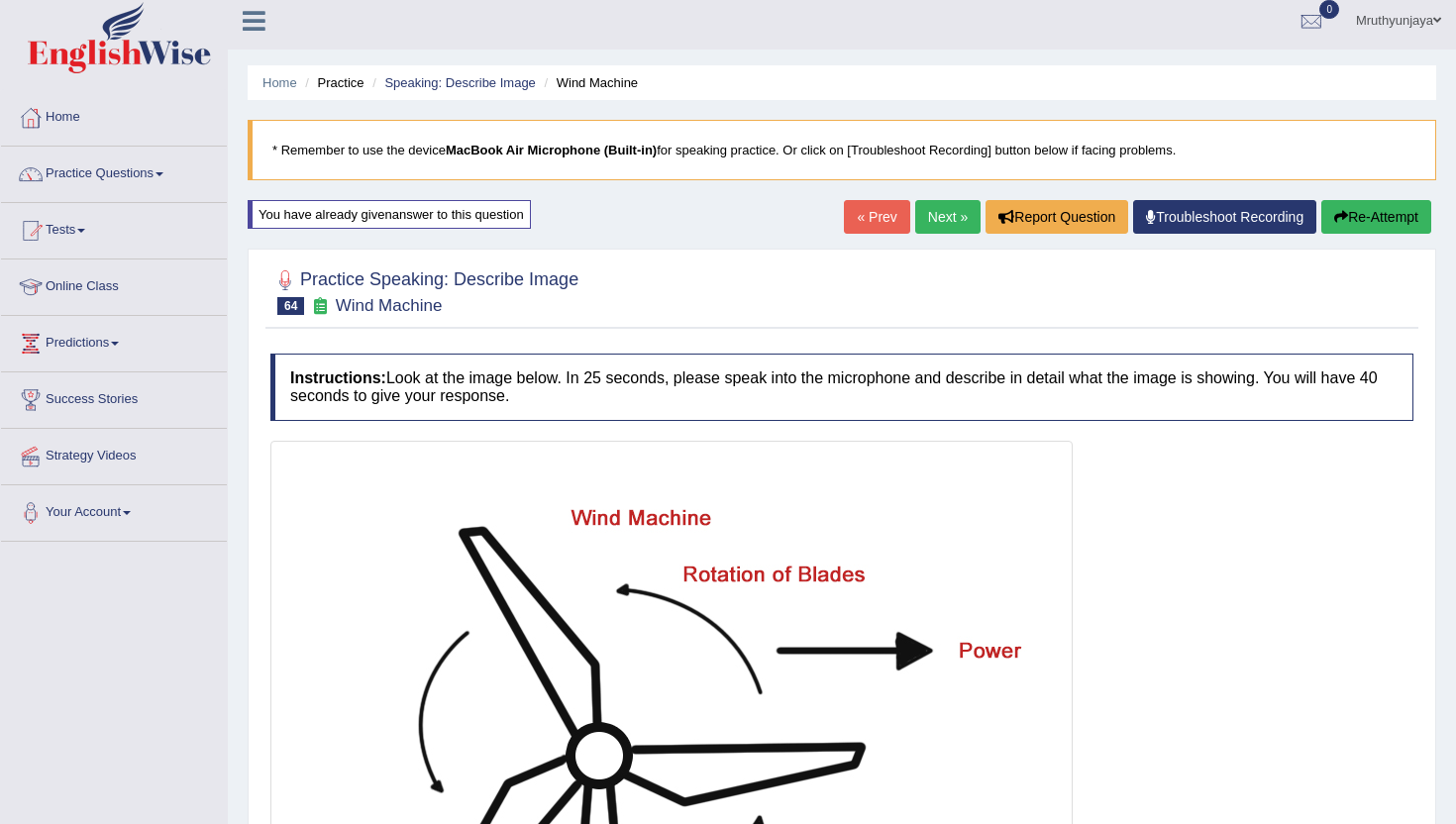 click on "Next »" at bounding box center (948, 217) 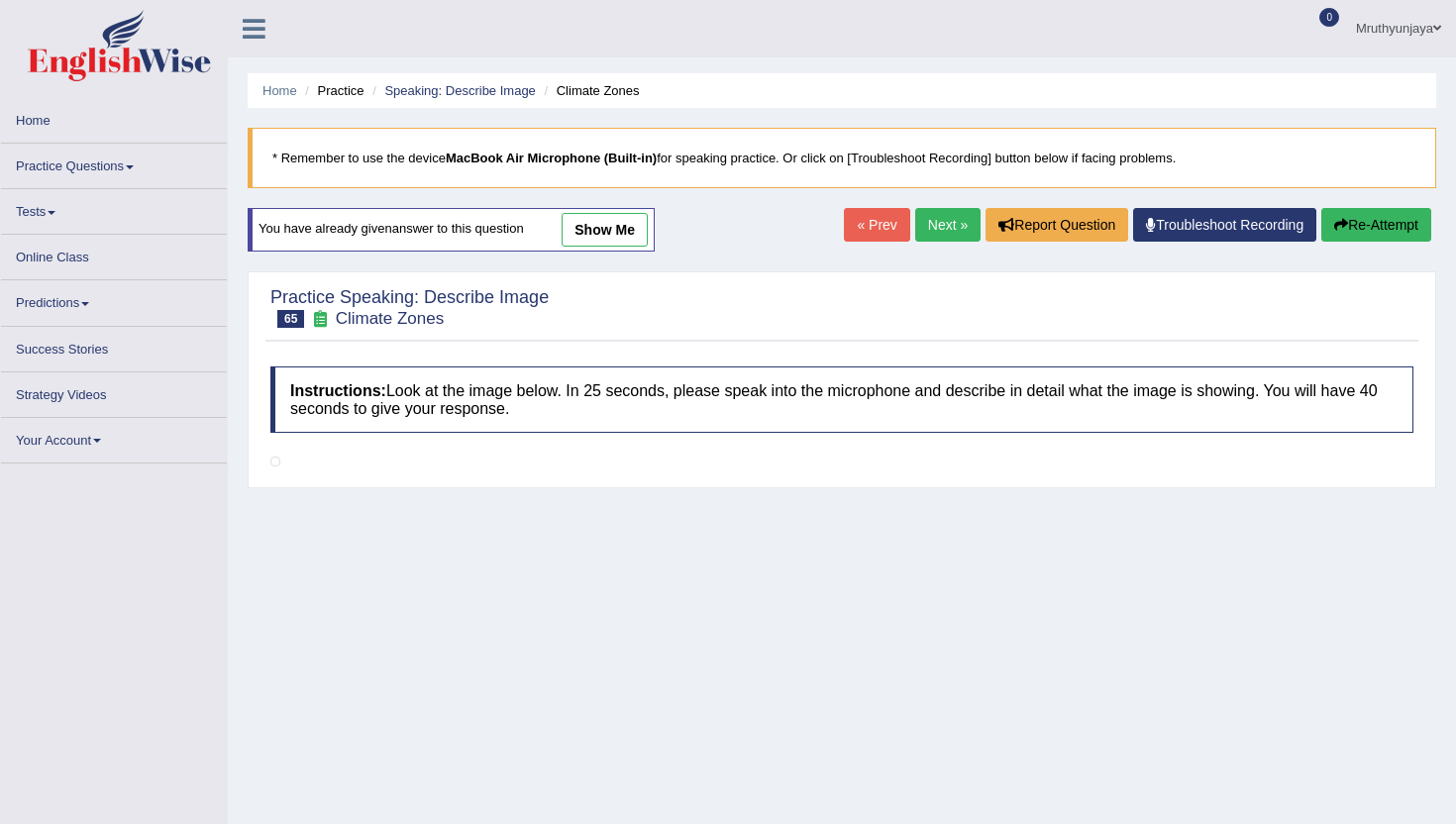 scroll, scrollTop: 0, scrollLeft: 0, axis: both 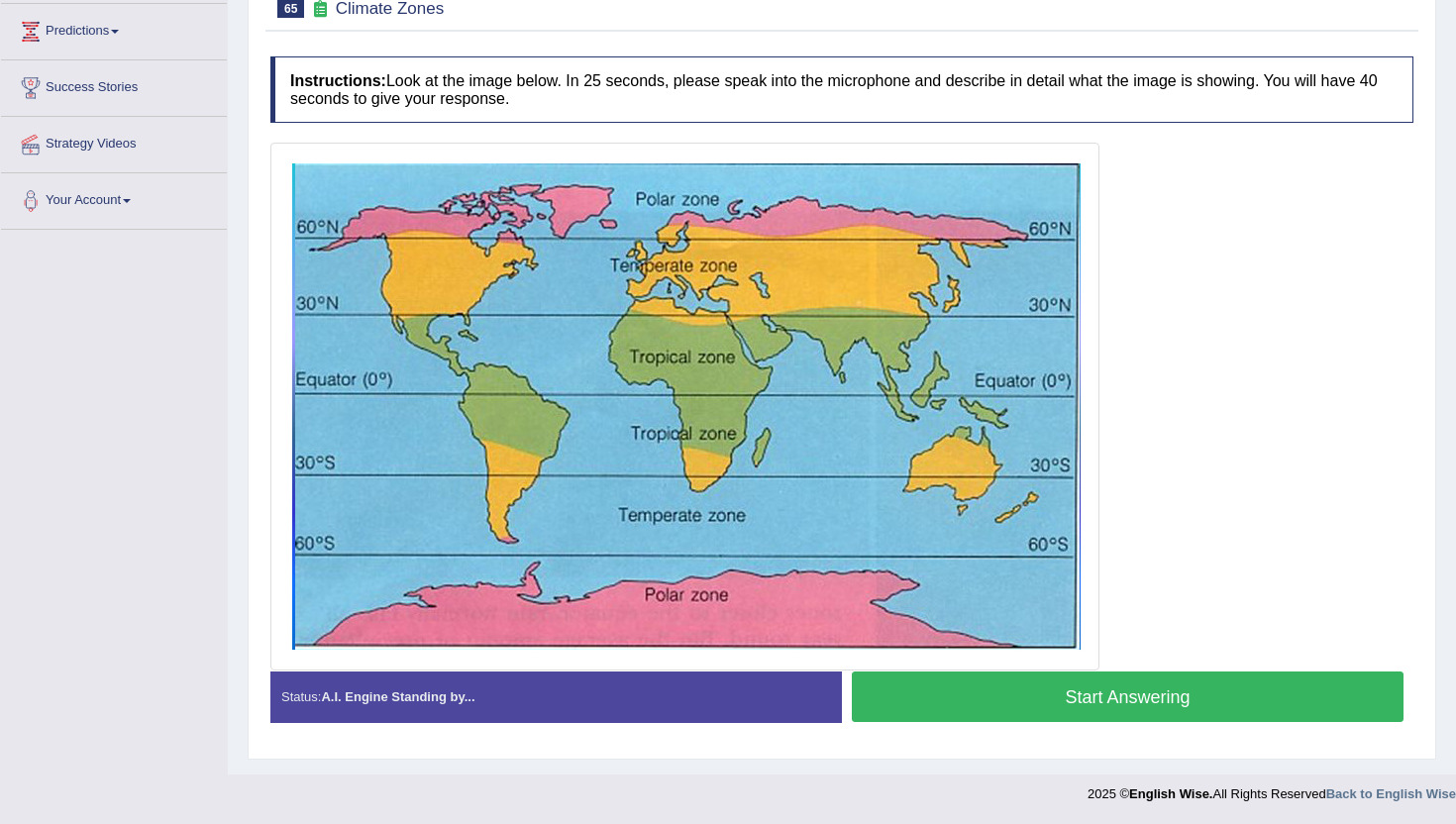 click on "Start Answering" at bounding box center [1127, 696] 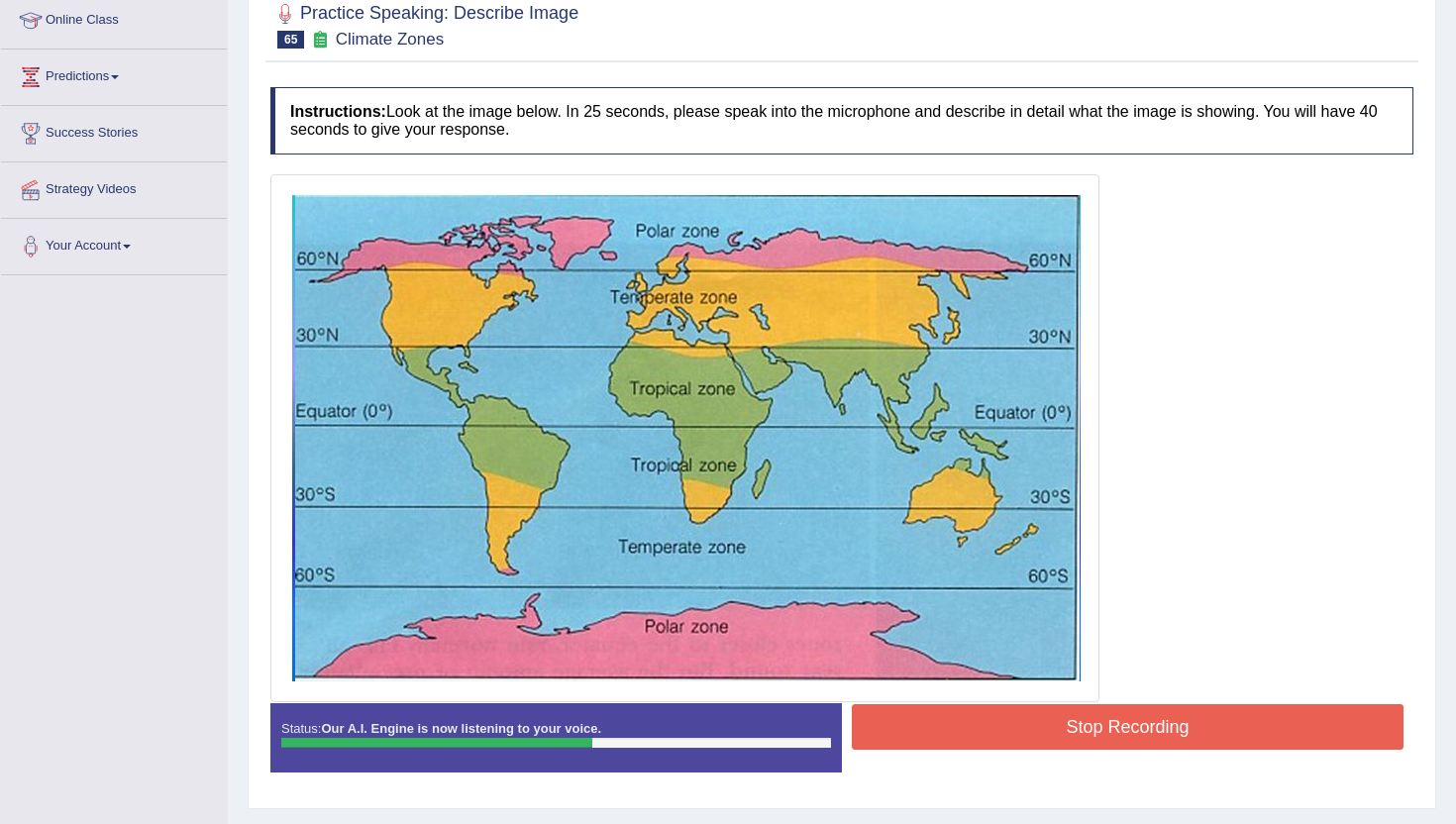 scroll, scrollTop: 324, scrollLeft: 0, axis: vertical 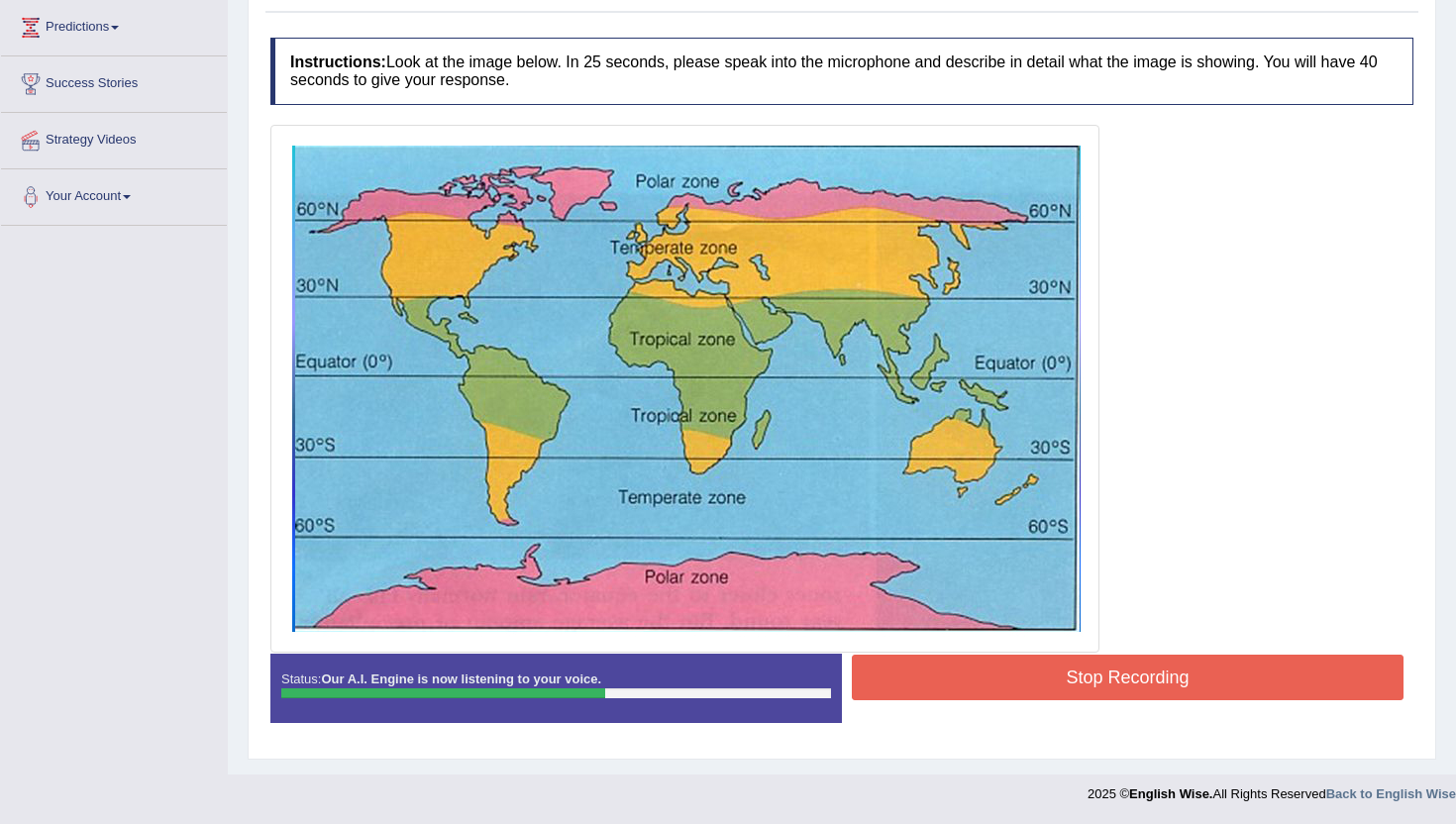 click on "Stop Recording" at bounding box center (1127, 677) 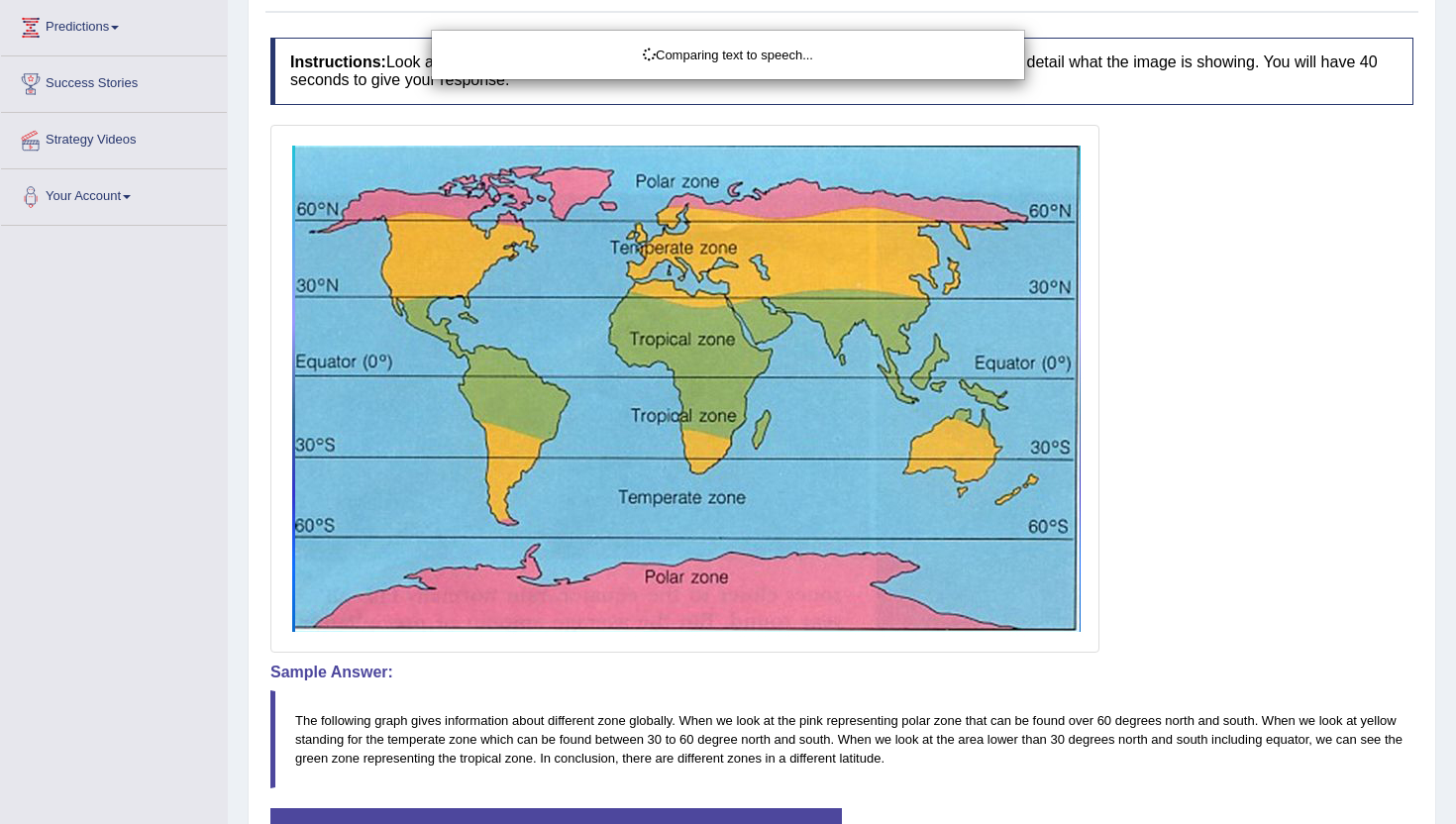 scroll, scrollTop: 332, scrollLeft: 0, axis: vertical 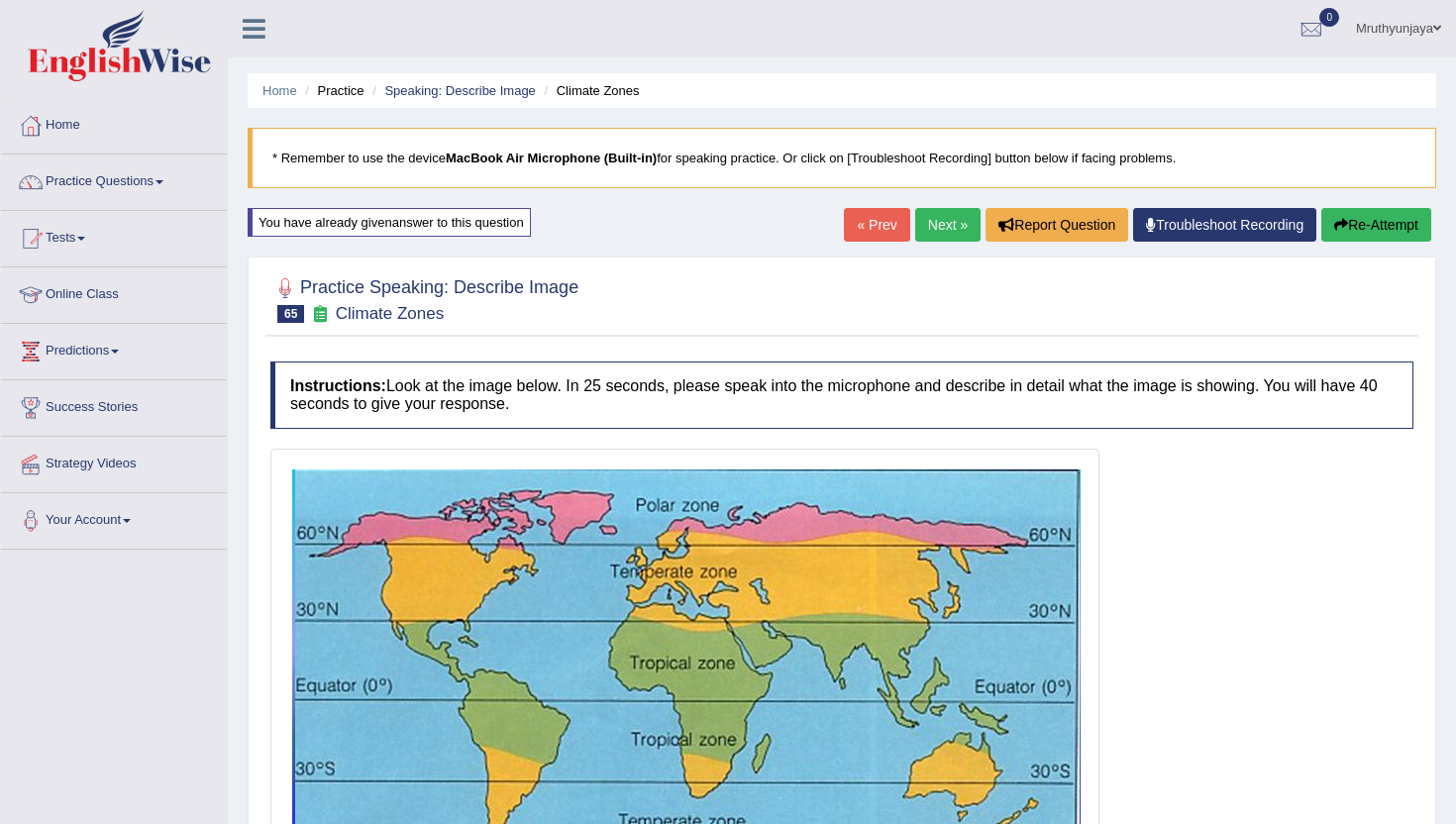 click on "Next »" at bounding box center [948, 225] 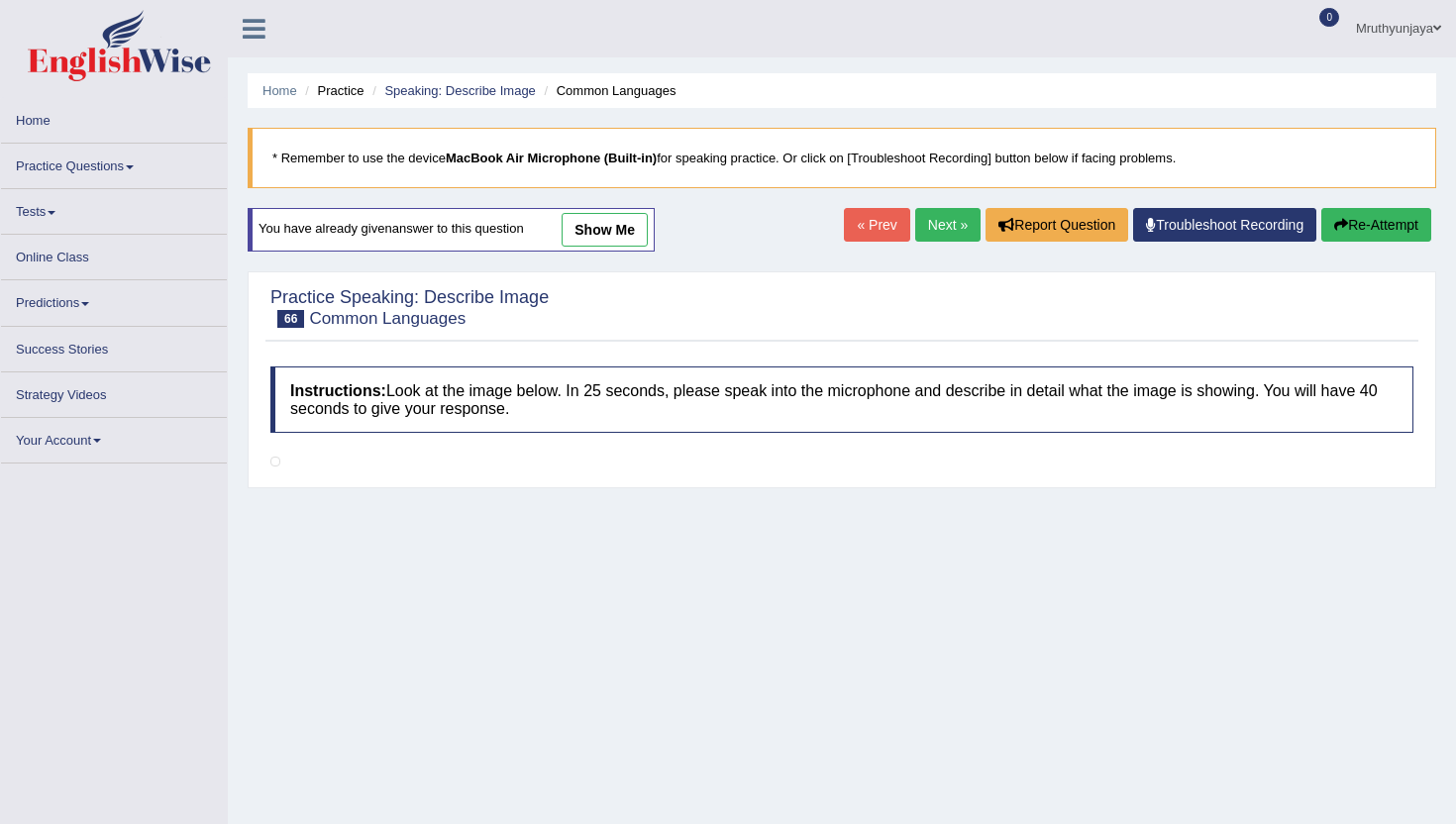 scroll, scrollTop: 0, scrollLeft: 0, axis: both 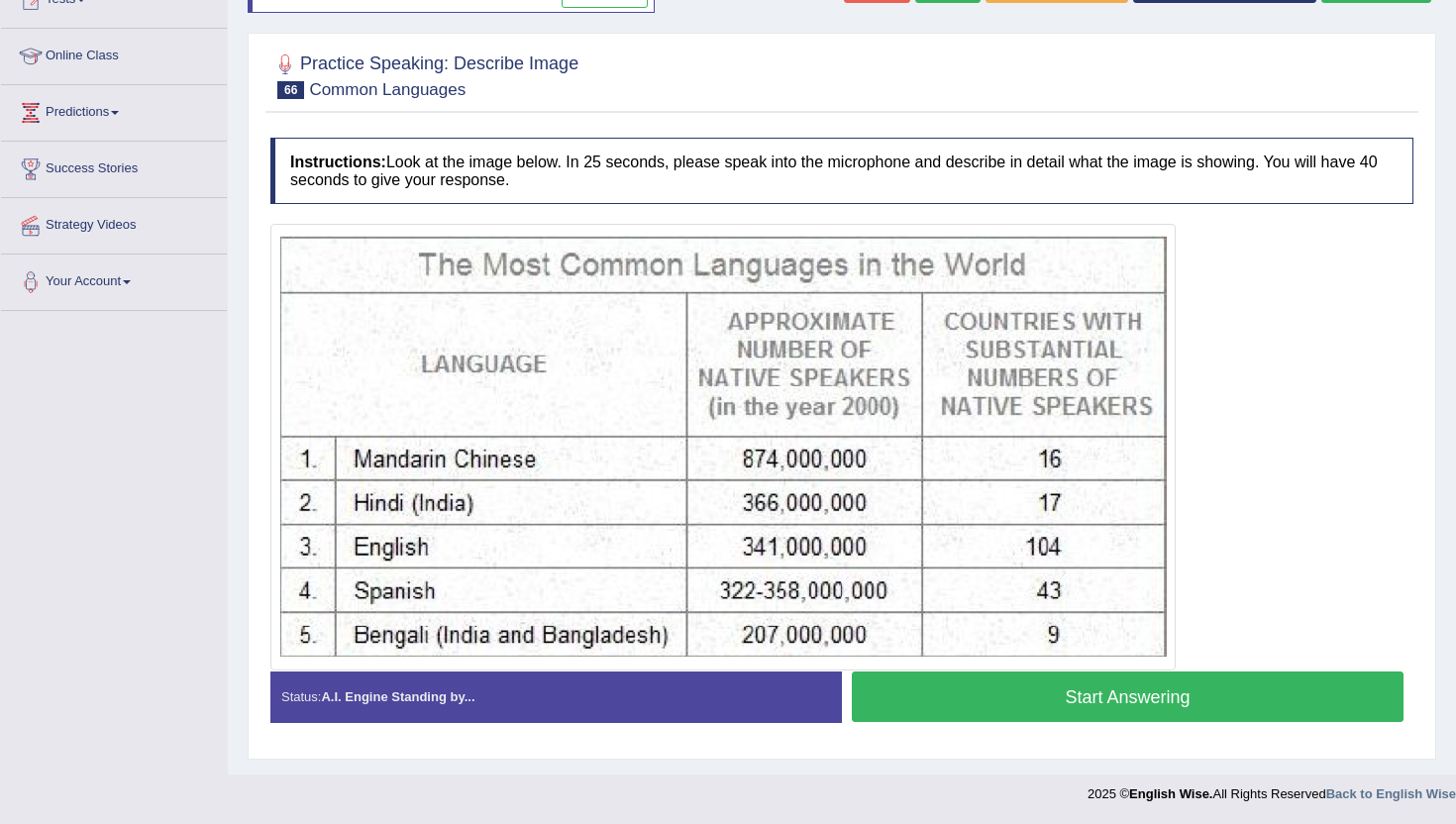 click on "Start Answering" at bounding box center [1127, 696] 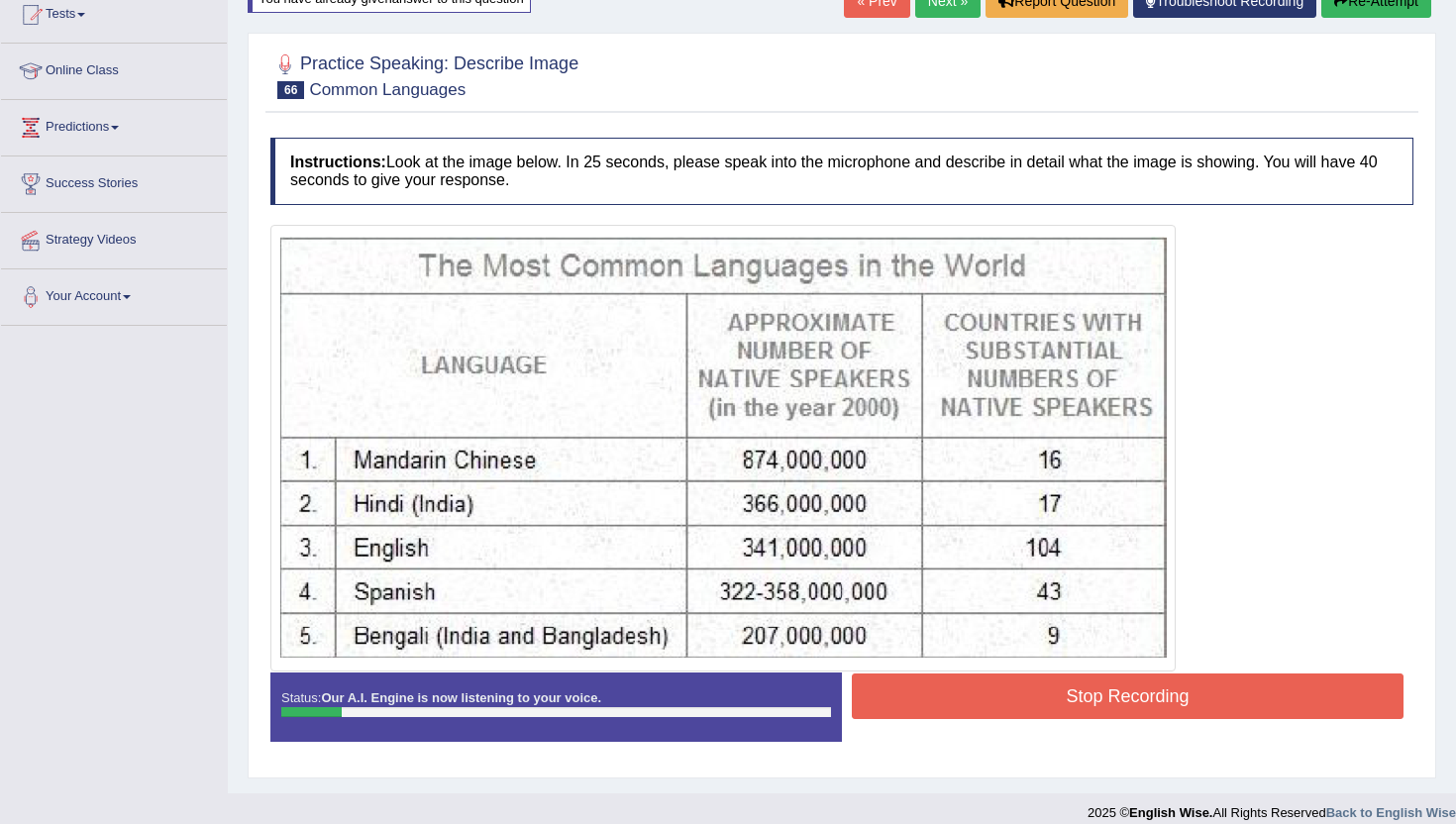 scroll, scrollTop: 243, scrollLeft: 0, axis: vertical 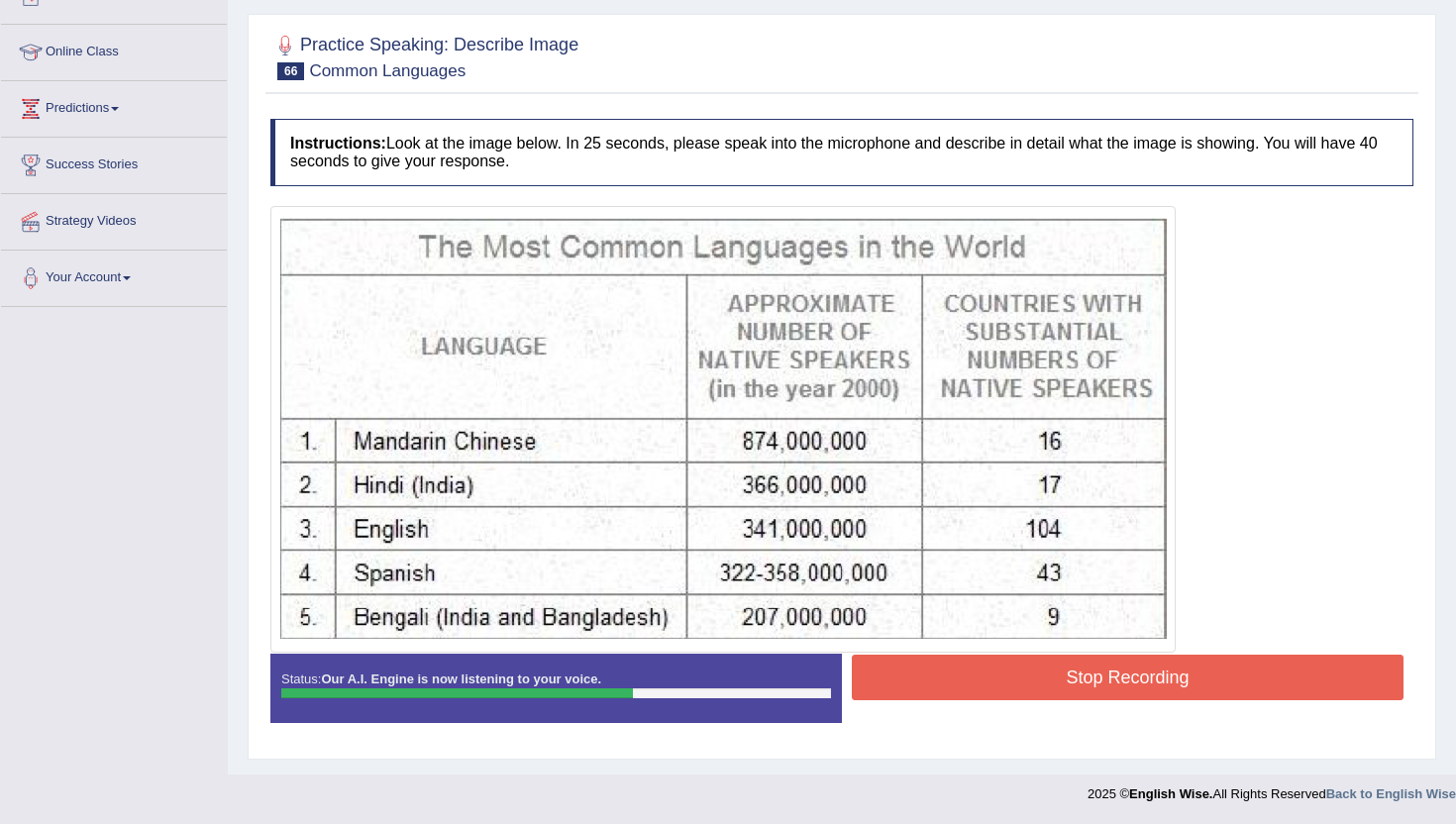click on "Stop Recording" at bounding box center (1127, 677) 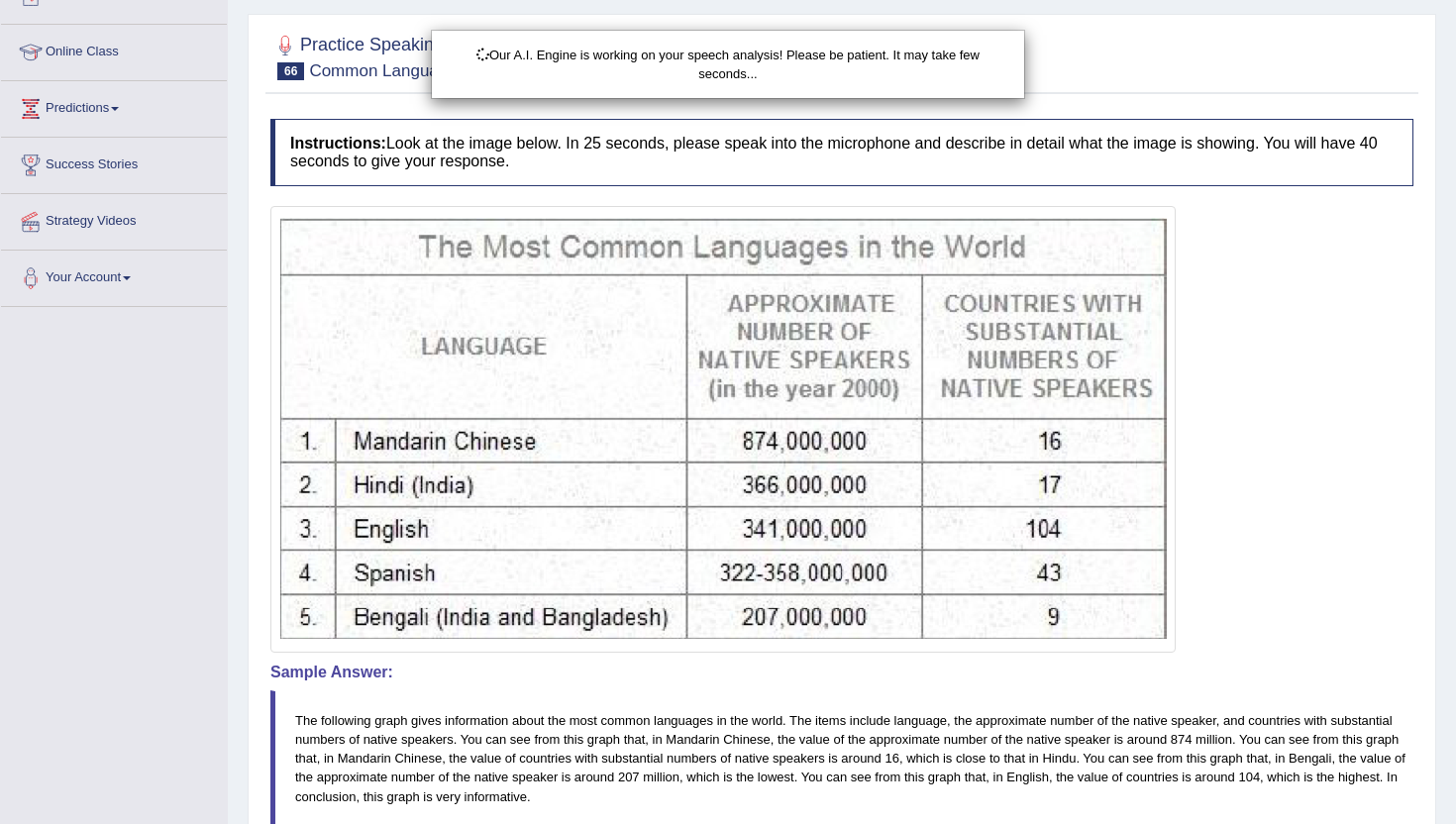 scroll, scrollTop: 436, scrollLeft: 0, axis: vertical 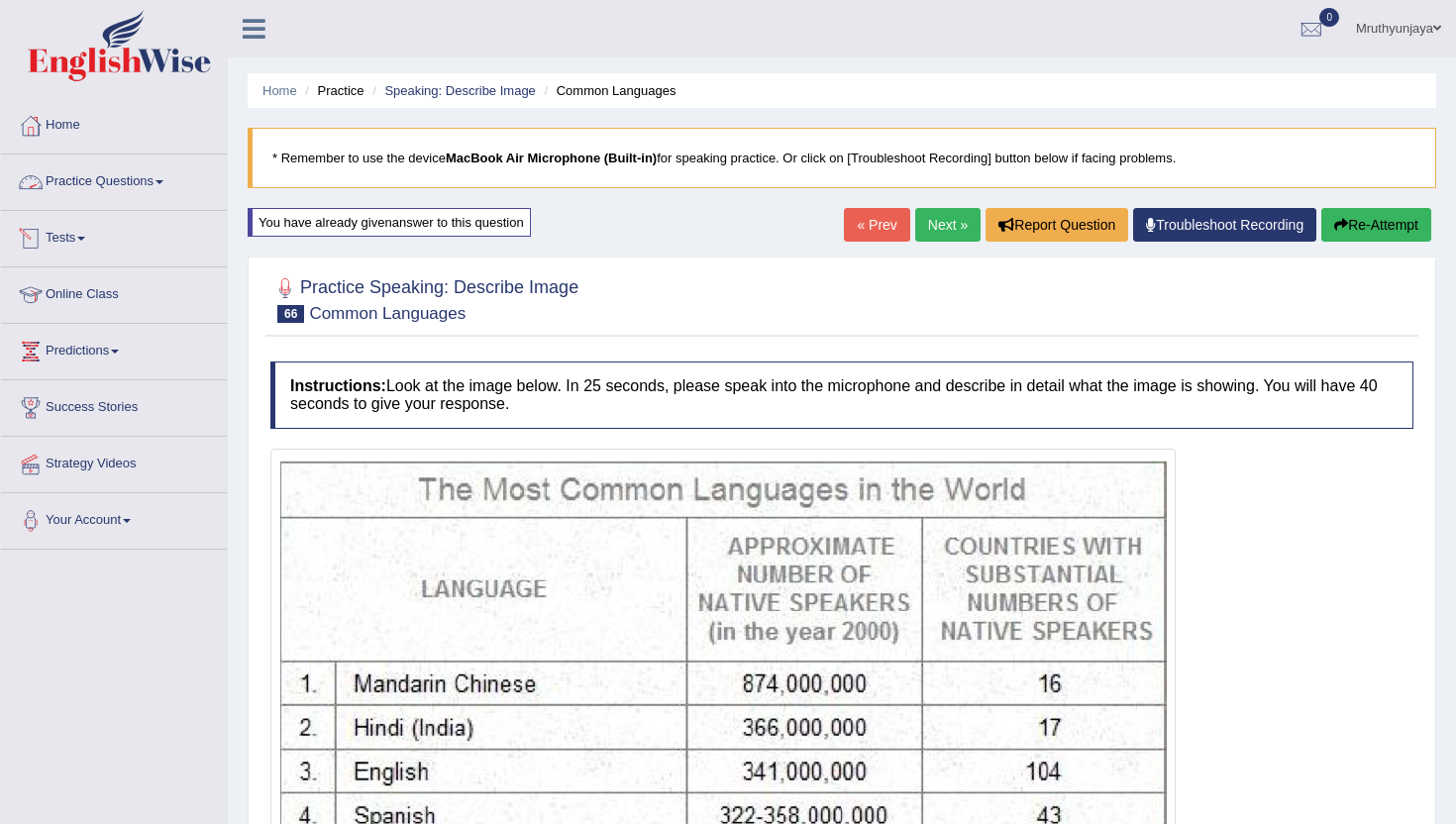 click on "Practice Questions" at bounding box center (114, 179) 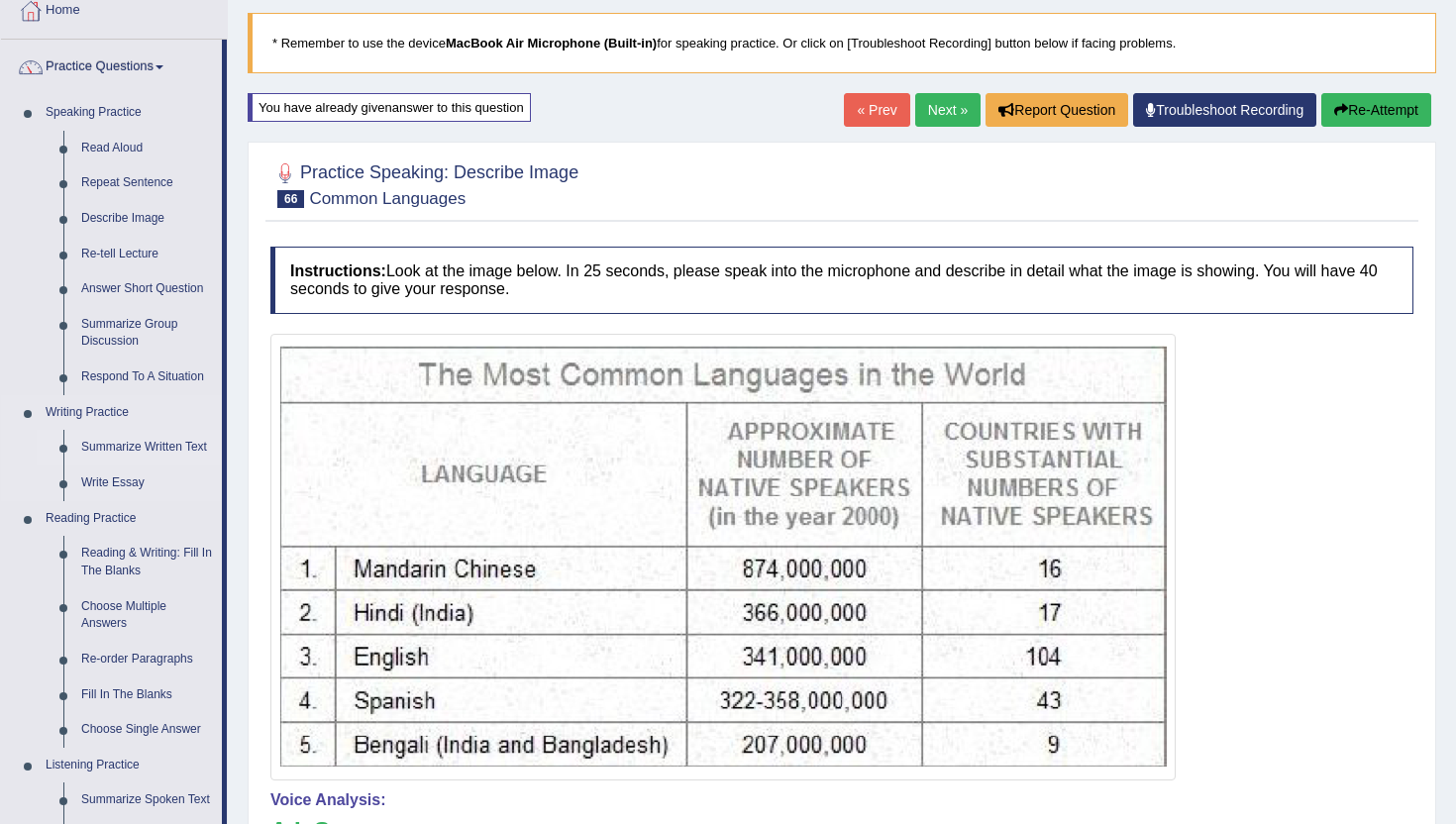 scroll, scrollTop: 114, scrollLeft: 0, axis: vertical 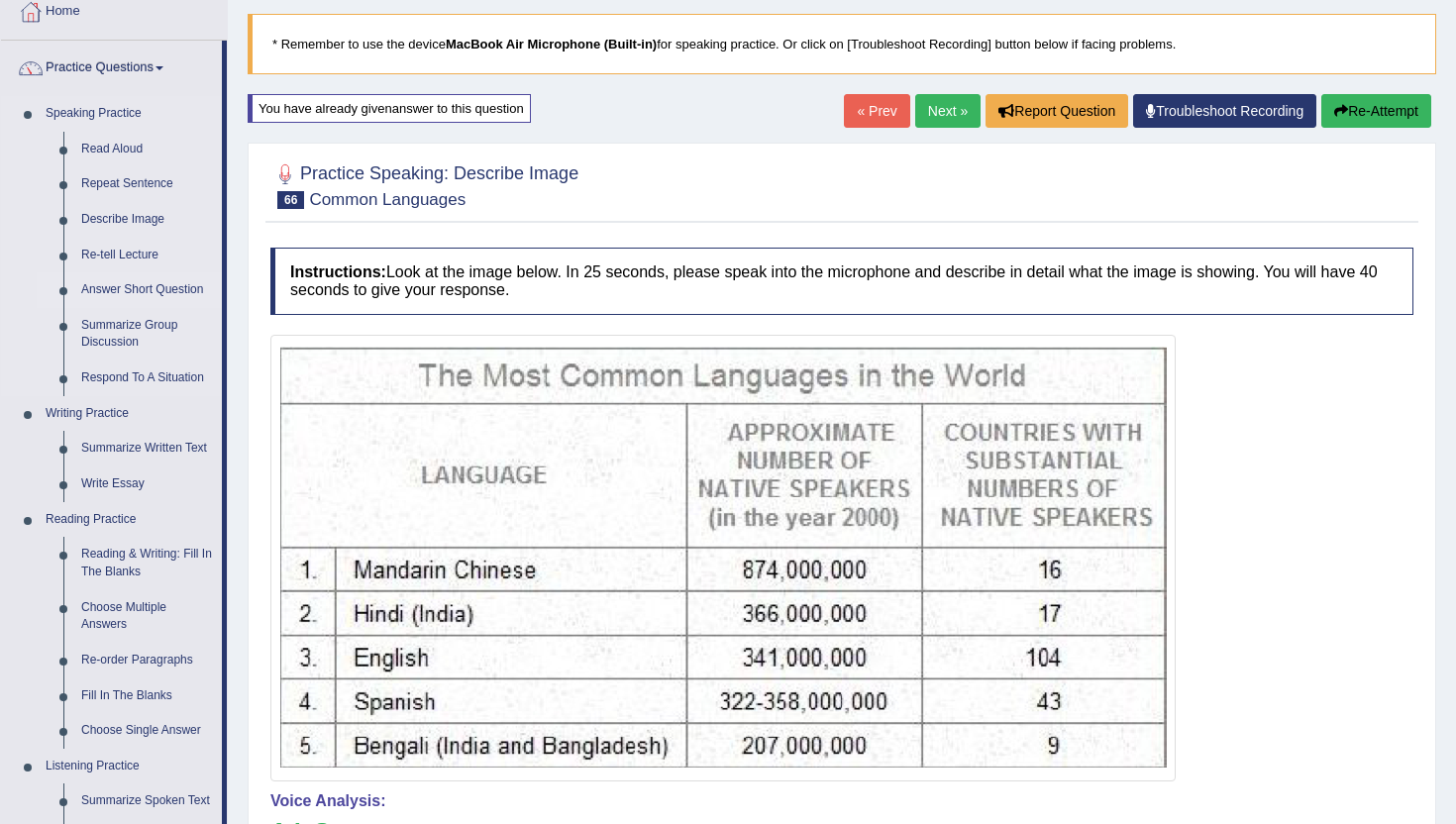 click on "Answer Short Question" at bounding box center (147, 290) 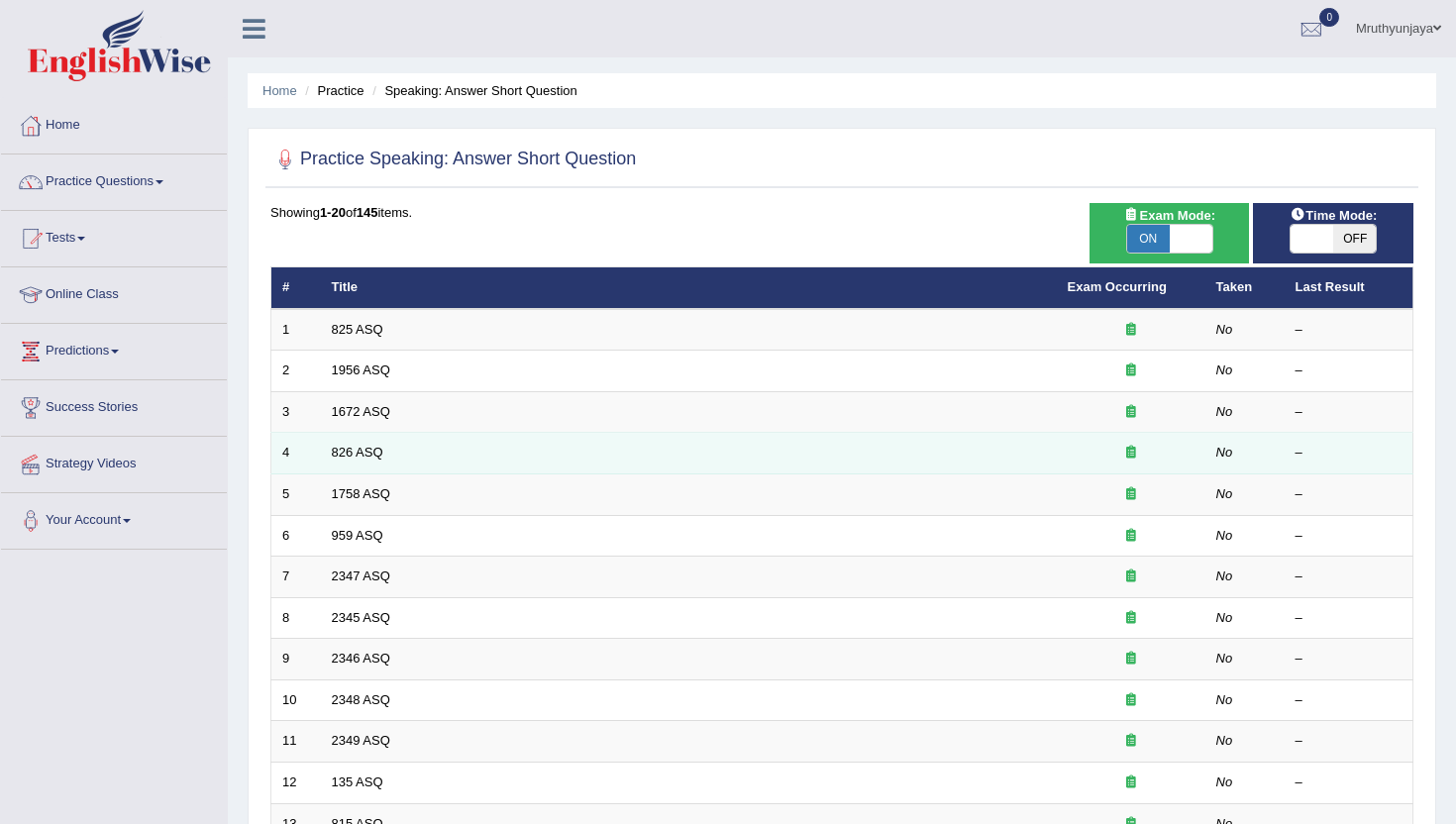 scroll, scrollTop: 0, scrollLeft: 0, axis: both 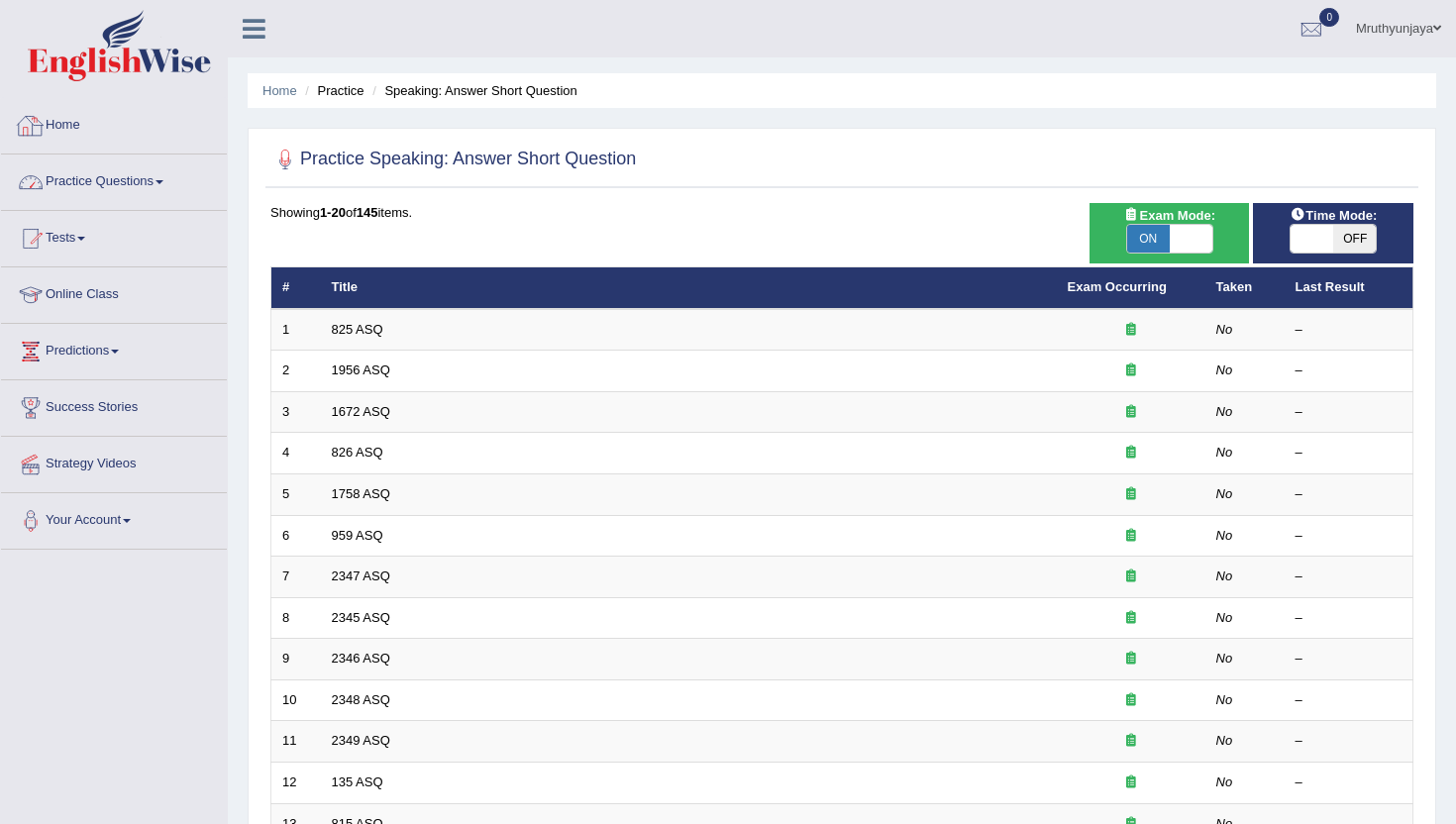 click on "Practice Questions" at bounding box center (114, 179) 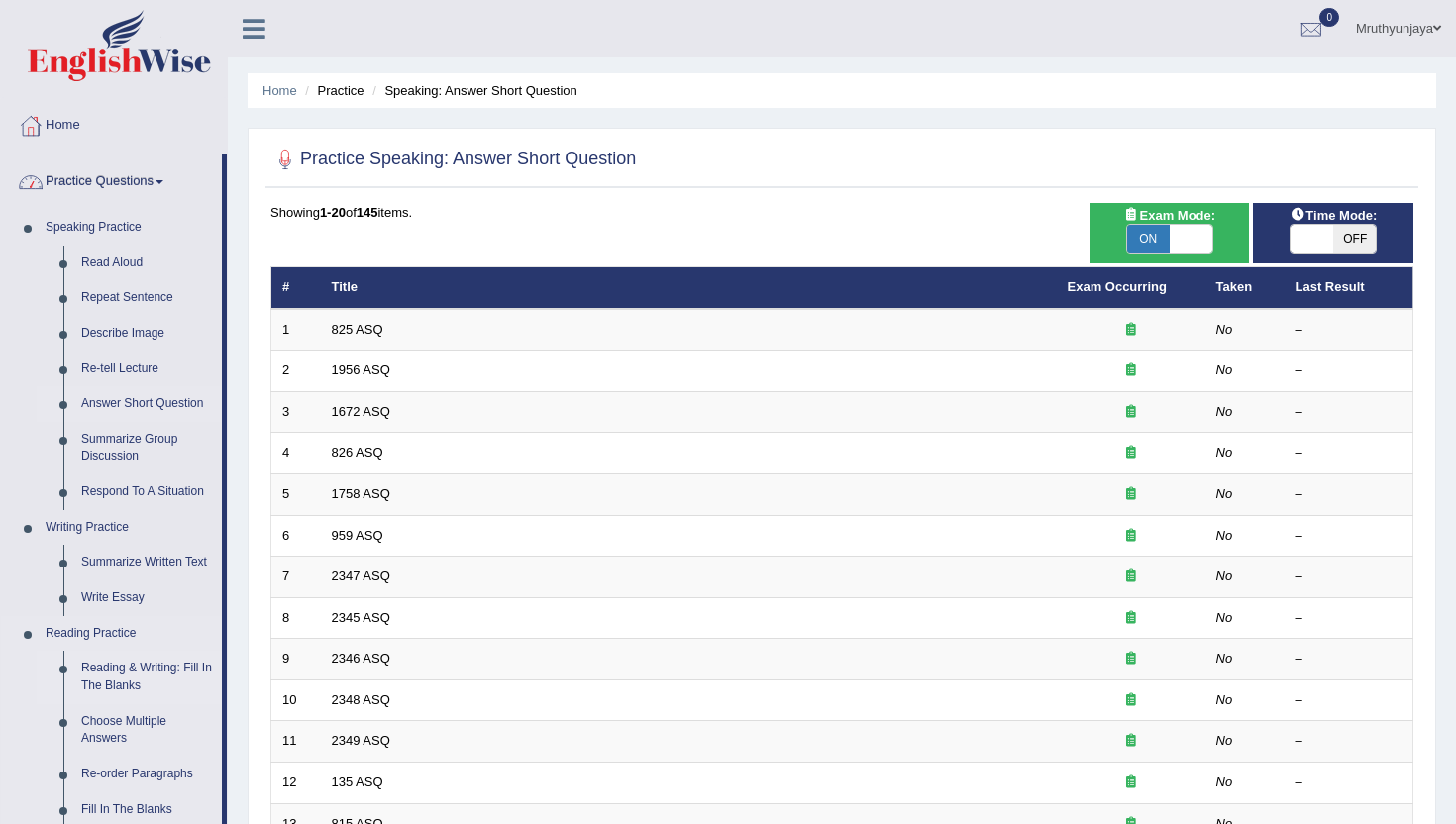 scroll, scrollTop: 802, scrollLeft: 0, axis: vertical 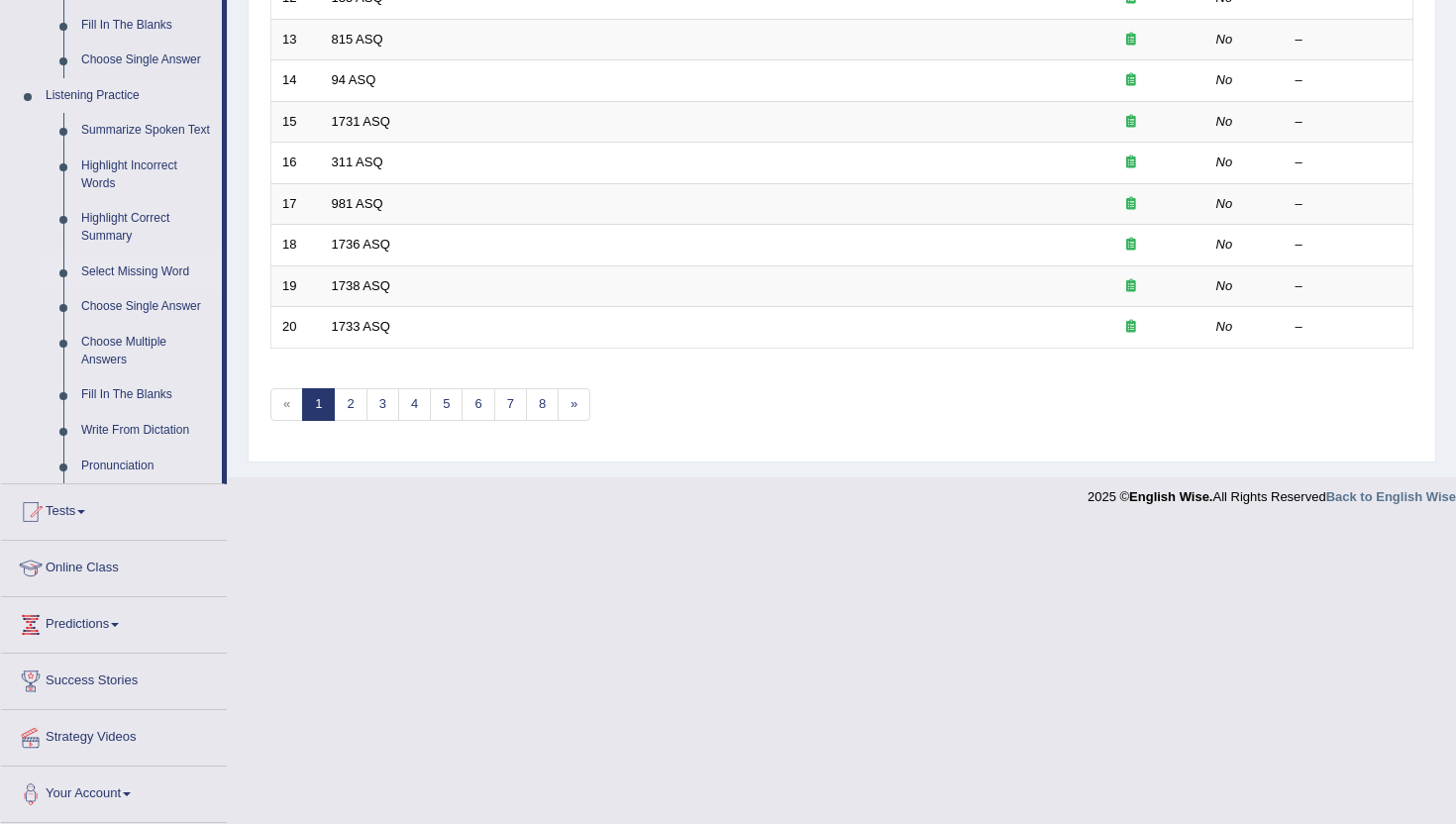 click on "Select Missing Word" at bounding box center (147, 272) 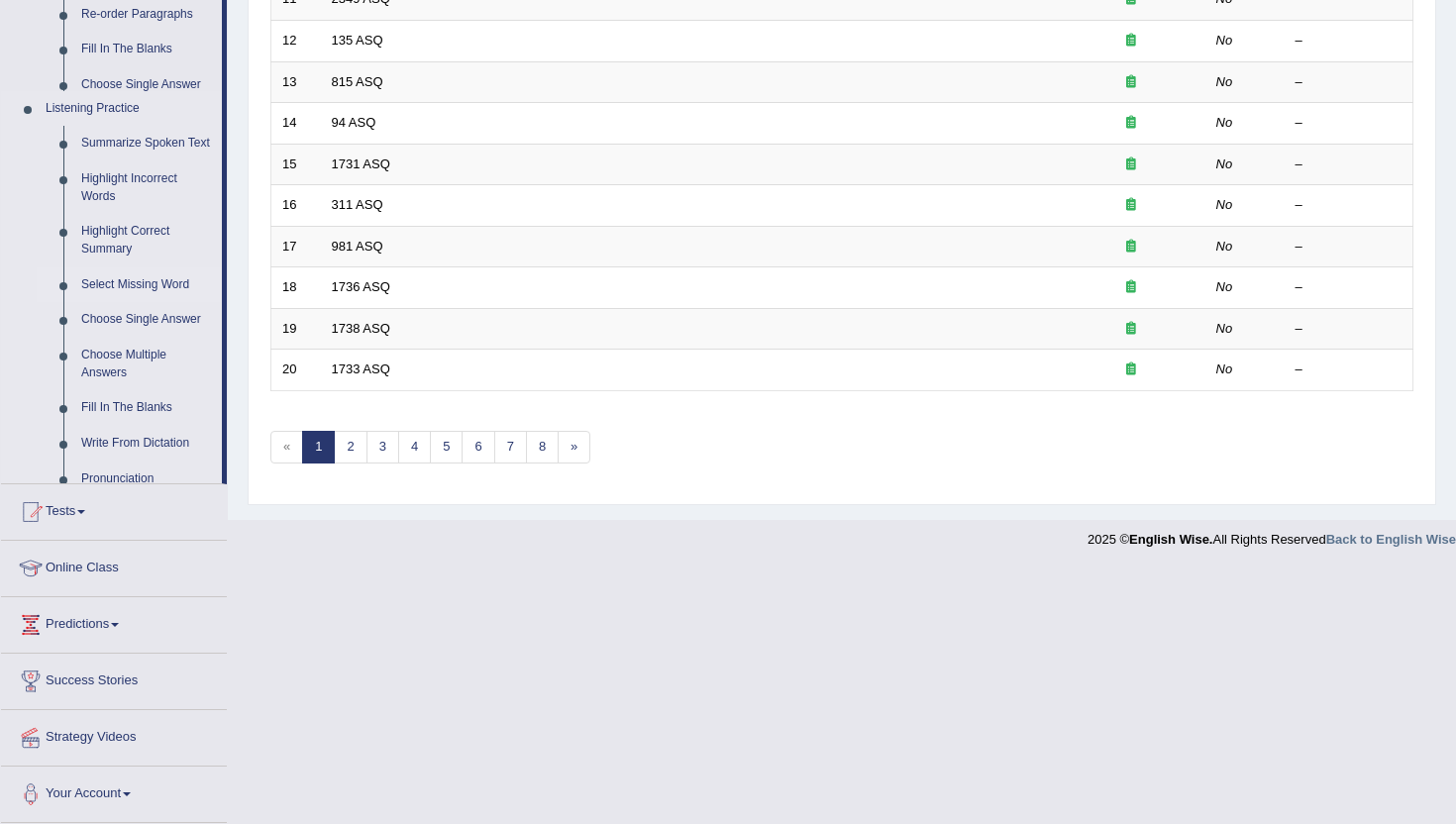 scroll, scrollTop: 487, scrollLeft: 0, axis: vertical 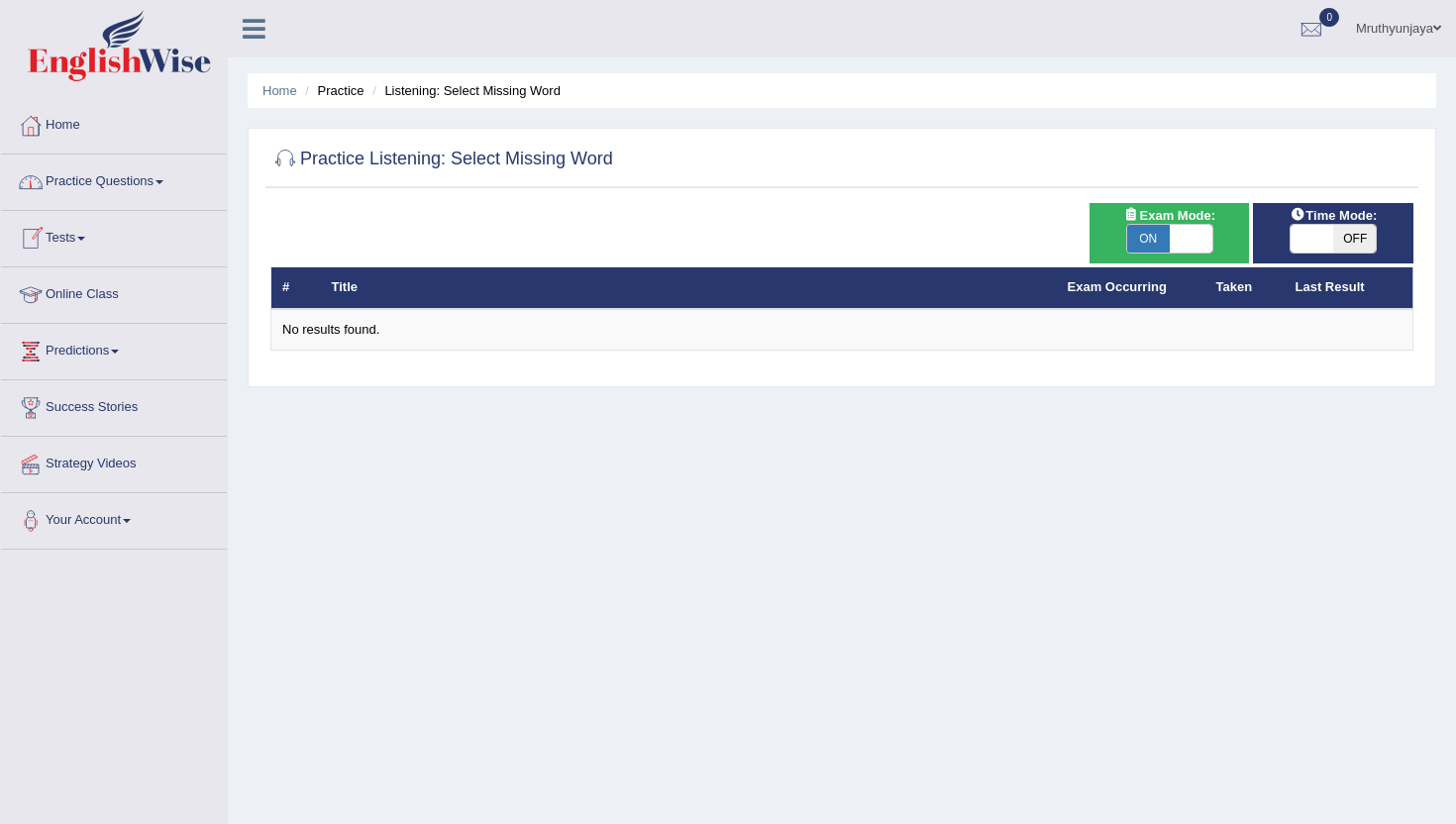 click on "Practice Questions" at bounding box center [114, 179] 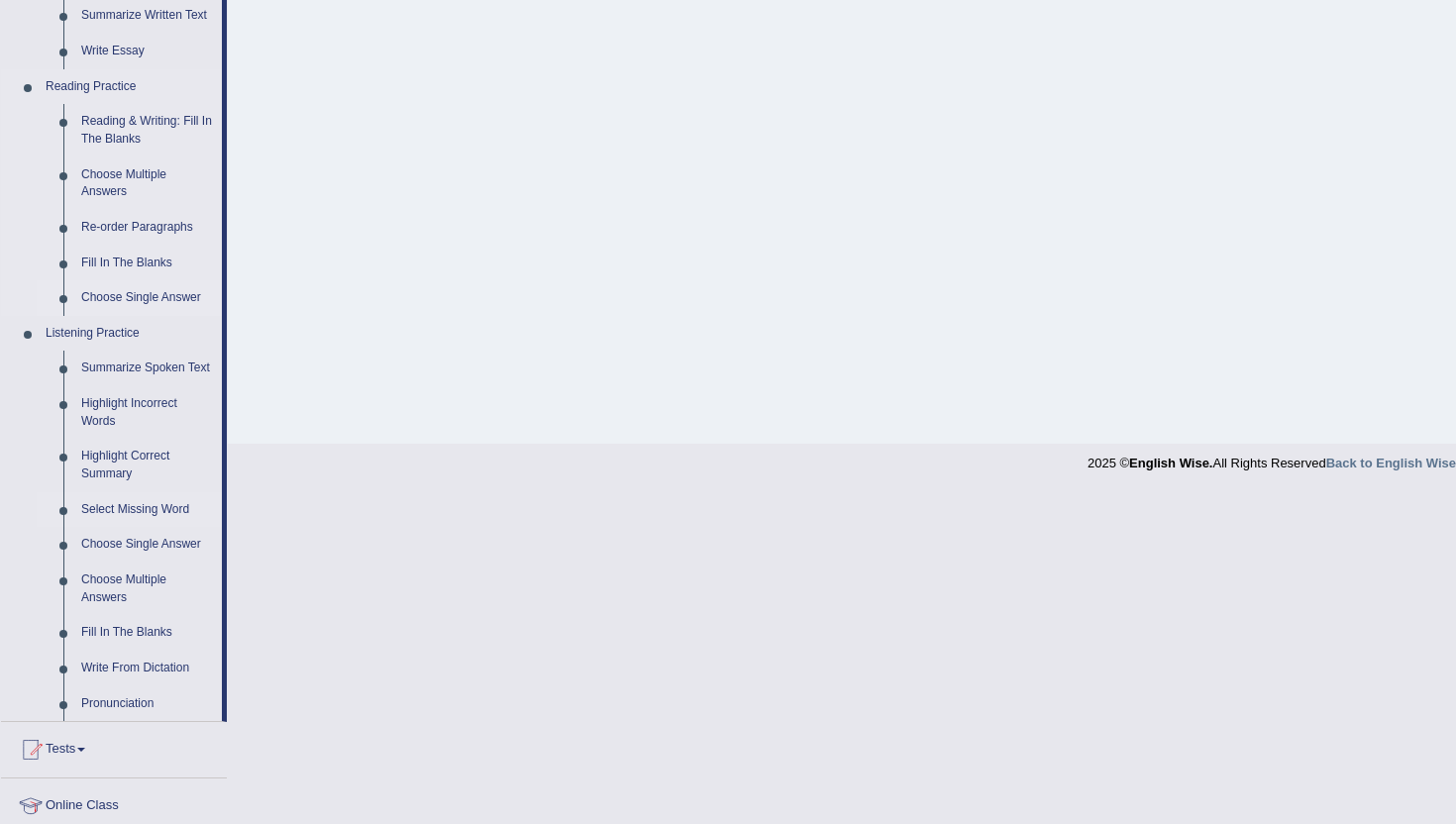 scroll, scrollTop: 552, scrollLeft: 0, axis: vertical 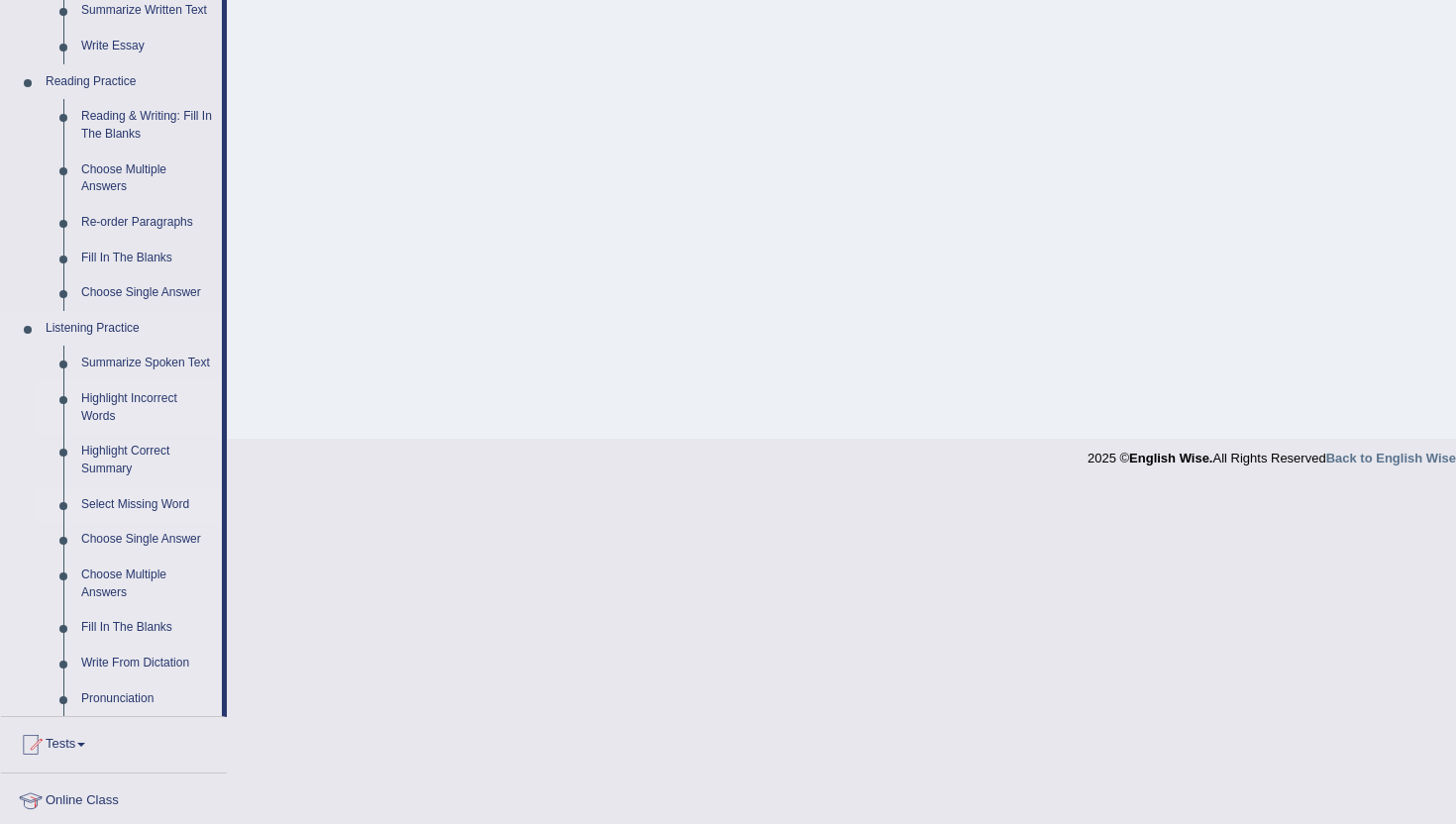 click on "Highlight Incorrect Words" at bounding box center [147, 407] 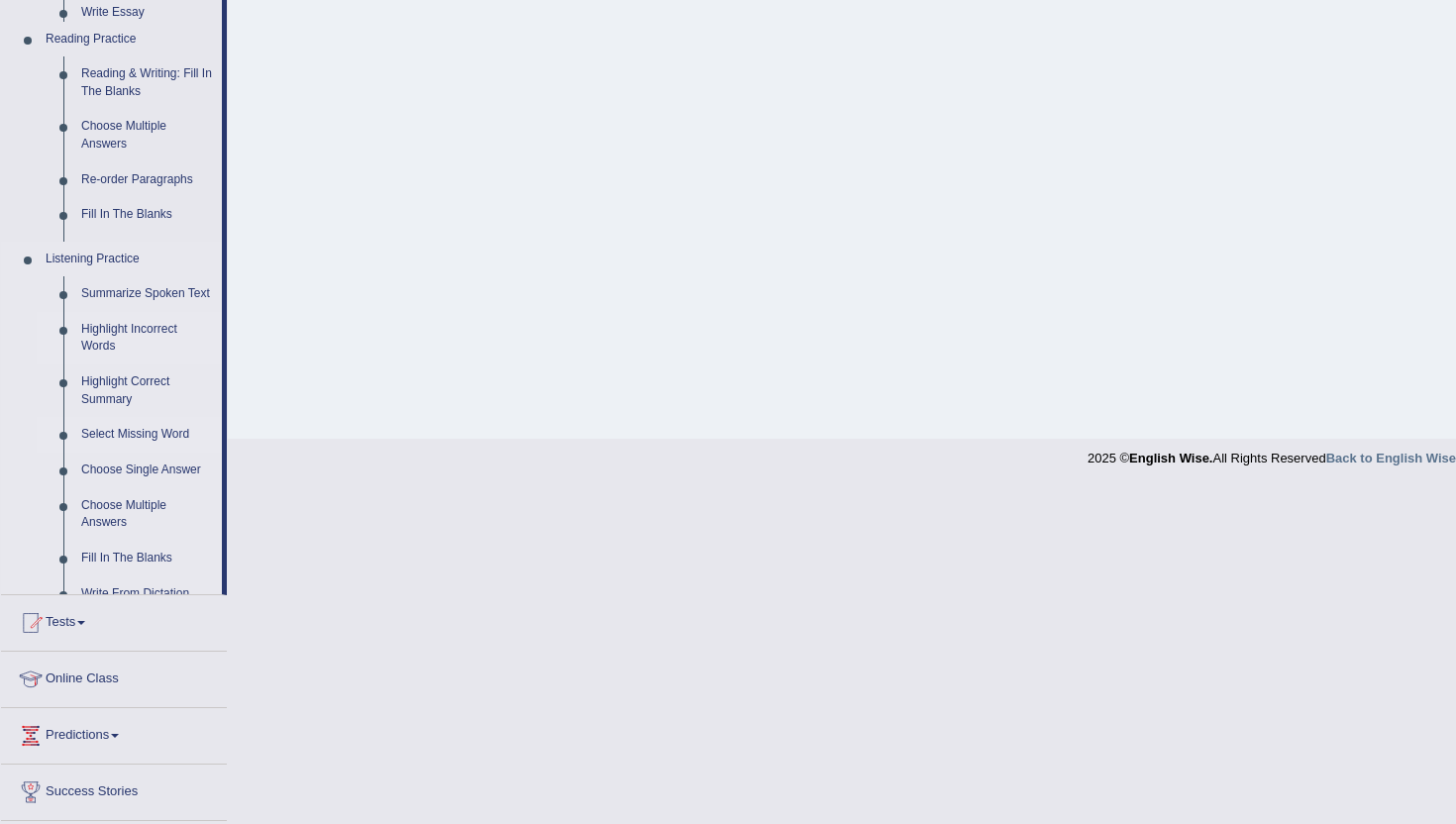 scroll, scrollTop: 216, scrollLeft: 0, axis: vertical 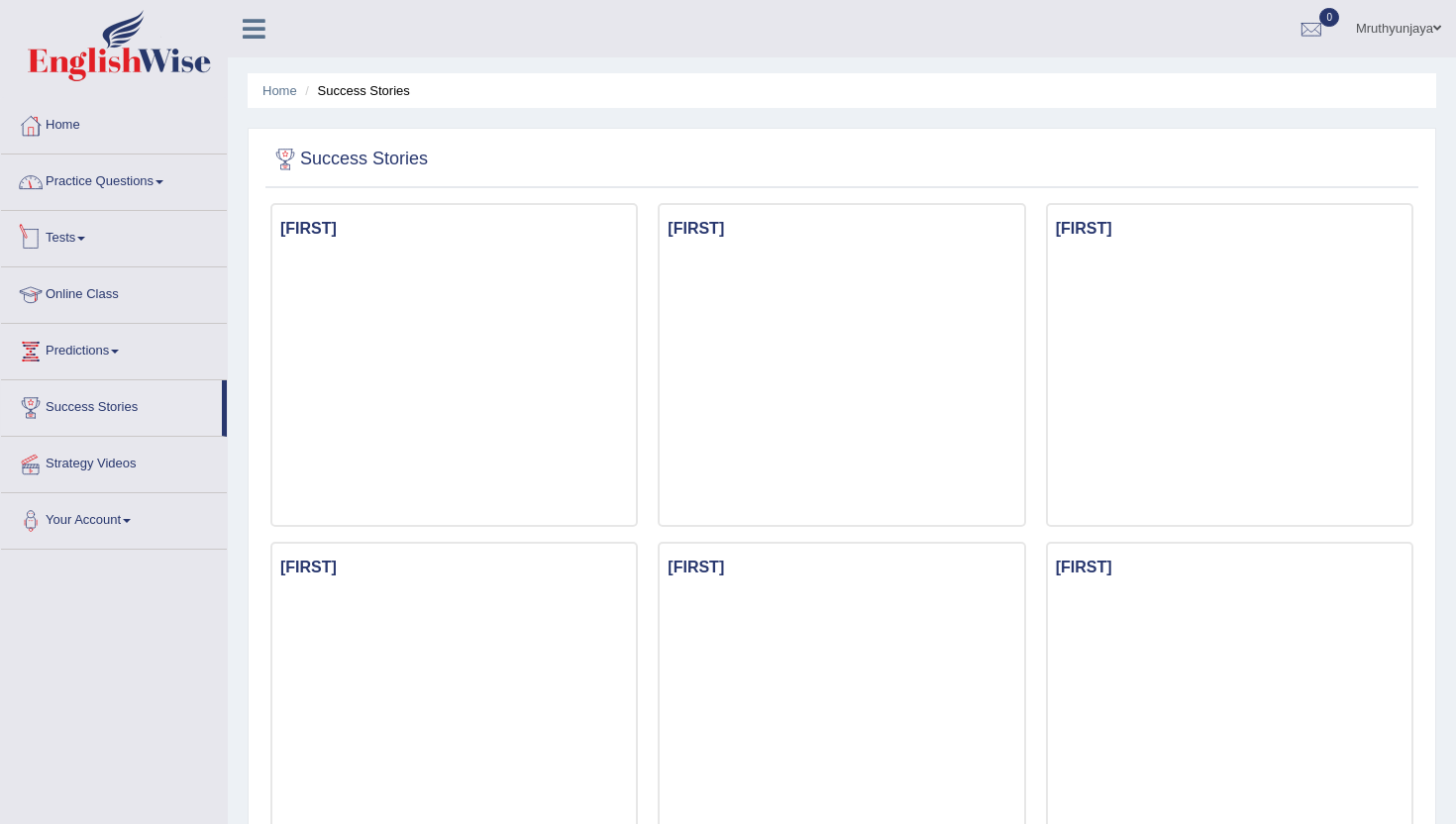 click on "Practice Questions" at bounding box center (114, 179) 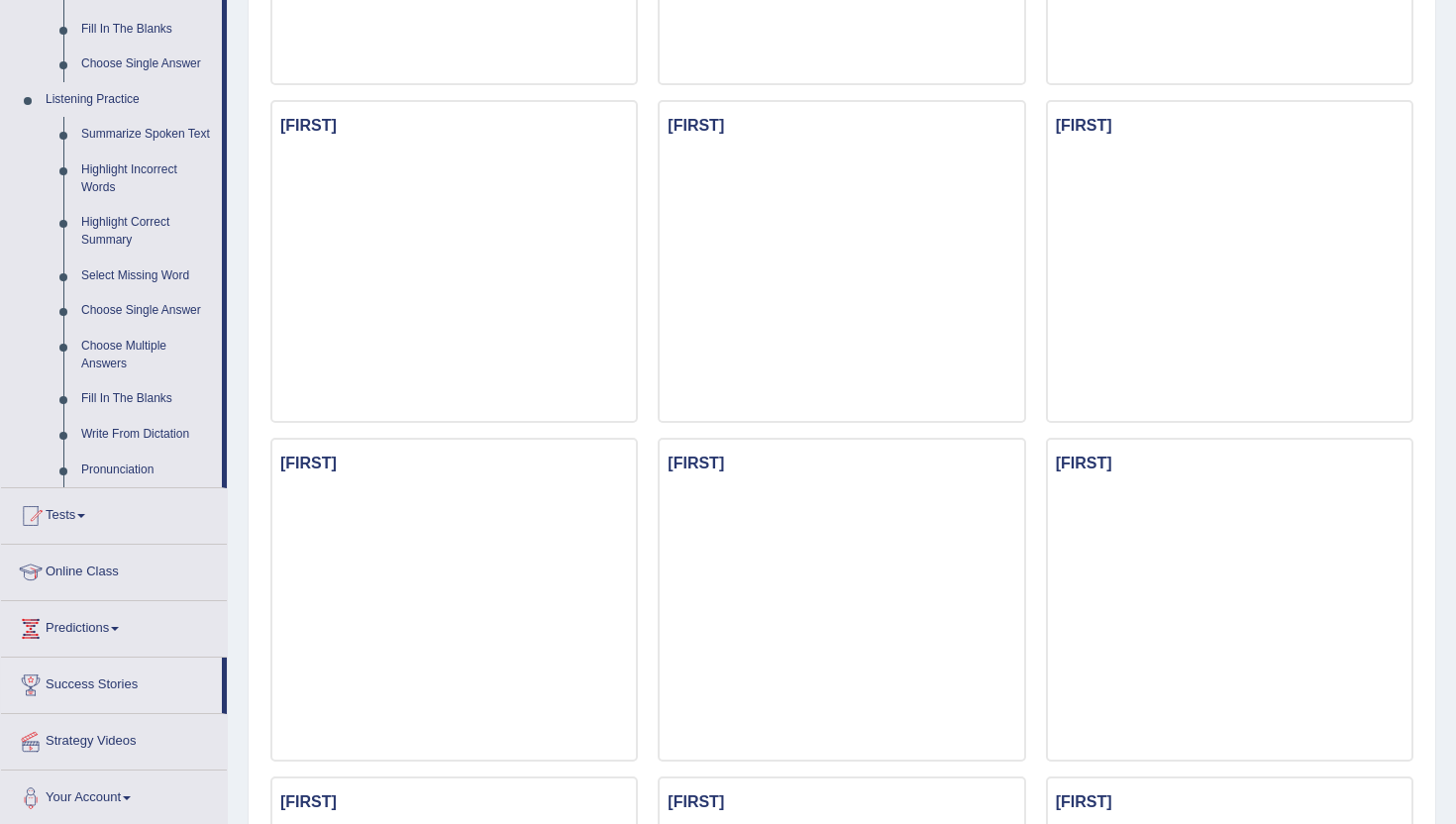scroll, scrollTop: 779, scrollLeft: 0, axis: vertical 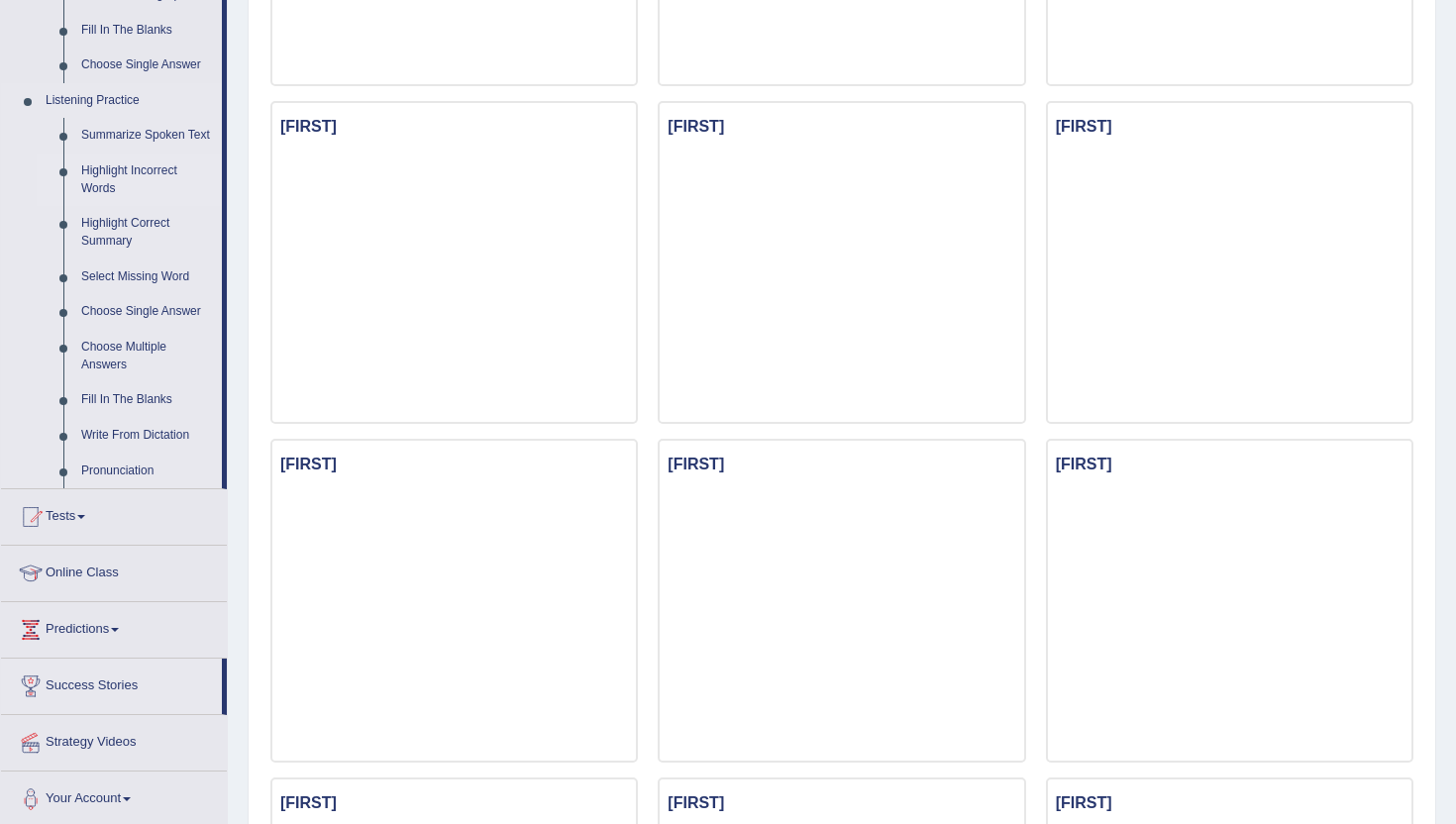 click on "Highlight Incorrect Words" at bounding box center [147, 179] 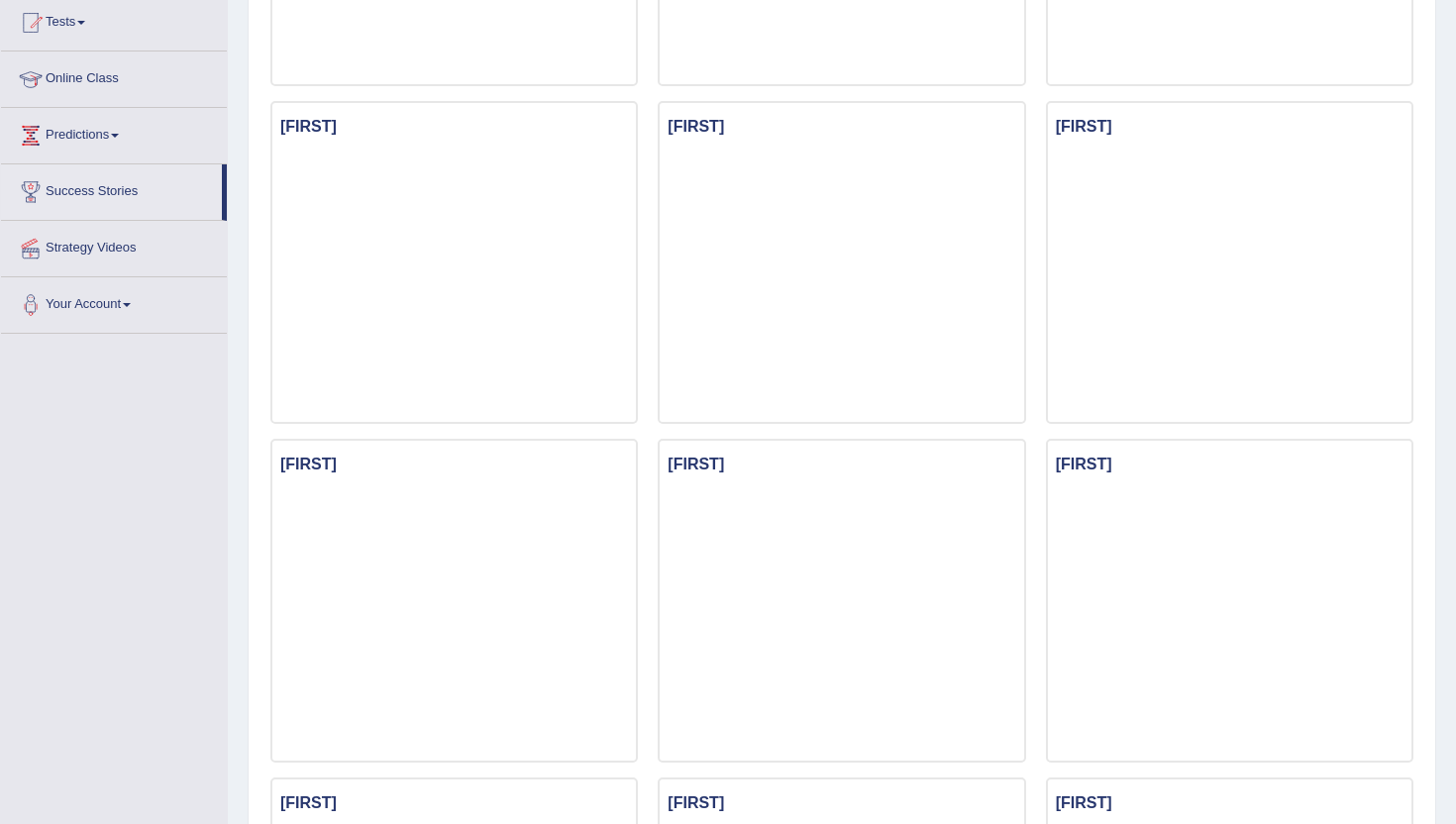 scroll, scrollTop: 302, scrollLeft: 0, axis: vertical 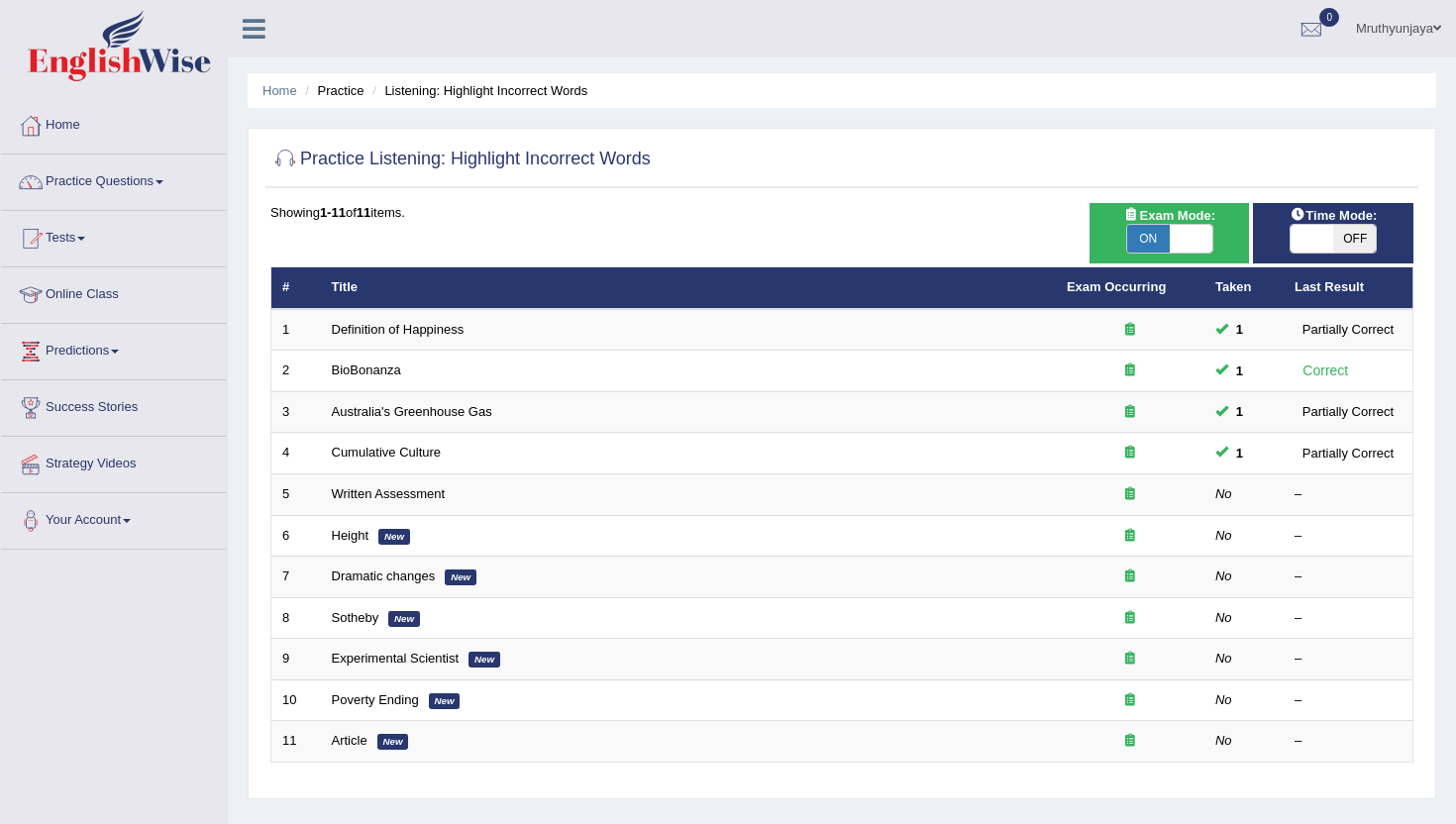 click on "Practice Questions" at bounding box center (114, 179) 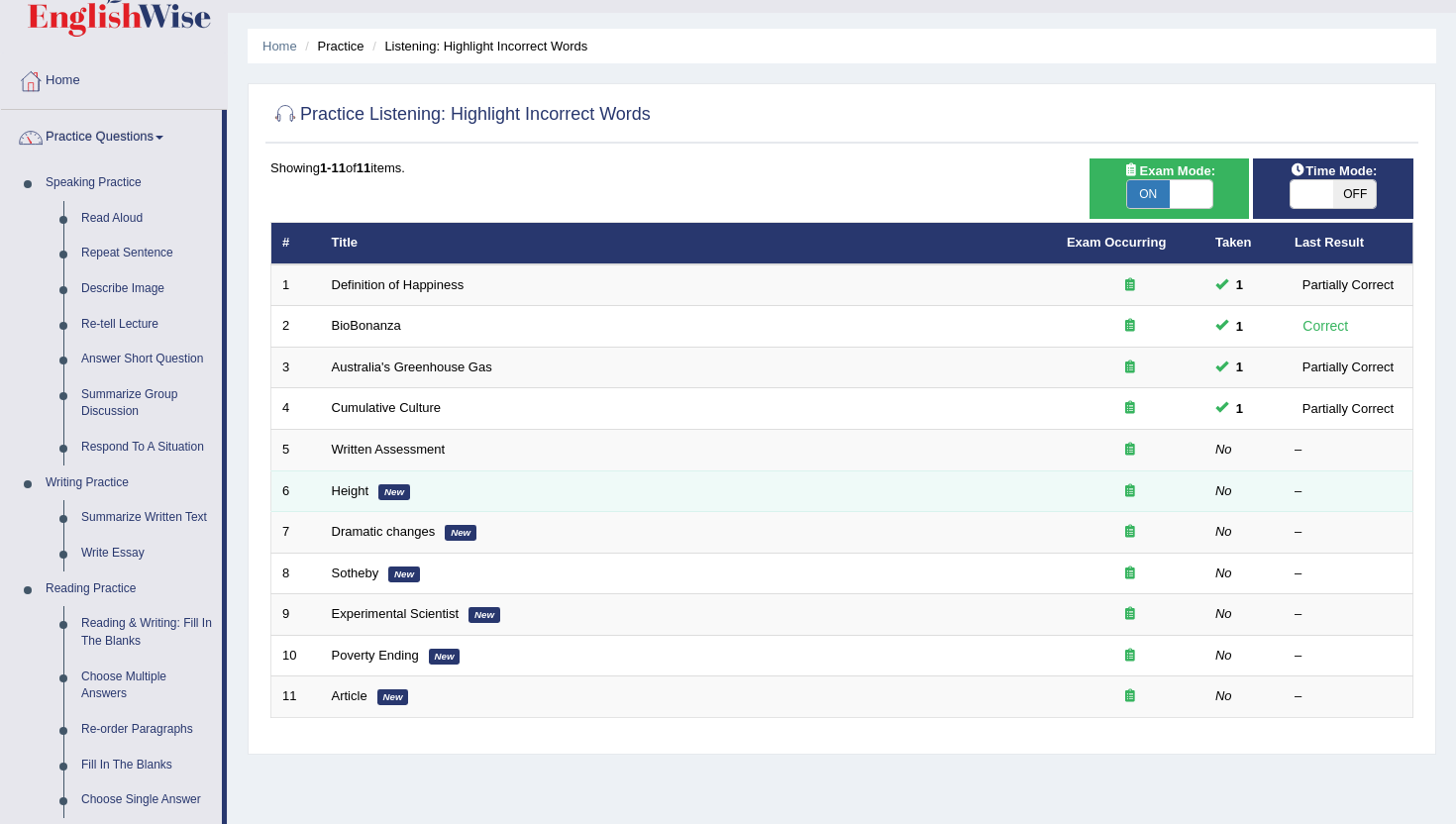 scroll, scrollTop: 0, scrollLeft: 0, axis: both 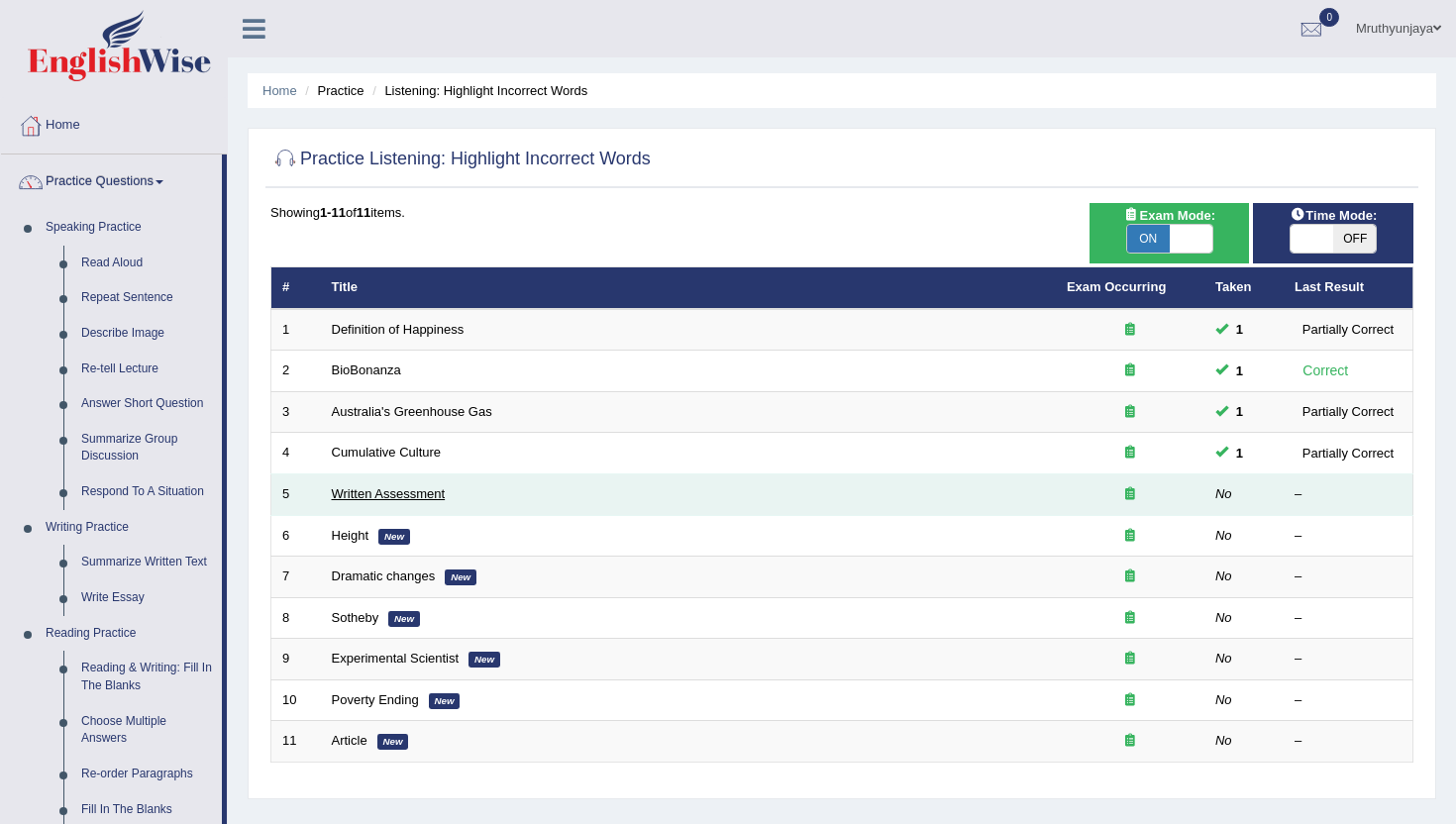 click on "Written Assessment" at bounding box center (388, 493) 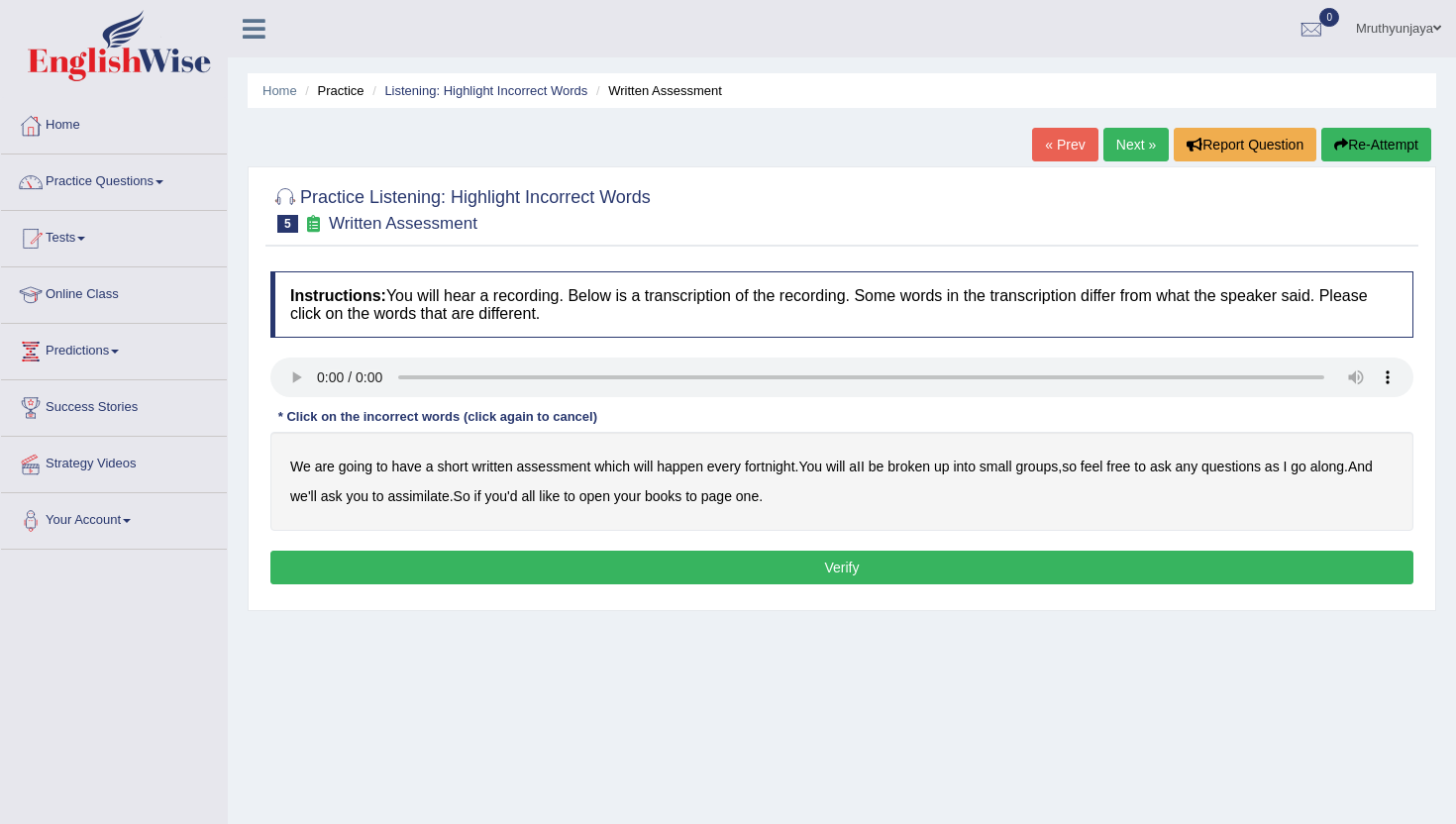 scroll, scrollTop: 0, scrollLeft: 0, axis: both 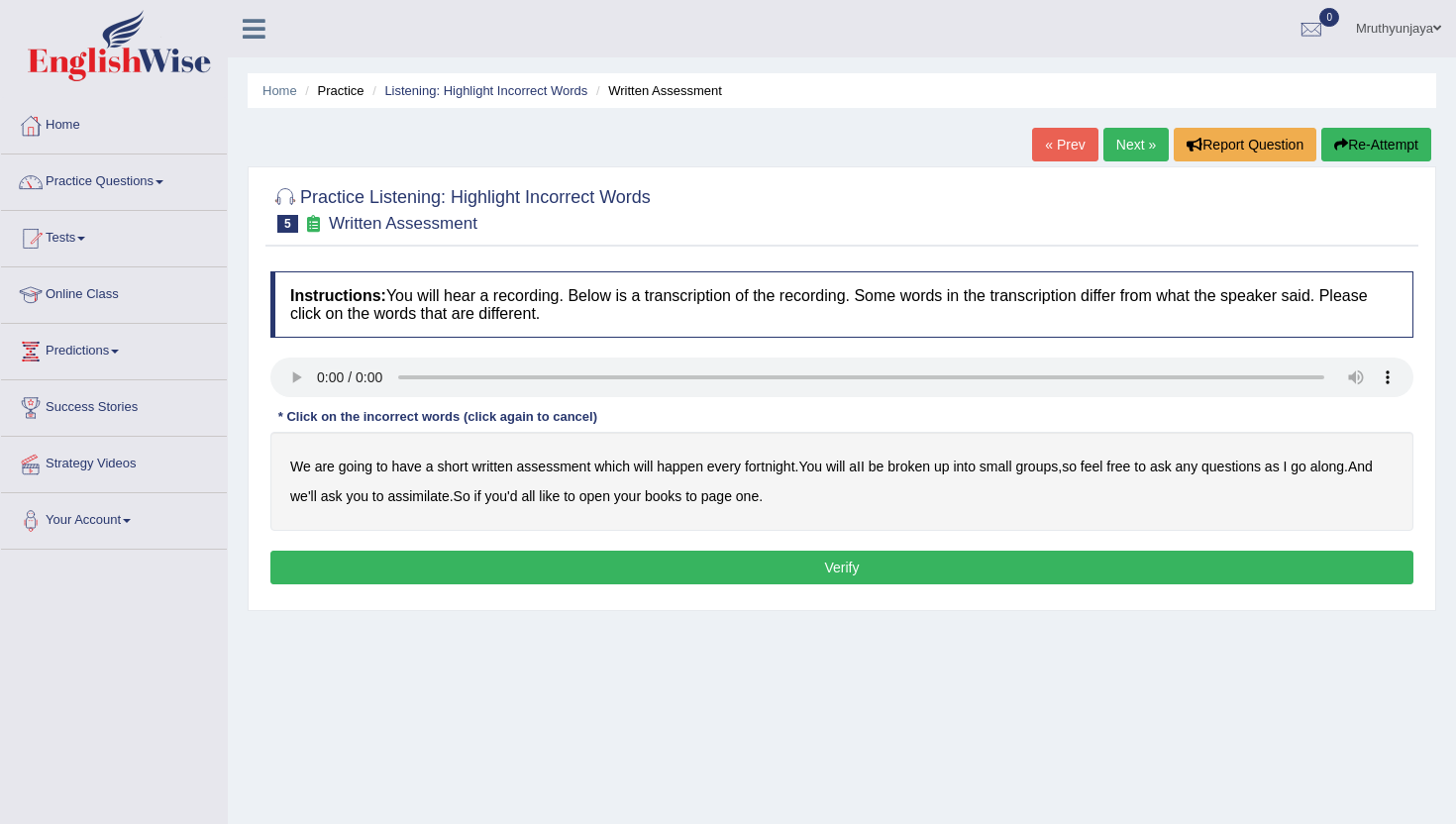 click on "broken" at bounding box center [908, 466] 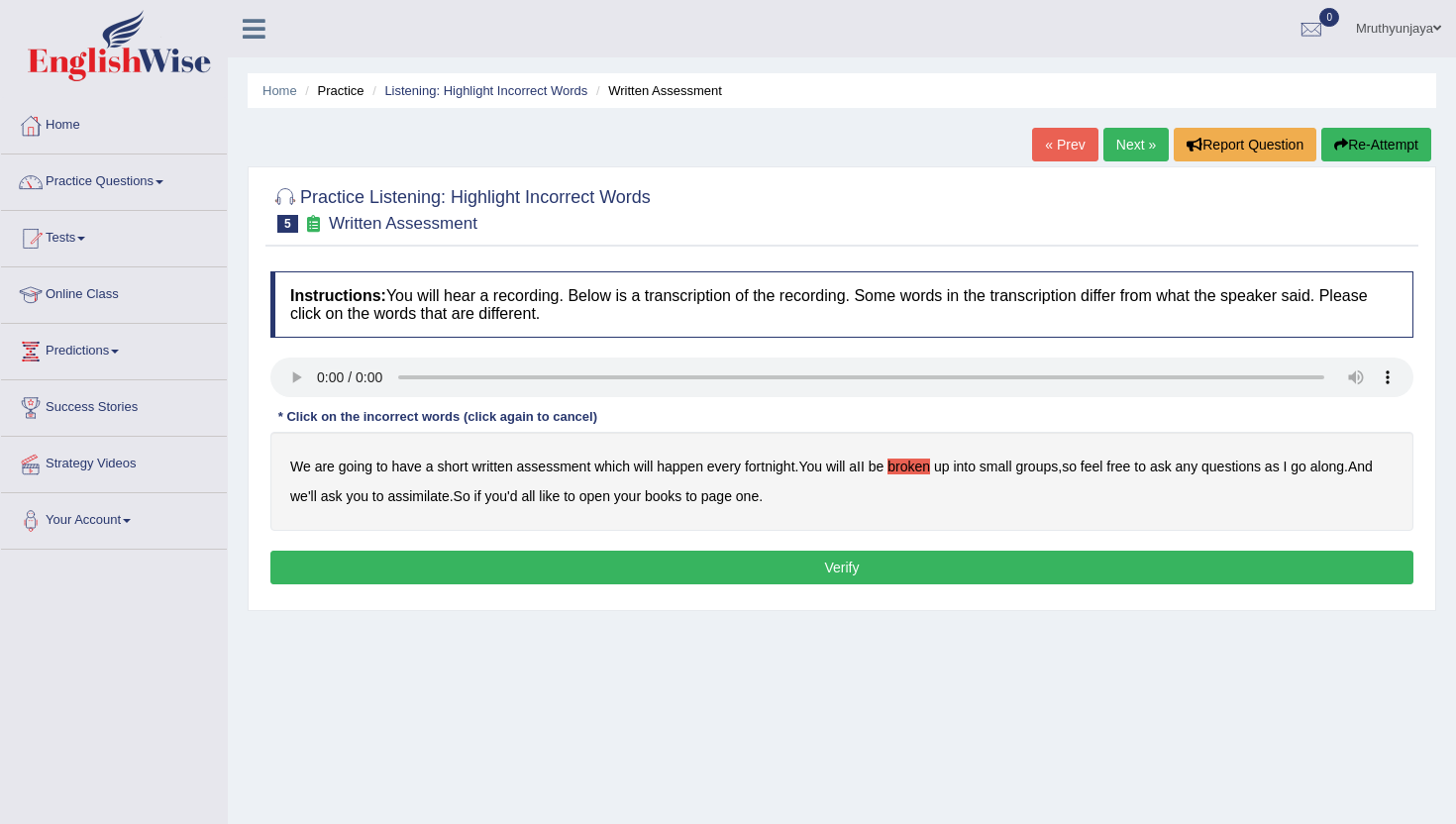 click on "assimilate" at bounding box center [418, 496] 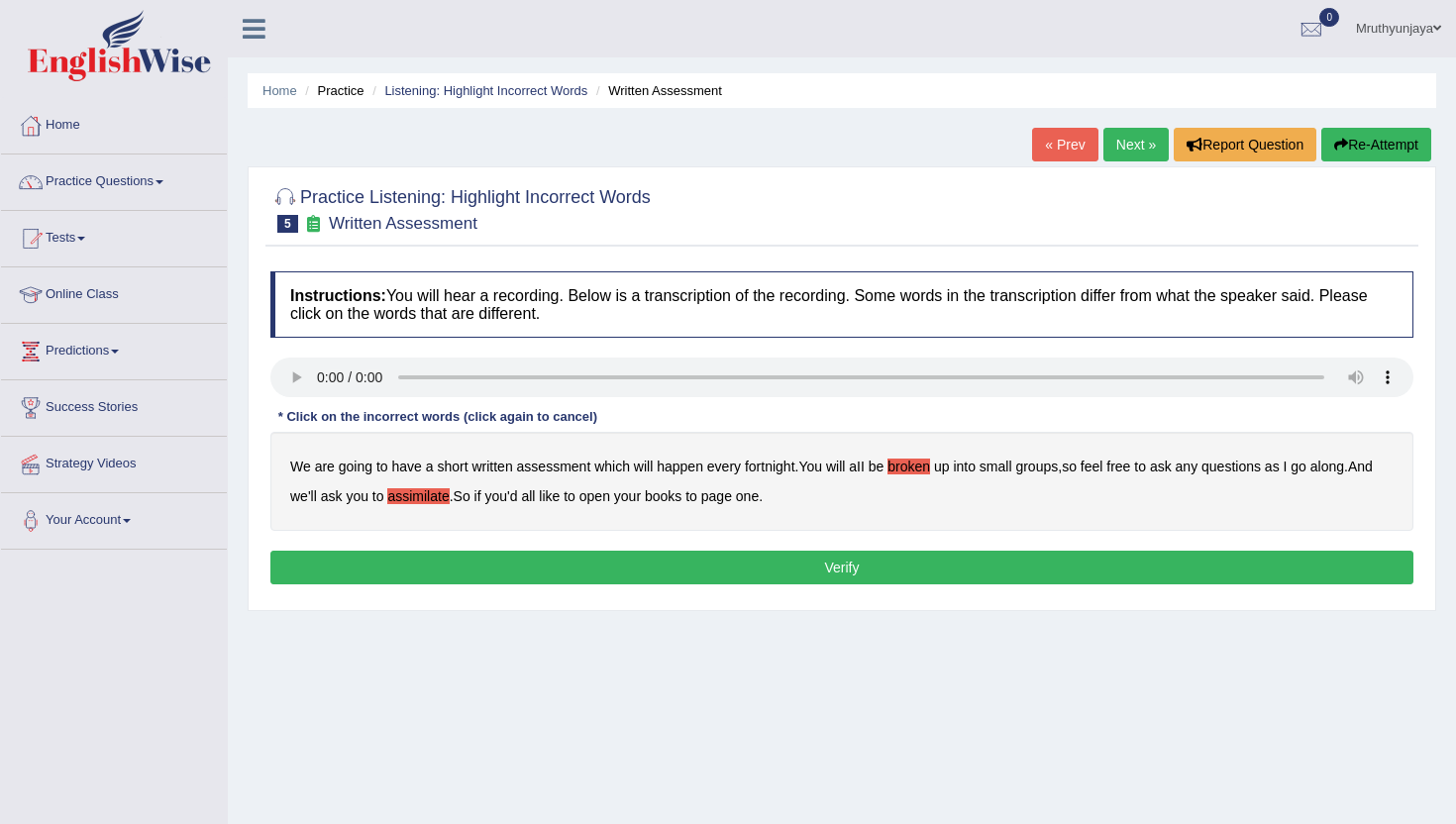click on "Verify" at bounding box center (842, 567) 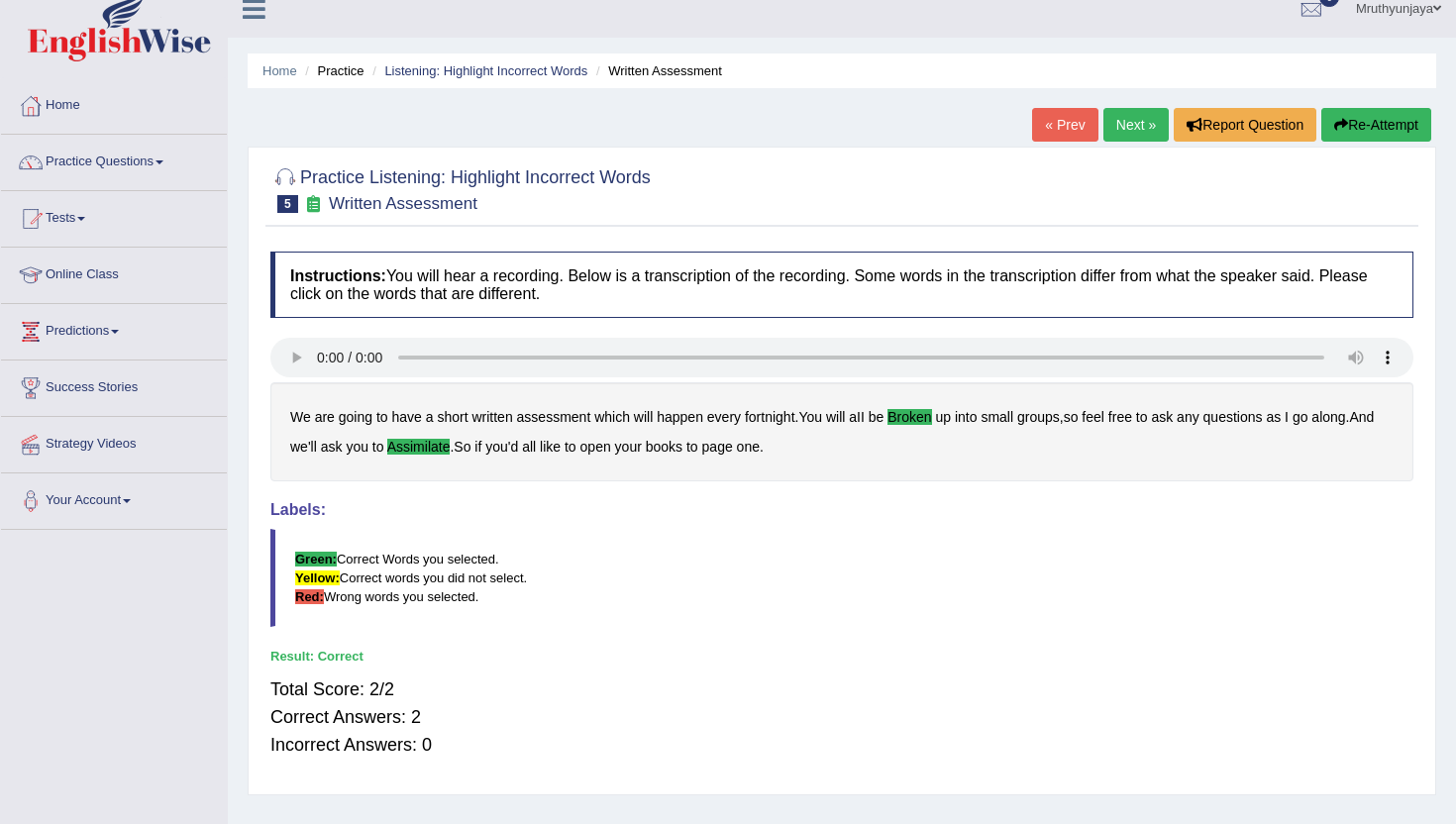 scroll, scrollTop: 0, scrollLeft: 0, axis: both 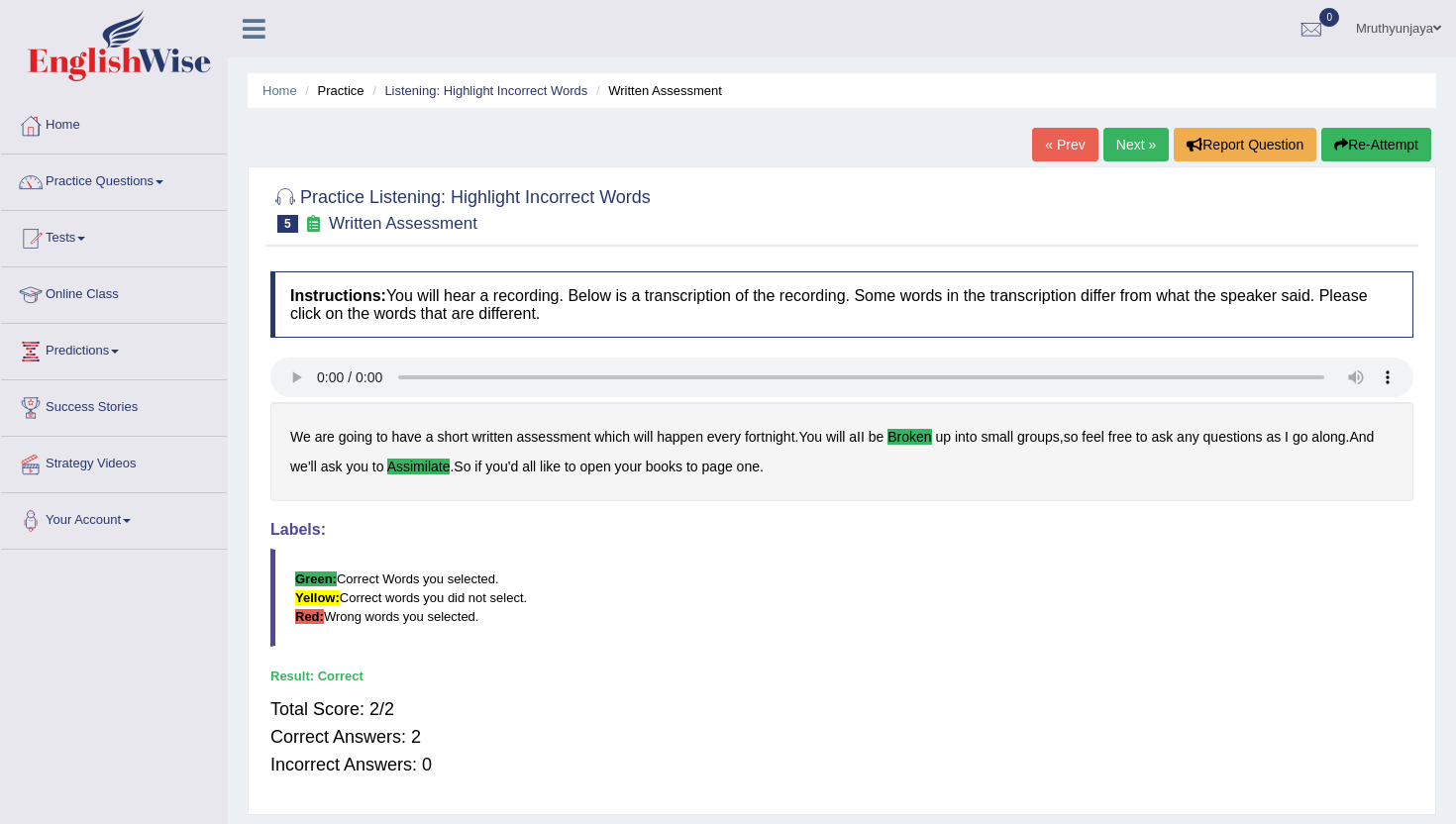 click on "Next »" at bounding box center (1136, 145) 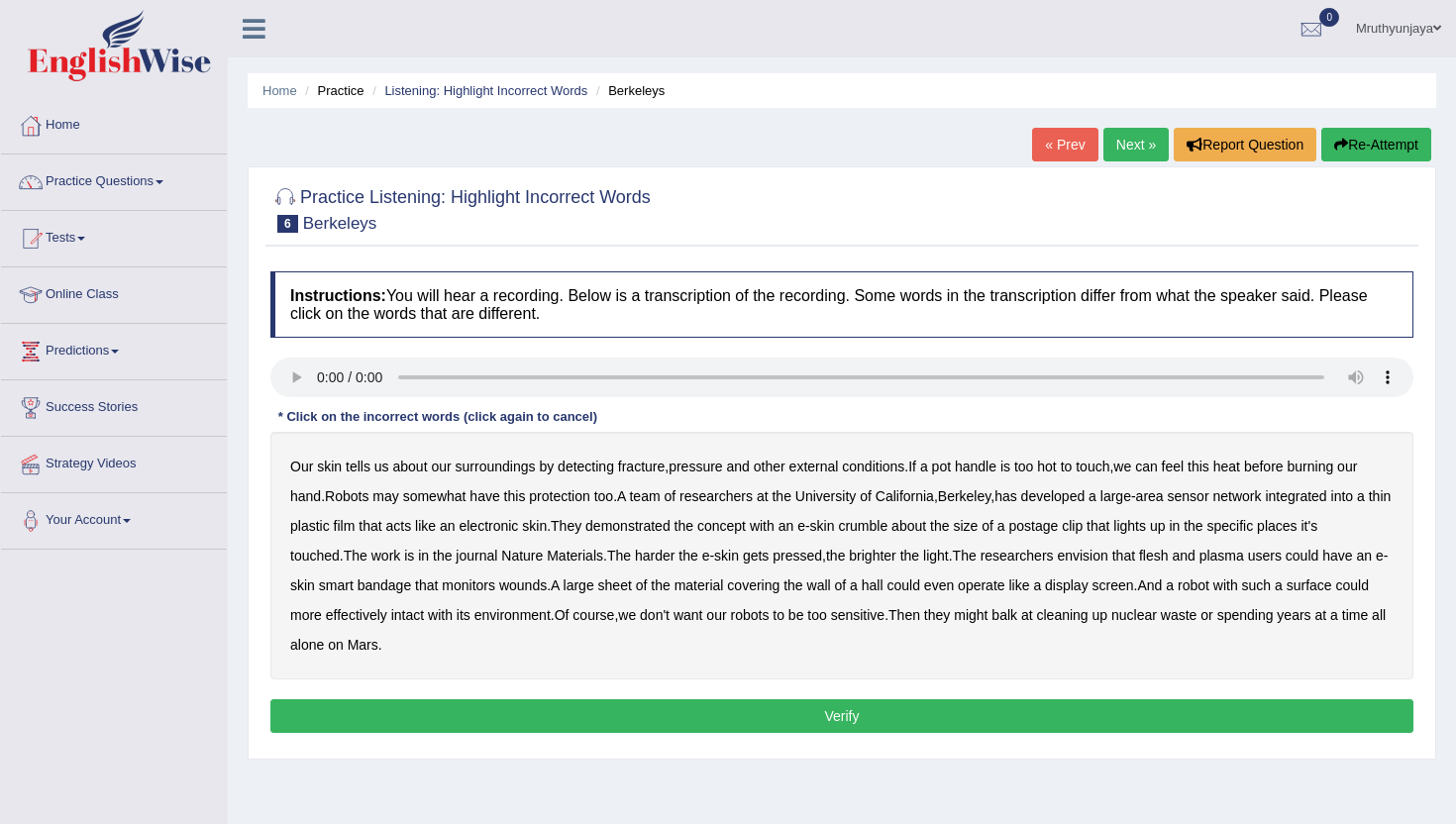 scroll, scrollTop: 0, scrollLeft: 0, axis: both 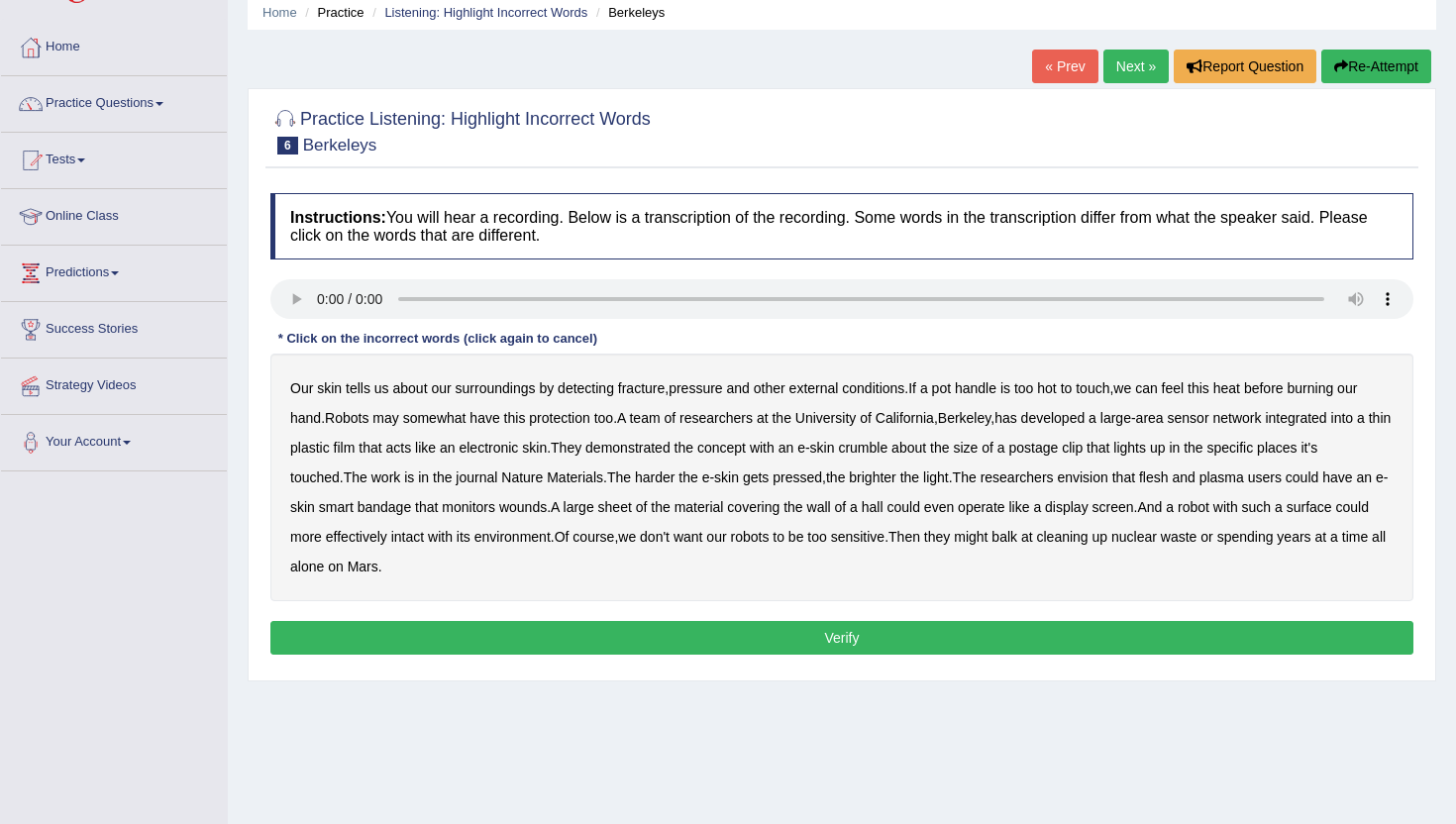 click on "fracture" at bounding box center (641, 388) 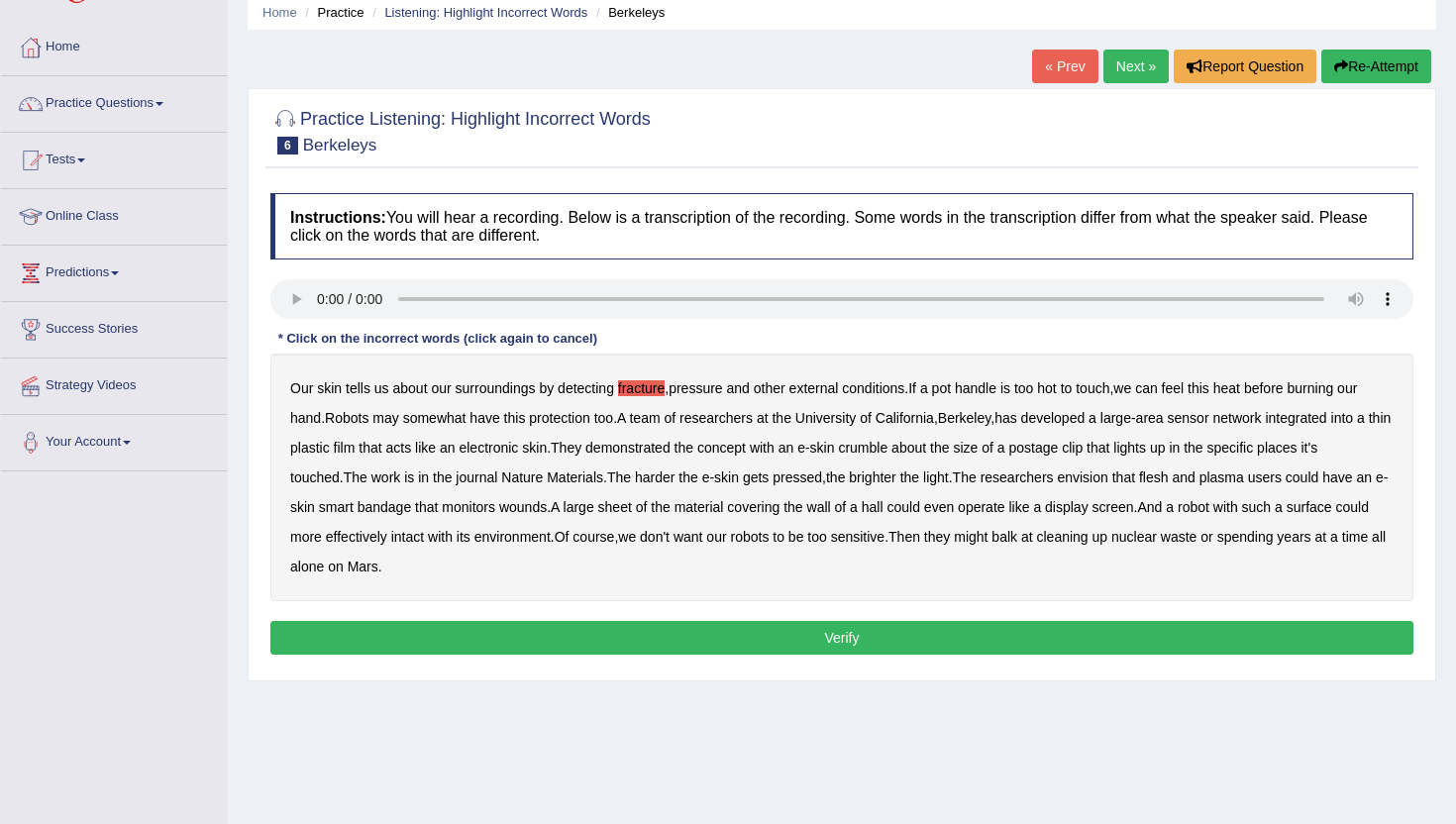 click on "Our   skin   tells   us   about   our   surroundings   by   detecting   fracture ,  pressure   and   other   external   conditions .  If   a   pot   handle   is   too   hot   to   touch ,  we   can   feel   this   heat   before   burning   our   hand .  Robots   may   somewhat   have   this   protection   too .  A   team   of   researchers   at   the   University   of   California ,  Berkeley ,  has   developed   a   large - area   sensor   network   integrated   into   a   thin   plastic   film   that   acts   like   an   electronic   skin .  They   demonstrated   the   concept   with   an   e - skin   crumble   about   the   size   of   a   postage   clip   that   lights   up   in   the   specific   places   it's   touched .  The   work   is   in   the   journal   Nature   Materials .  The   harder   the   e - skin   gets   pressed ,  the   brighter   the   light .  The   researchers   envision   that   flesh   and   plasma   users   could   have   an   e - skin   smart   bandage   that   monitors   wounds" at bounding box center [842, 477] 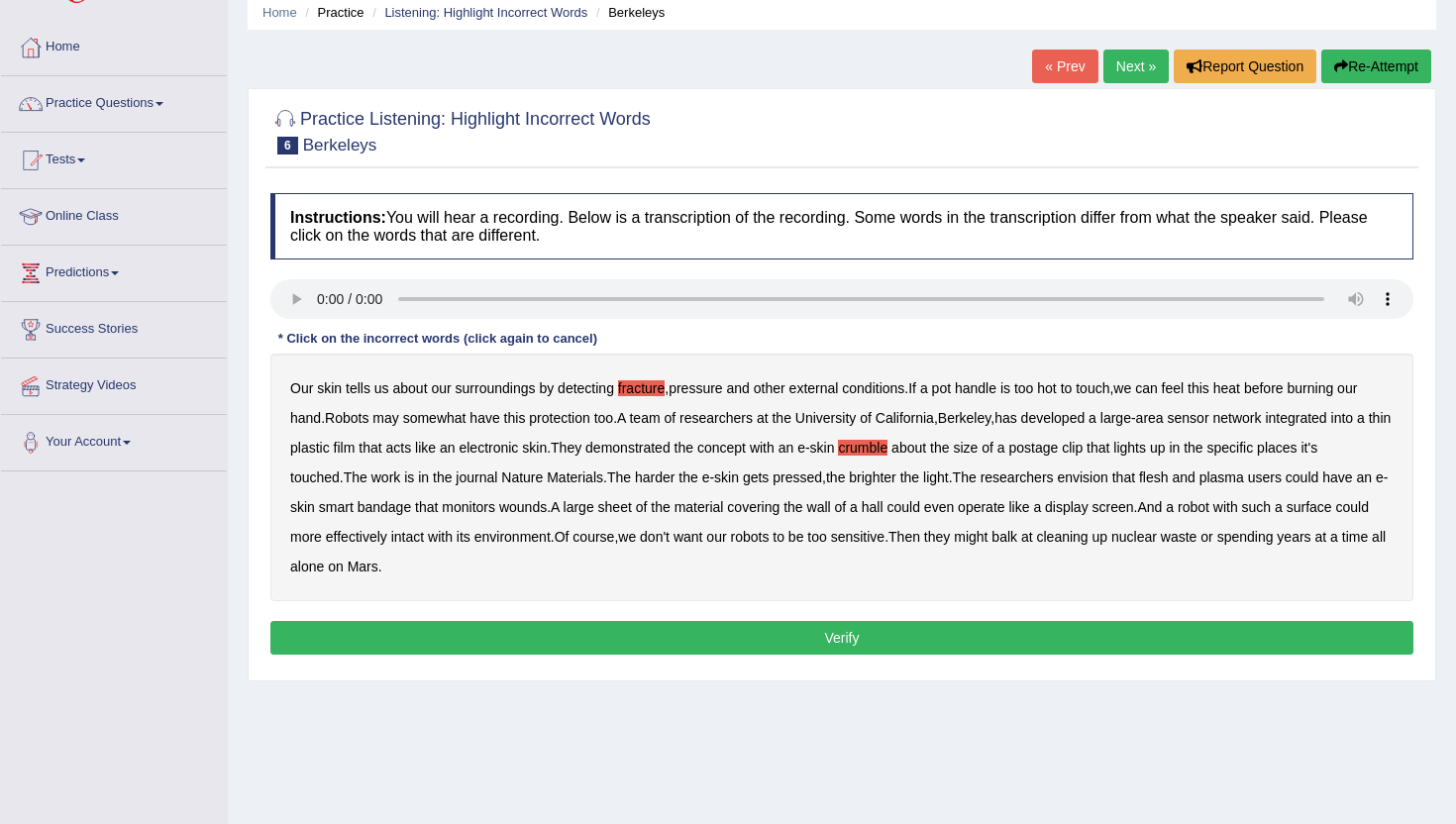 click on "plasma" at bounding box center [1221, 477] 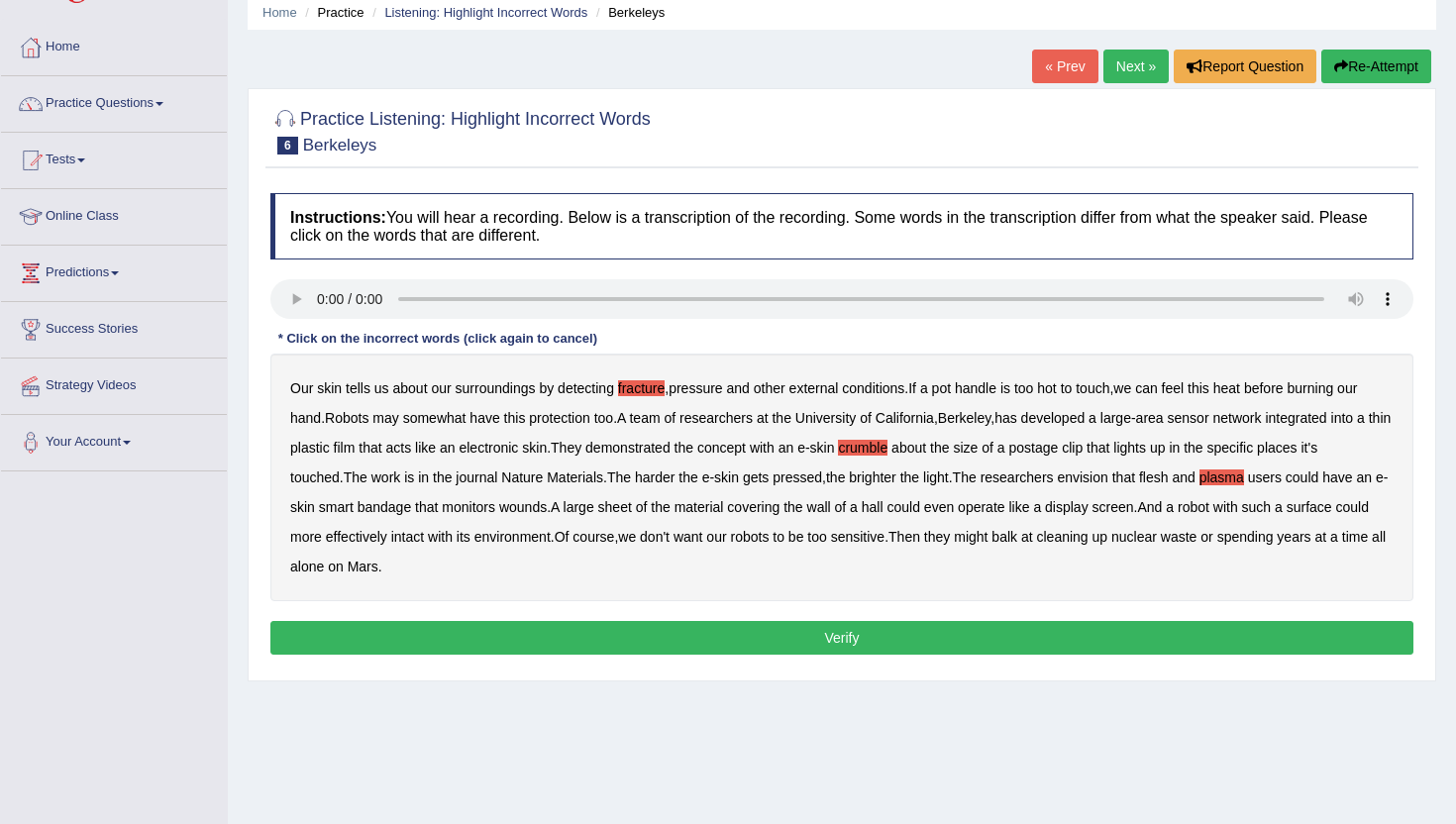 click on "hall" at bounding box center (873, 507) 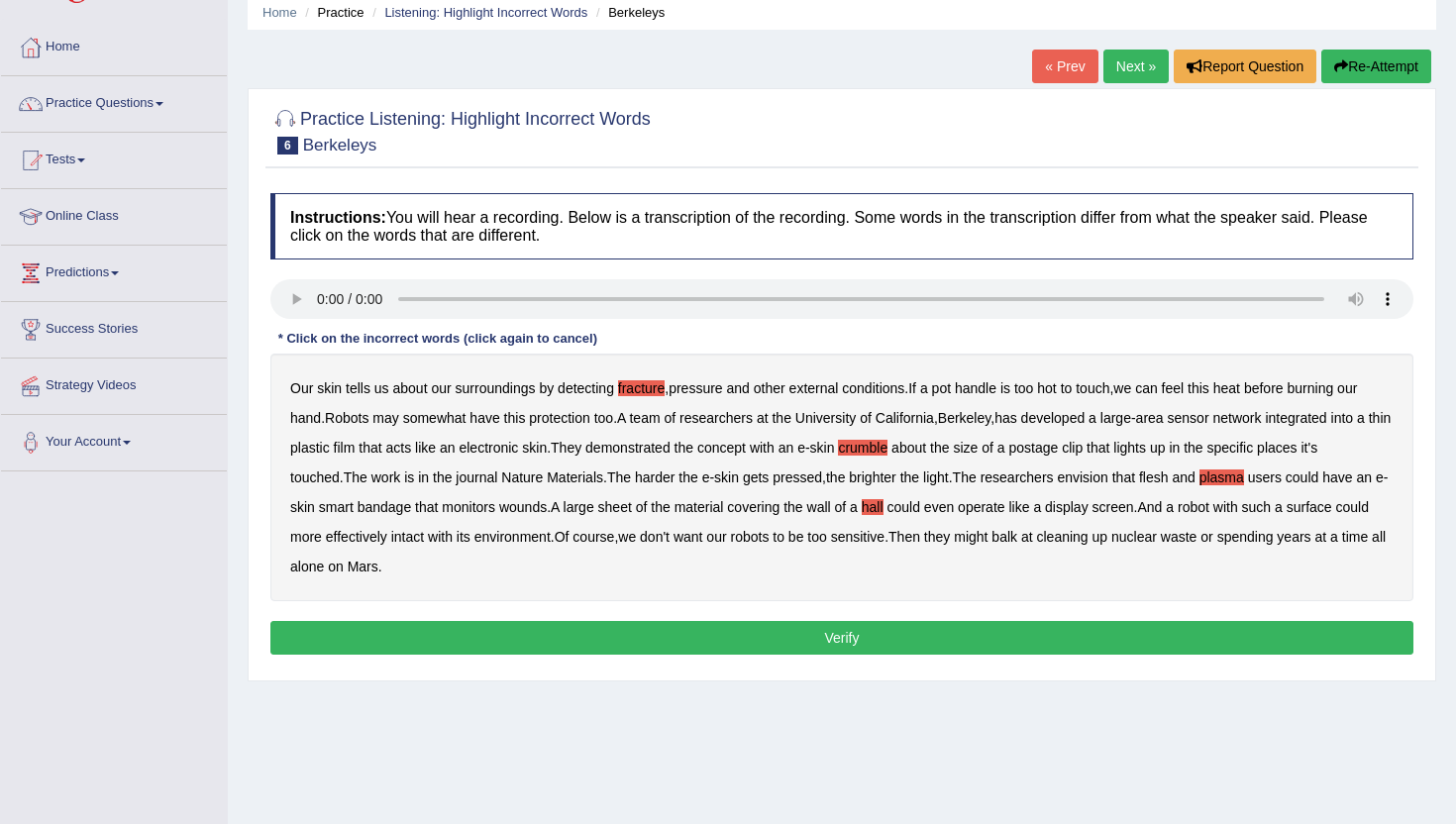 click on "hall" at bounding box center [873, 507] 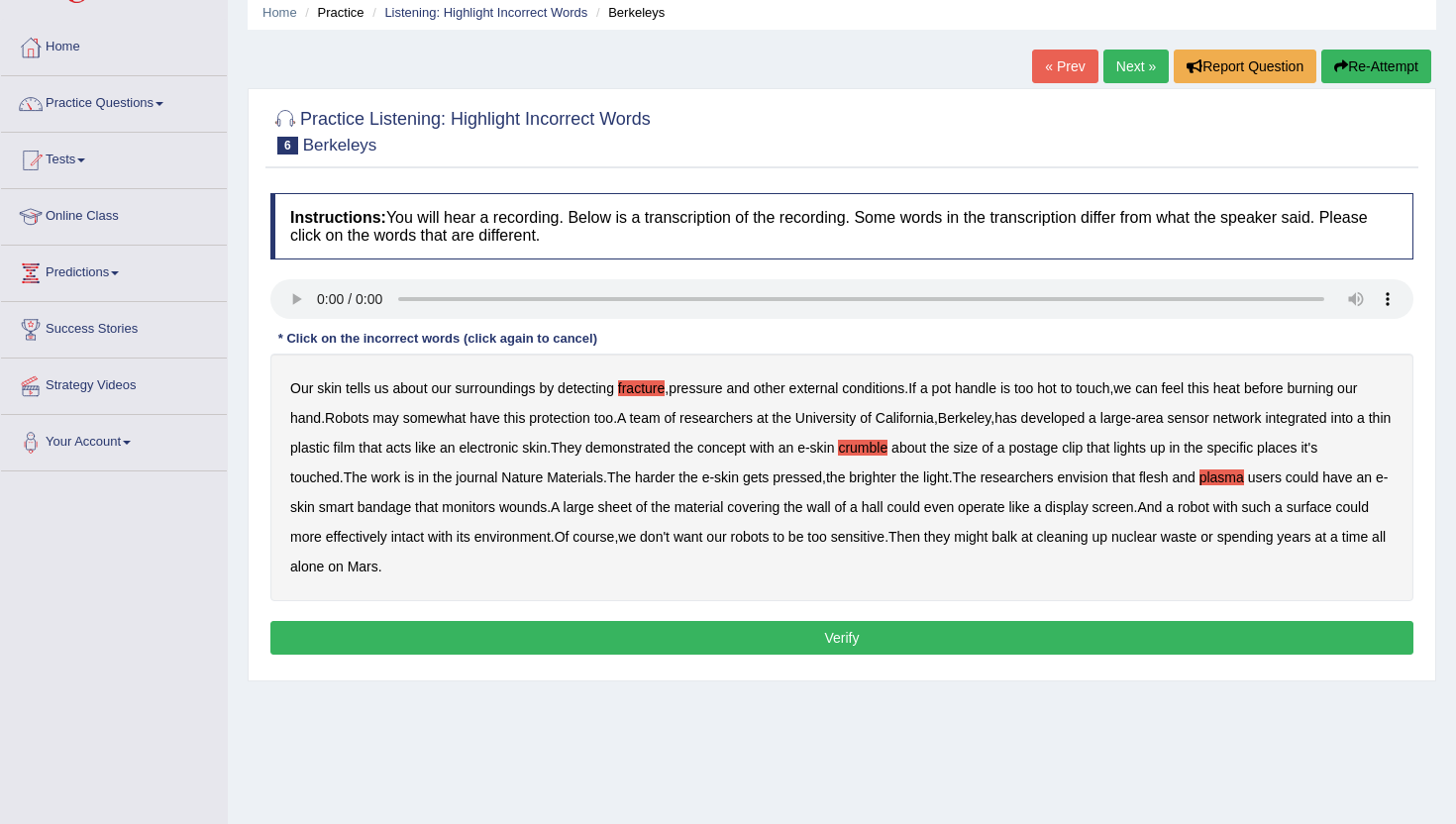 click on "Our   skin   tells   us   about   our   surroundings   by   detecting   fracture ,  pressure   and   other   external   conditions .  If   a   pot   handle   is   too   hot   to   touch ,  we   can   feel   this   heat   before   burning   our   hand .  Robots   may   somewhat   have   this   protection   too .  A   team   of   researchers   at   the   University   of   California ,  Berkeley ,  has   developed   a   large - area   sensor   network   integrated   into   a   thin   plastic   film   that   acts   like   an   electronic   skin .  They   demonstrated   the   concept   with   an   e - skin   crumble   about   the   size   of   a   postage   clip   that   lights   up   in   the   specific   places   it's   touched .  The   work   is   in   the   journal   Nature   Materials .  The   harder   the   e - skin   gets   pressed ,  the   brighter   the   light .  The   researchers   envision   that   flesh   and   plasma   users   could   have   an   e - skin   smart   bandage   that   monitors   wounds" at bounding box center (842, 477) 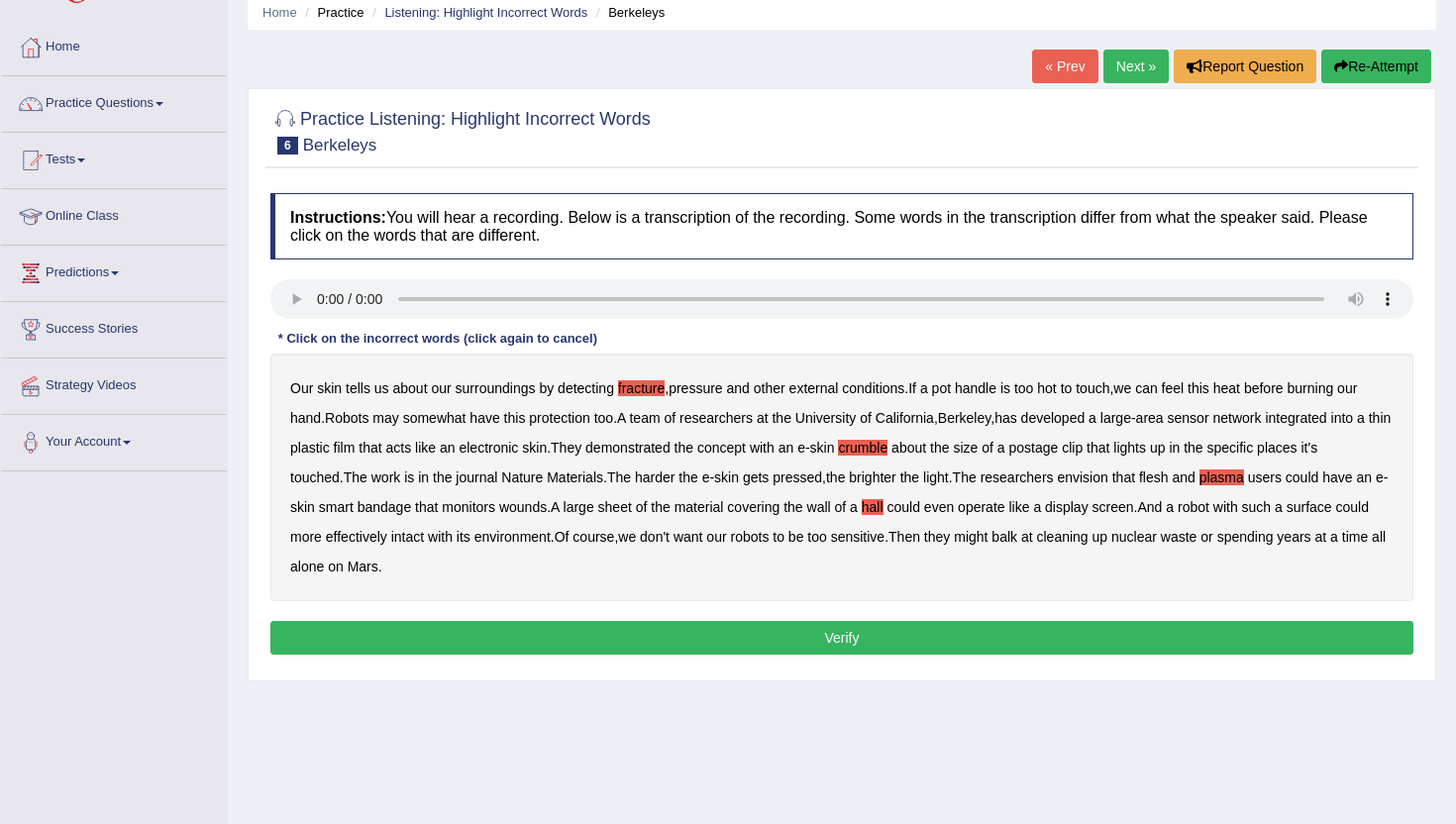 click on "Verify" at bounding box center (842, 638) 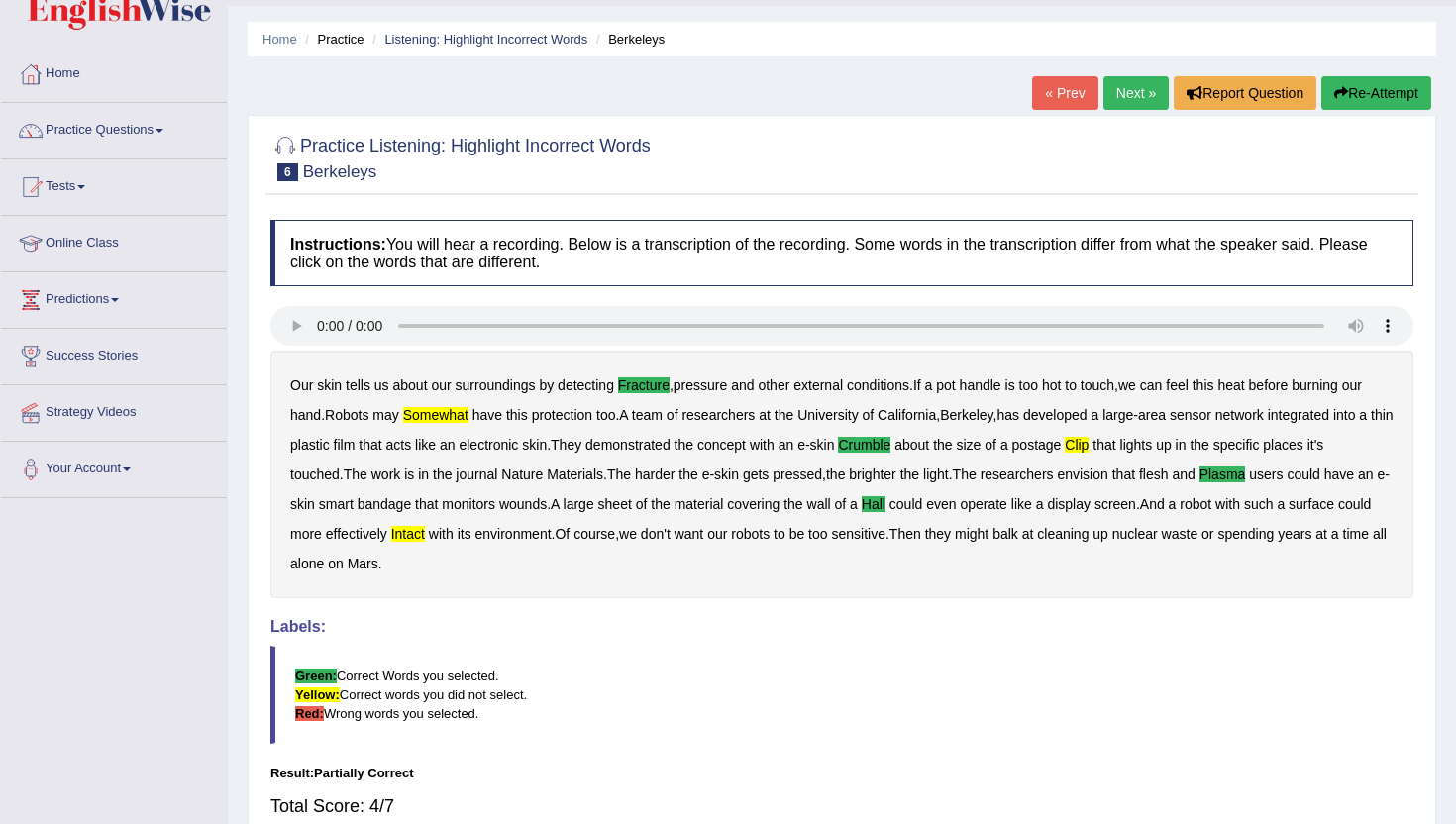 scroll, scrollTop: 0, scrollLeft: 0, axis: both 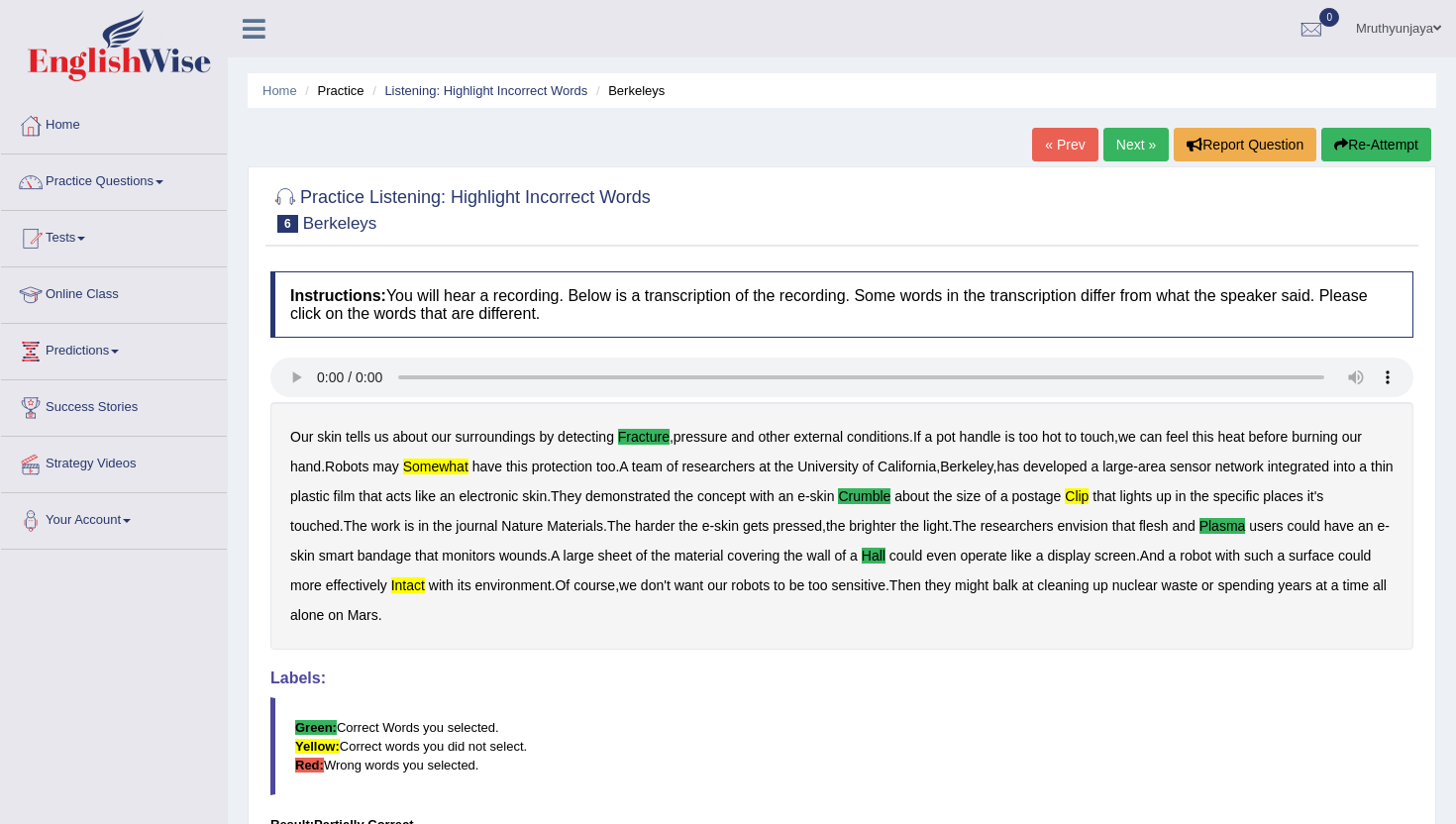 click on "Next »" at bounding box center (1136, 145) 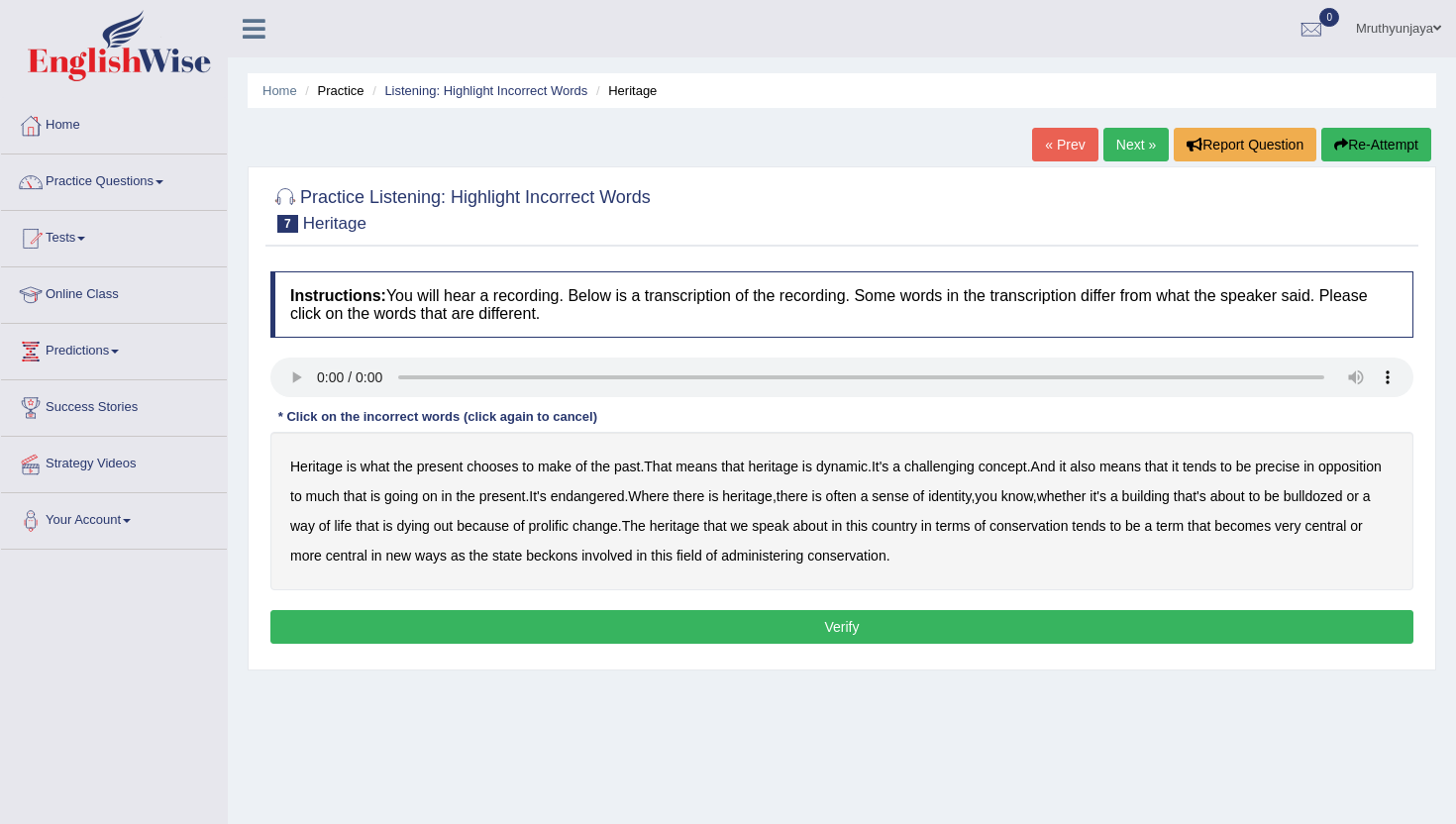 scroll, scrollTop: 0, scrollLeft: 0, axis: both 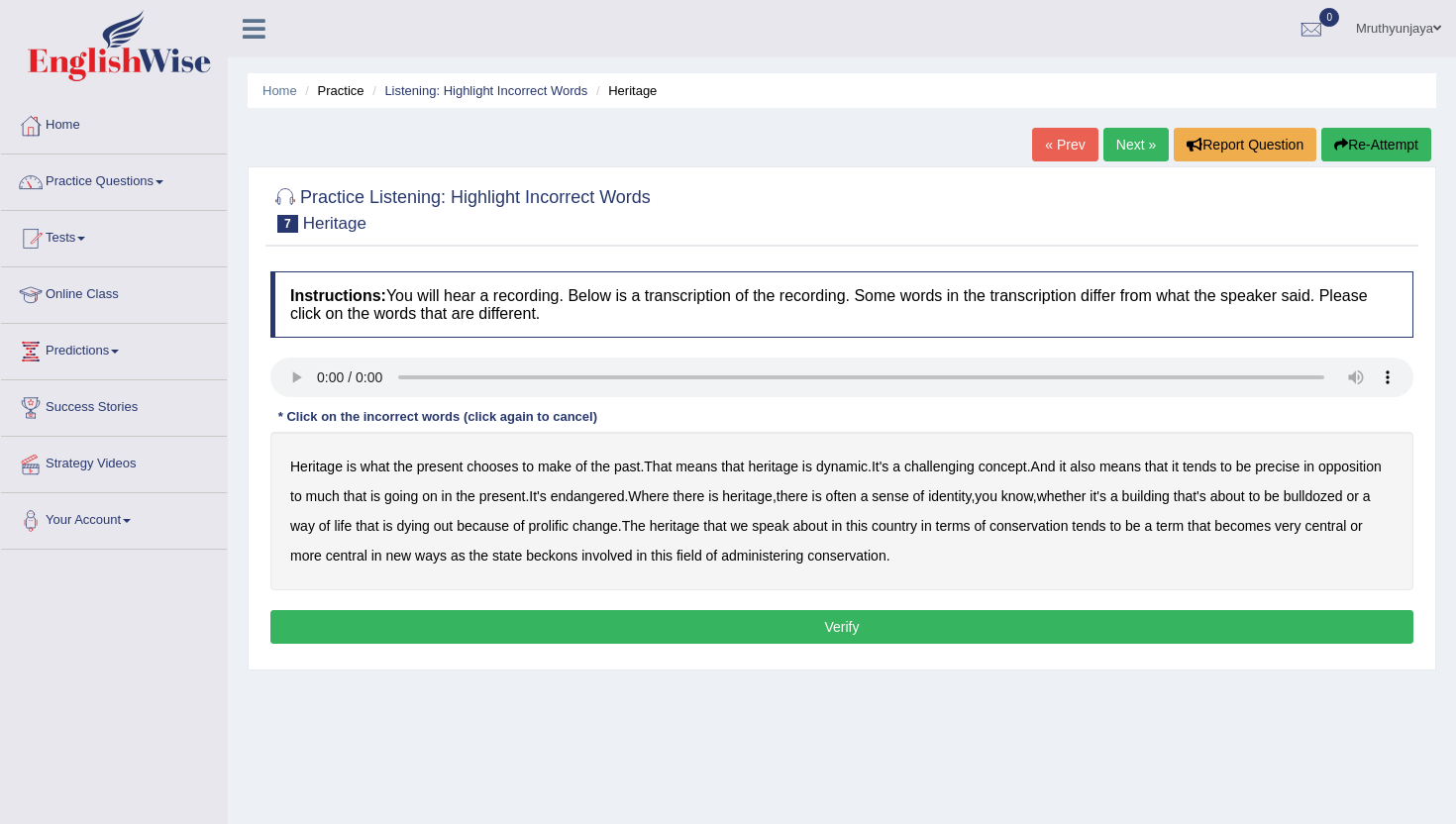 click on "challenging" at bounding box center (939, 466) 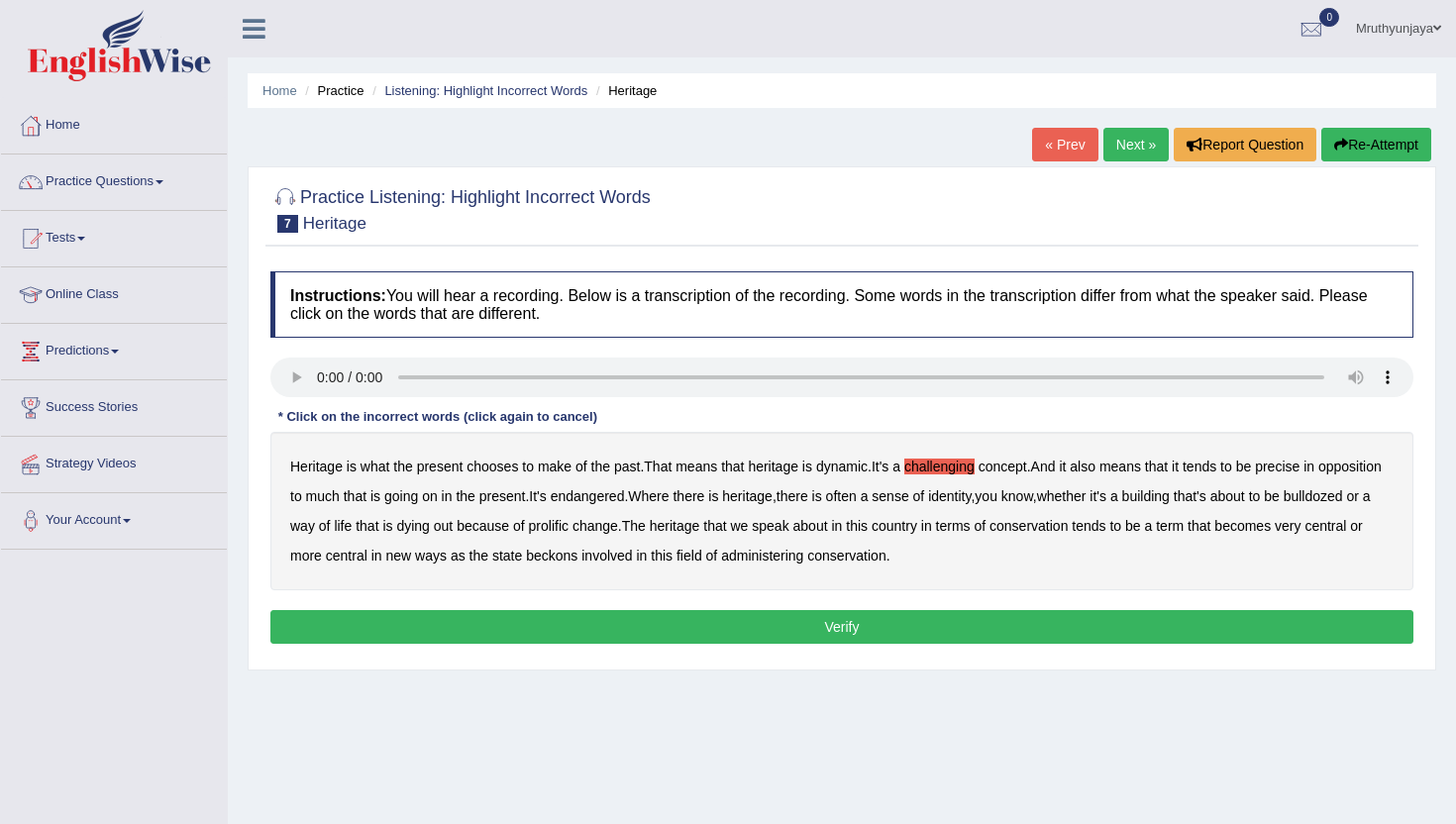 click on "precise" at bounding box center [1277, 466] 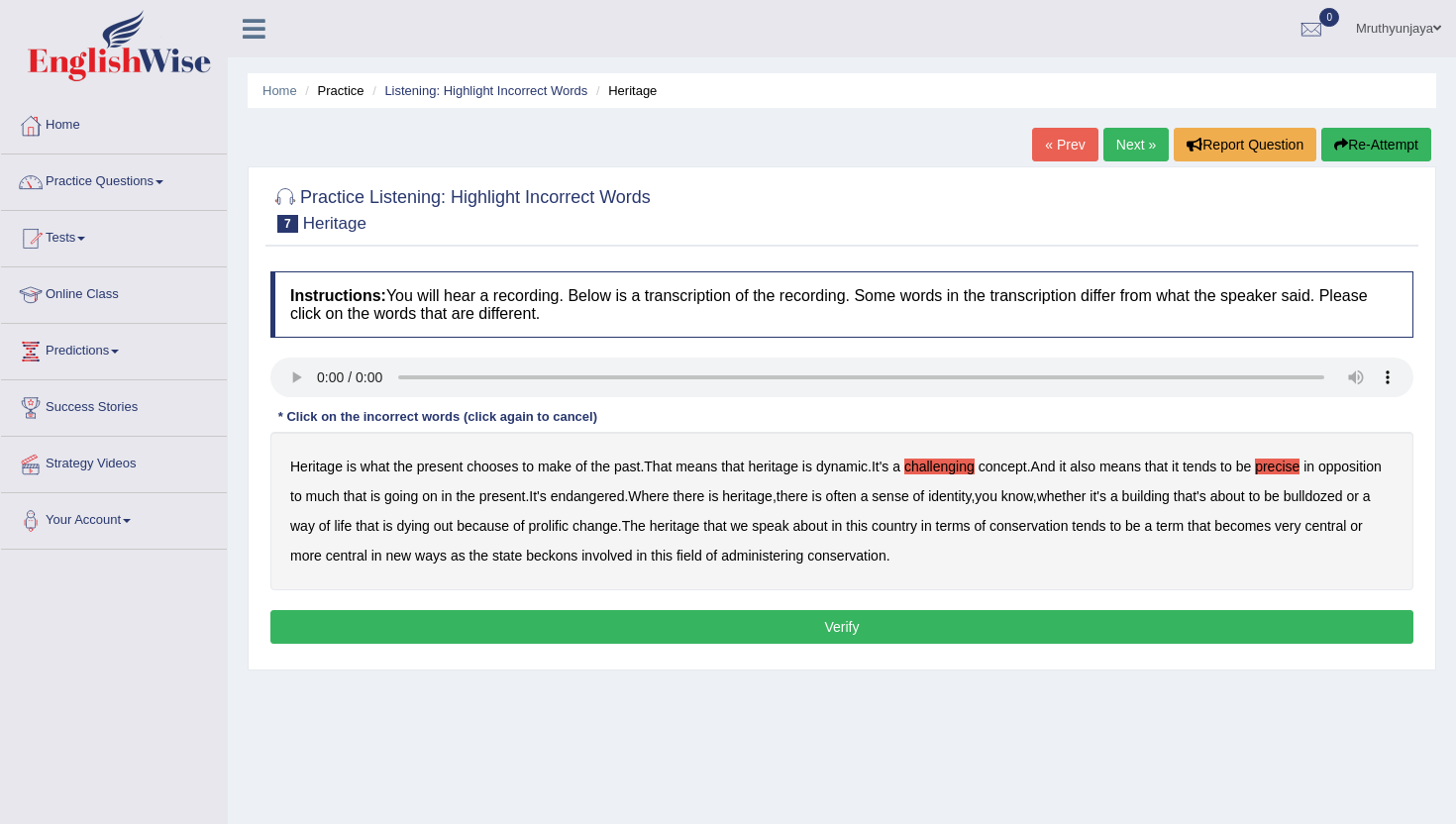 click on "identity" at bounding box center (949, 496) 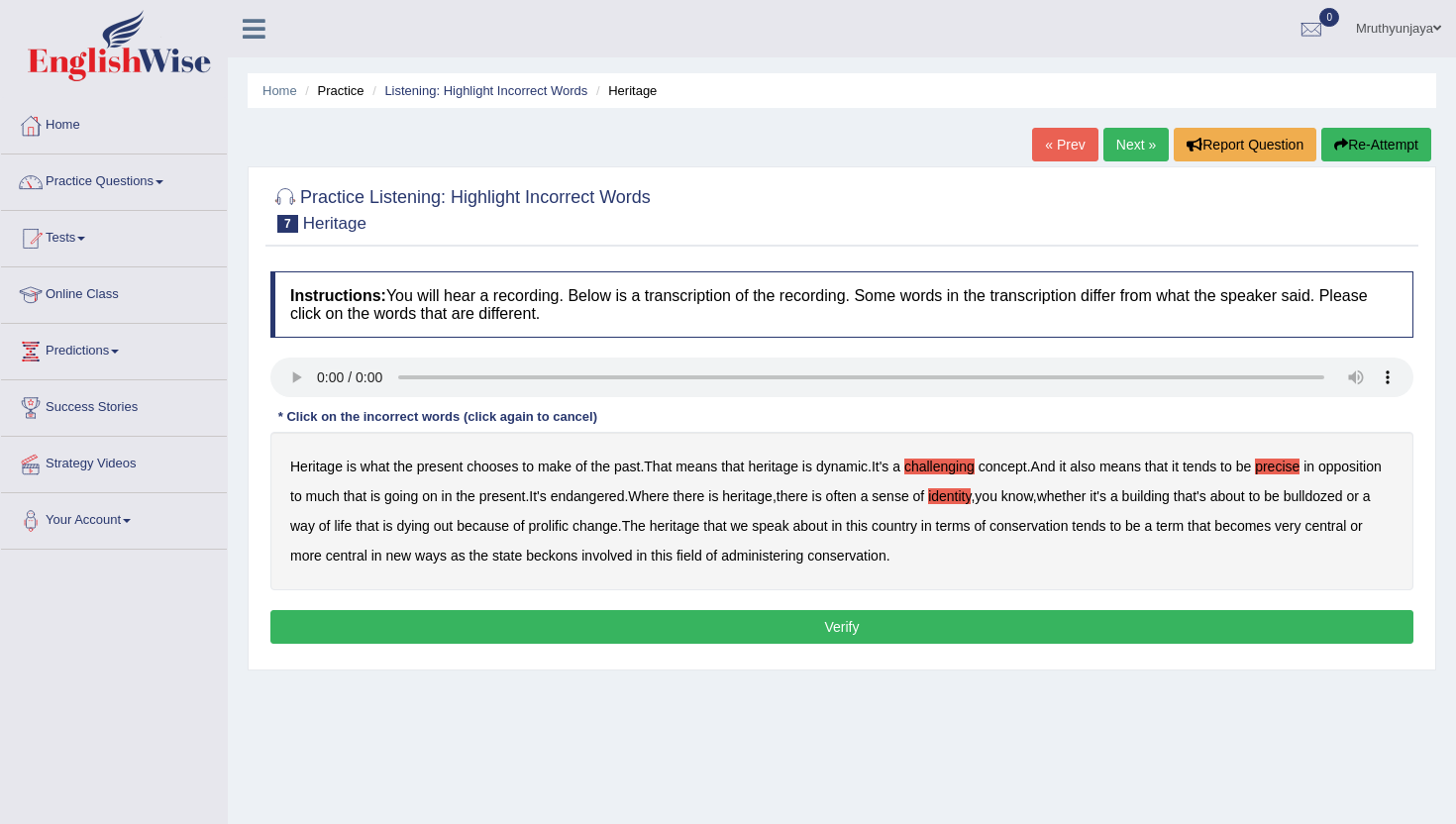 click on "prolific" at bounding box center (549, 526) 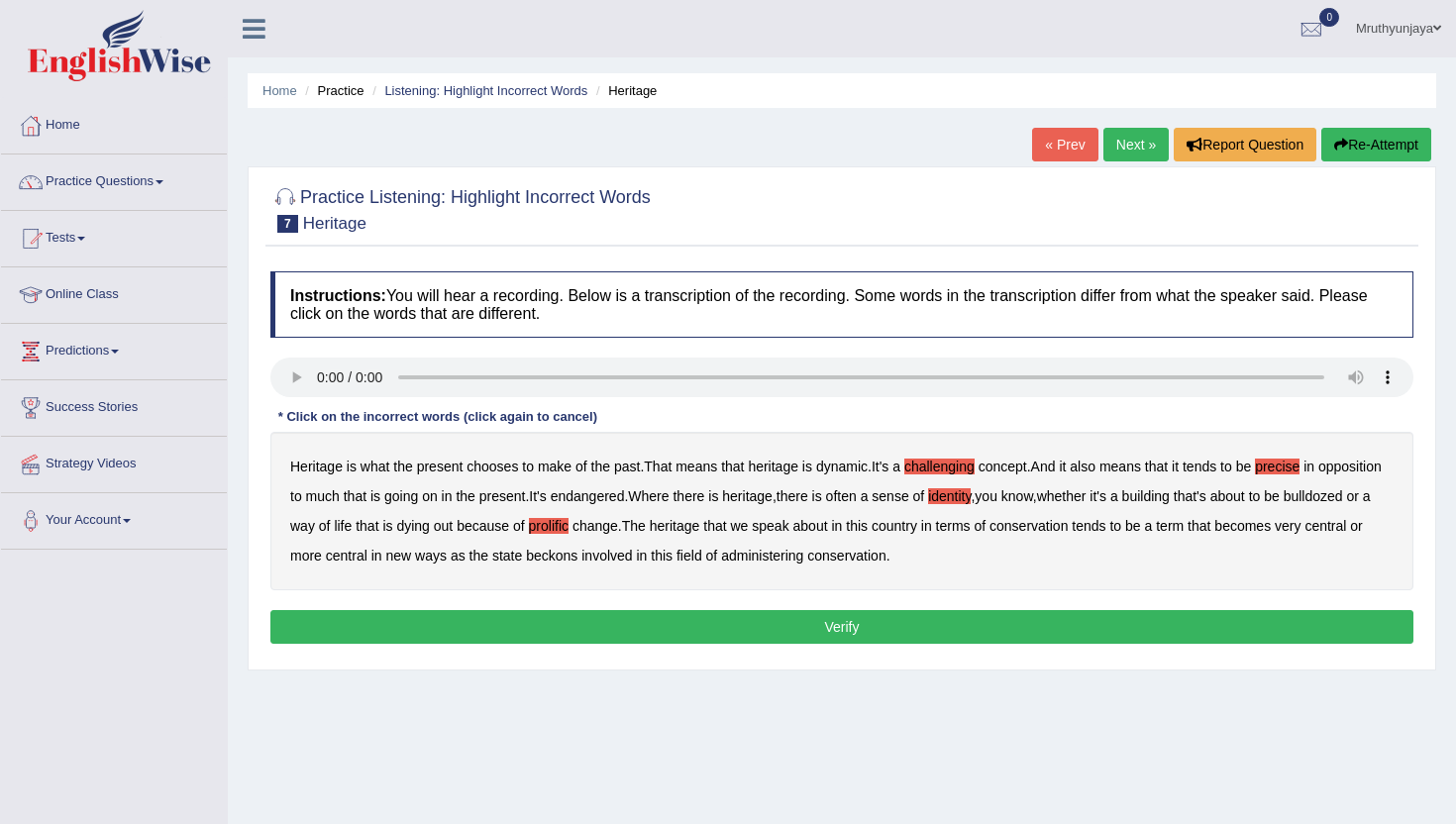 click on "beckons" at bounding box center (552, 556) 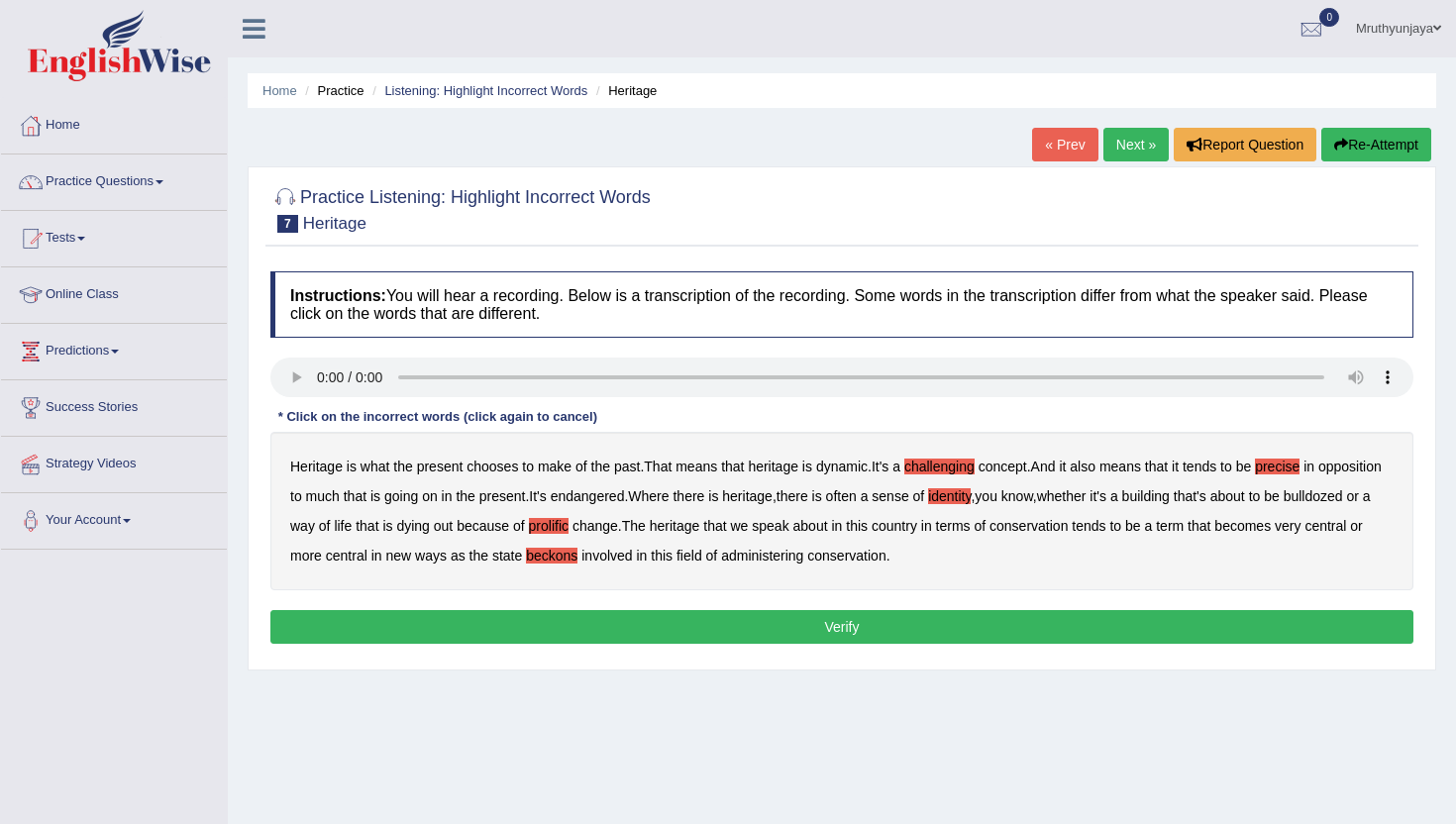 click on "Verify" at bounding box center [842, 627] 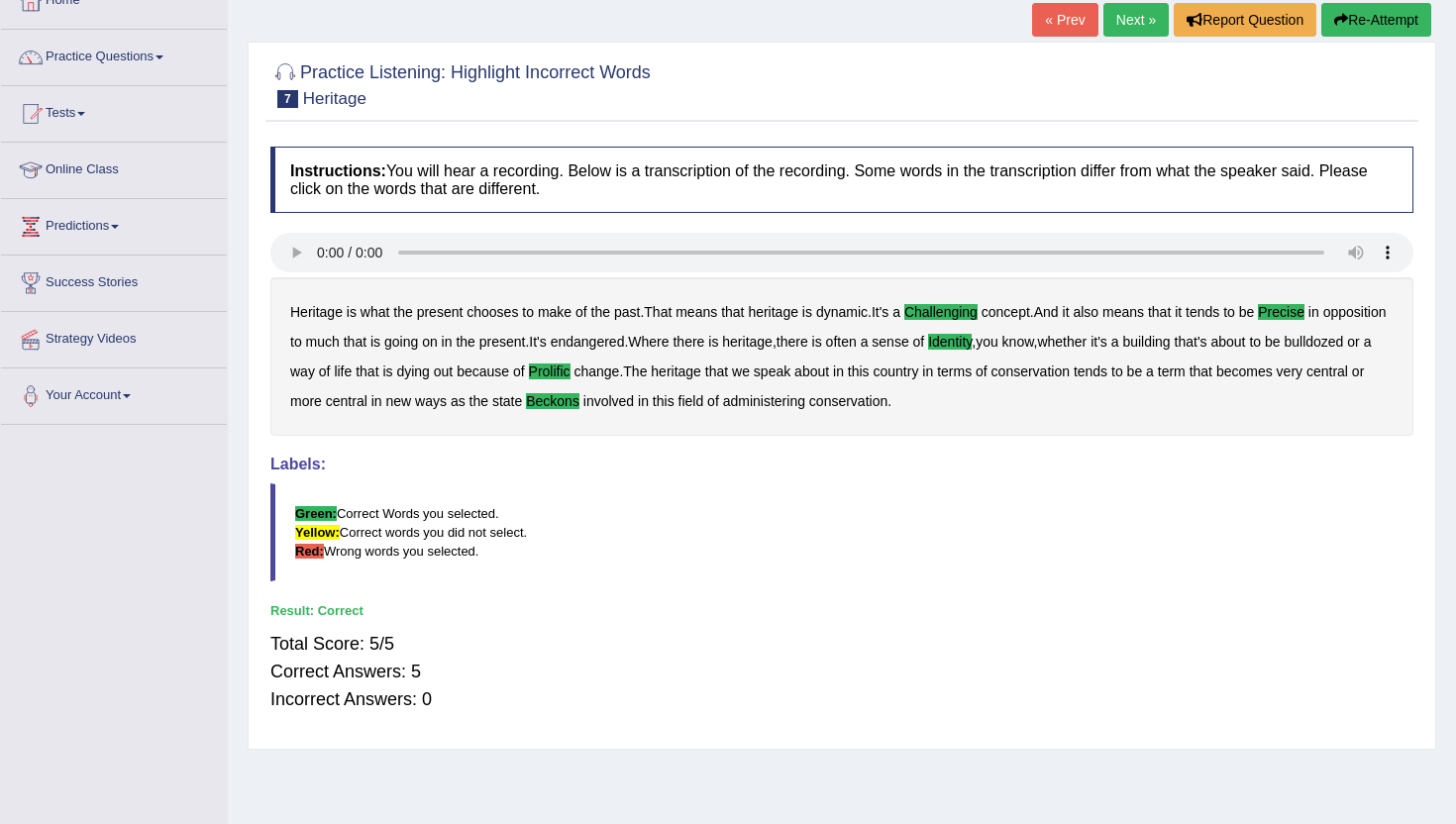 scroll, scrollTop: 0, scrollLeft: 0, axis: both 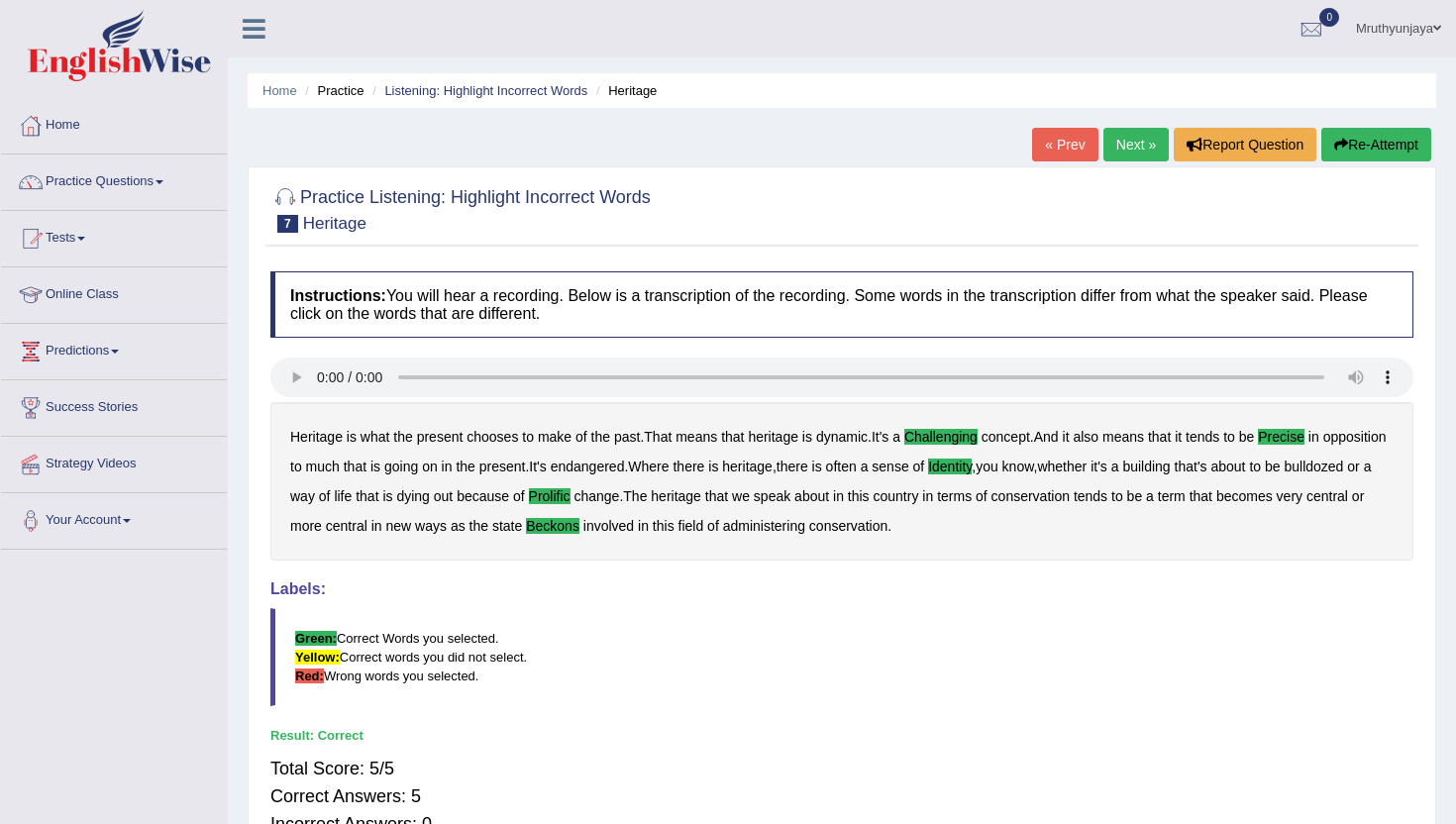 click on "Next »" at bounding box center (1136, 145) 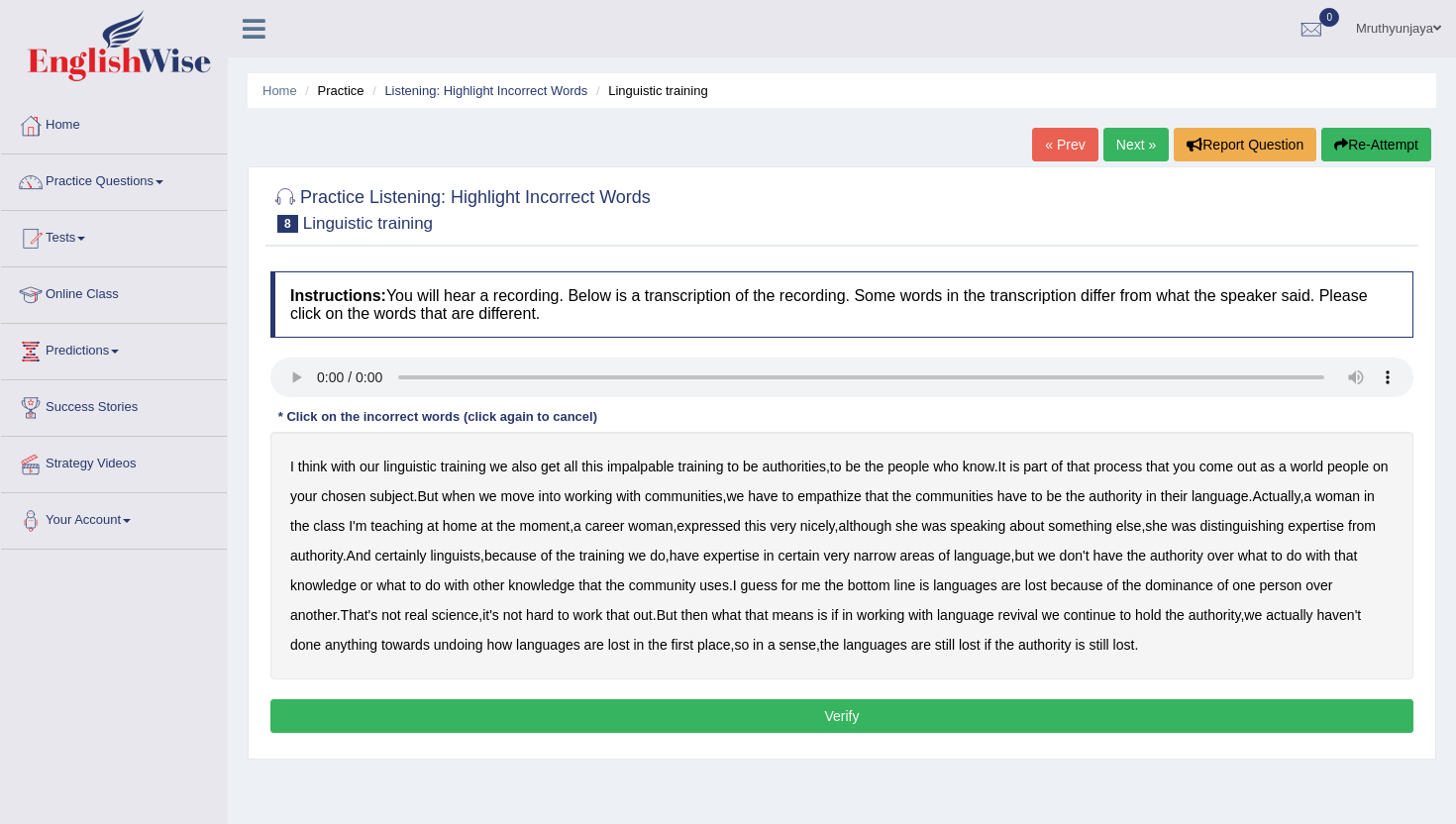 scroll, scrollTop: 0, scrollLeft: 0, axis: both 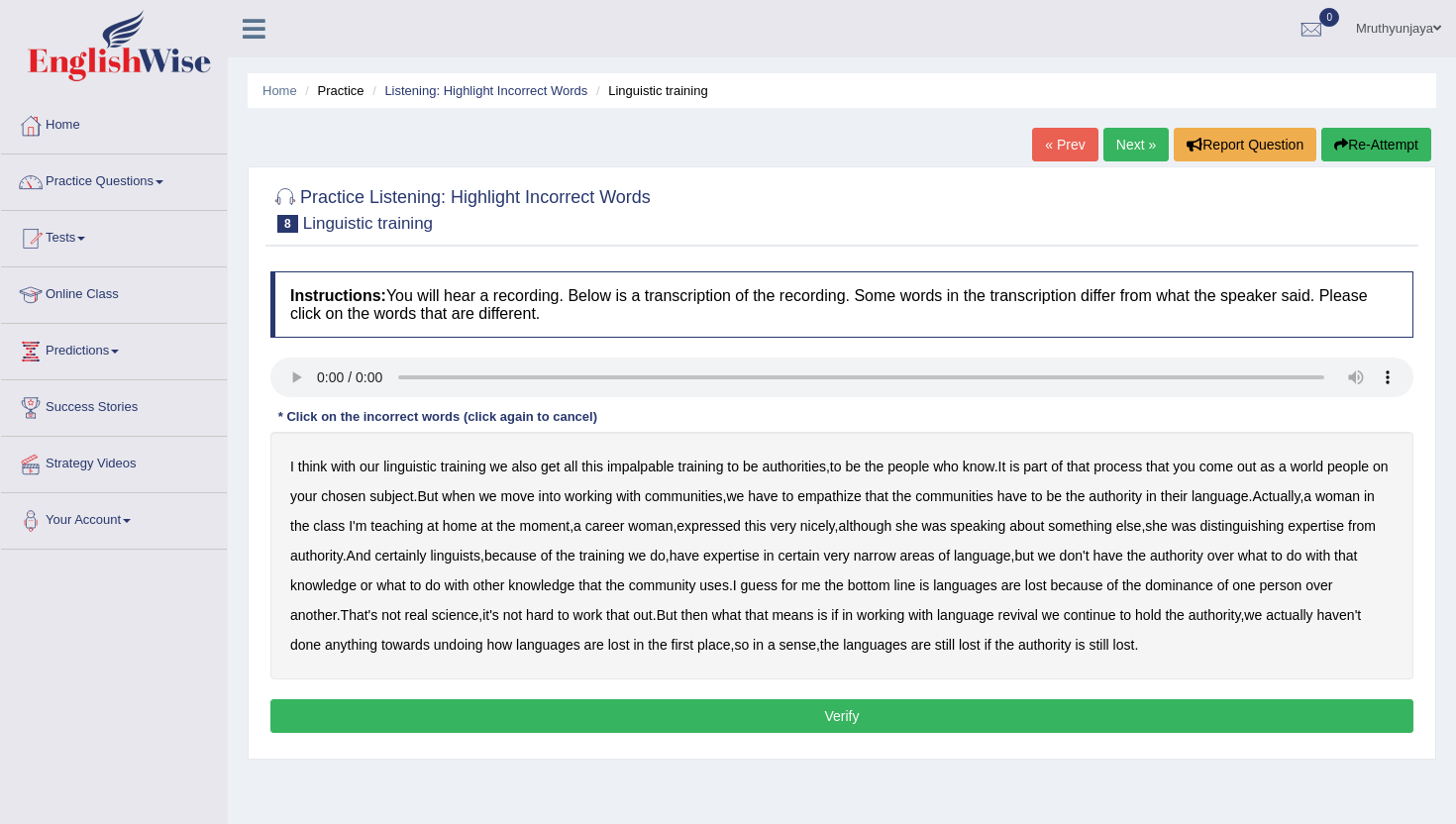 click on "impalpable" at bounding box center (641, 466) 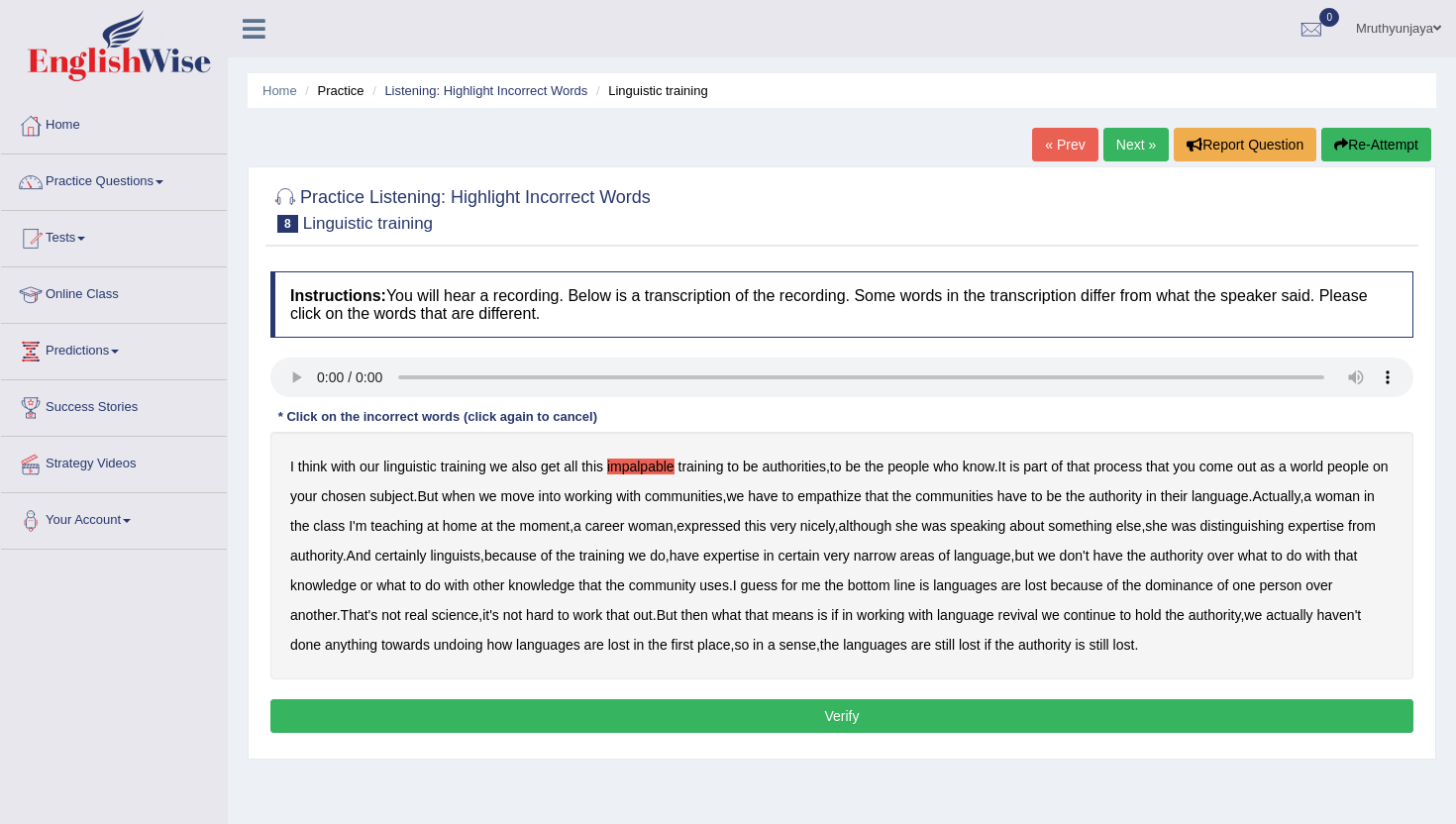 click on "people" at bounding box center (1348, 466) 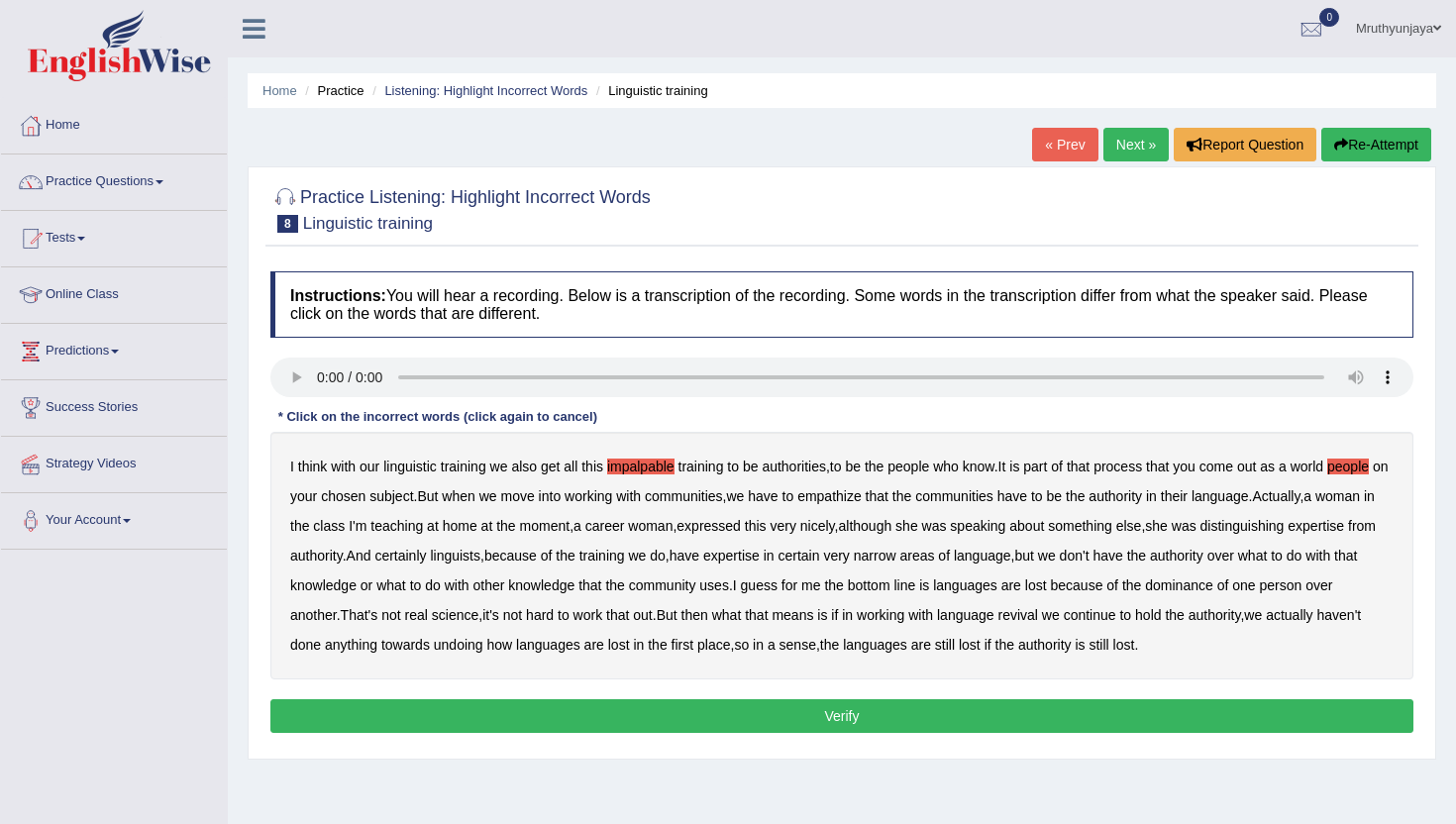 click on "from" at bounding box center [1362, 526] 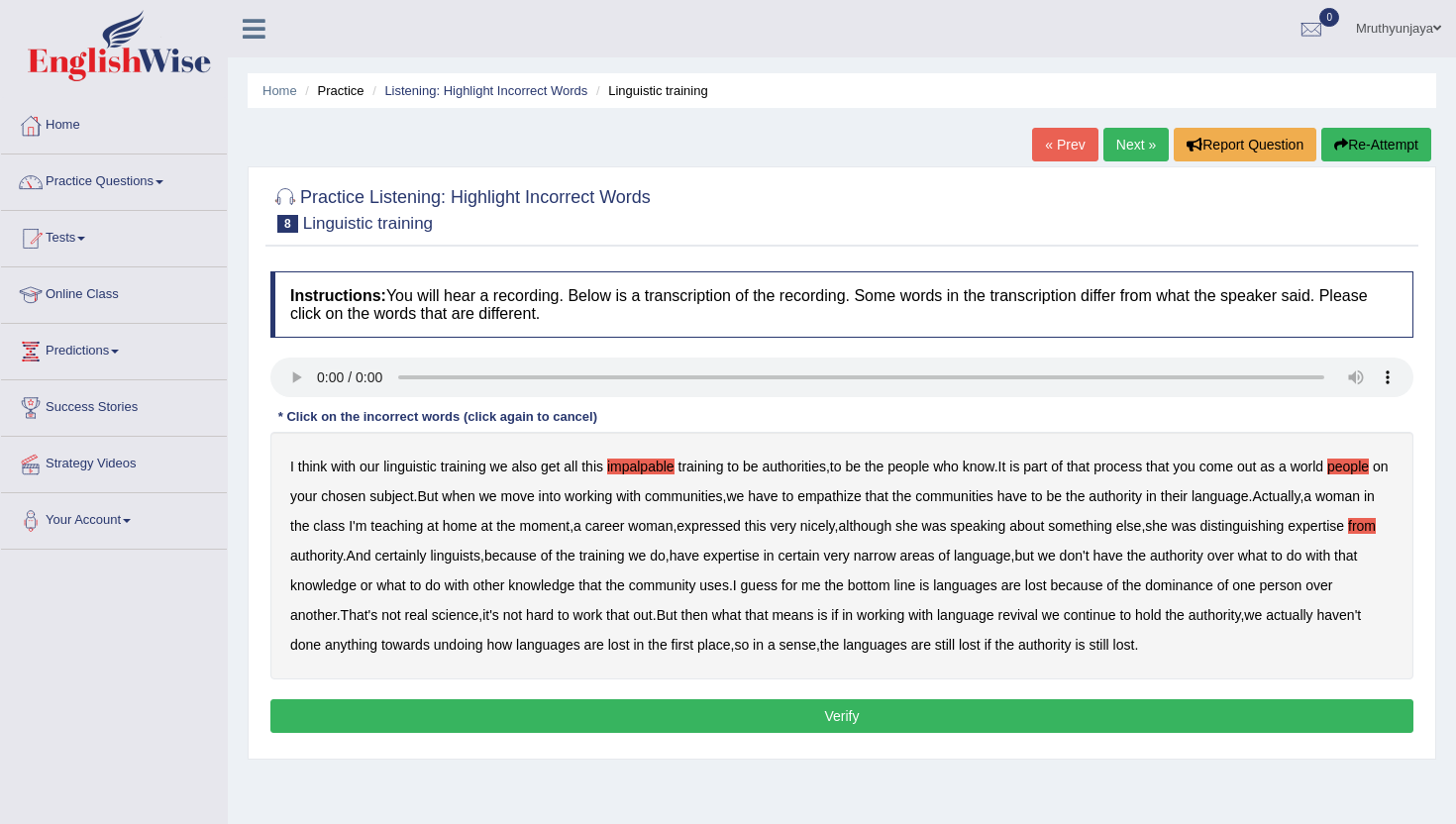 click on "from" at bounding box center (1362, 526) 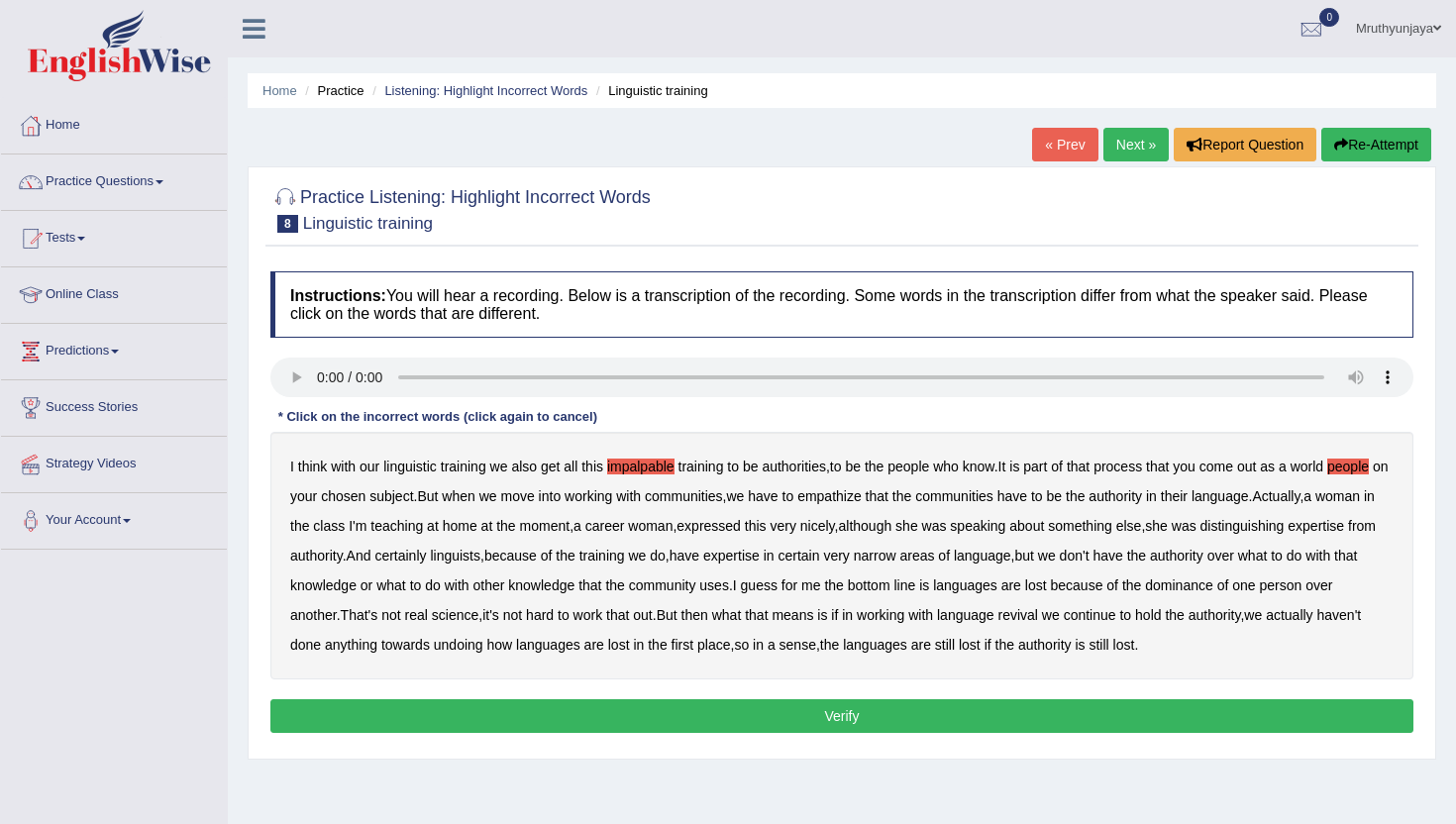 click on "I   think   with   our   linguistic   training   we   also   get   all   this   impalpable   training   to   be   authorities ,  to   be   the   people   who   know .  It   is   part   of   that   process   that   you   come   out   as   a   world   people   on   your   chosen   subject .  But   when   we   move   into   working   with   communities ,  we   have   to   empathize   that   the   communities   have   to   be   the   authority   in   their   language .  Actually ,  a   woman   in   the   class   I'm   teaching   at   home   at   the   moment ,  a   career   woman ,  expressed   this   very   nicely ,  although   she   was   speaking   about   something   else ,  she   was   distinguishing   expertise   from   authority .  And   certainly   linguists ,  because   of   the   training   we   do ,  have   expertise   in   certain   very   narrow   areas   of   language ,  but   we   don't   have   the   authority   over   what   to   do   with   that   knowledge   or   what   to   do   with   other" at bounding box center (842, 556) 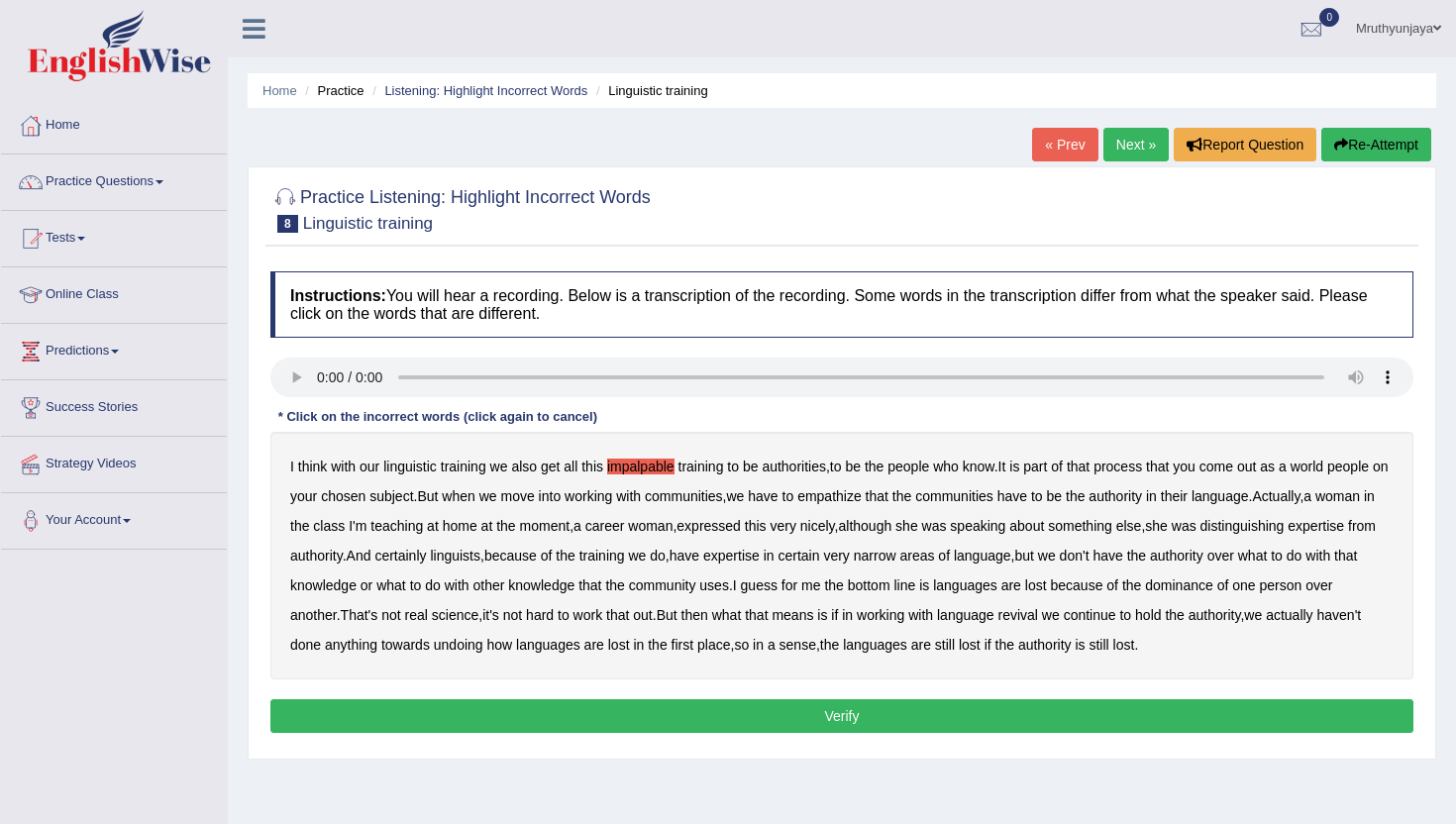 click on "empathize" at bounding box center (829, 496) 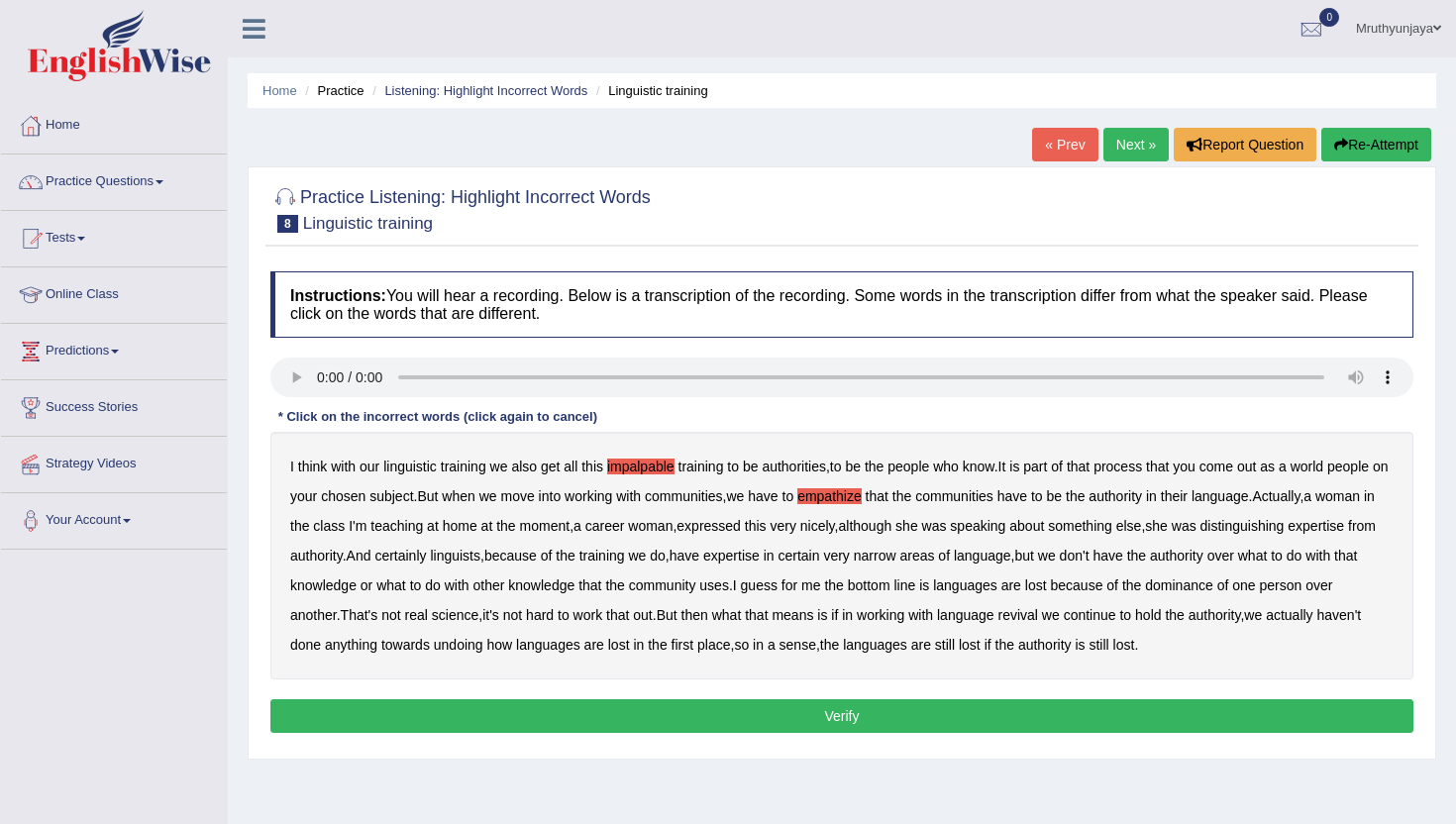 click on "moment" at bounding box center [545, 526] 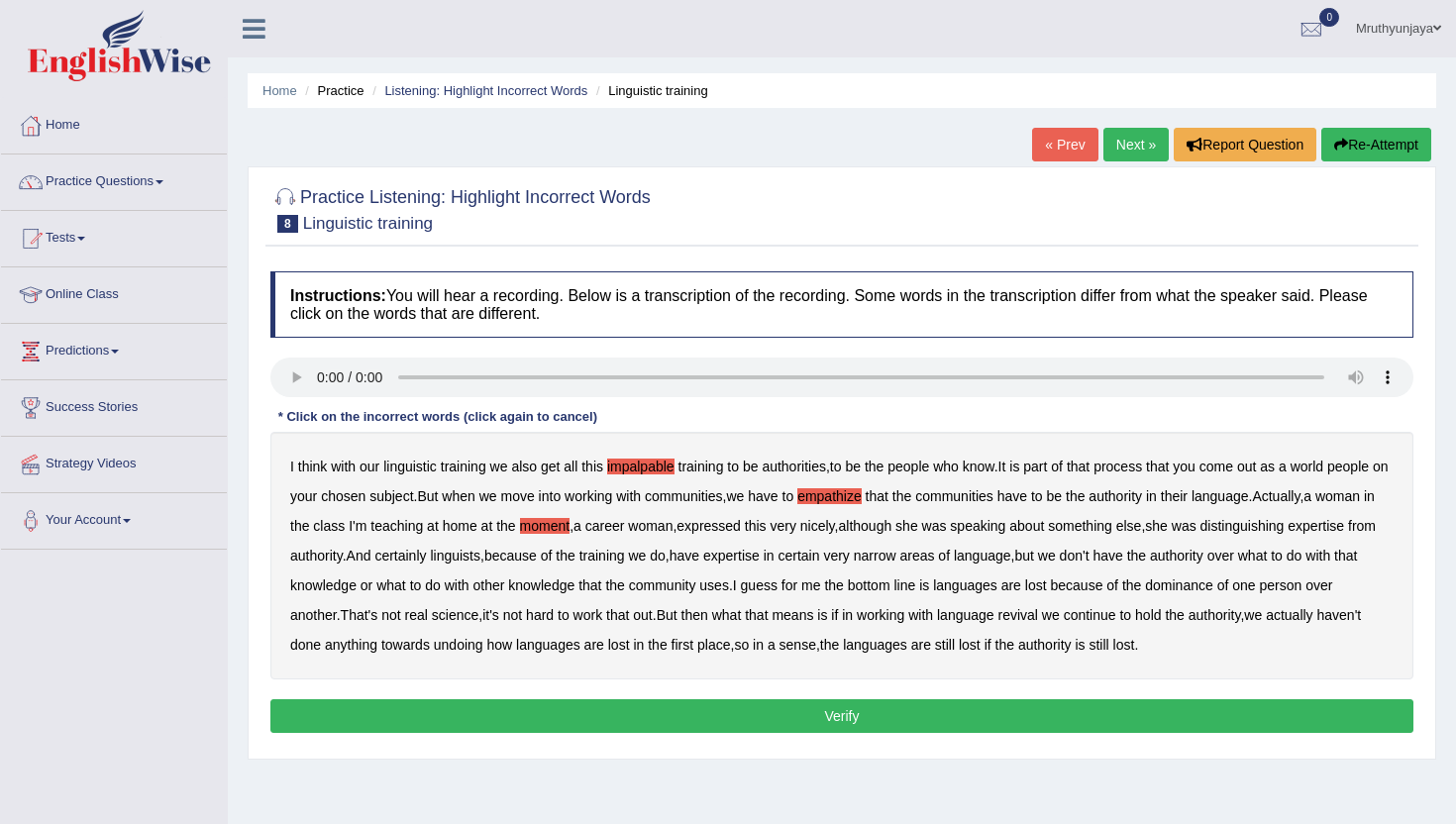 click on "uses" at bounding box center [714, 585] 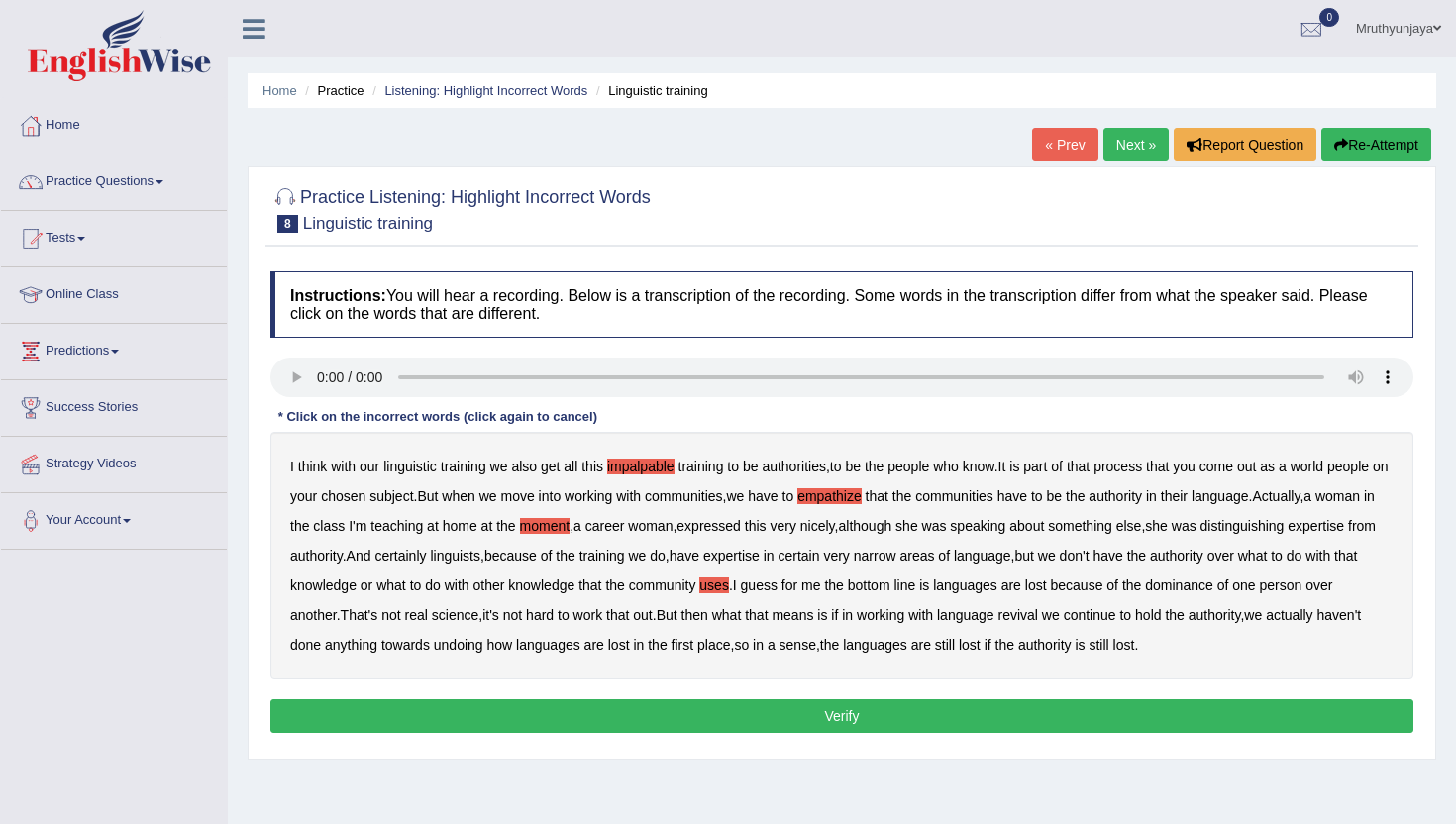 click on "real" at bounding box center [416, 615] 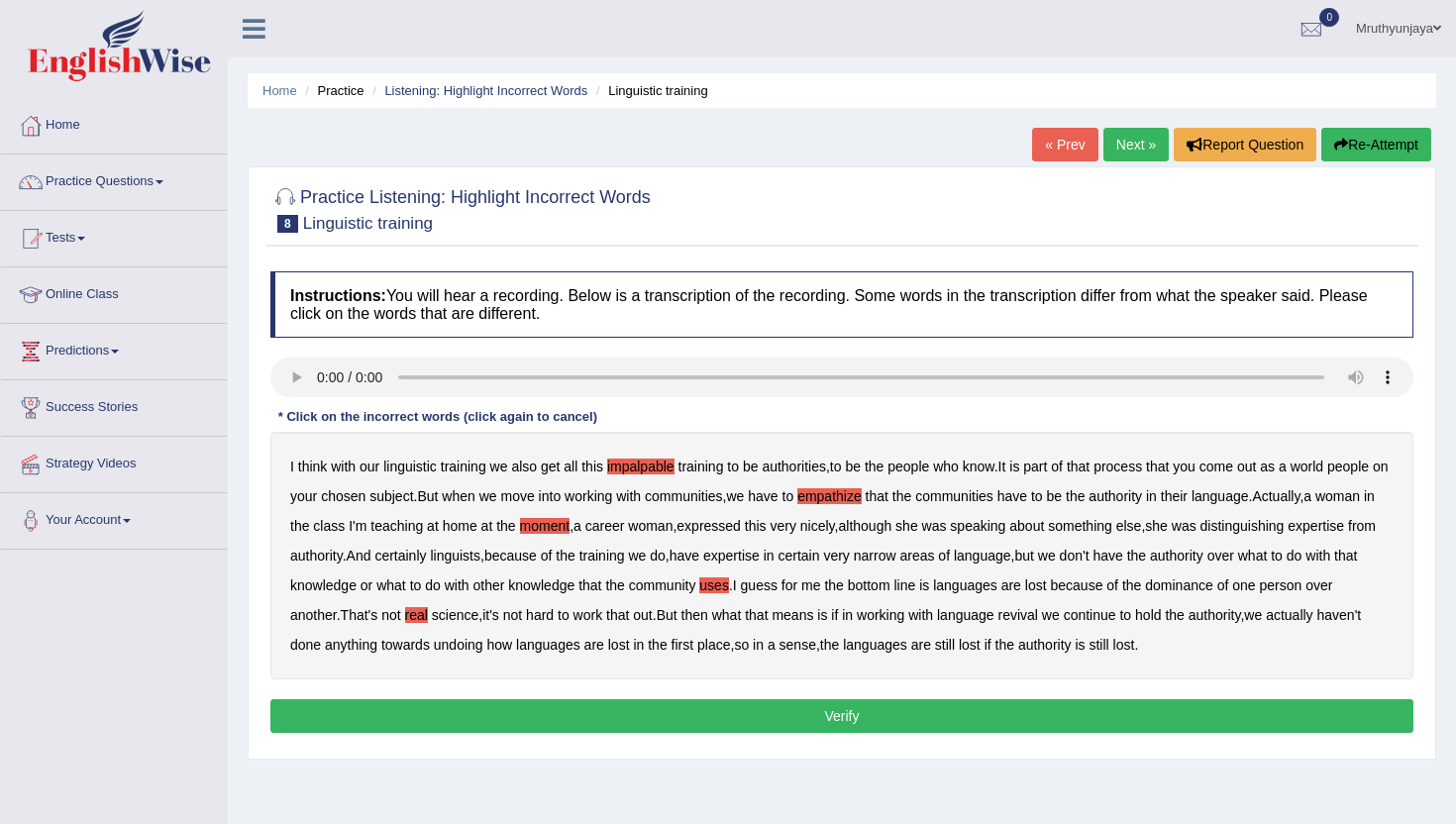 click on "Verify" at bounding box center [842, 716] 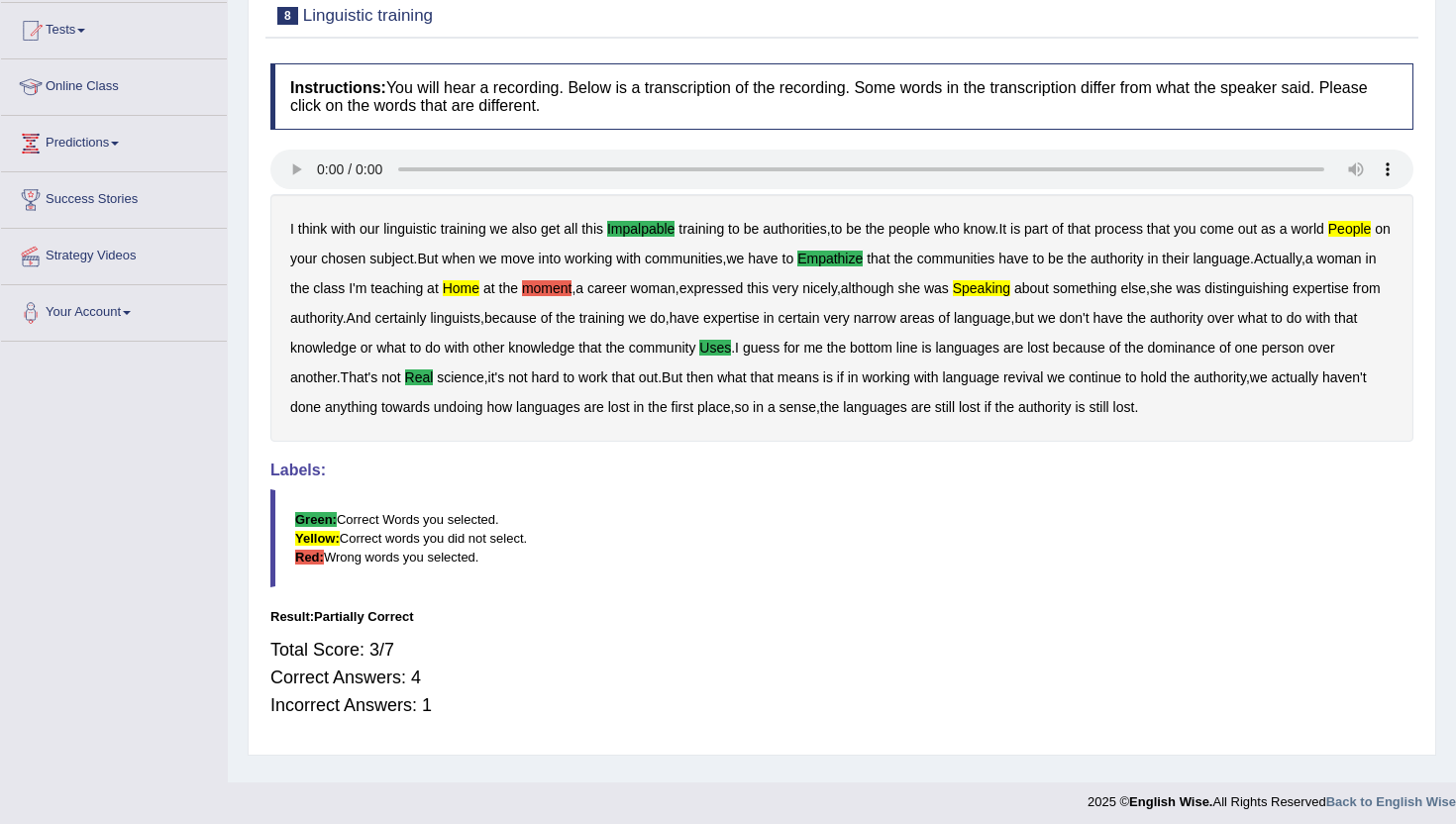 scroll, scrollTop: 0, scrollLeft: 0, axis: both 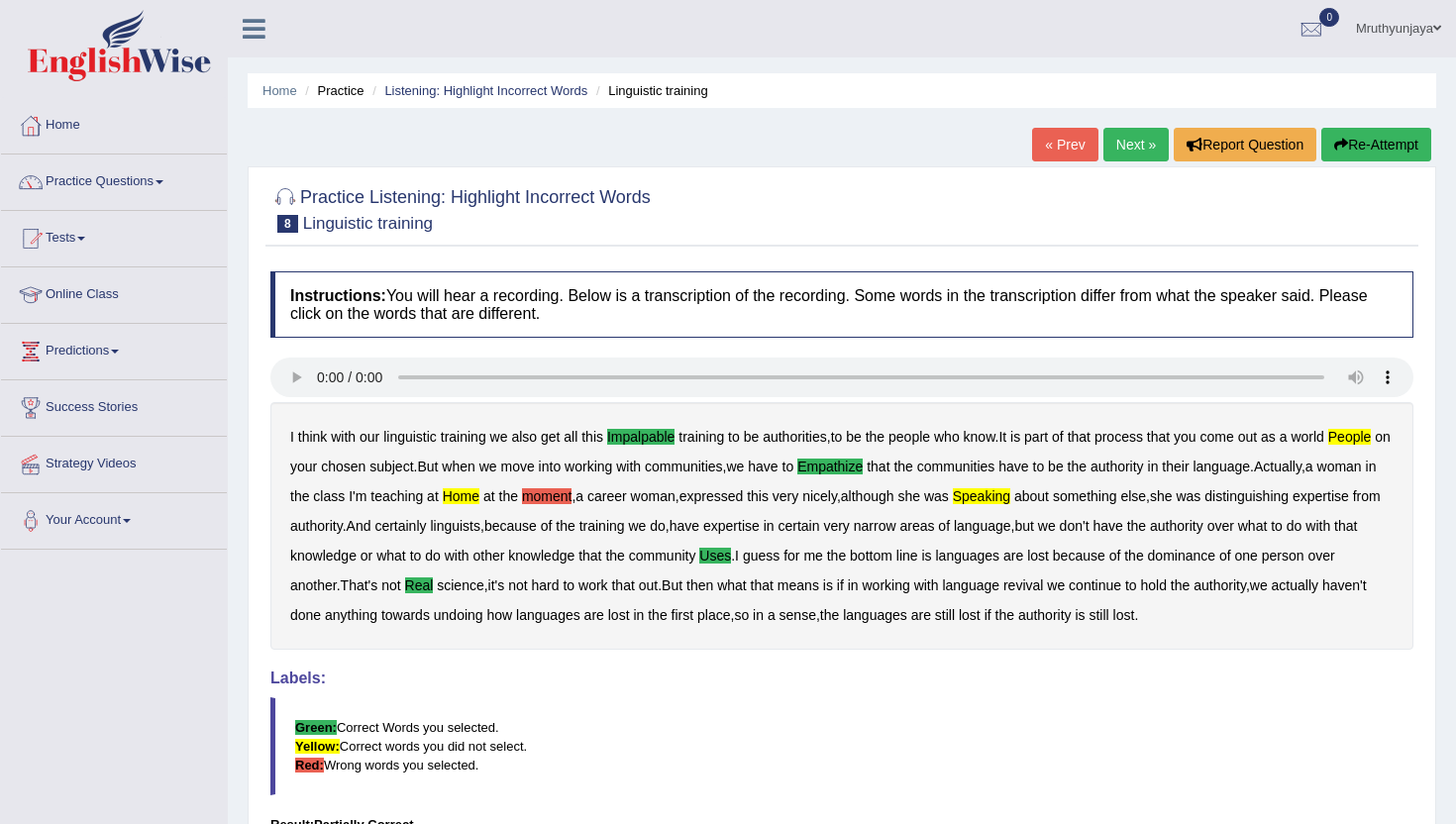 click on "Next »" at bounding box center (1136, 145) 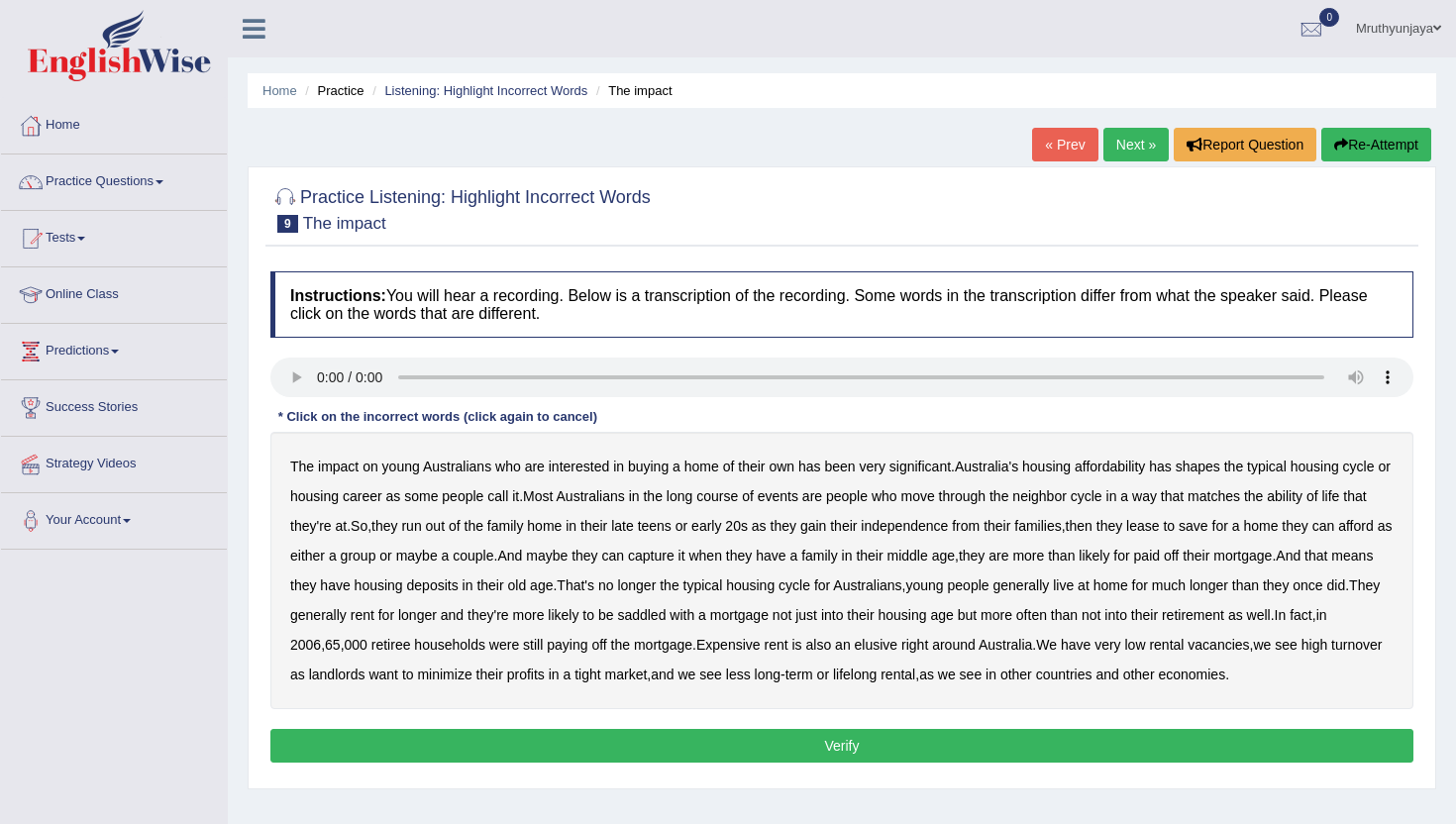 scroll, scrollTop: 0, scrollLeft: 0, axis: both 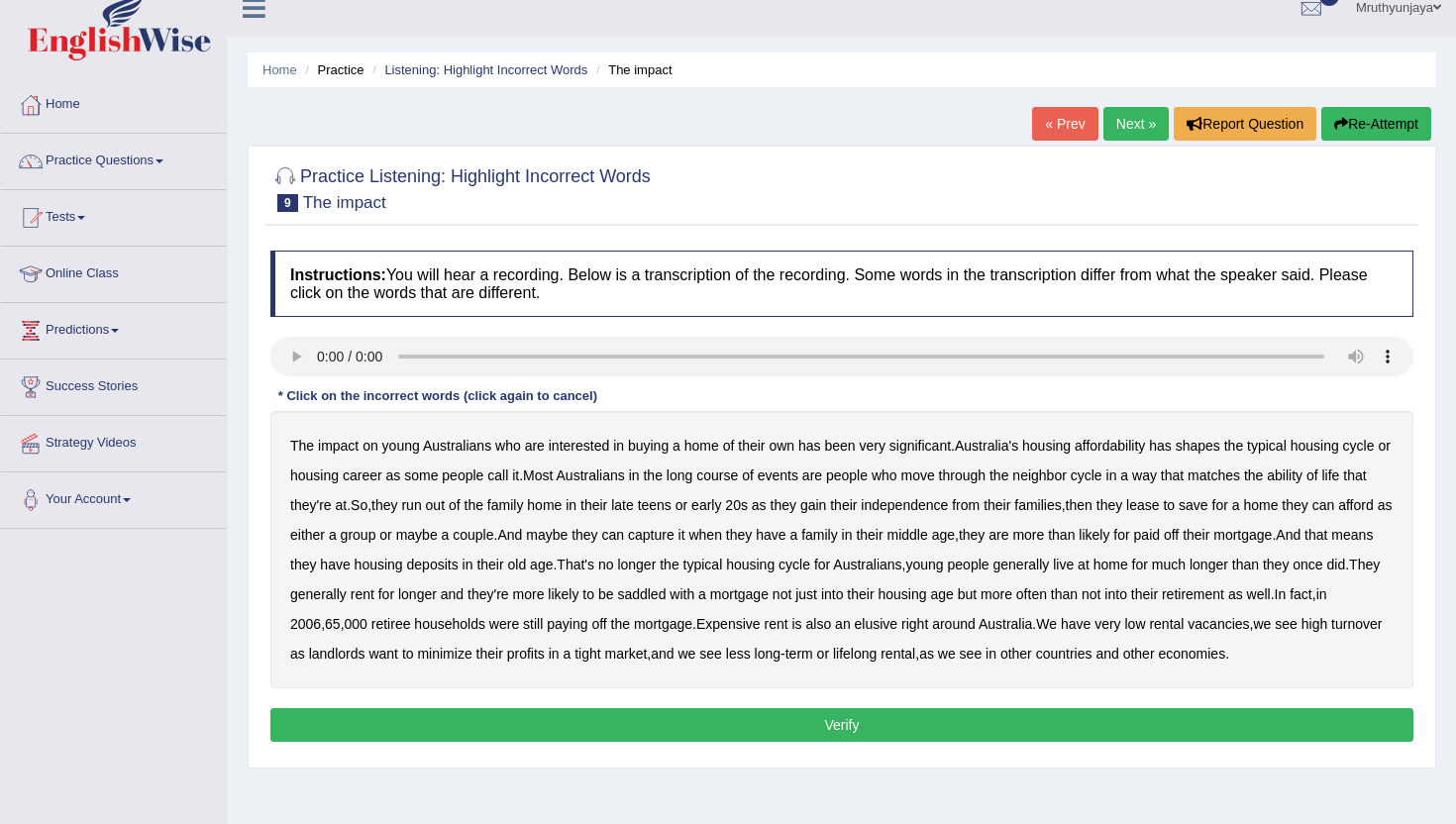 click on "shapes" at bounding box center [1197, 446] 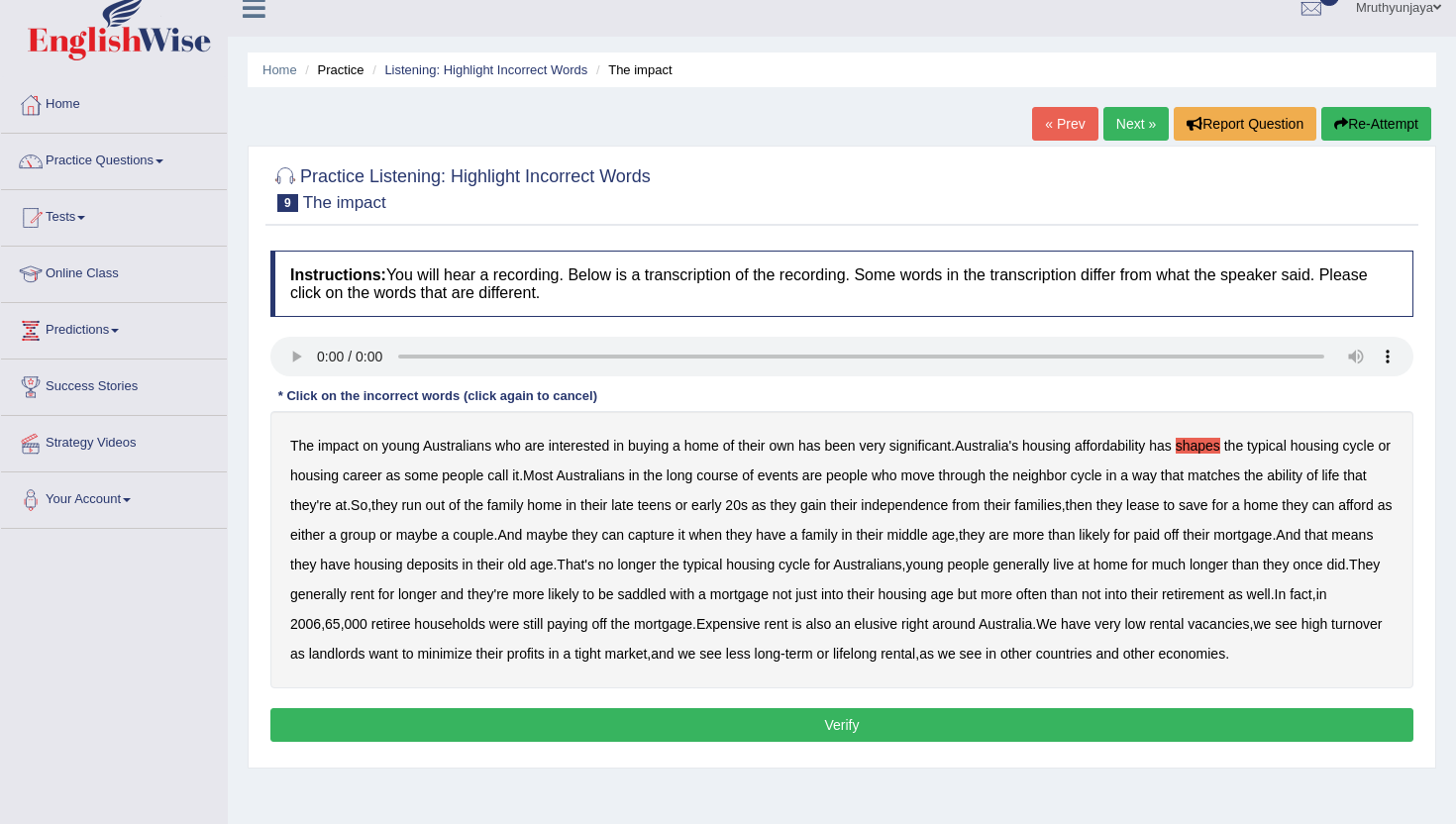 click on "has" at bounding box center [1160, 446] 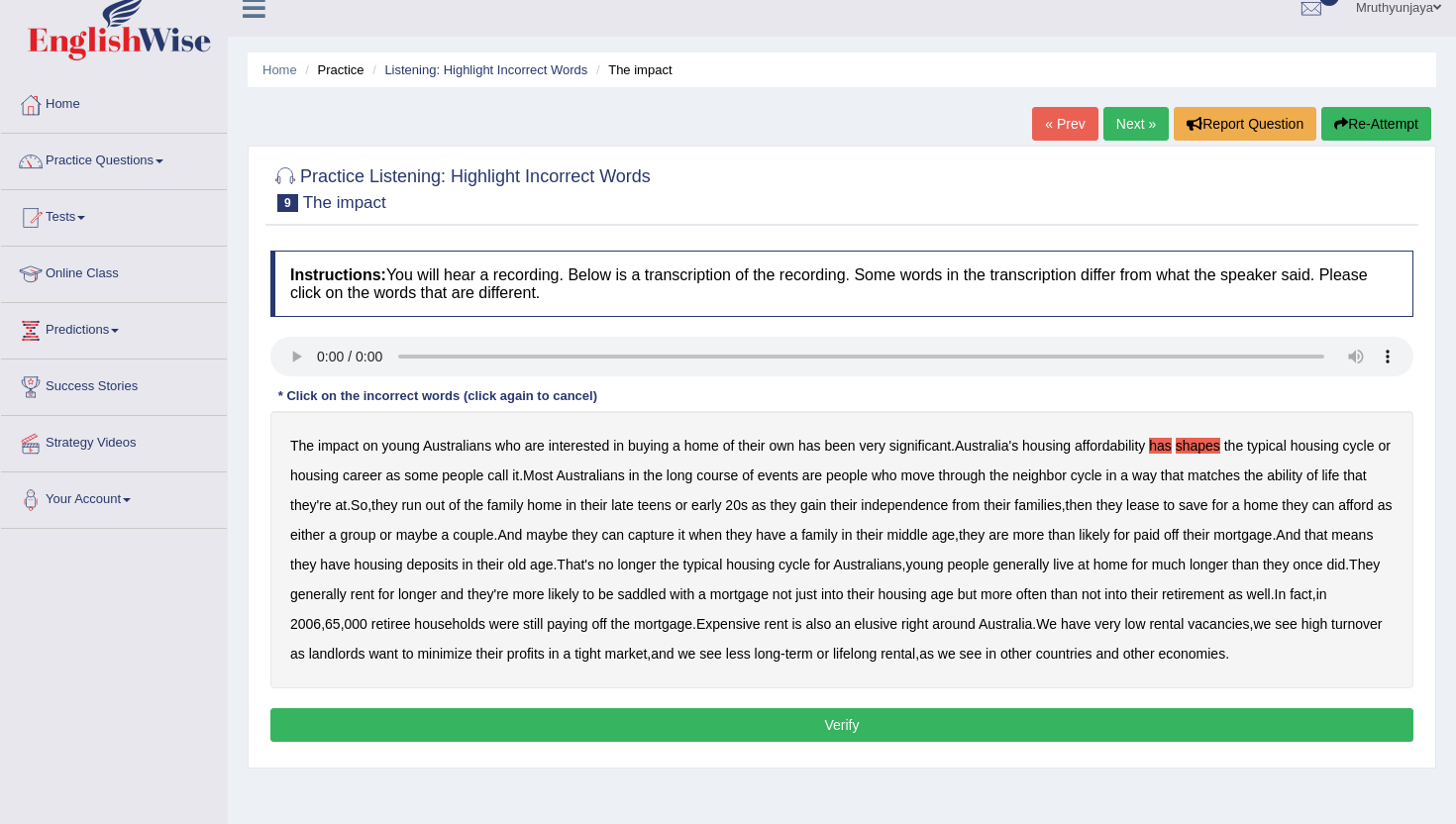 click on "shapes" at bounding box center (1197, 446) 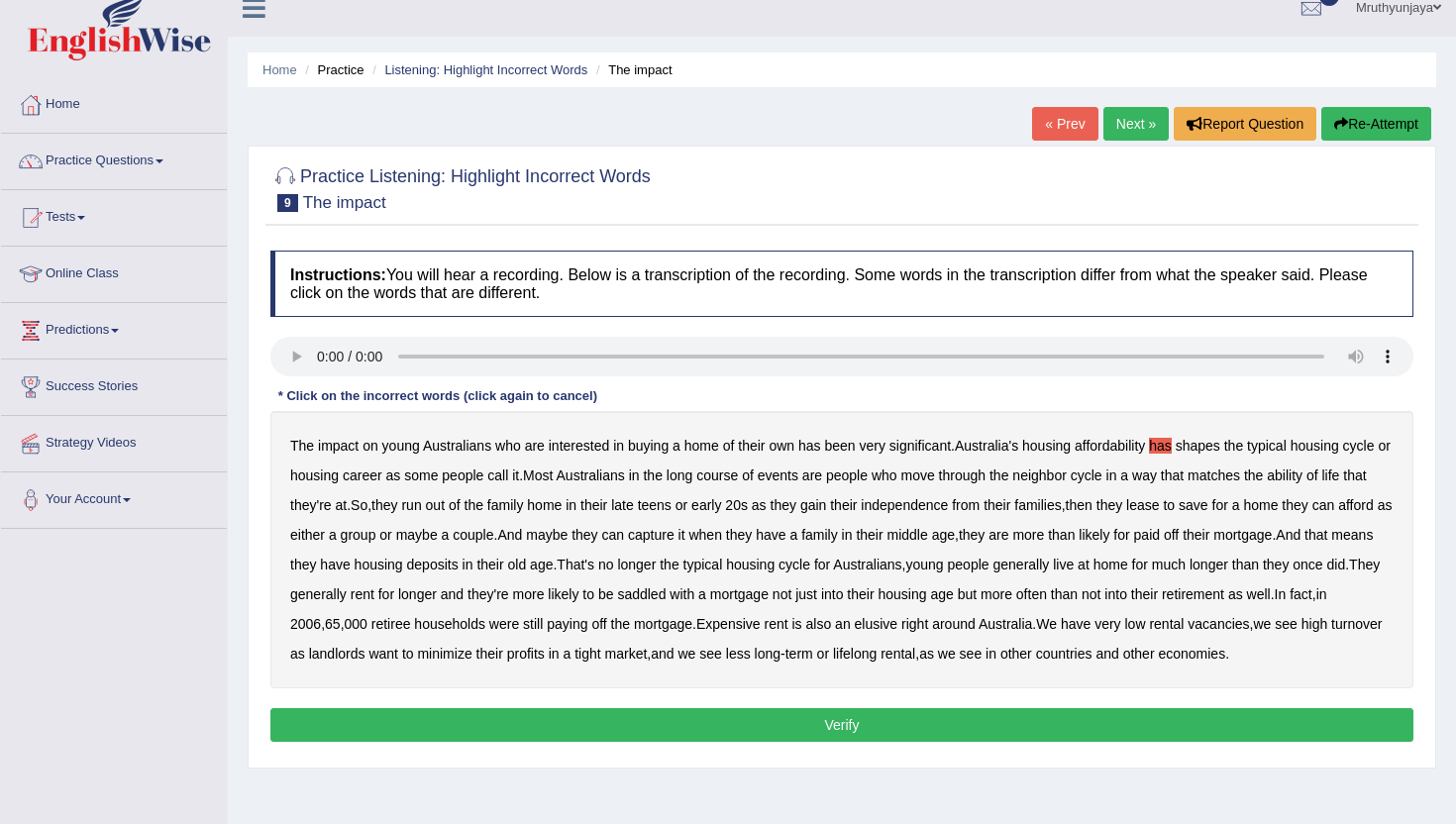click on "long" at bounding box center [679, 475] 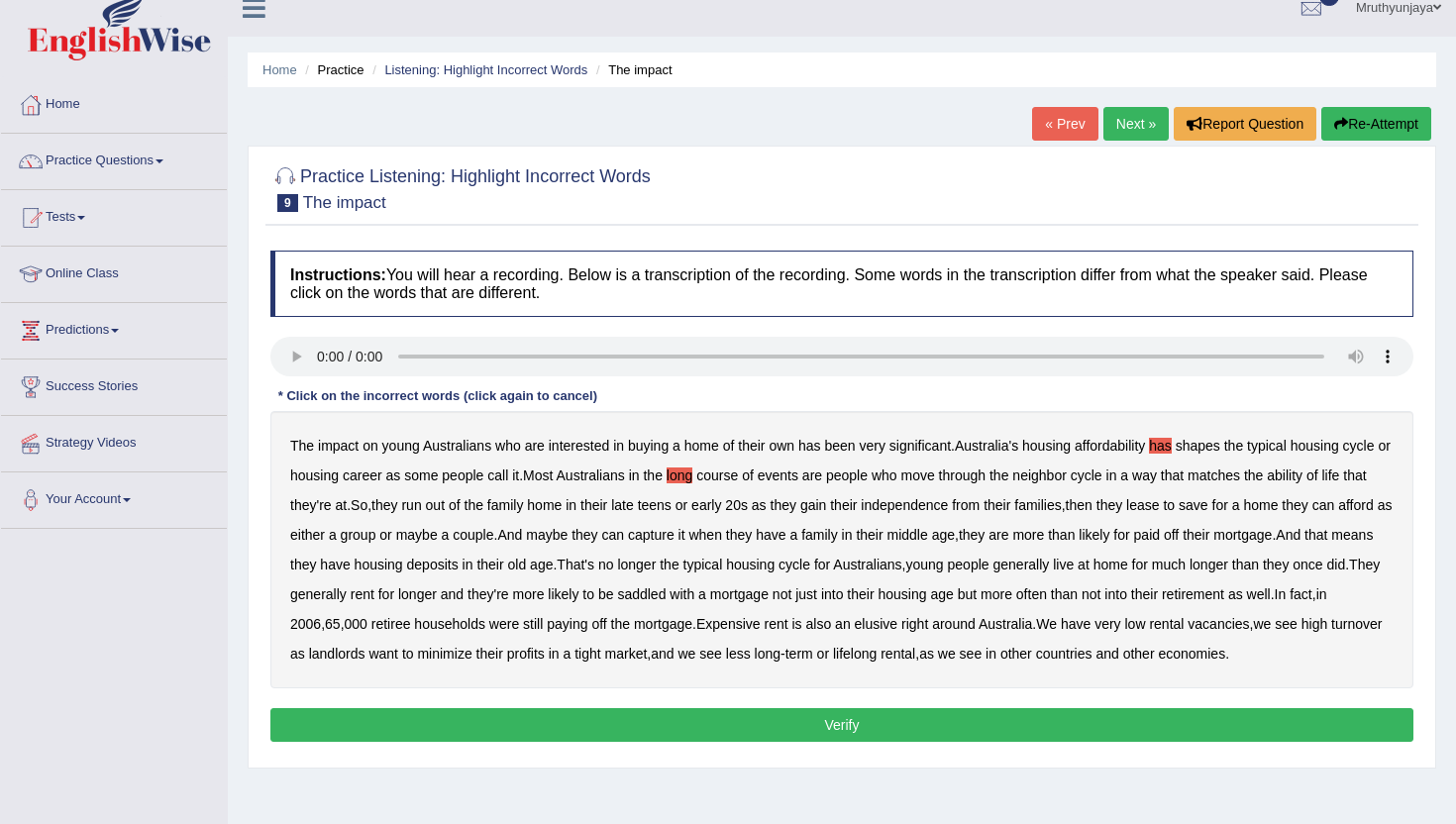 click on "neighbor" at bounding box center (1039, 475) 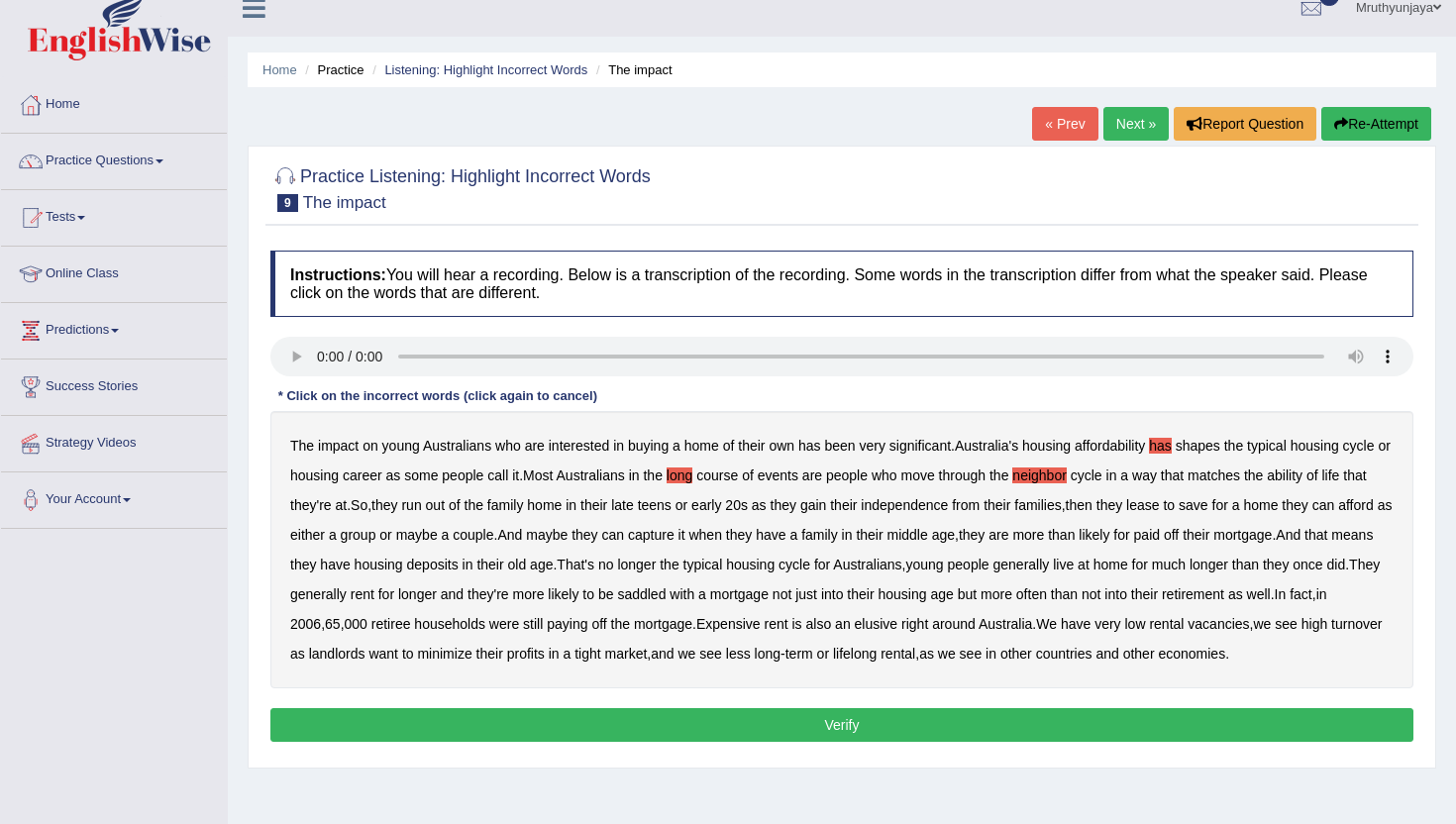 click on "ability" at bounding box center (1285, 475) 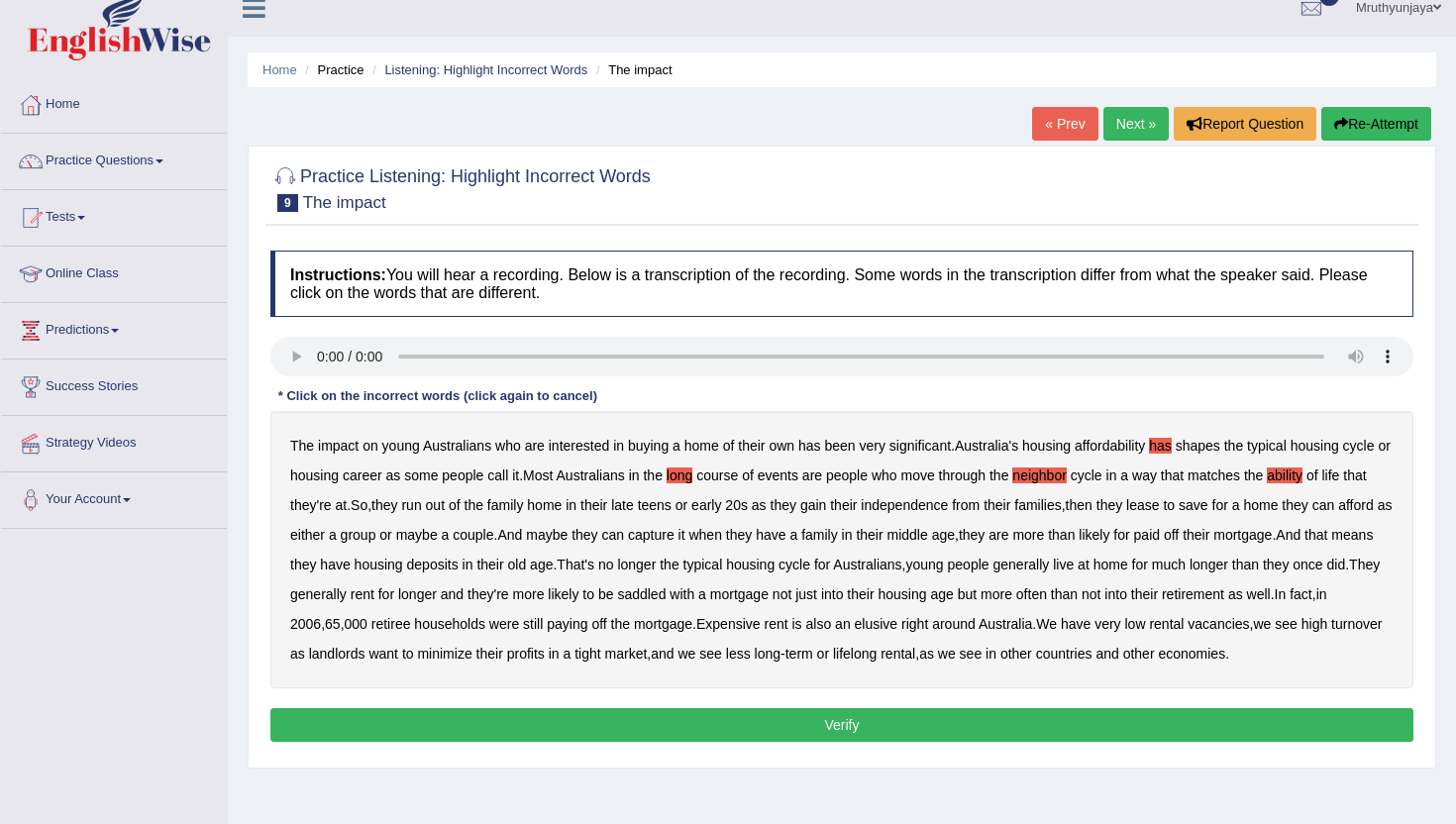 click on "lease" at bounding box center [1142, 505] 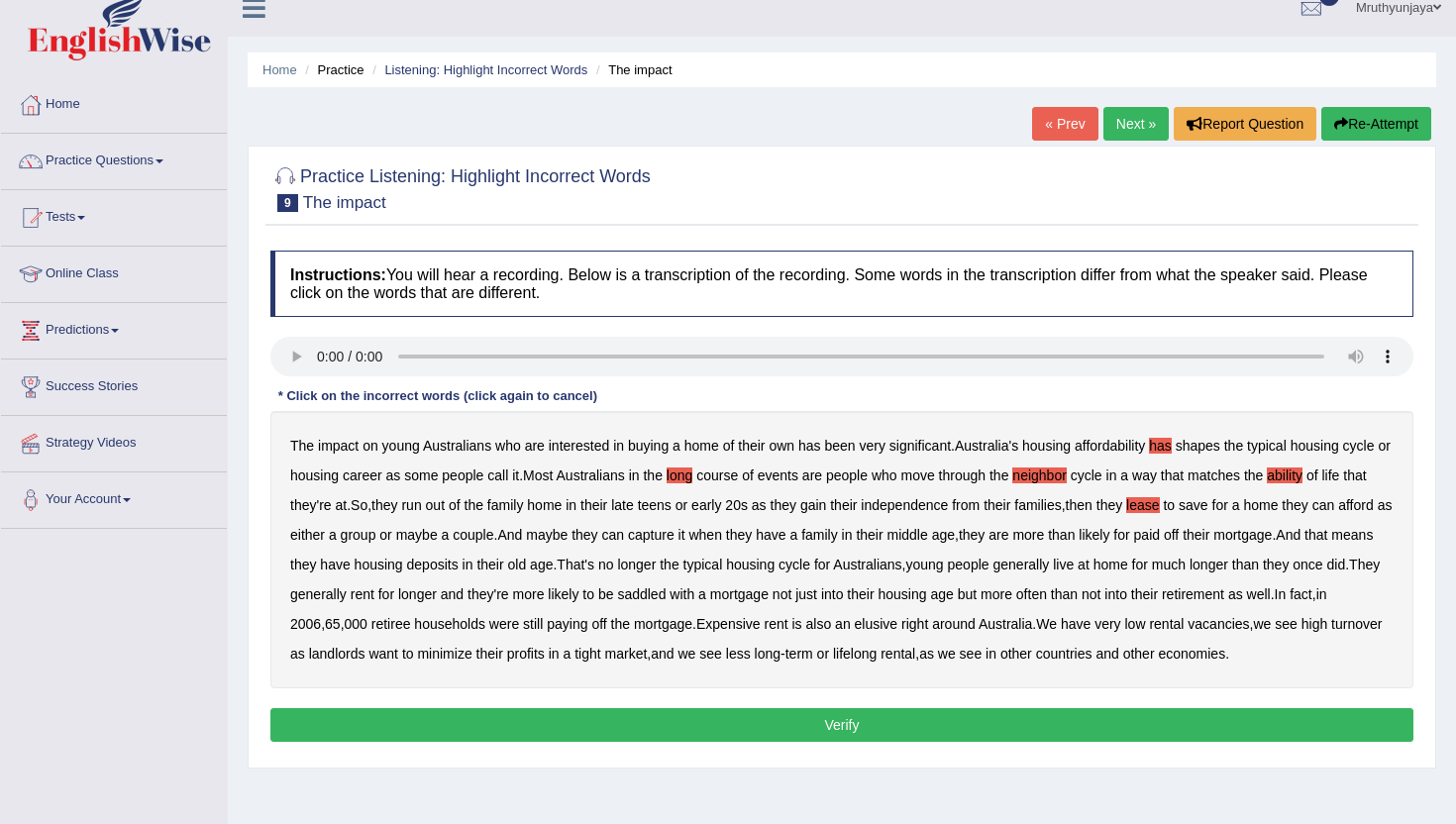 click on "capture" at bounding box center [651, 535] 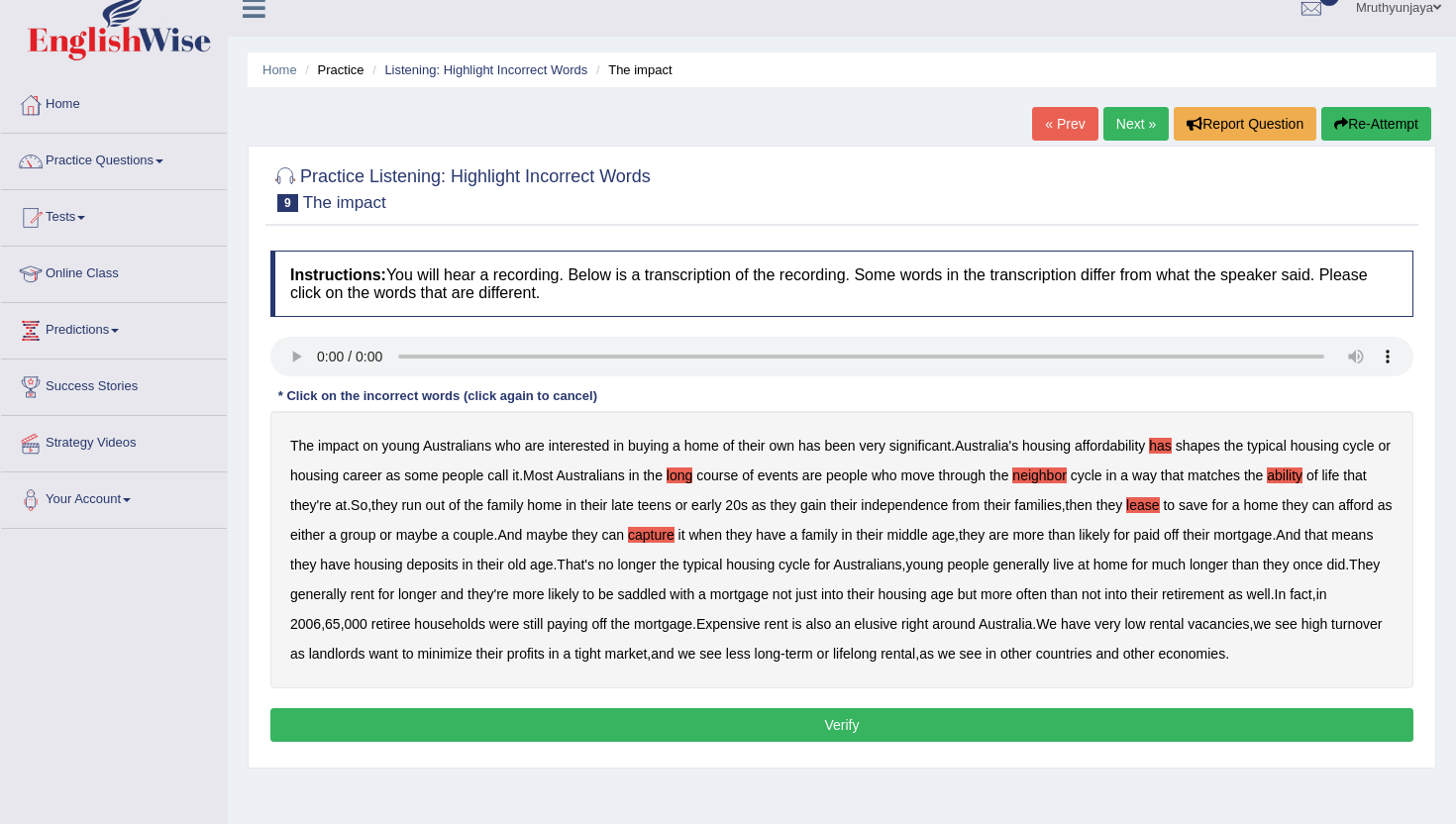 click on "deposits" at bounding box center [433, 565] 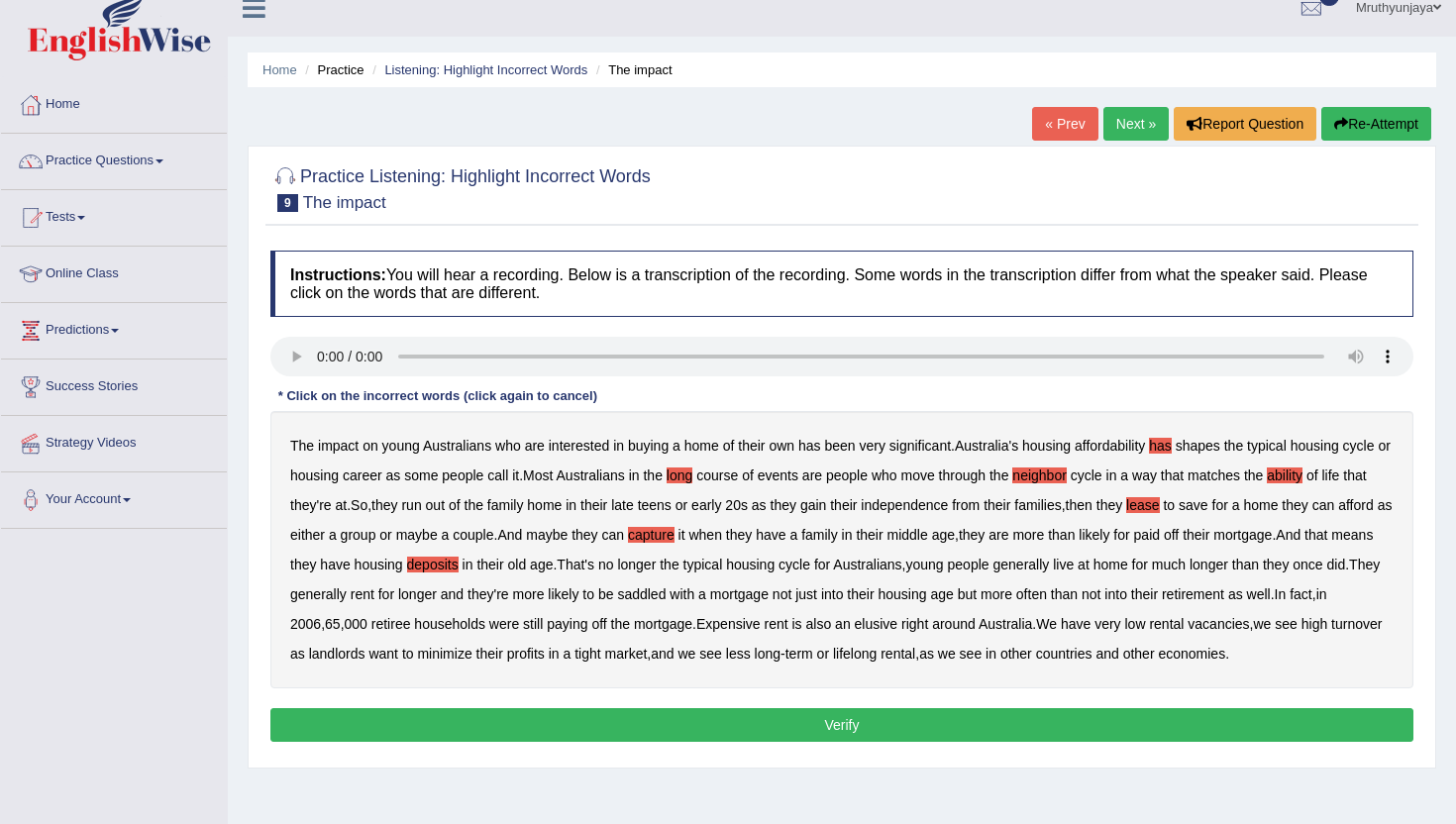 click on "generally" at bounding box center [318, 594] 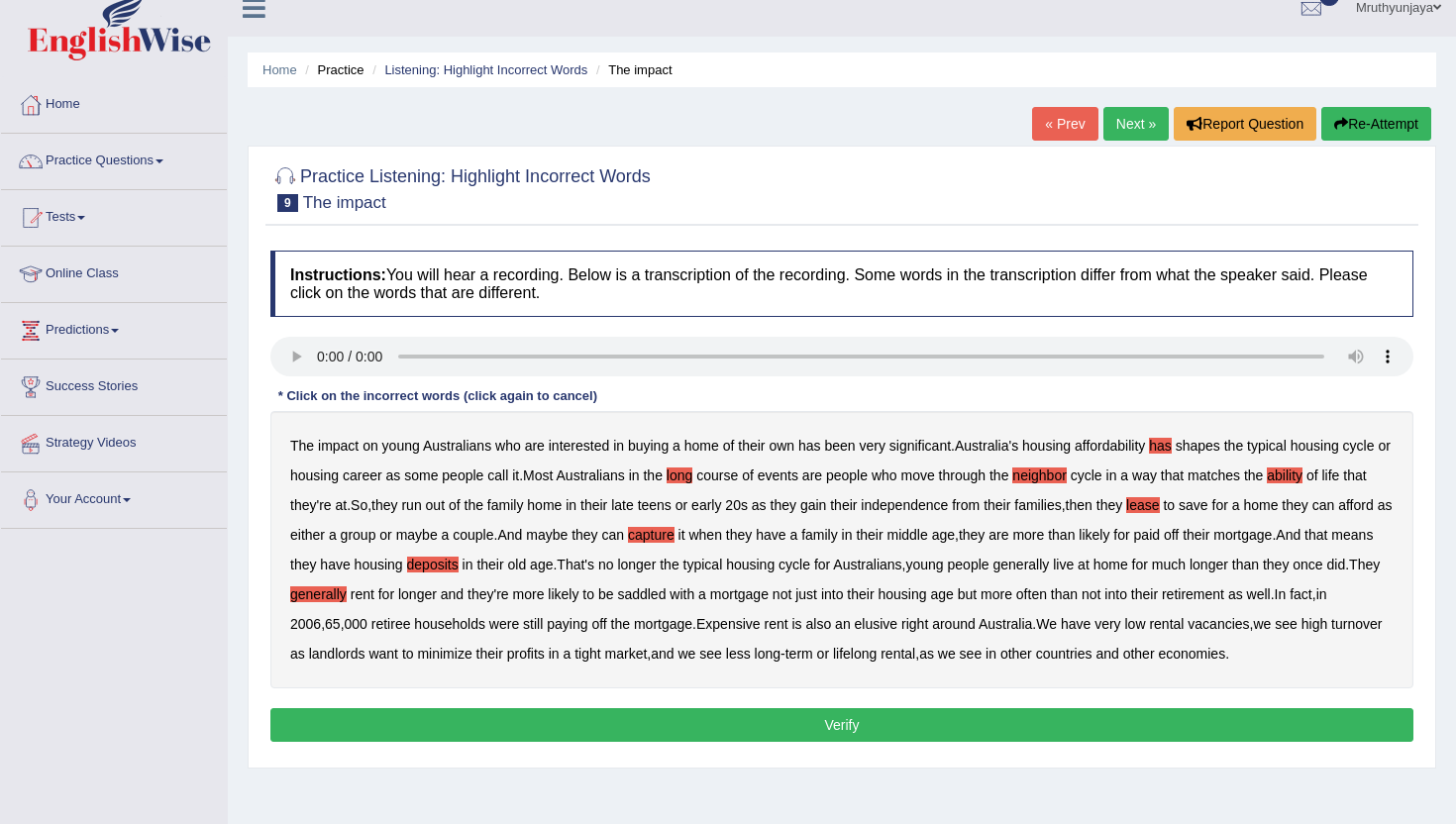 click on "The   impact   on   young   Australians   who   are   interested   in   buying   a   home   of   their   own   has   been   very   significant .  Australia's   housing   affordability   has   shapes   the   typical   housing   cycle   or   housing   career   as   some   people   call   it .  Most   Australians   in   the   long   course   of   events   are   people   who   move   through   the   neighbor   cycle   in   a   way   that   matches   the   ability   of   life   that   they're   at .  So ,  they   run   out   of   the   family   home   in   their   late   teens   or   early   20s   as   they   gain   their   independence   from   their   families ,  then   they   lease   to   save   for   a   home   they   can   afford   as   either   a   group   or   maybe   a   couple .  And   maybe   they   can   capture   it   when   they   have   a   family   in   their   middle   age ,  they   are   more   than   likely   for   paid   off   their   mortgage .  And   that   means   they   have   housing     in" at bounding box center [842, 550] 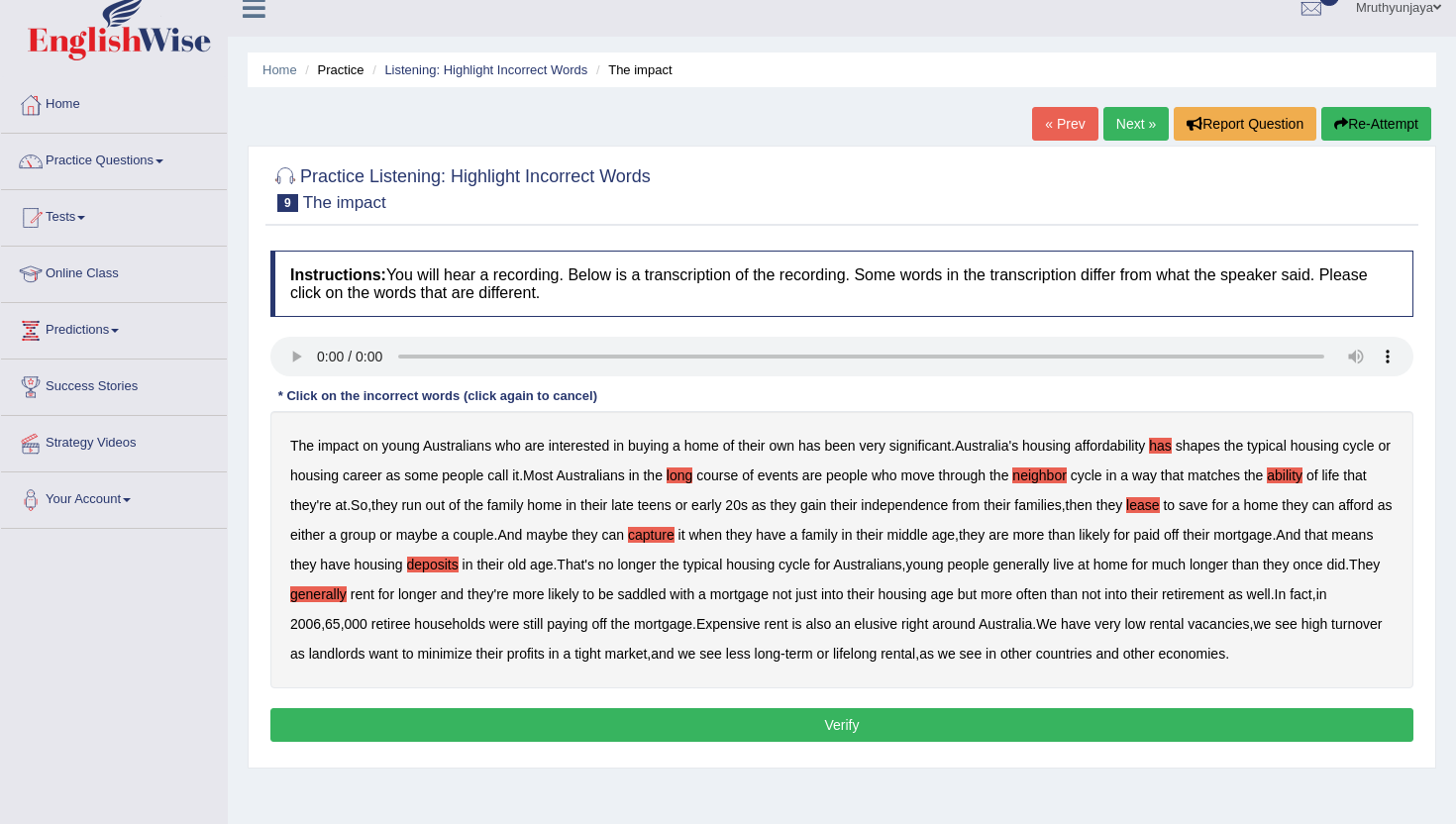 click on "saddled" at bounding box center (641, 594) 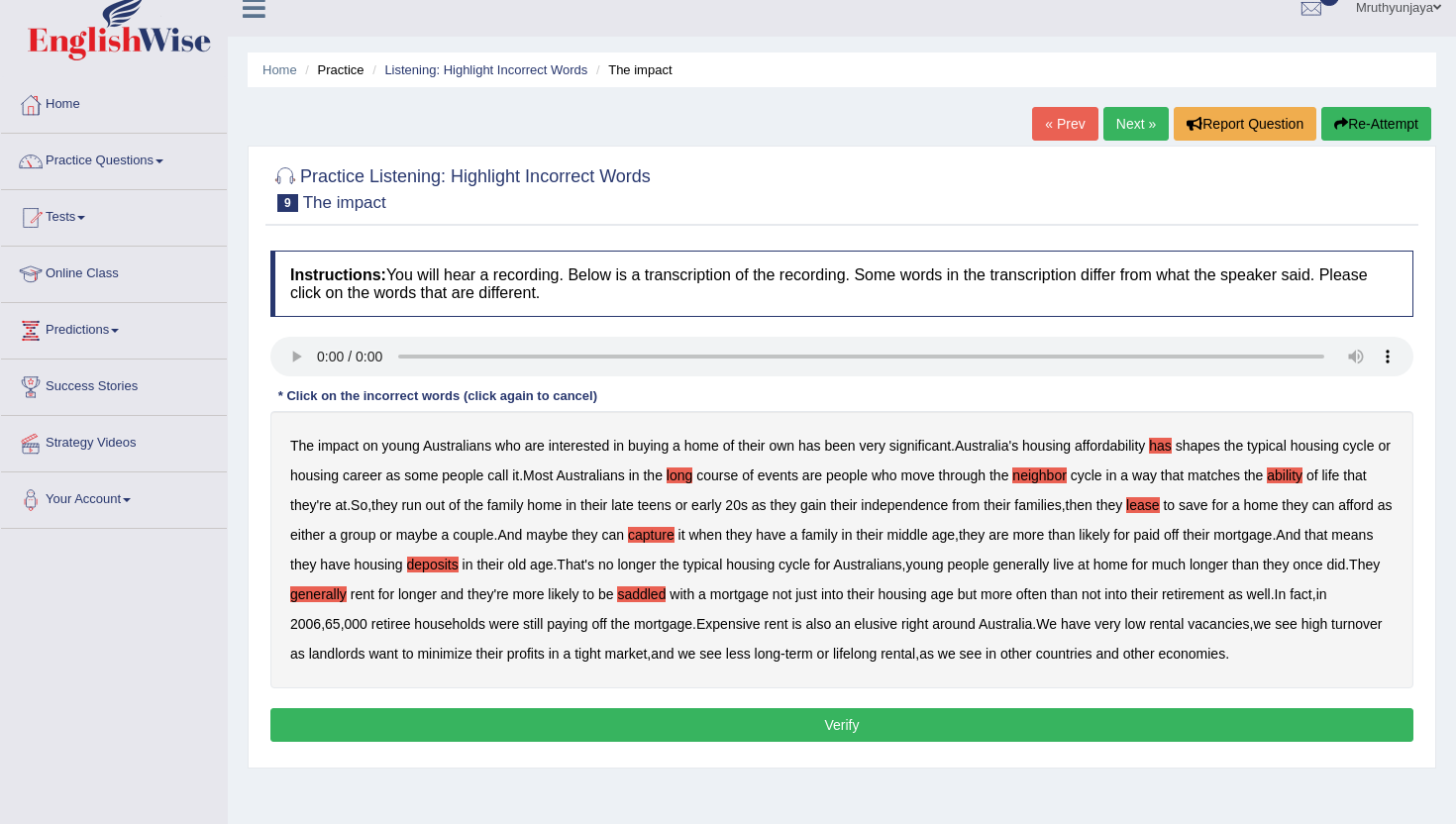 click on "generally" at bounding box center (318, 594) 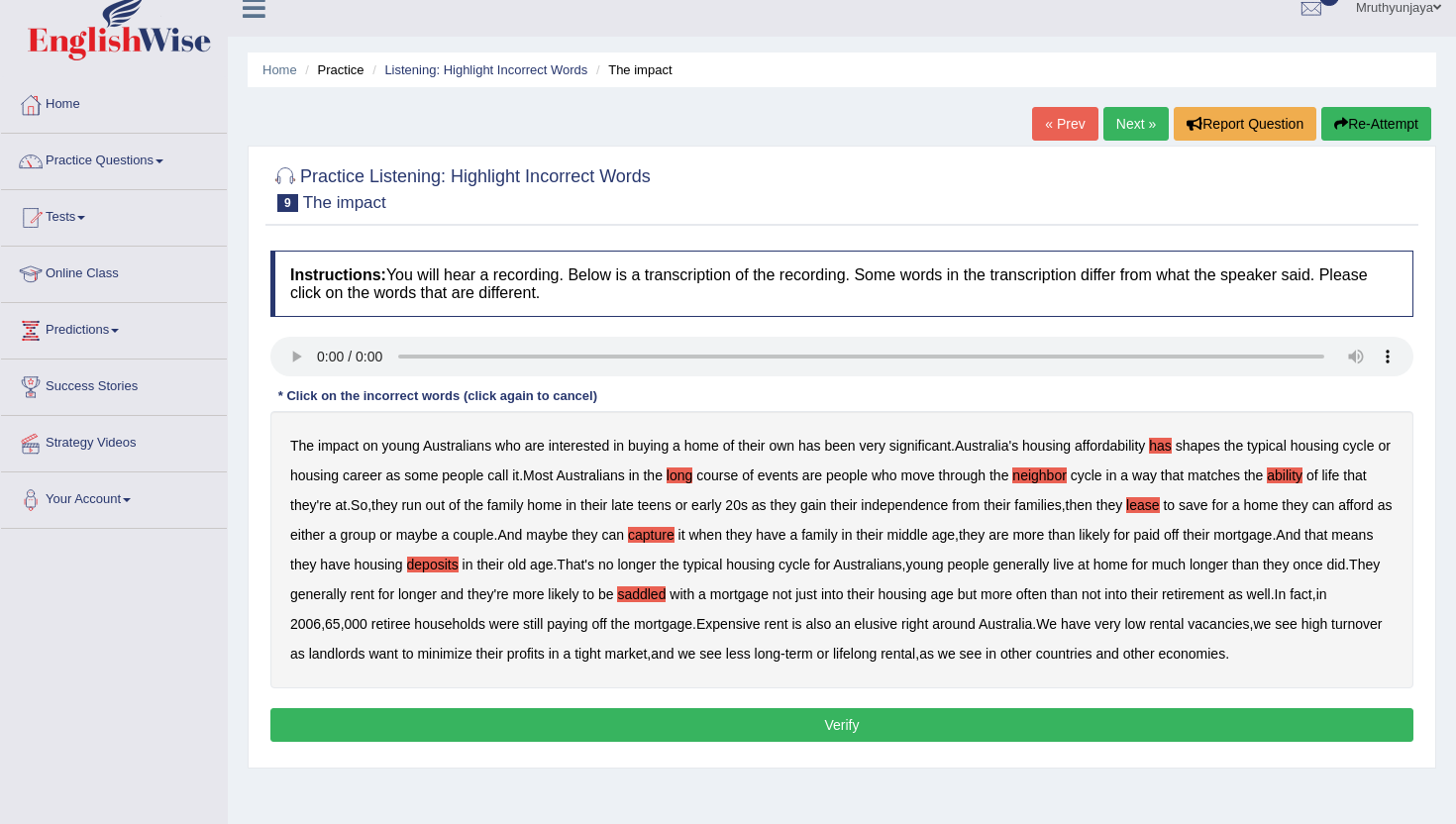 click on "Expensive" at bounding box center (728, 624) 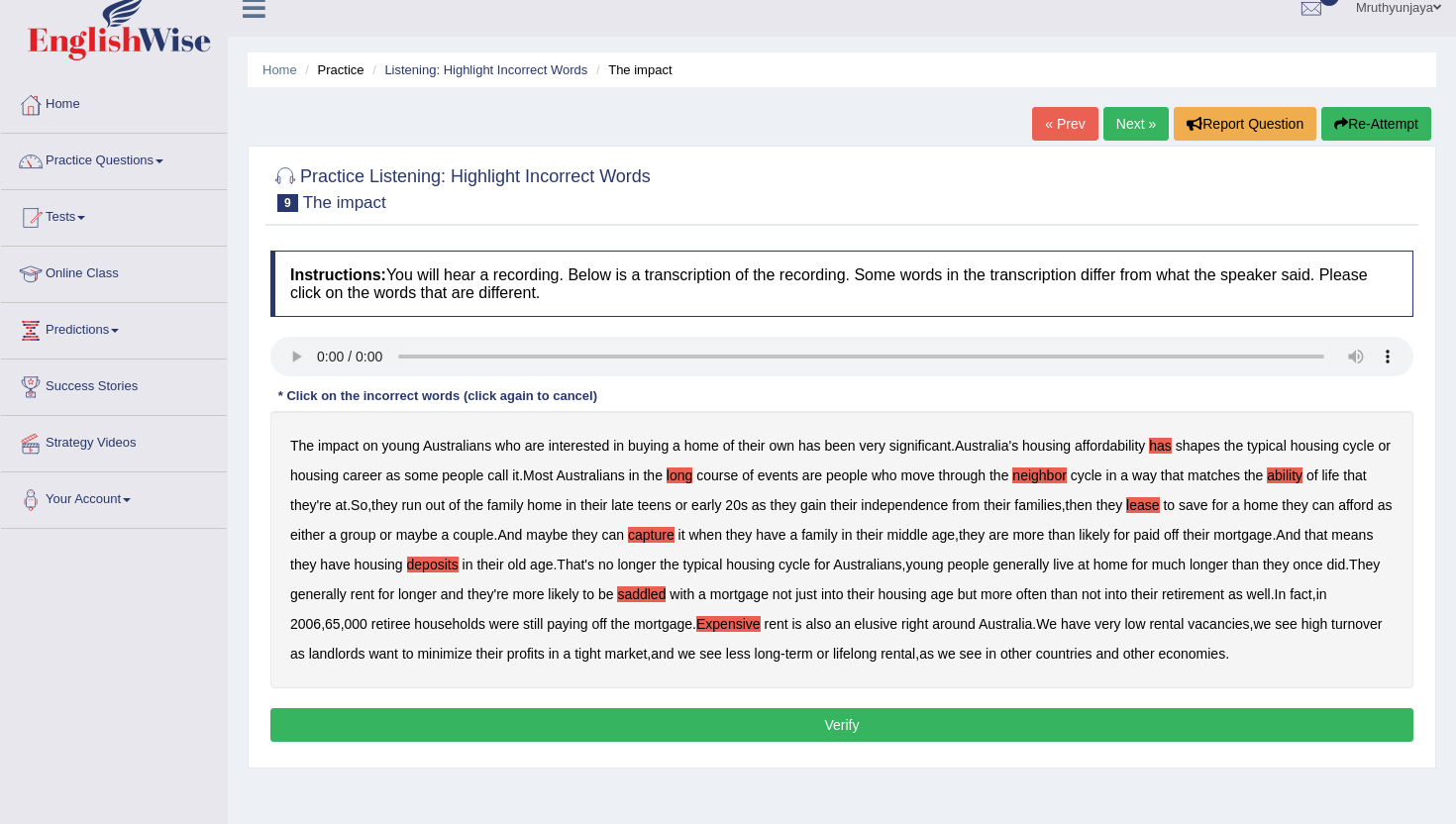click on "Instructions:  You will hear a recording. Below is a transcription of the recording. Some words in the transcription differ from what the speaker said. Please click on the words that are different.
Transcript: * Click on the incorrect words (click again to cancel) The   impact   on   young   Australians   who   are   interested   in   buying   a   home   of   their   own   has   been   very   significant .  Australia's   housing   affordability   has   shapes   the   typical   housing   cycle   or   housing   career   as   some   people   call   it .  Most   Australians   in   the   long   course   of   events   are   people   who   move   through   the   neighbor   cycle   in   a   way   that   matches   the   ability   of   life   that   they're   at .  So ,  they   run   out   of   the   family   home   in   their   late   teens   or   early   20s   as   they   gain   their   independence   from   their   families ,  then   they   lease   to   save   for   a   home   they   can   afford   as" at bounding box center [842, 499] 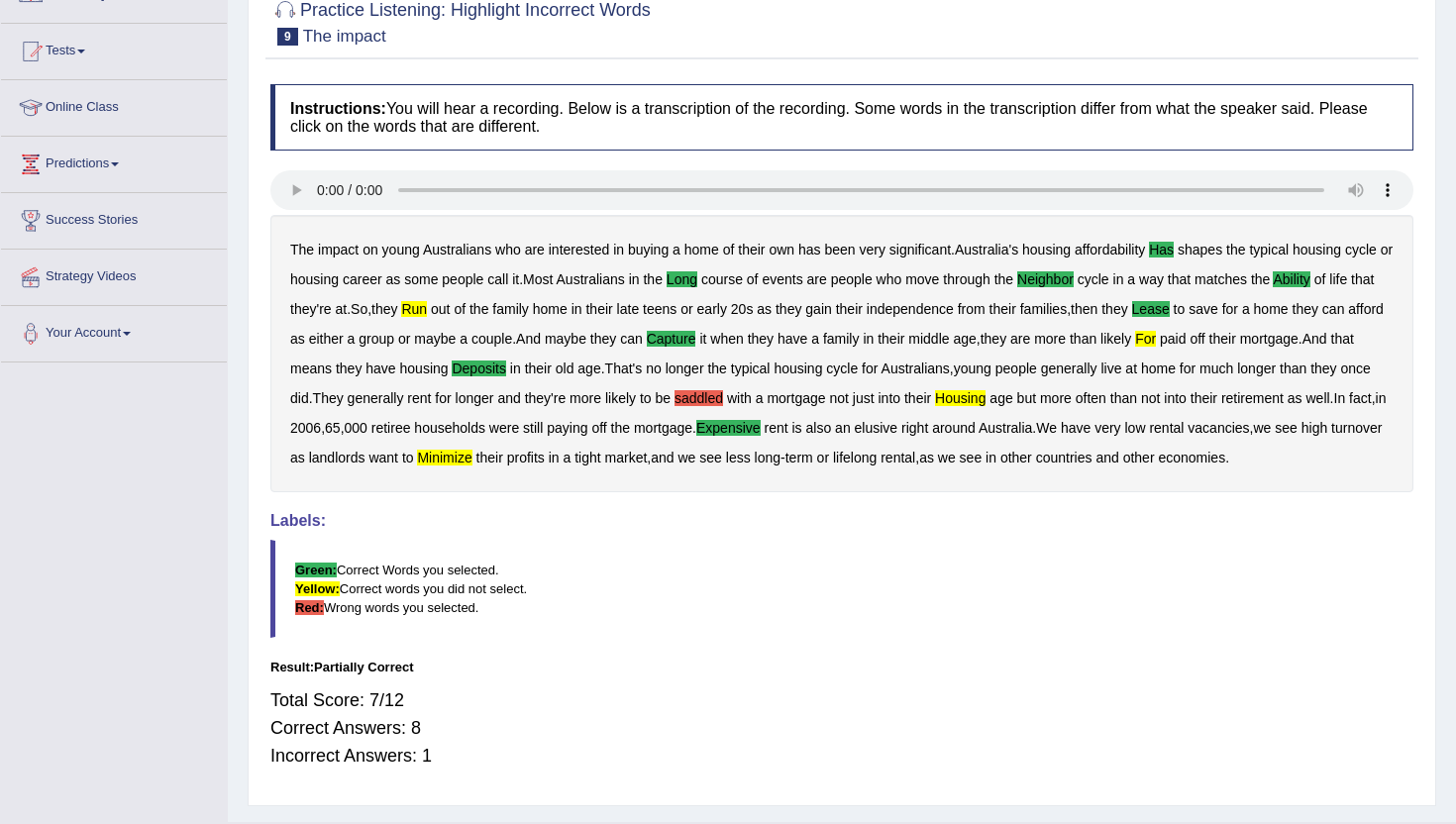 scroll, scrollTop: 185, scrollLeft: 0, axis: vertical 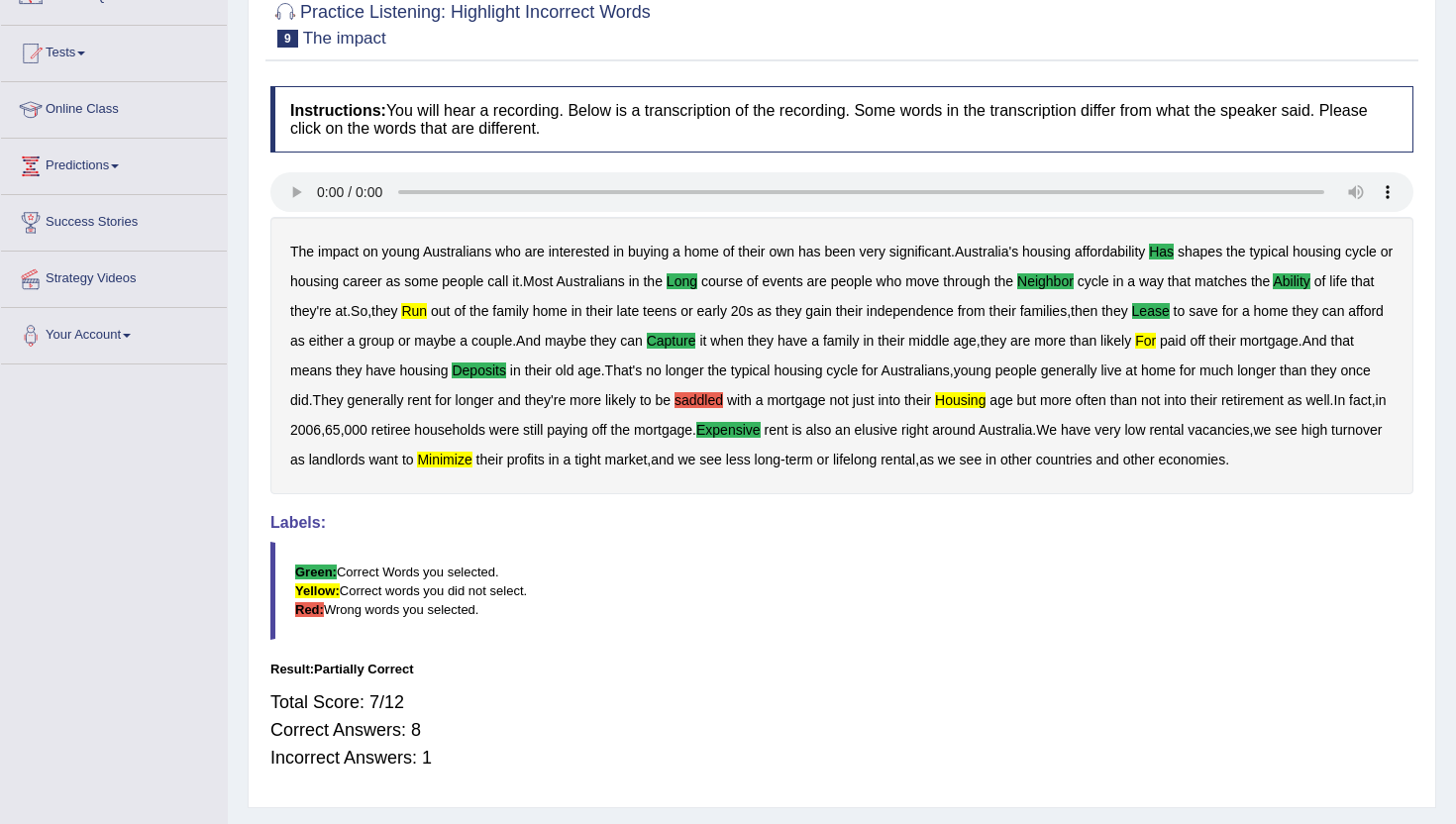 drag, startPoint x: 459, startPoint y: 756, endPoint x: 252, endPoint y: 700, distance: 214.44113 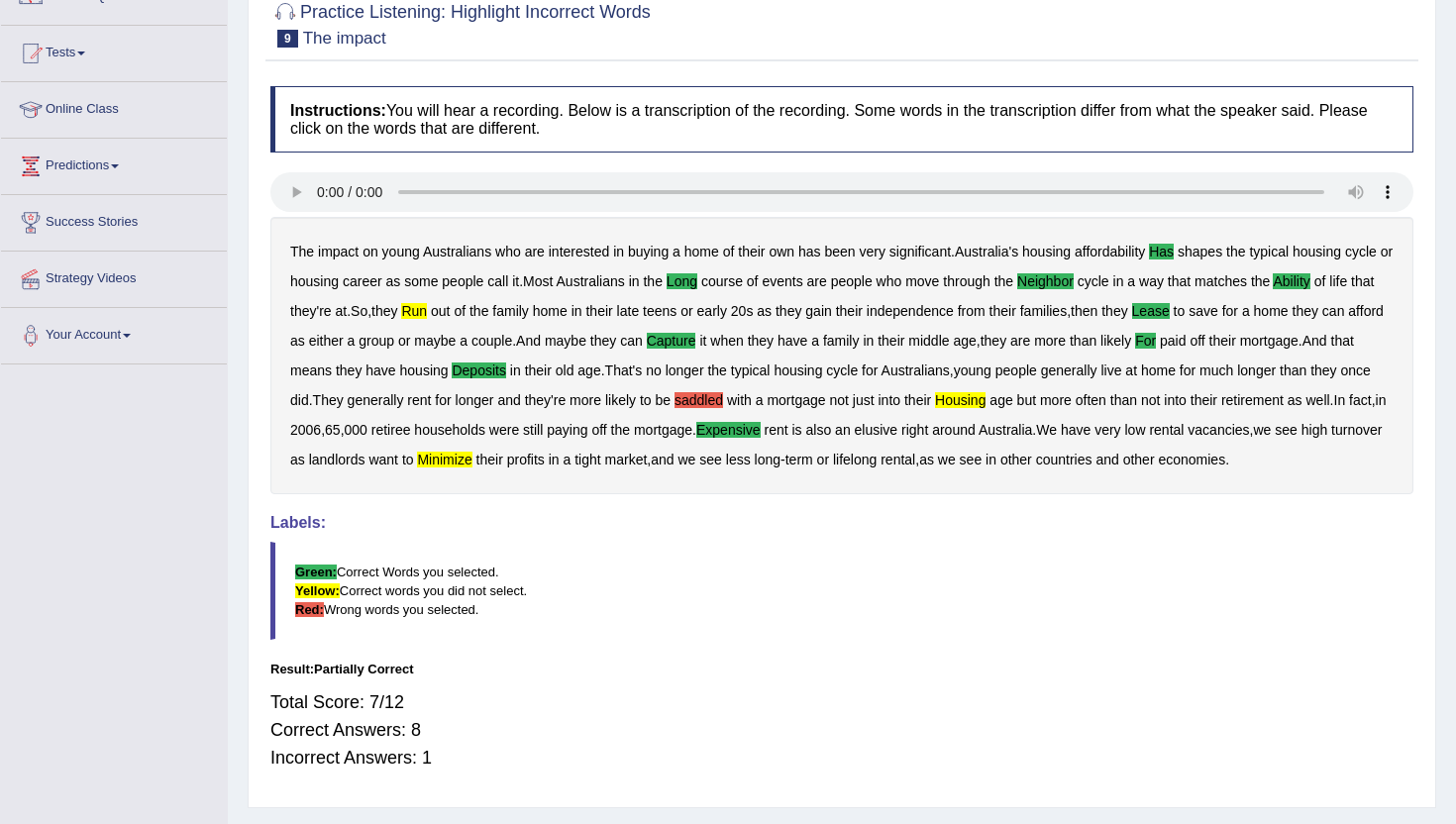click on "saddled" at bounding box center [698, 400] 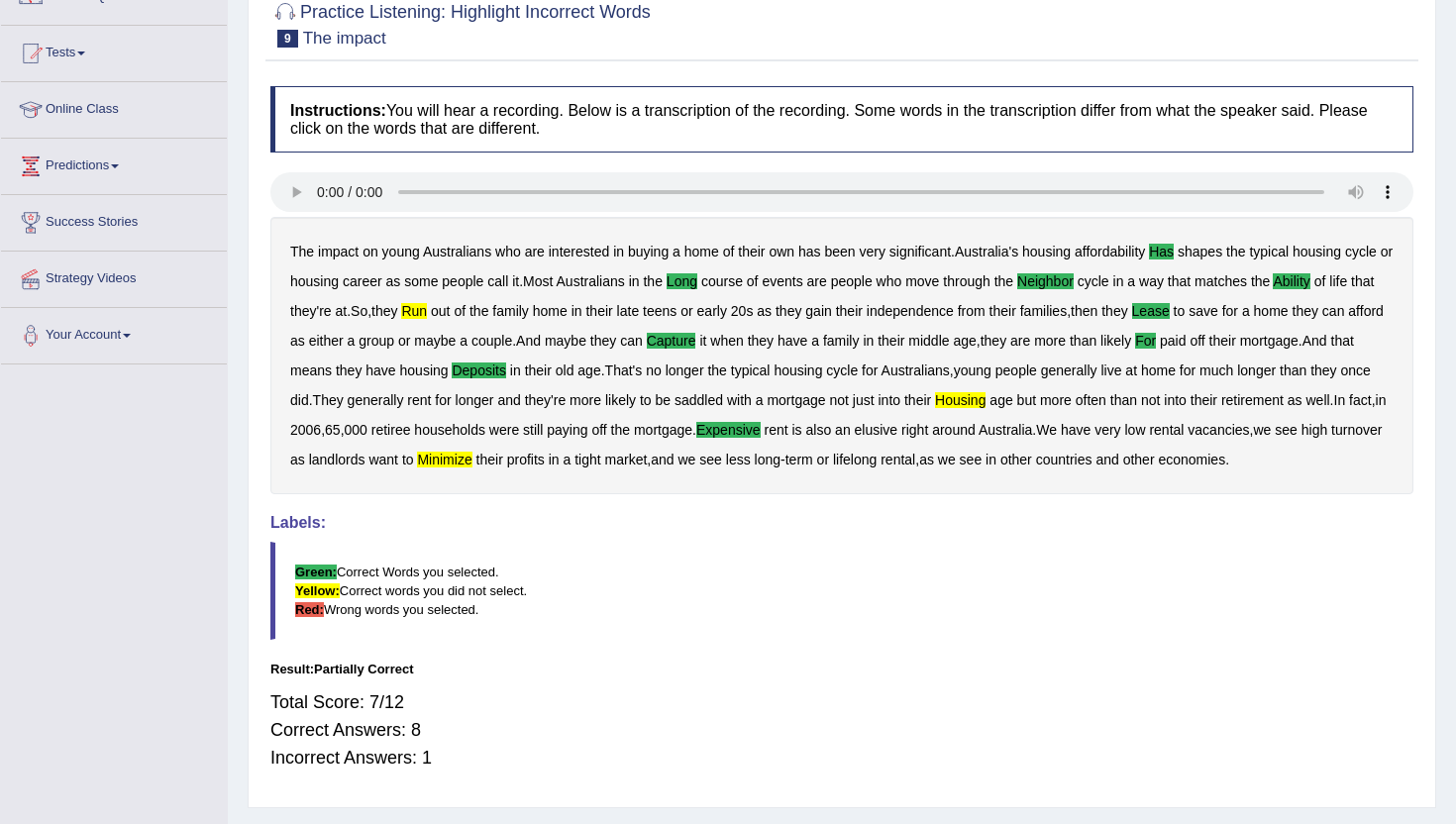 click on "saddled" at bounding box center (698, 400) 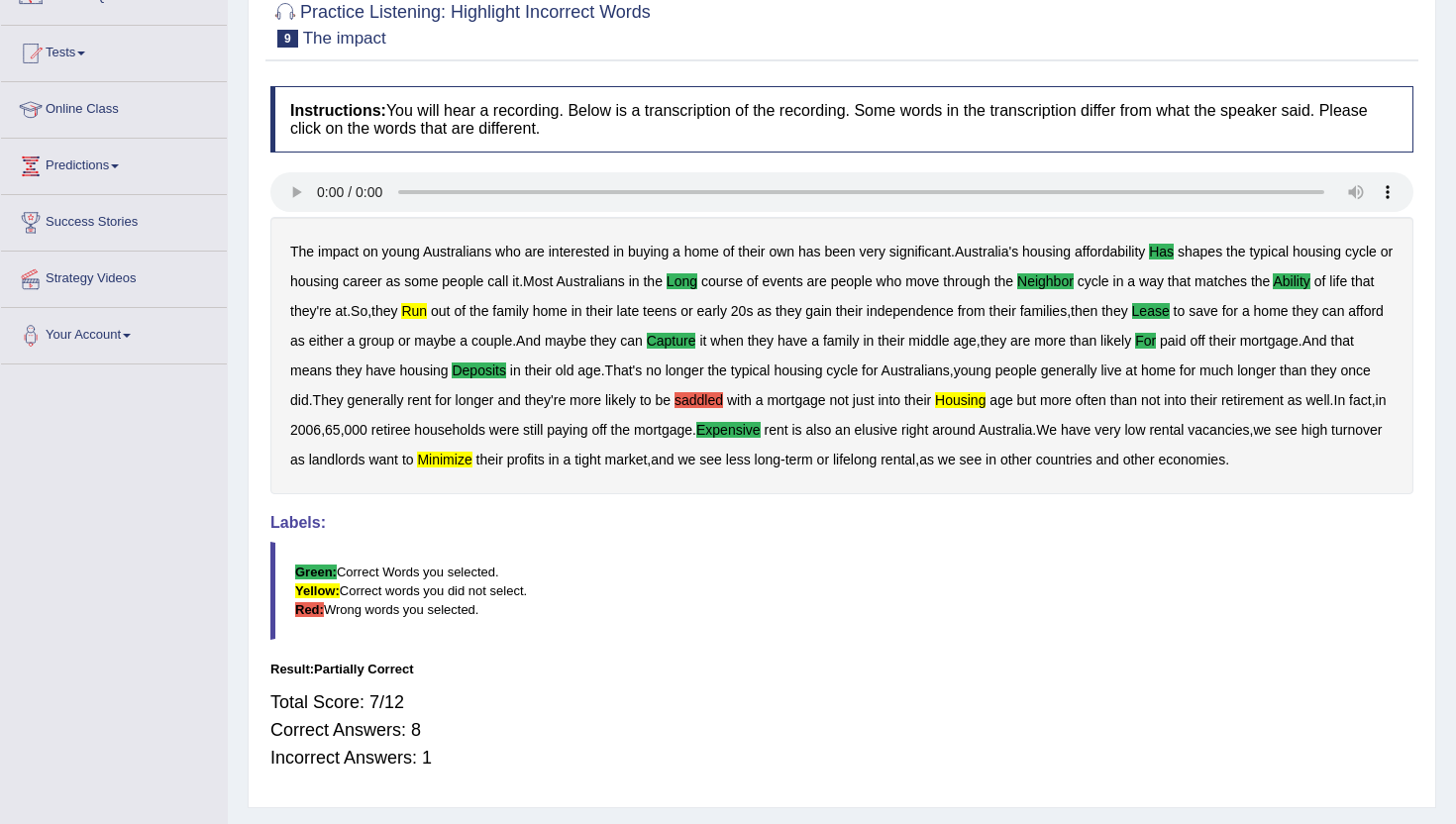 click on "saddled" at bounding box center [698, 400] 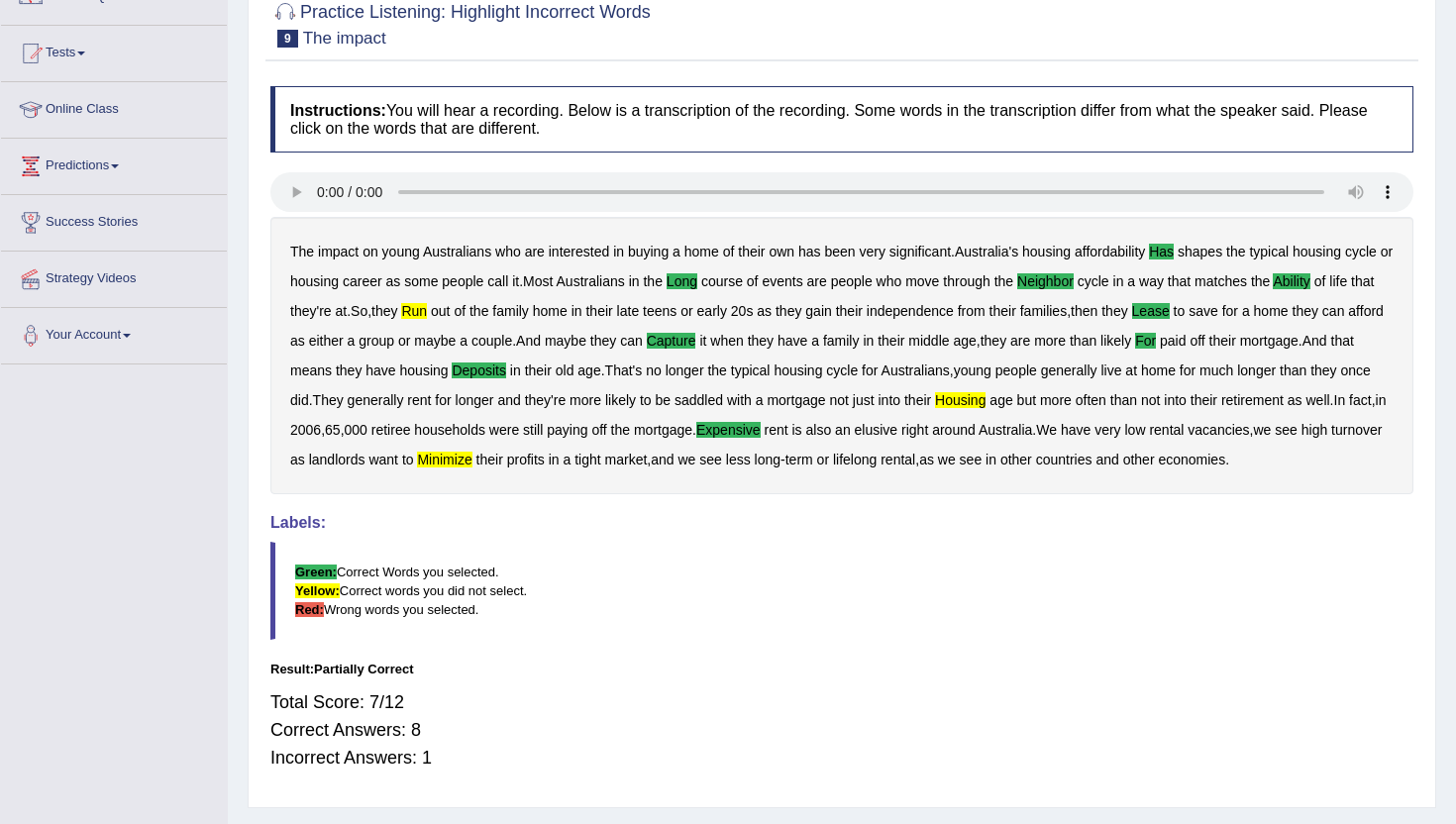 click on "Expensive" at bounding box center (728, 430) 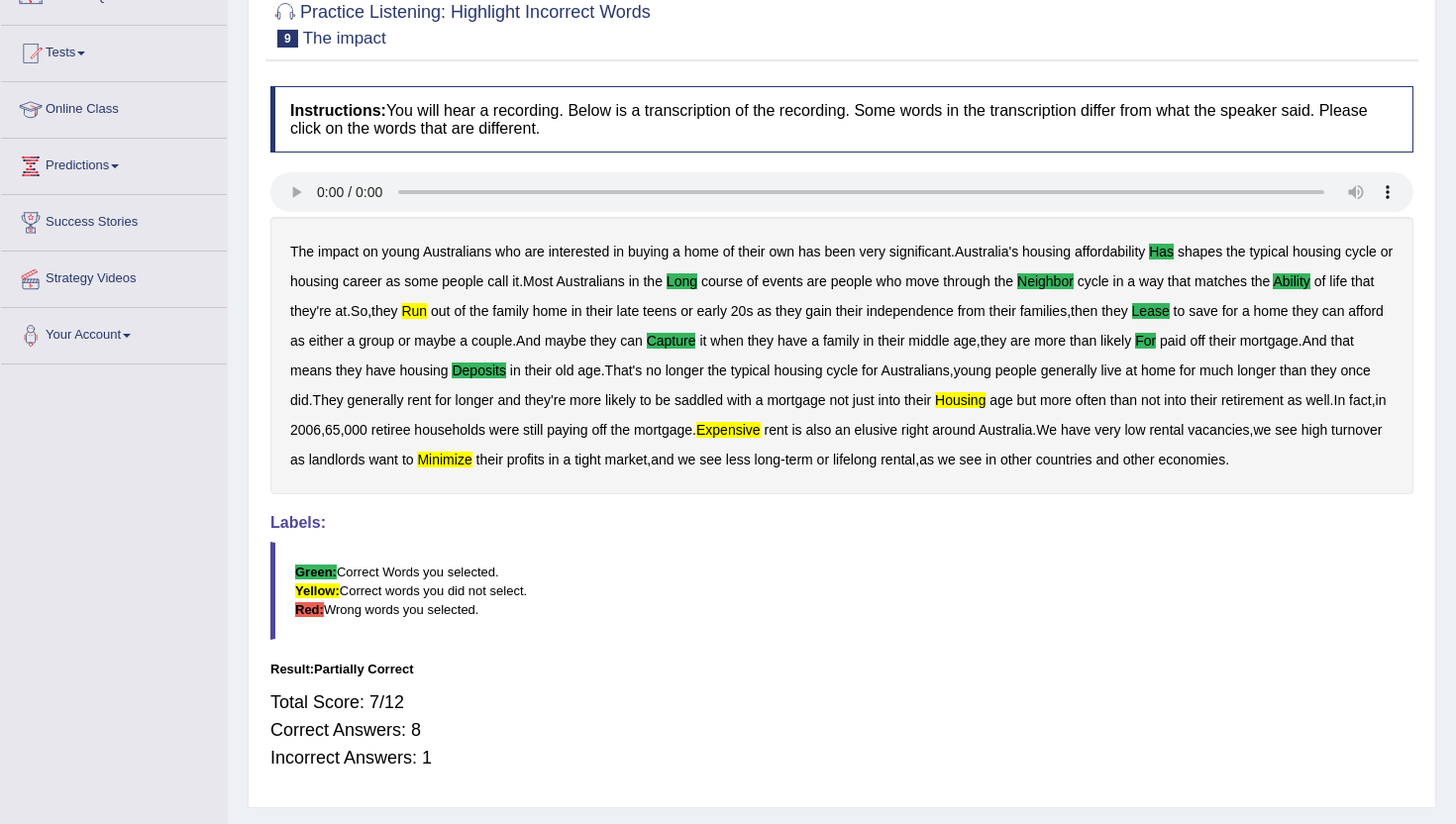 click on "housing" at bounding box center (960, 400) 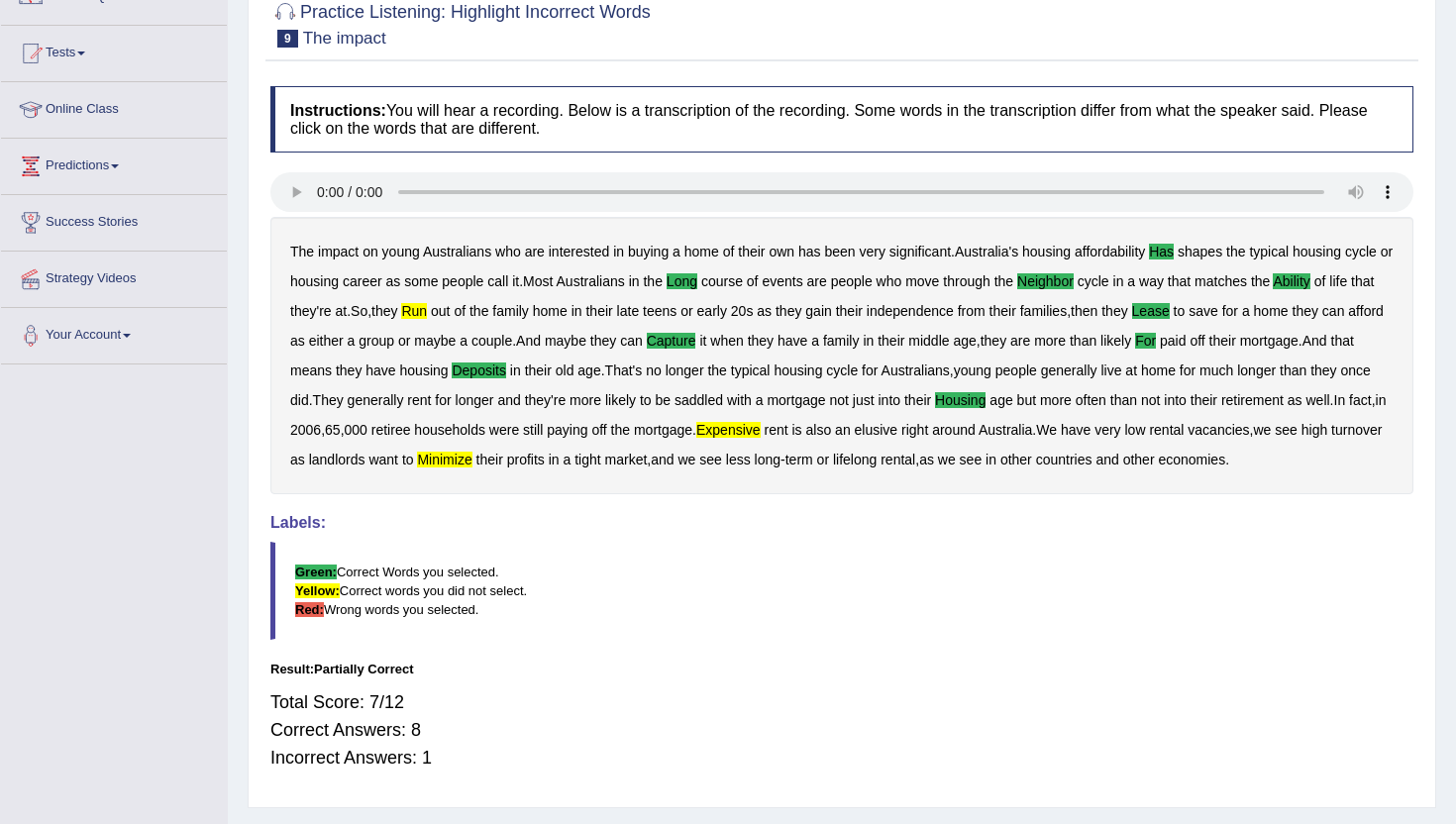 click on "Expensive" at bounding box center [728, 430] 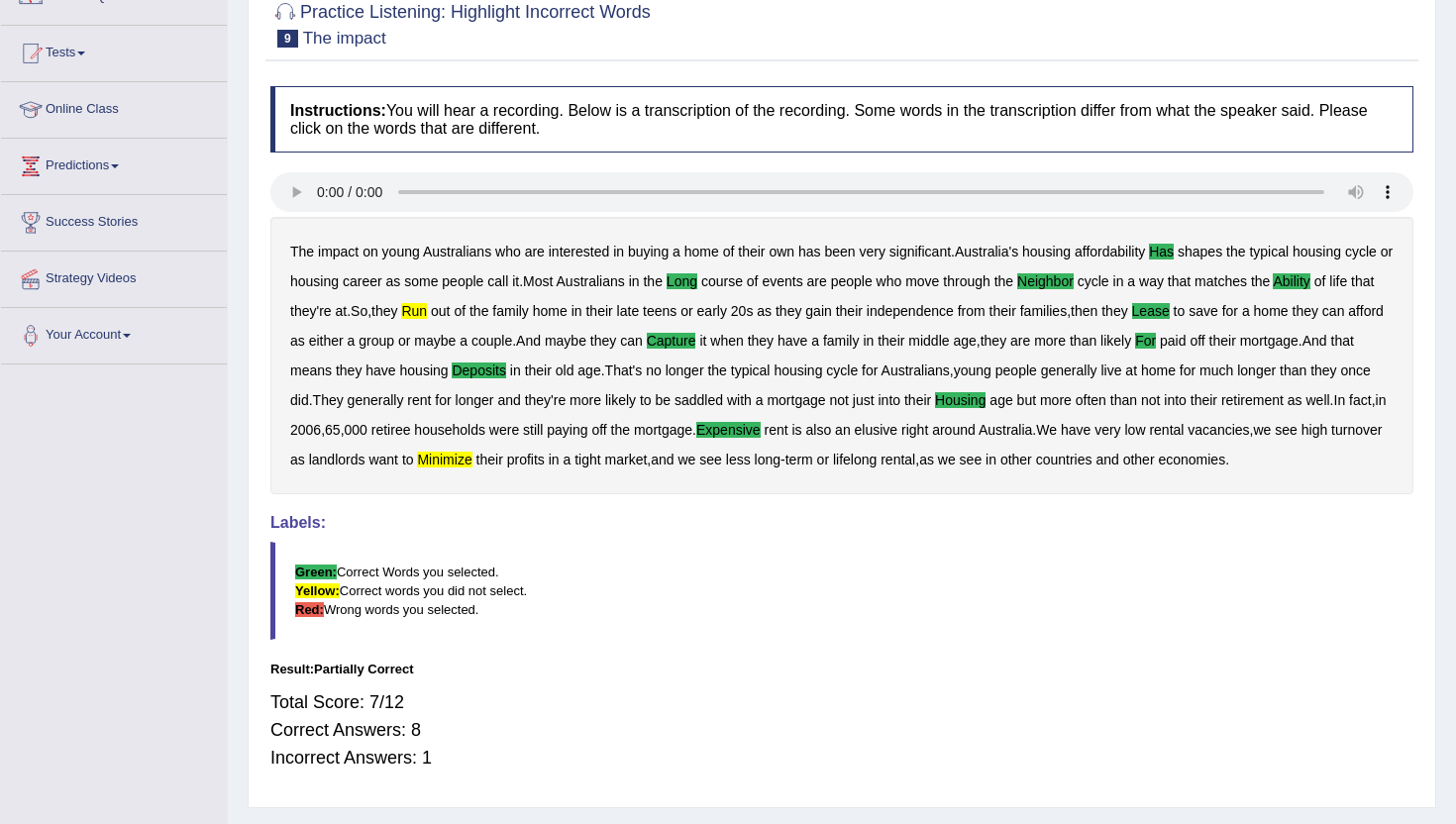 click on "minimize" at bounding box center (444, 460) 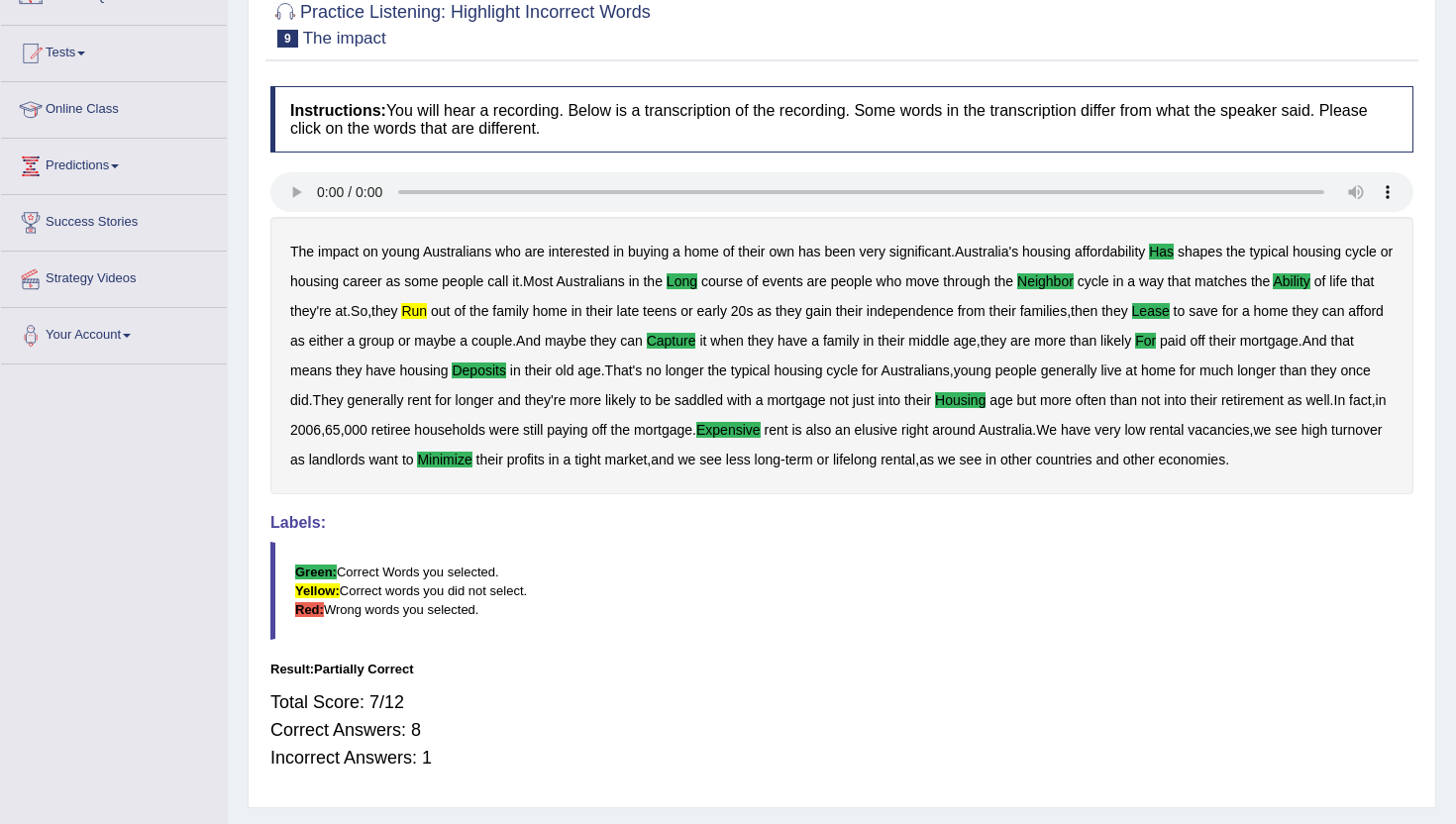 click on "run" at bounding box center [414, 311] 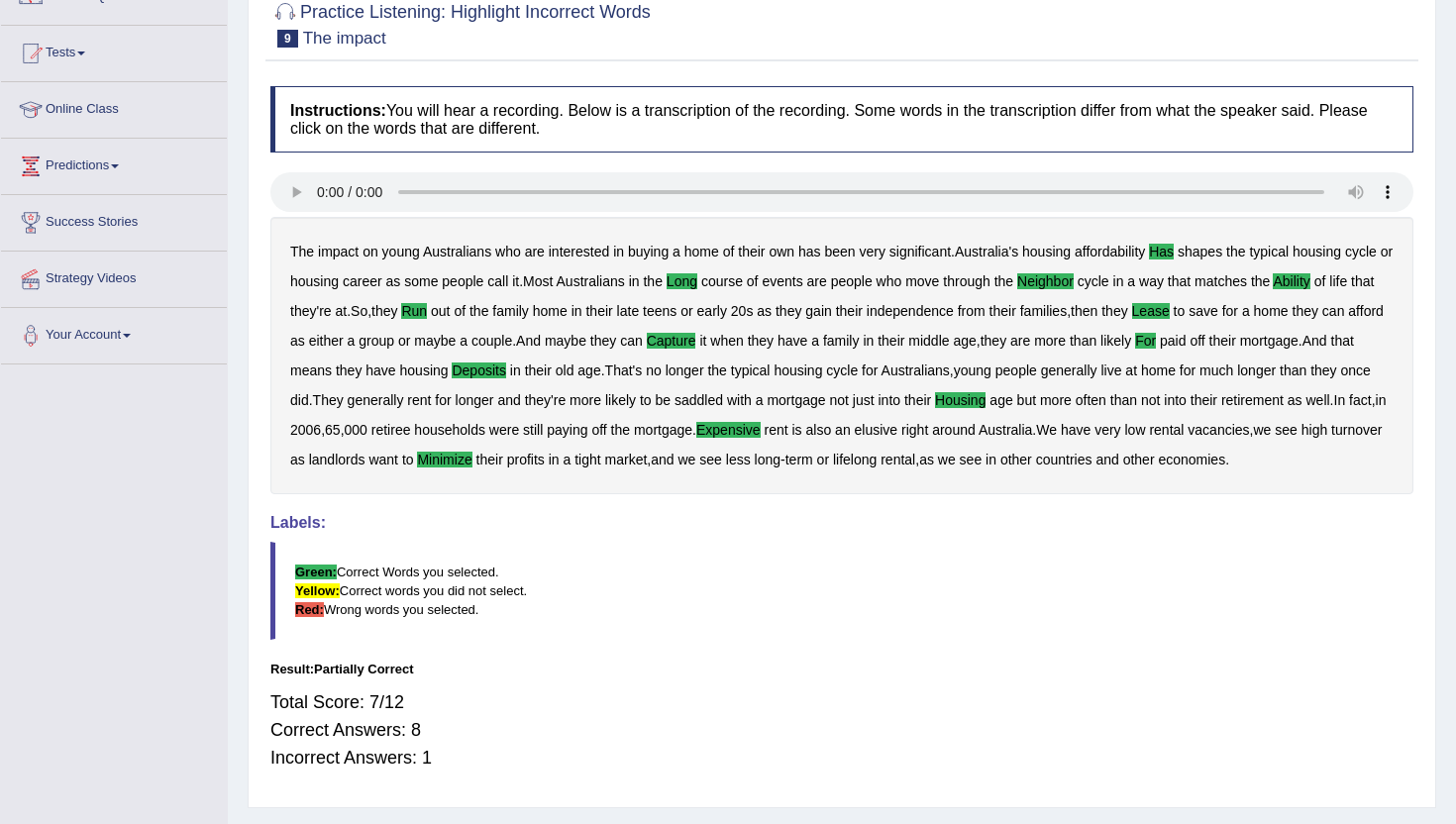 scroll, scrollTop: 235, scrollLeft: 0, axis: vertical 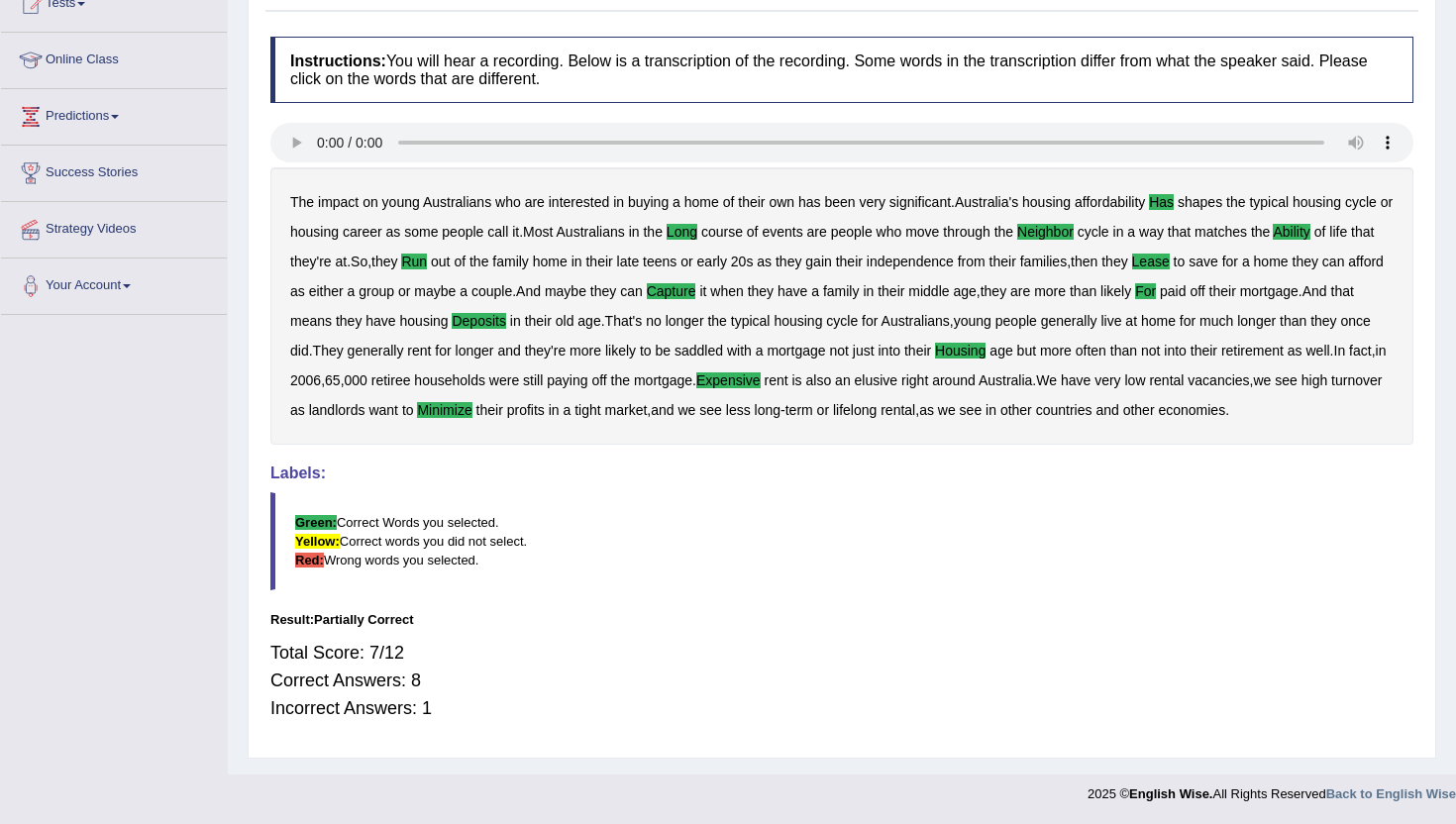 click on "Green:  Correct Words you selected.
Yellow:  Correct words you did not select.
Red:  Wrong words you selected." at bounding box center [842, 541] 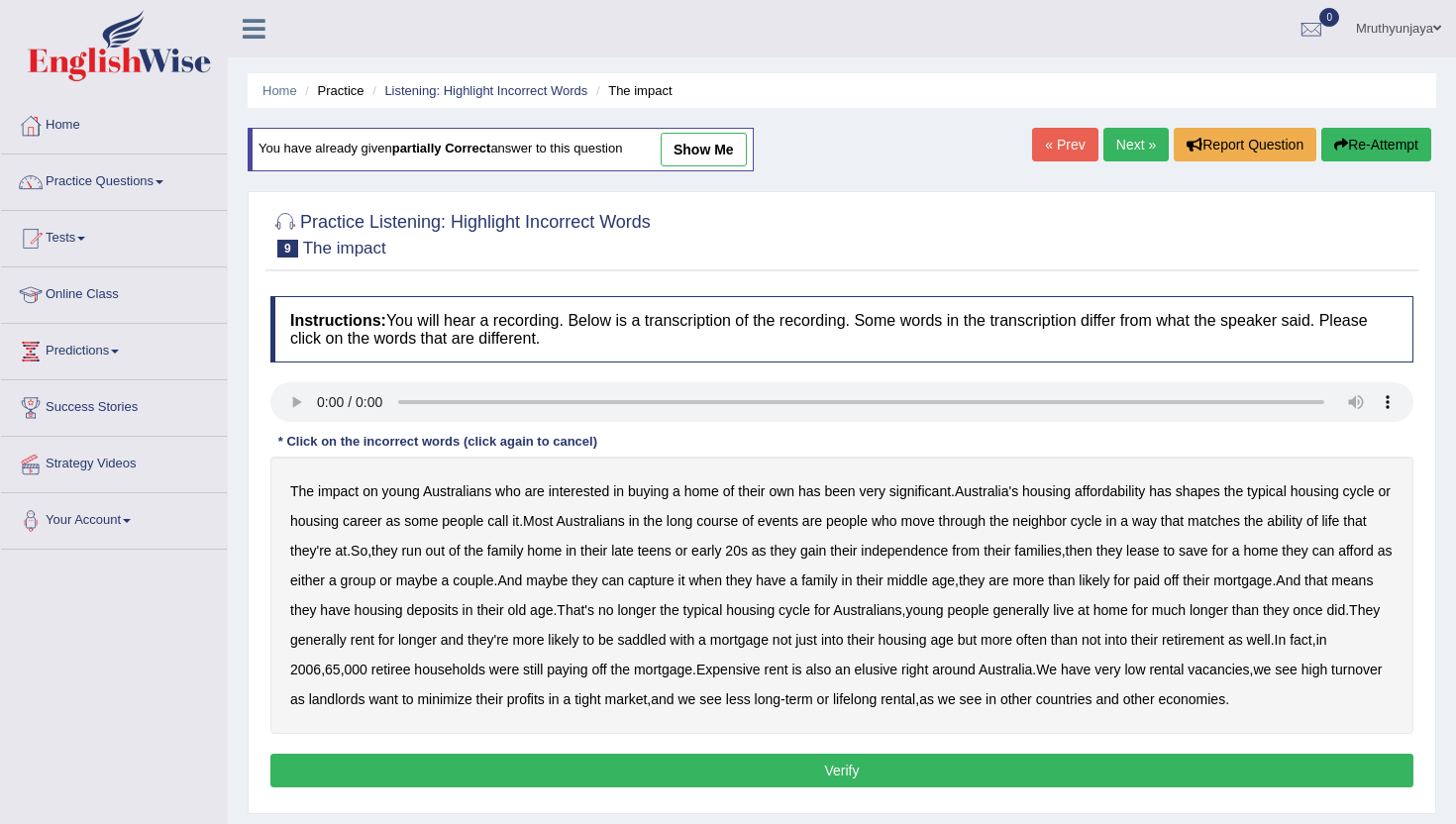 scroll, scrollTop: 0, scrollLeft: 0, axis: both 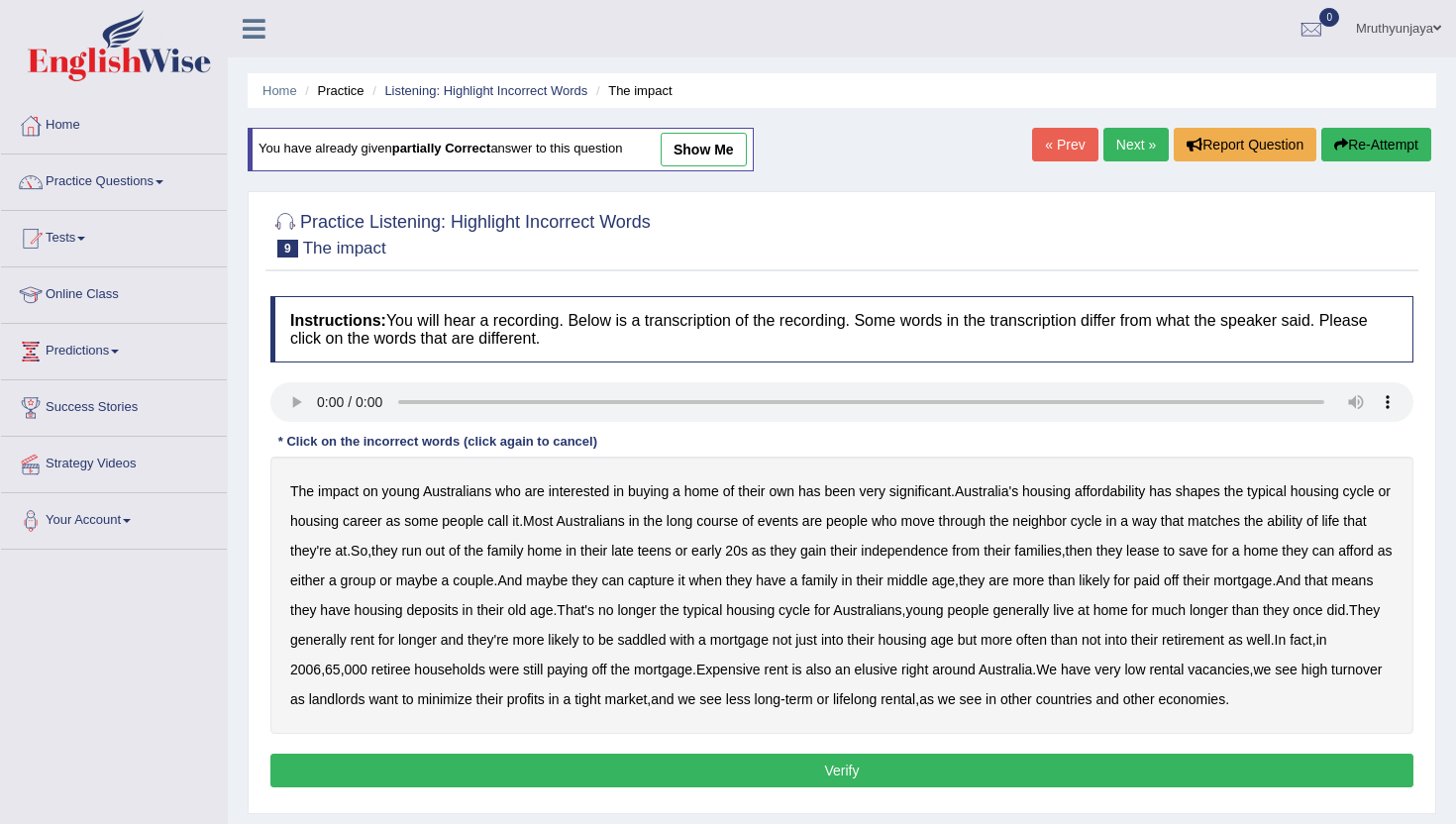 click on "Next »" at bounding box center [1136, 145] 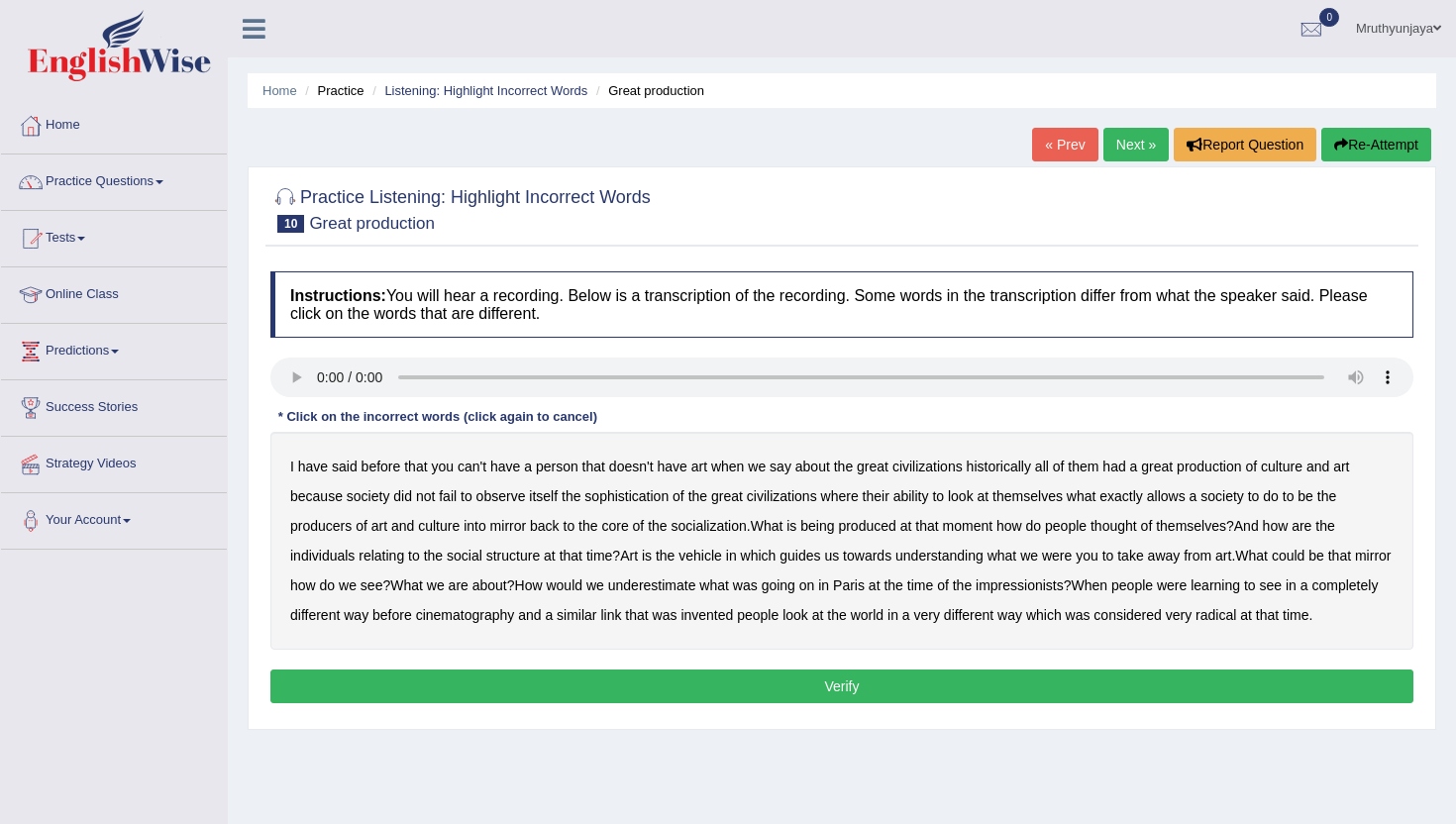 scroll, scrollTop: 0, scrollLeft: 0, axis: both 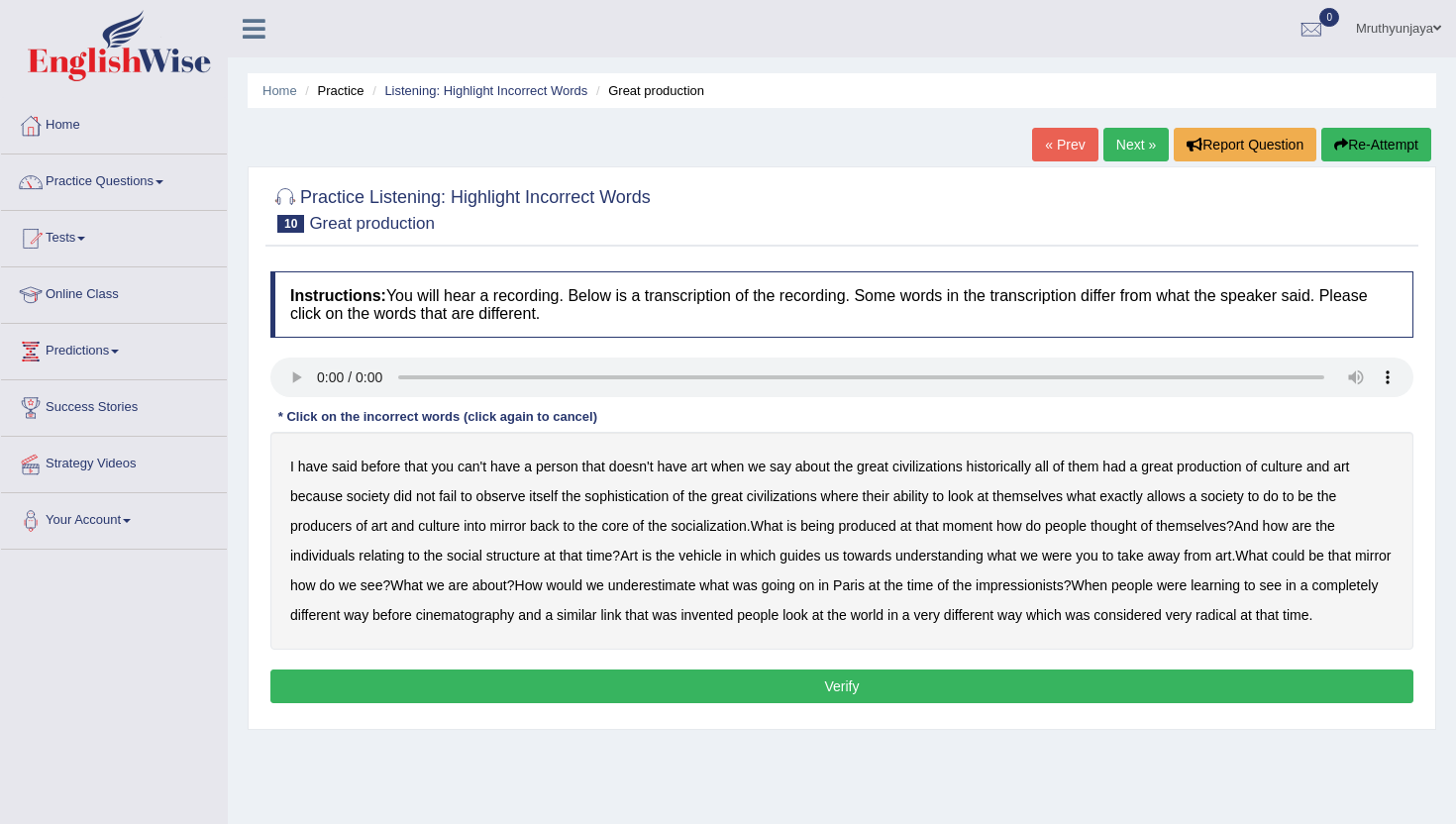 click on "person" at bounding box center (557, 466) 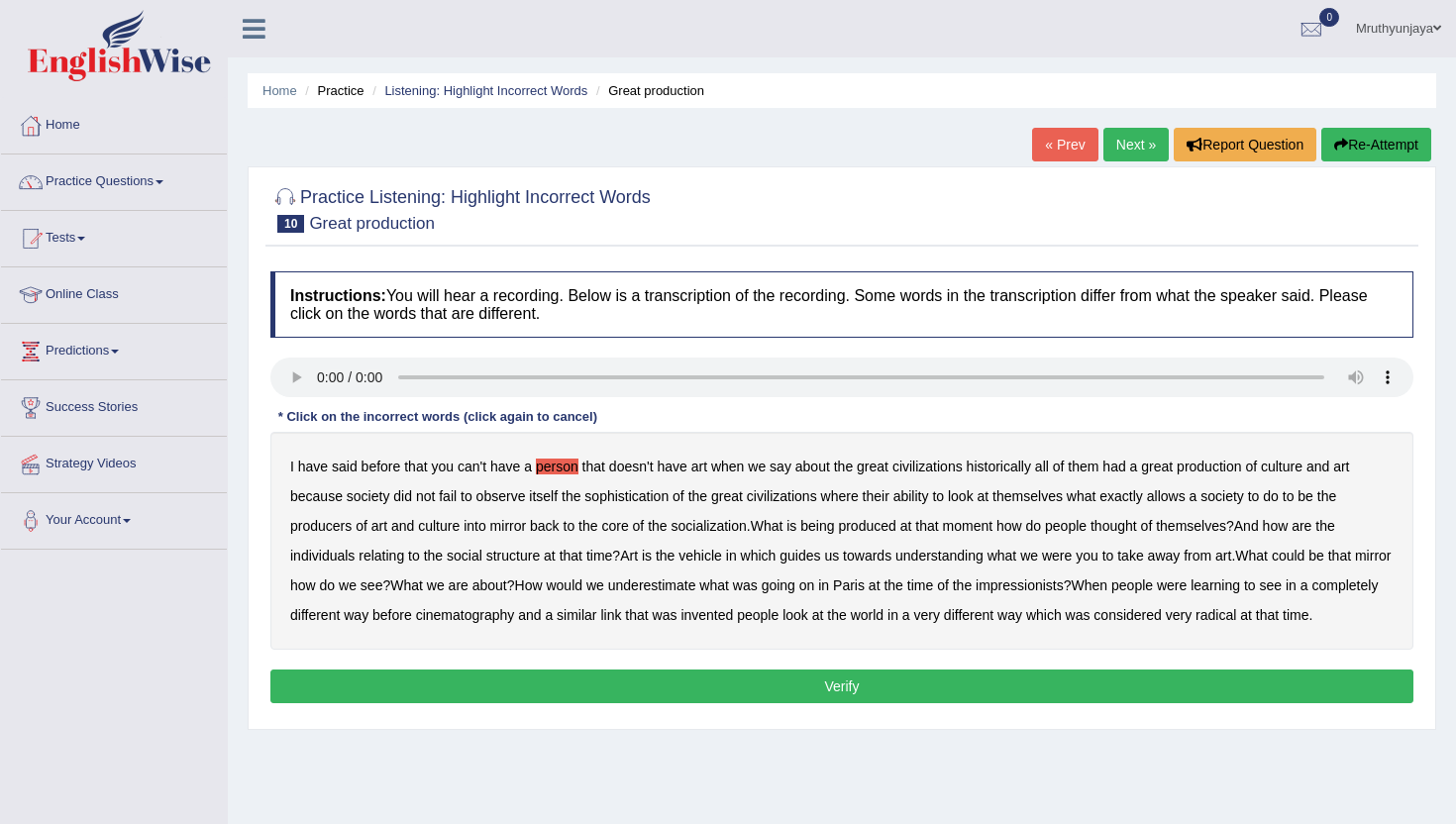 click on "socialization" at bounding box center [709, 526] 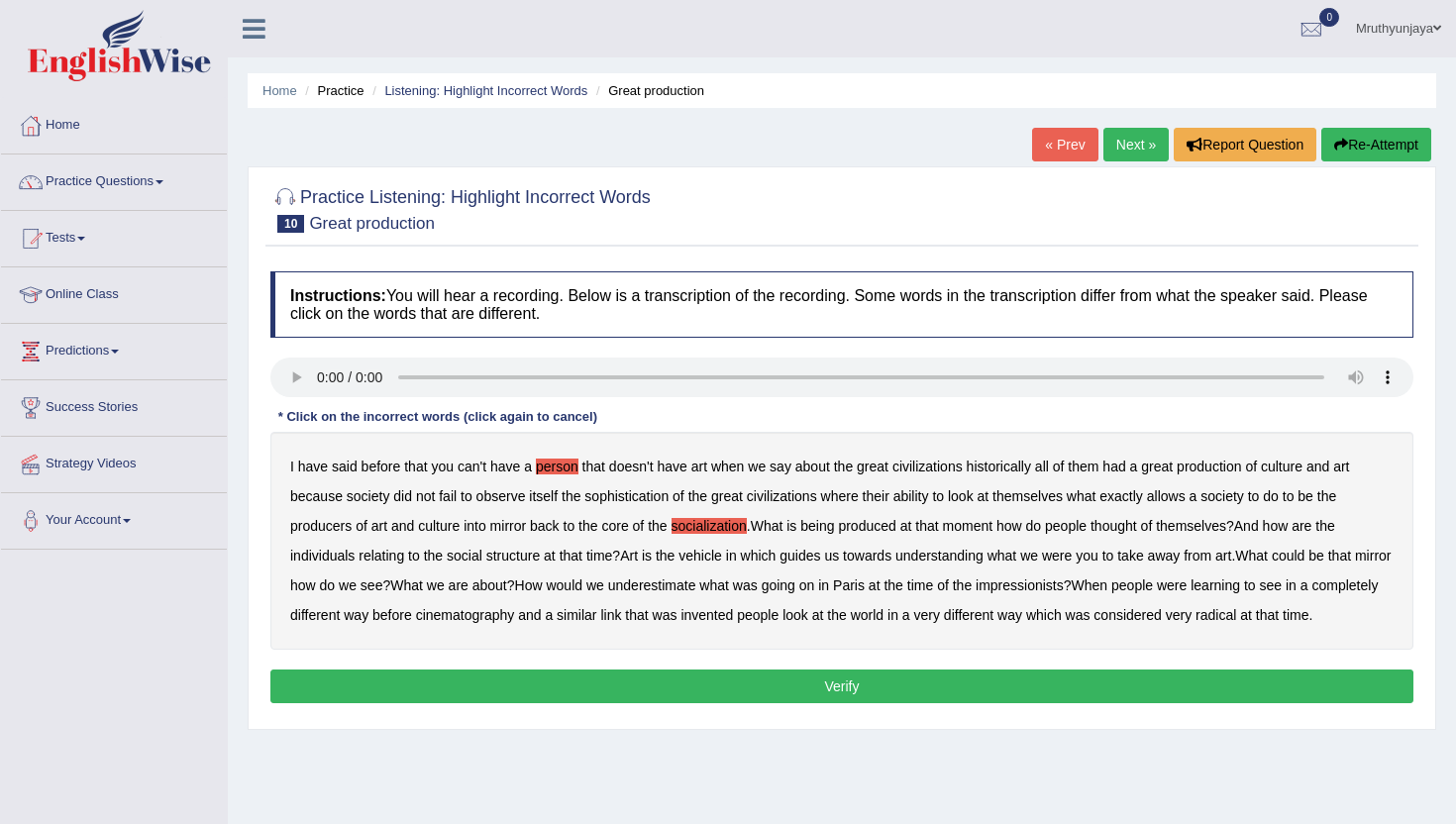 click on "underestimate" at bounding box center [652, 585] 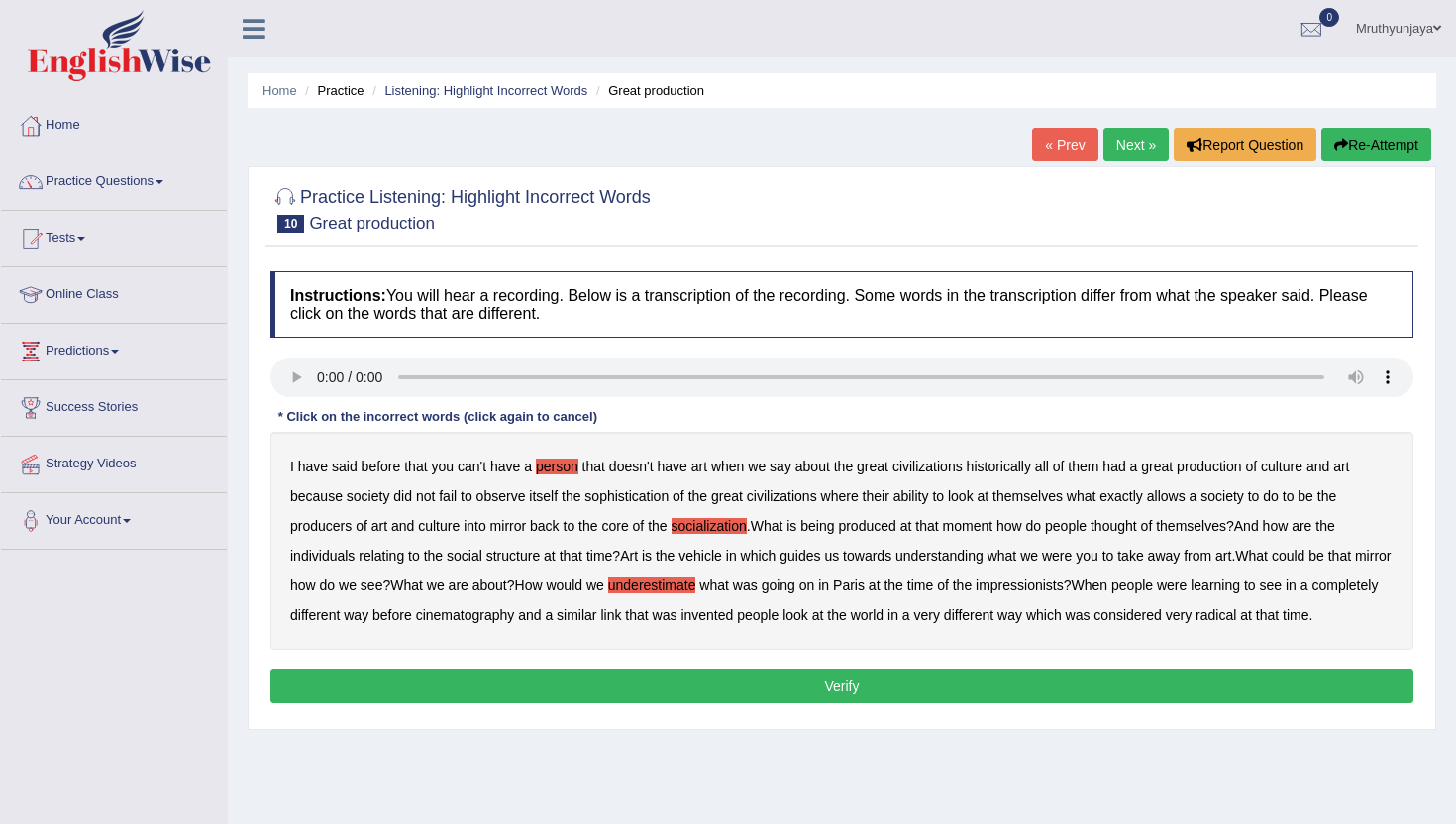 click on "link" at bounding box center (610, 615) 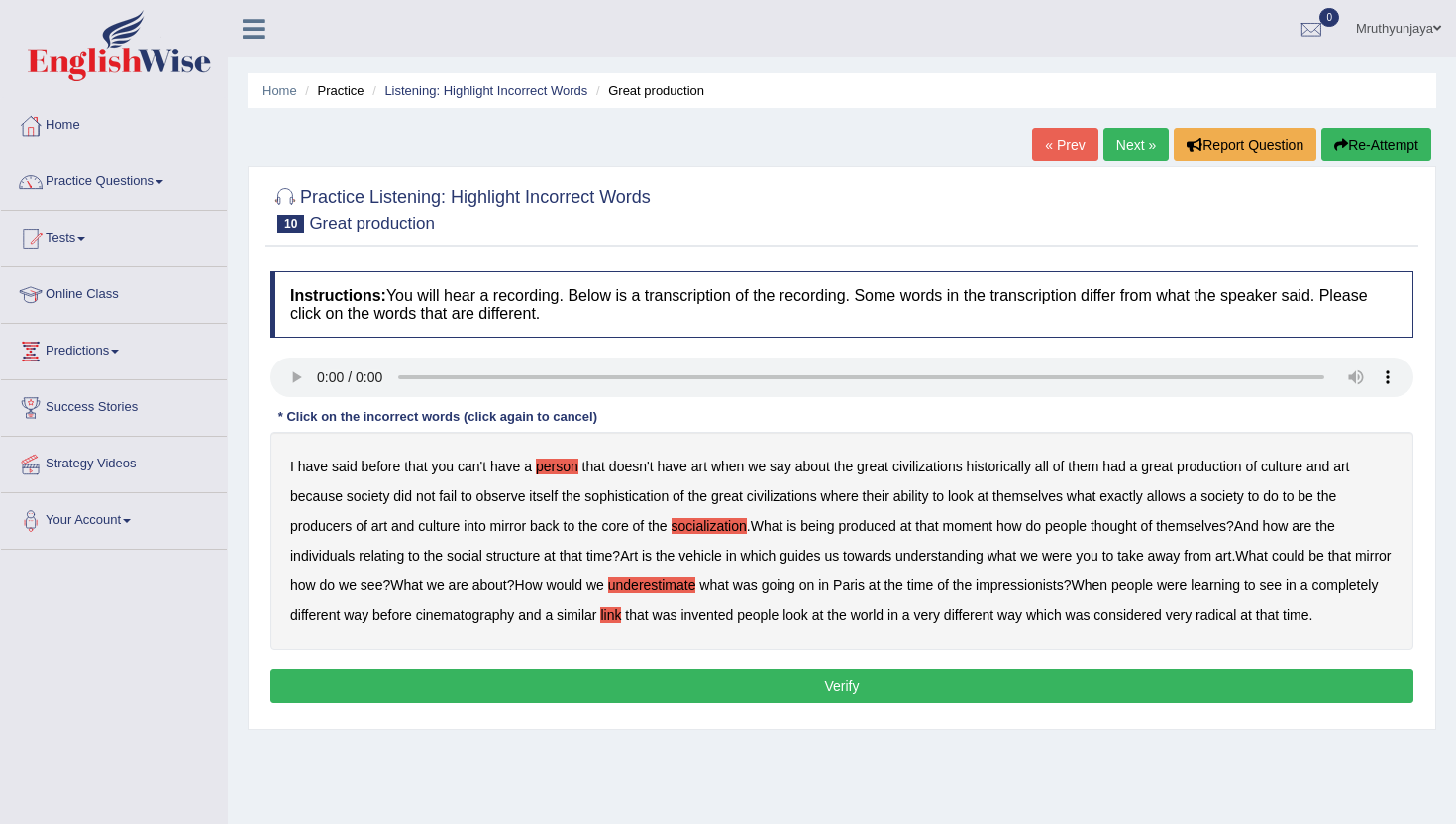 click on "link" at bounding box center [610, 615] 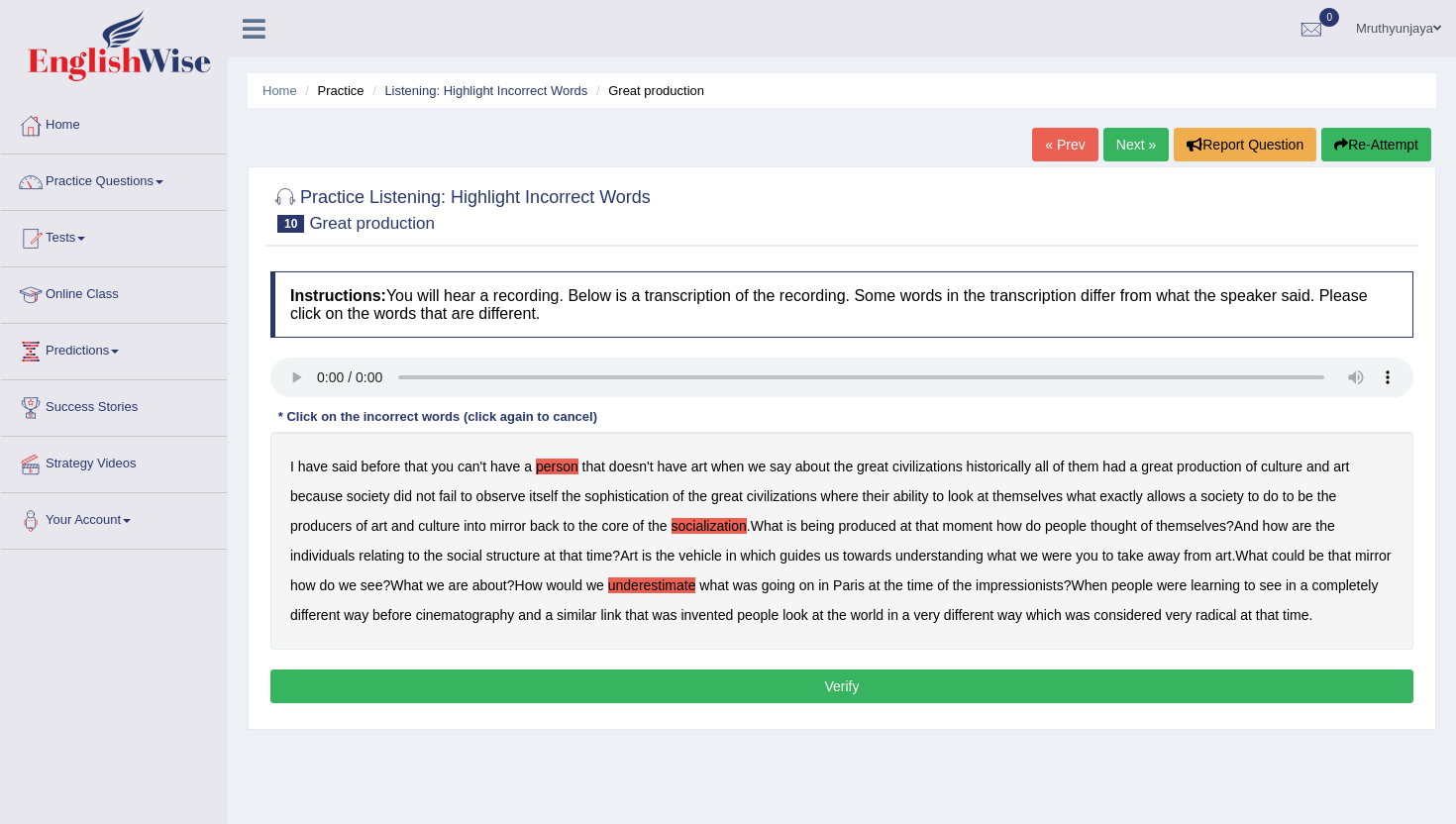 click on "Verify" at bounding box center [842, 686] 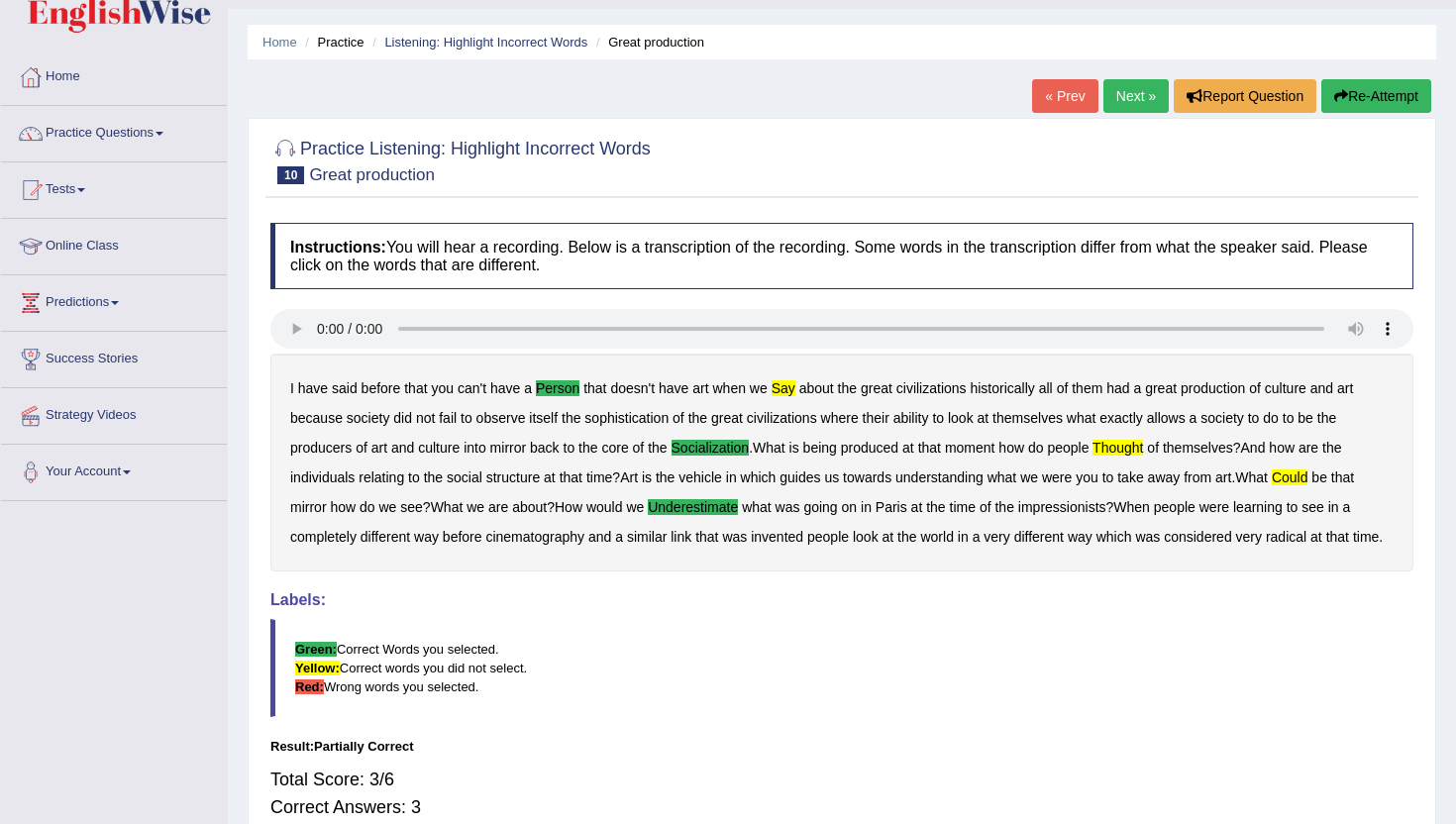 scroll, scrollTop: 0, scrollLeft: 0, axis: both 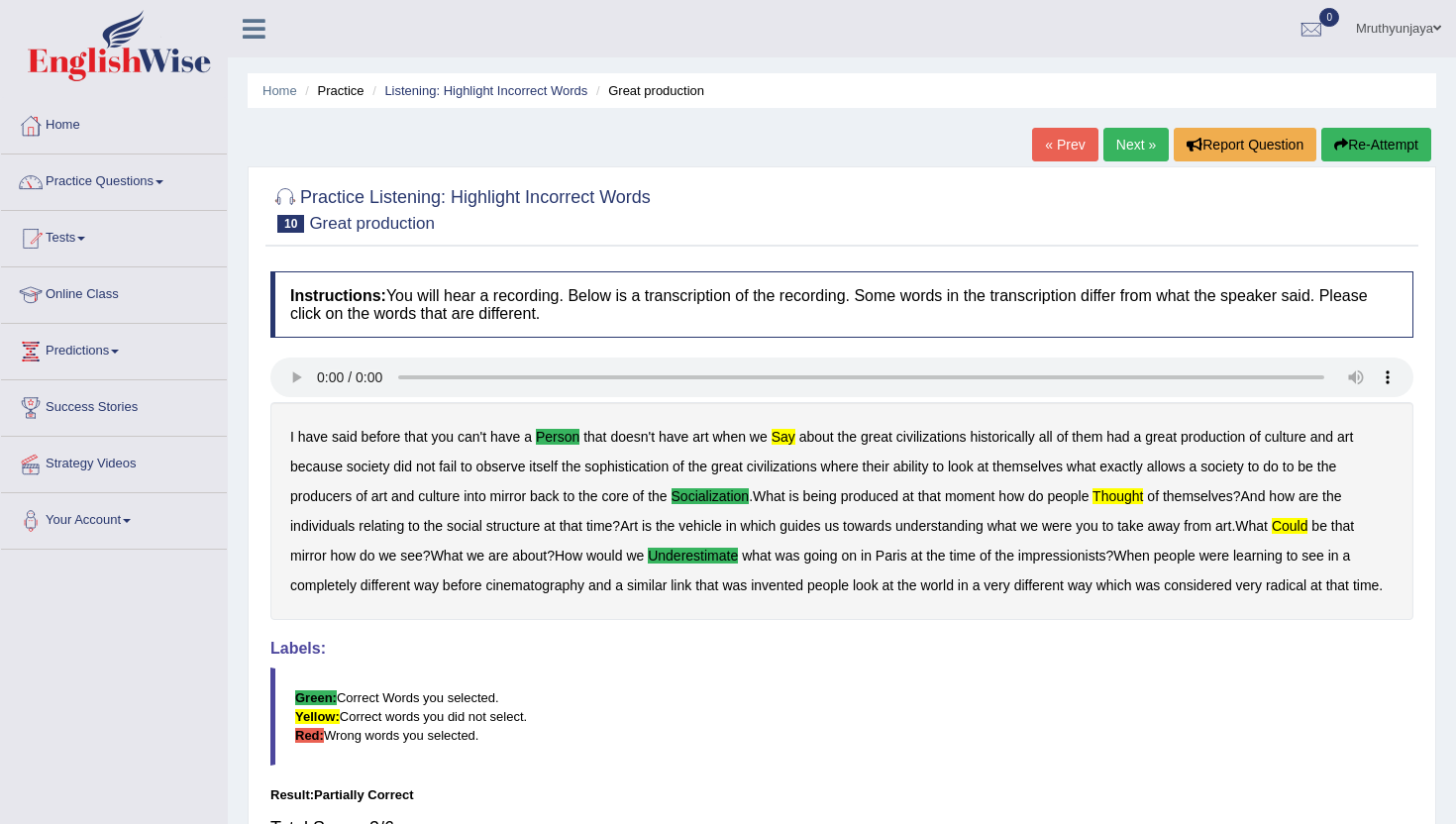 click on "say" at bounding box center (783, 437) 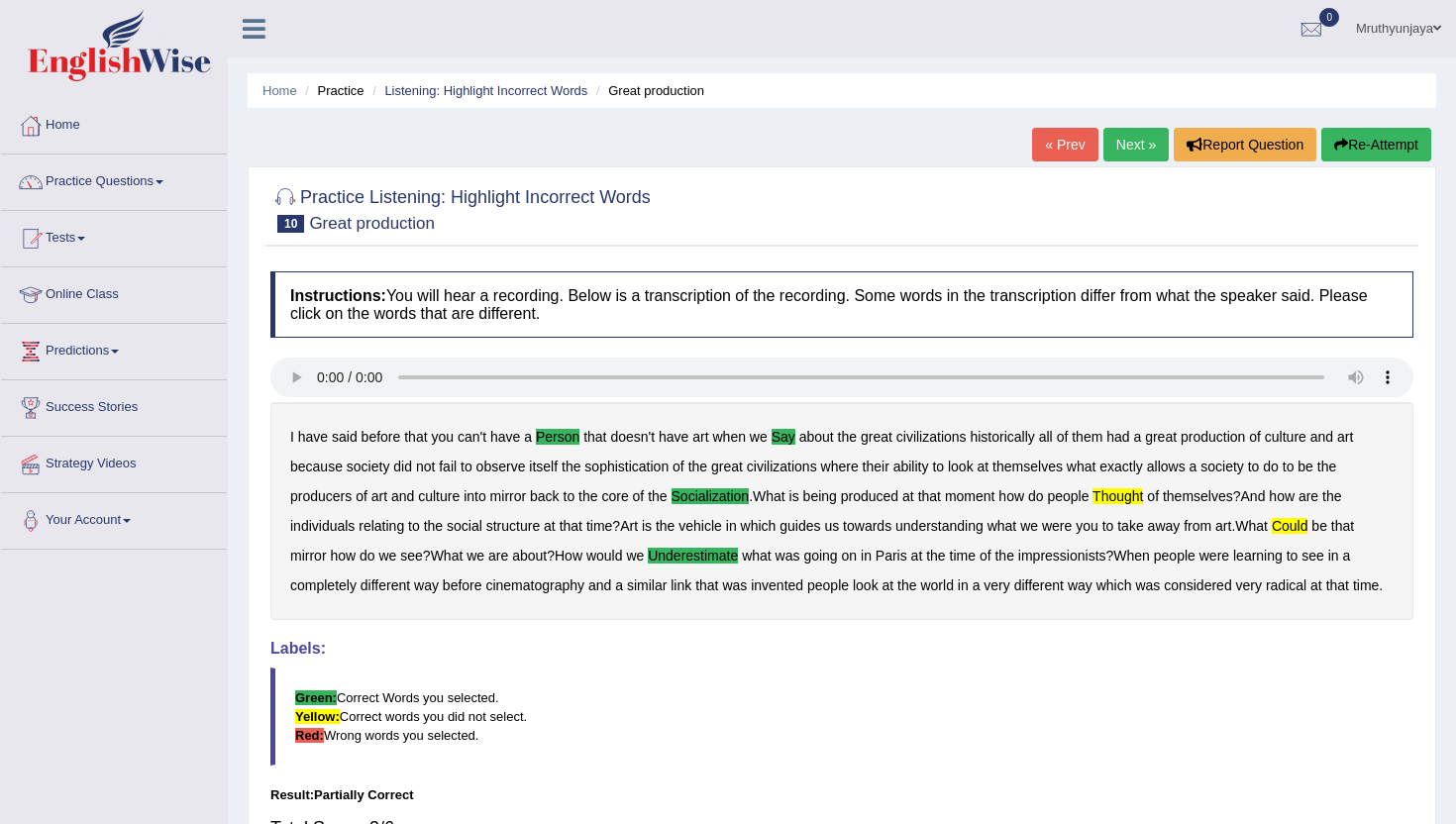 click on "thought" at bounding box center [1117, 496] 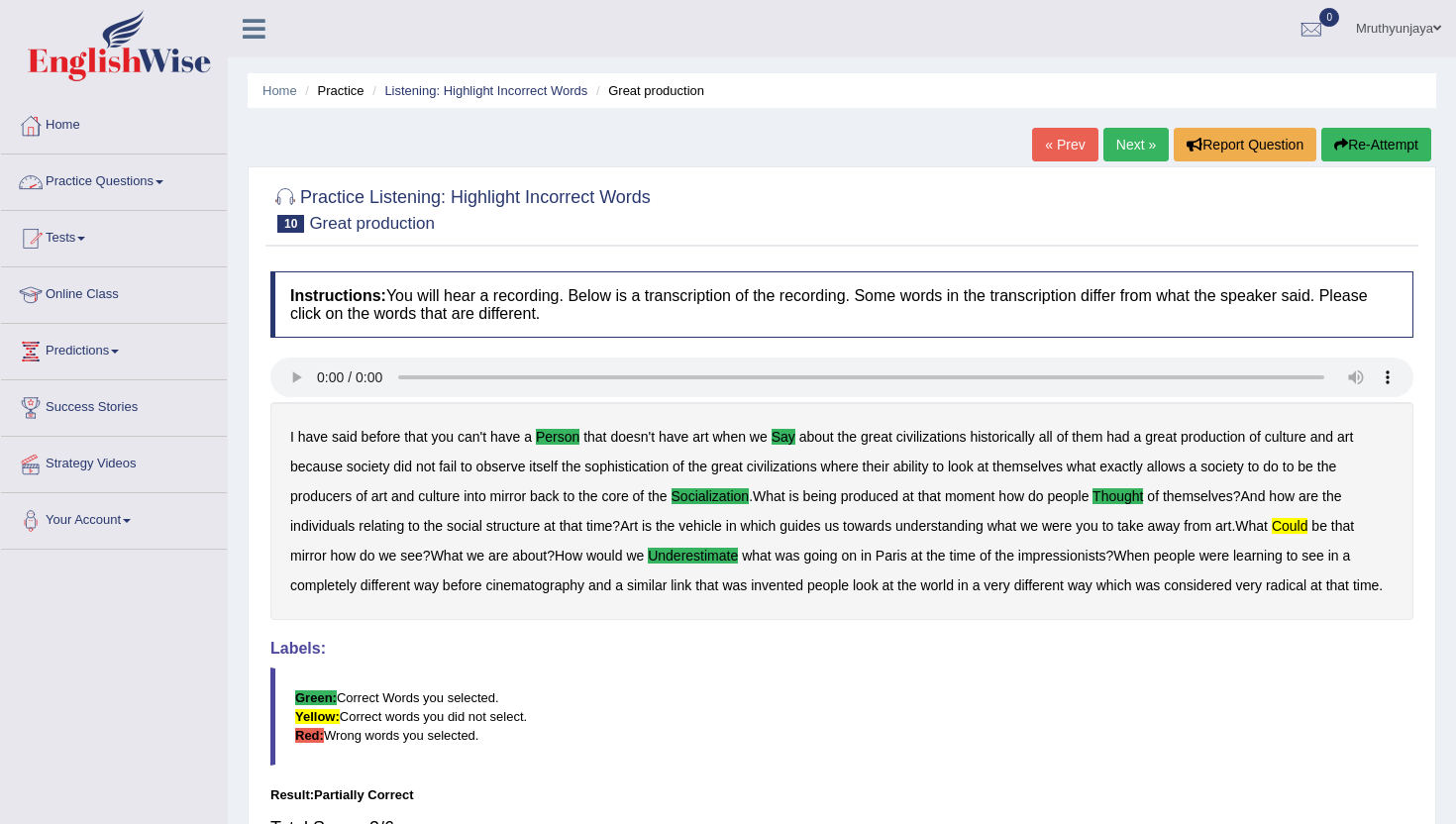 click at bounding box center (159, 182) 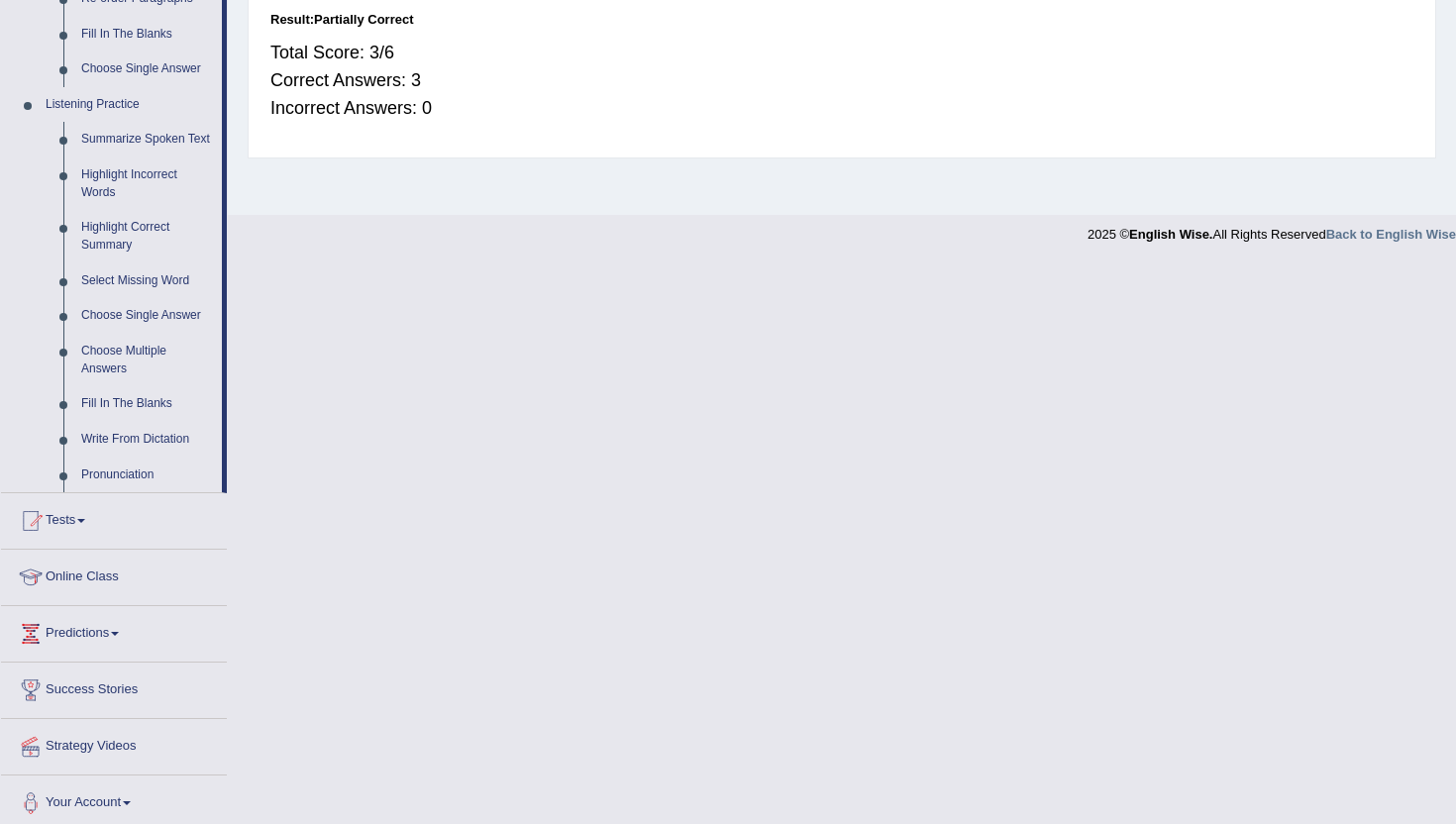 scroll, scrollTop: 802, scrollLeft: 0, axis: vertical 